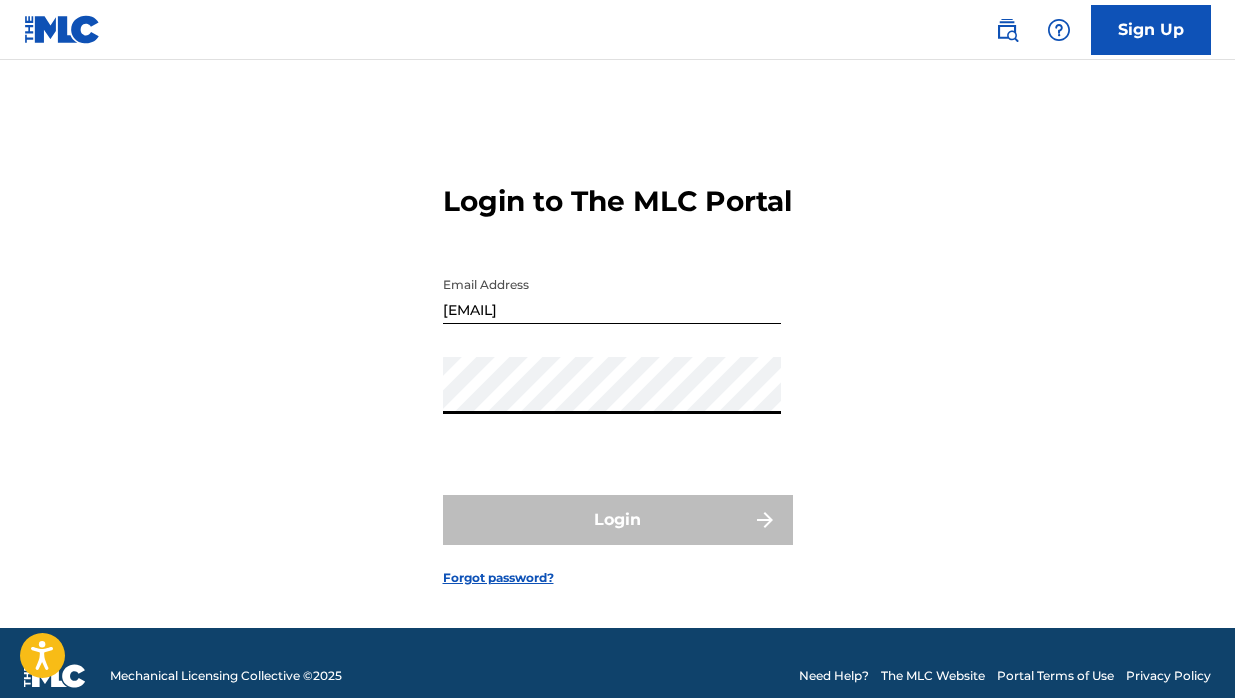 scroll, scrollTop: 0, scrollLeft: 0, axis: both 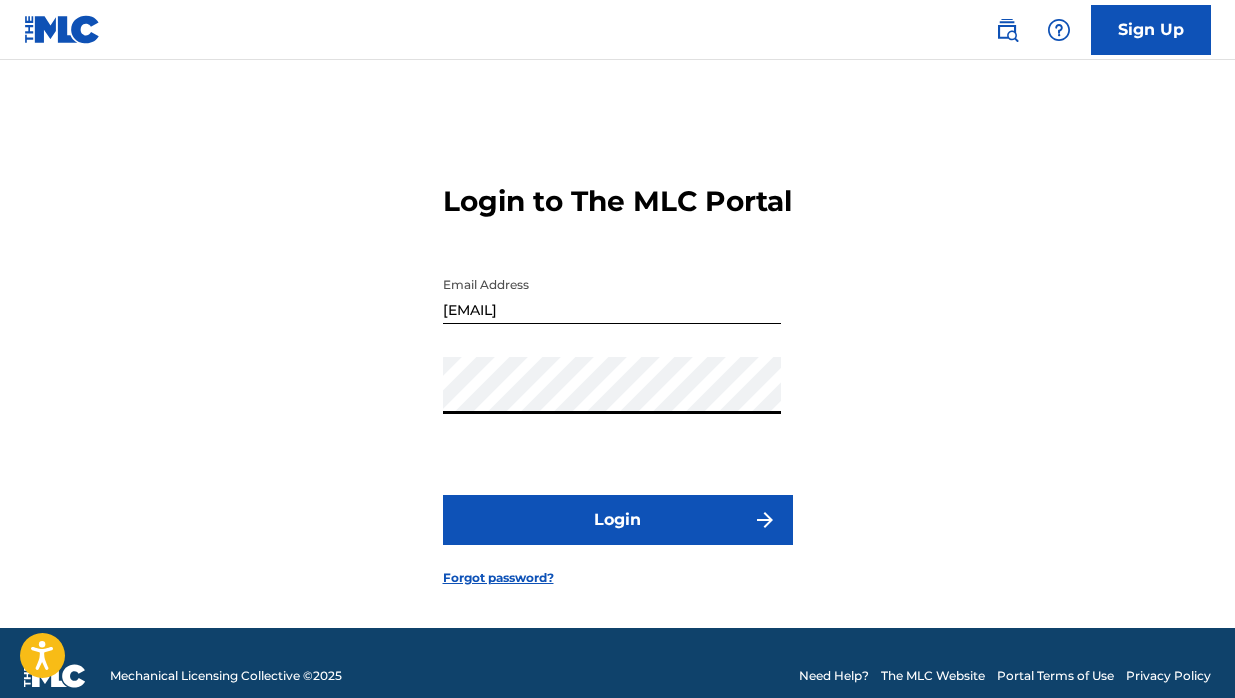 click on "Login" at bounding box center (618, 520) 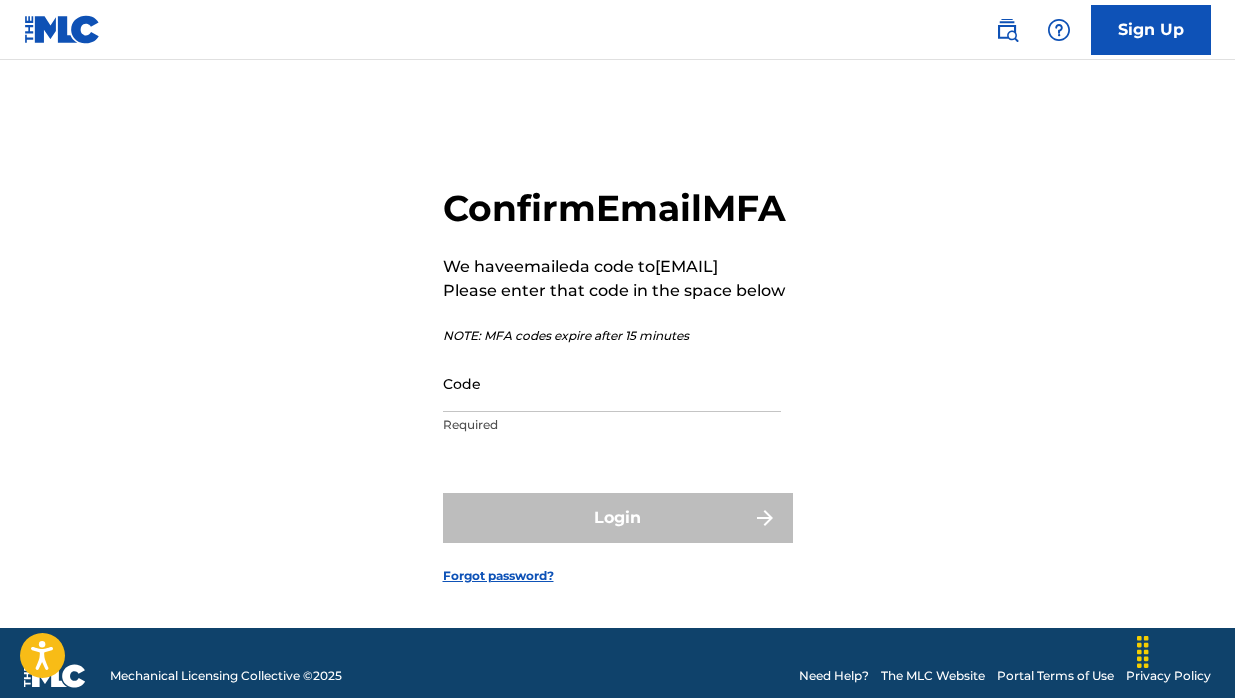 click on "Code" at bounding box center [612, 383] 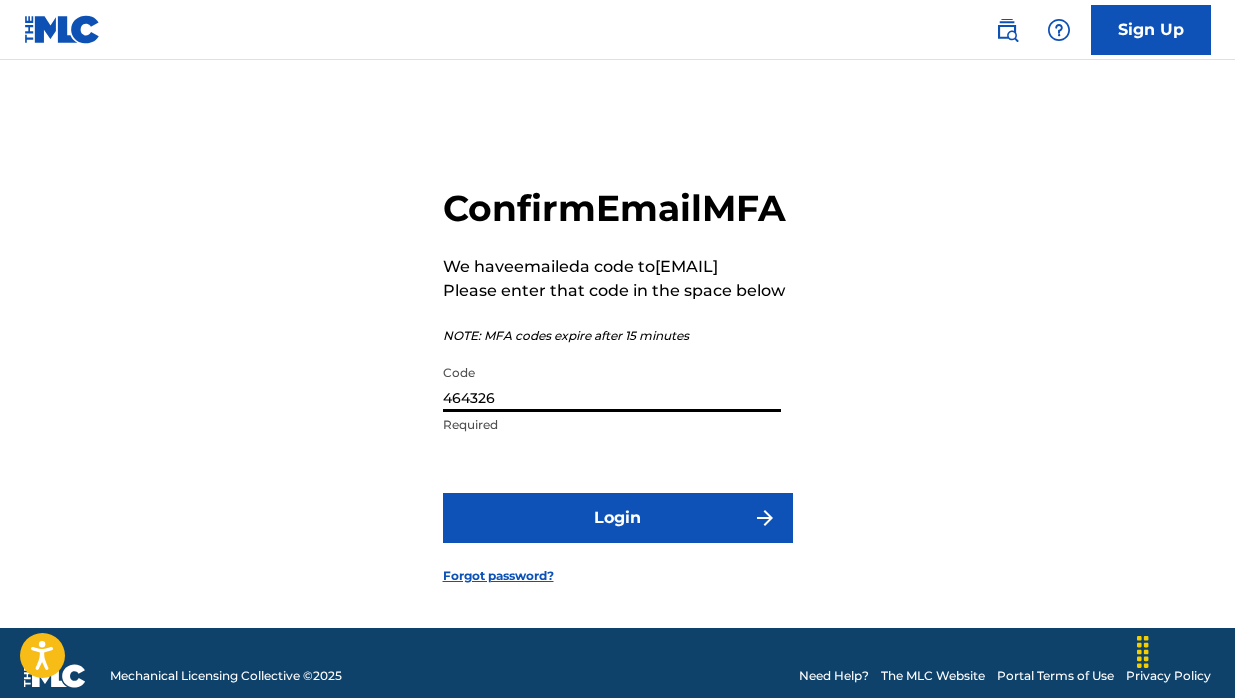type on "464326" 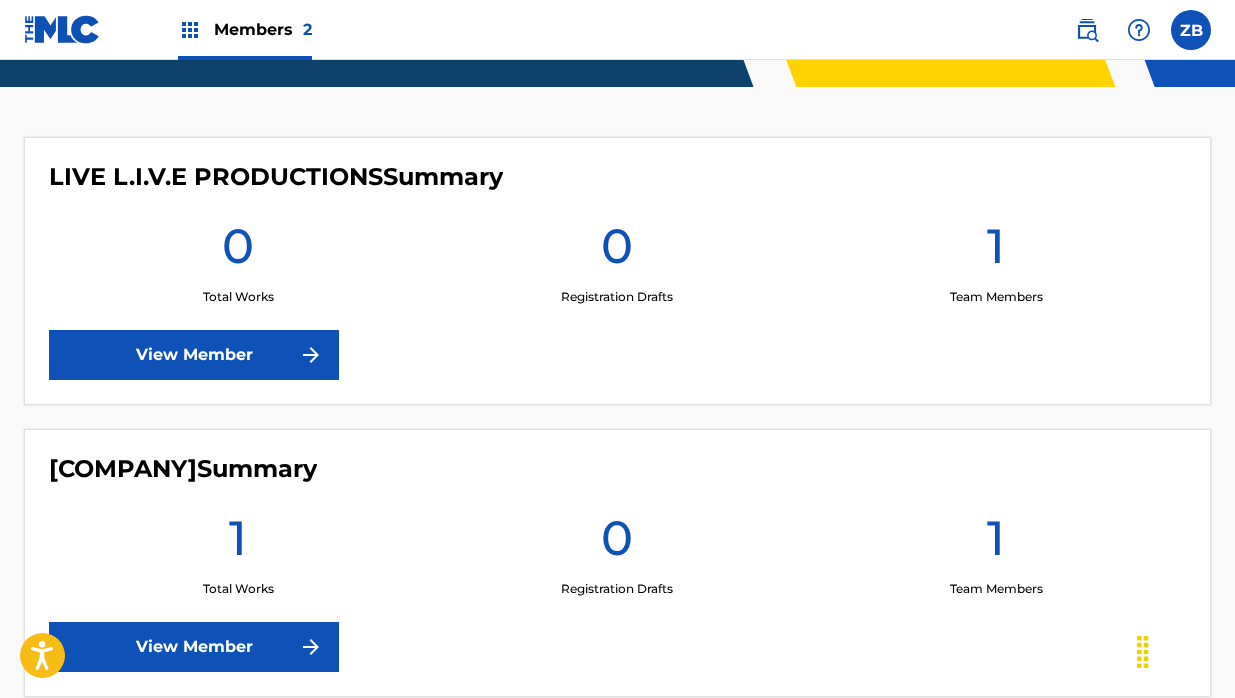 scroll, scrollTop: 506, scrollLeft: 0, axis: vertical 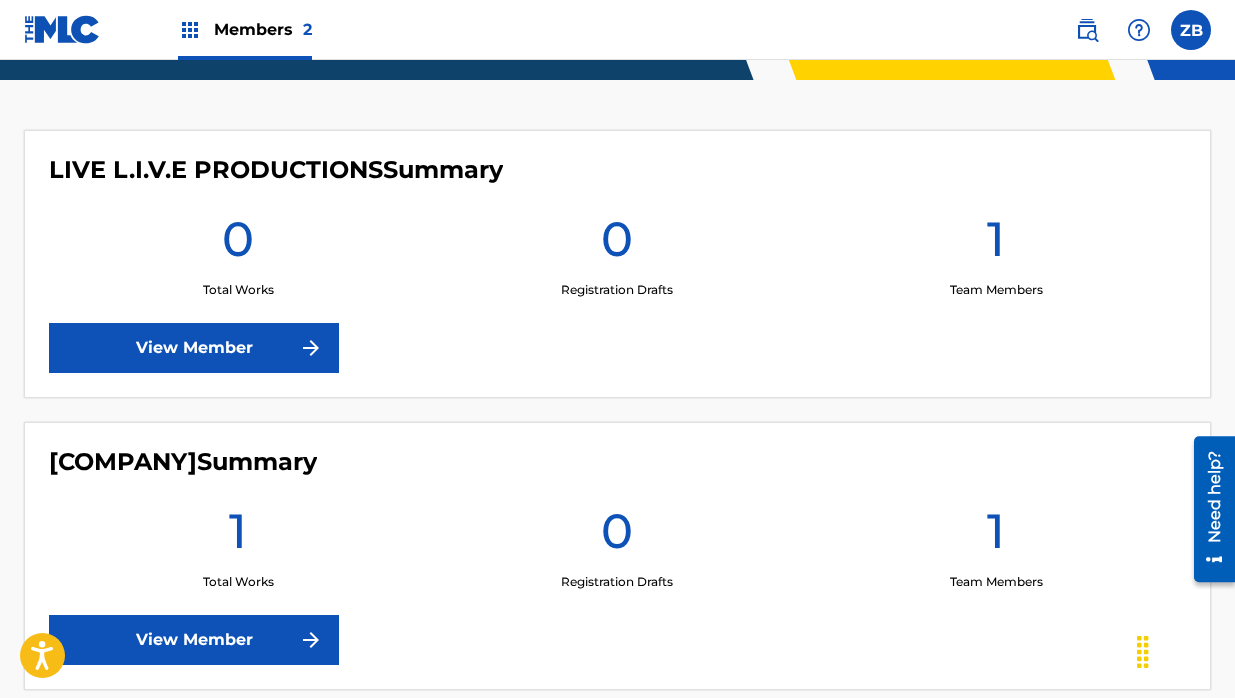 click on "View Member" at bounding box center [194, 640] 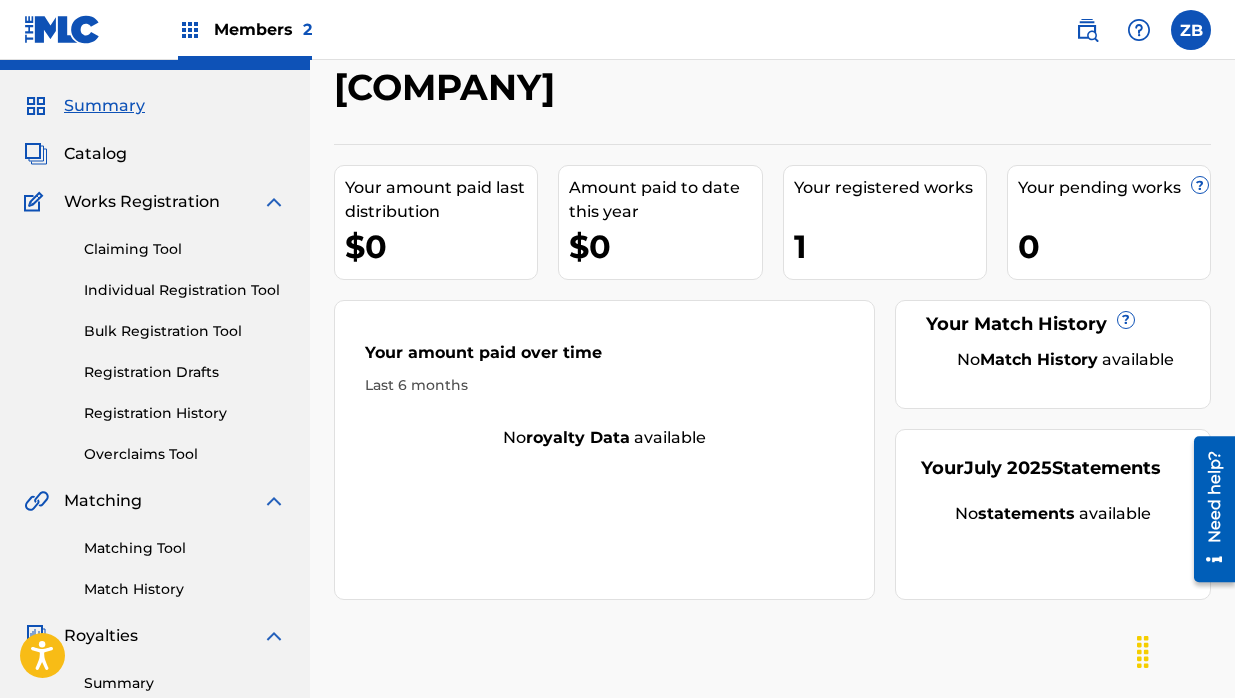scroll, scrollTop: 30, scrollLeft: 0, axis: vertical 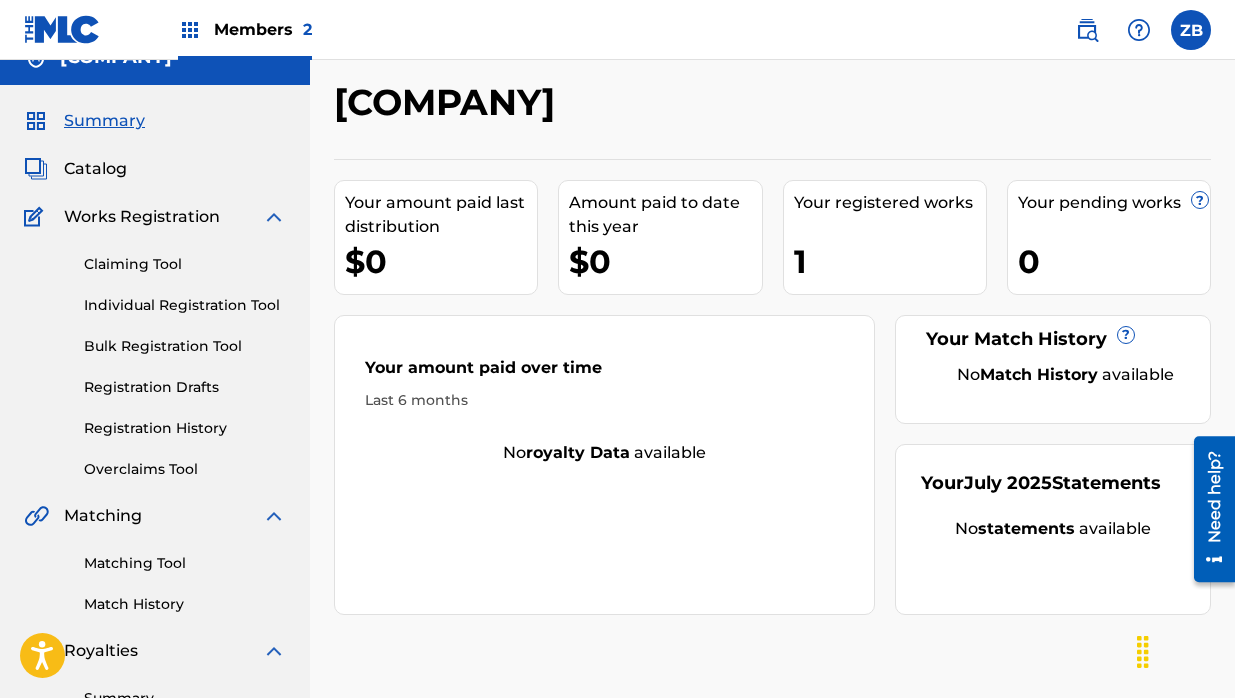 click on "Your registered works   1" at bounding box center [885, 237] 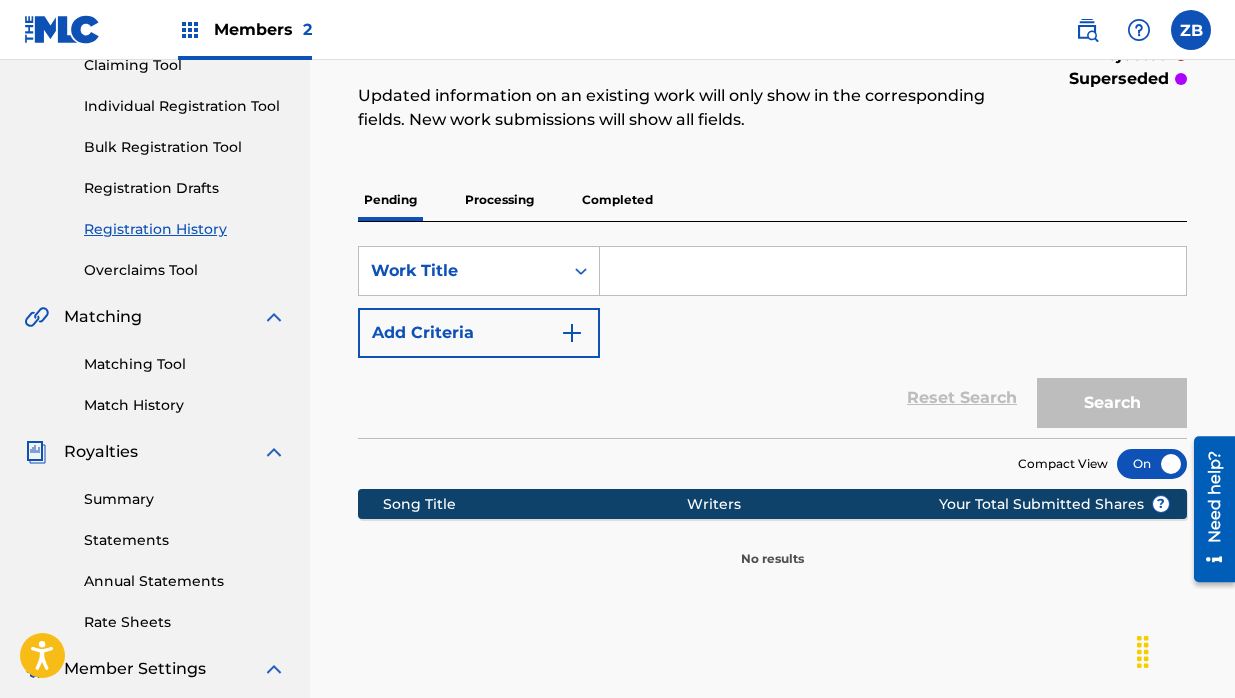 scroll, scrollTop: 228, scrollLeft: 0, axis: vertical 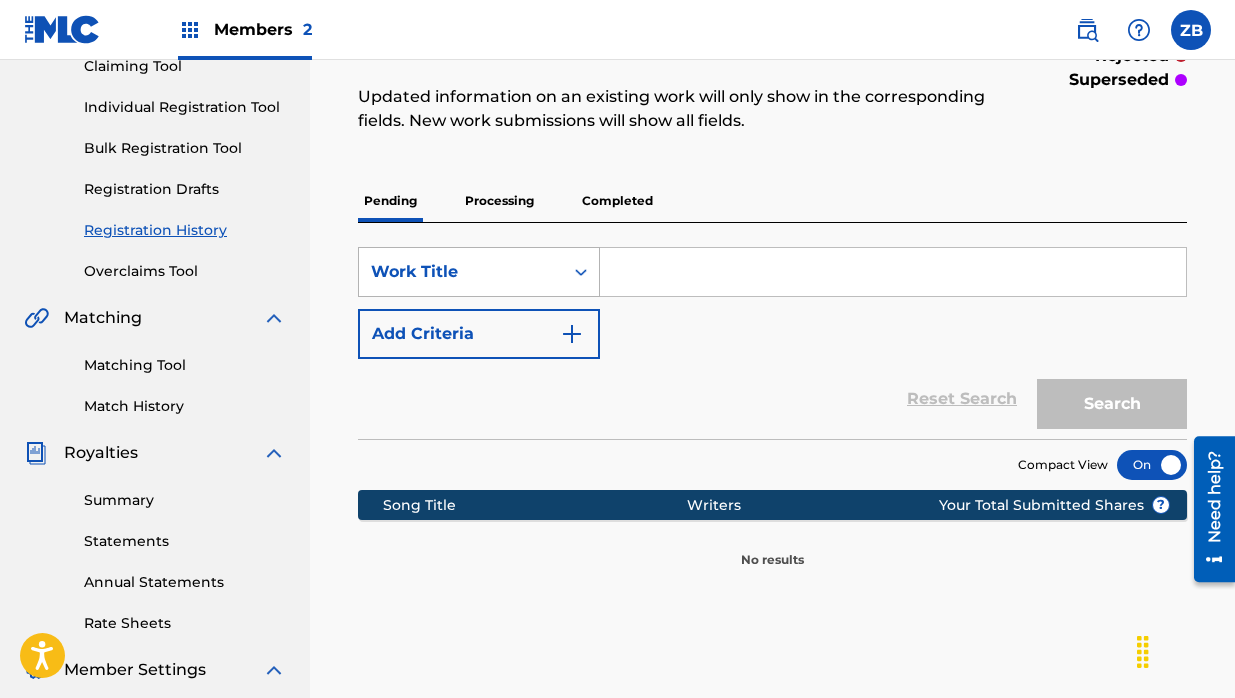 click at bounding box center (581, 272) 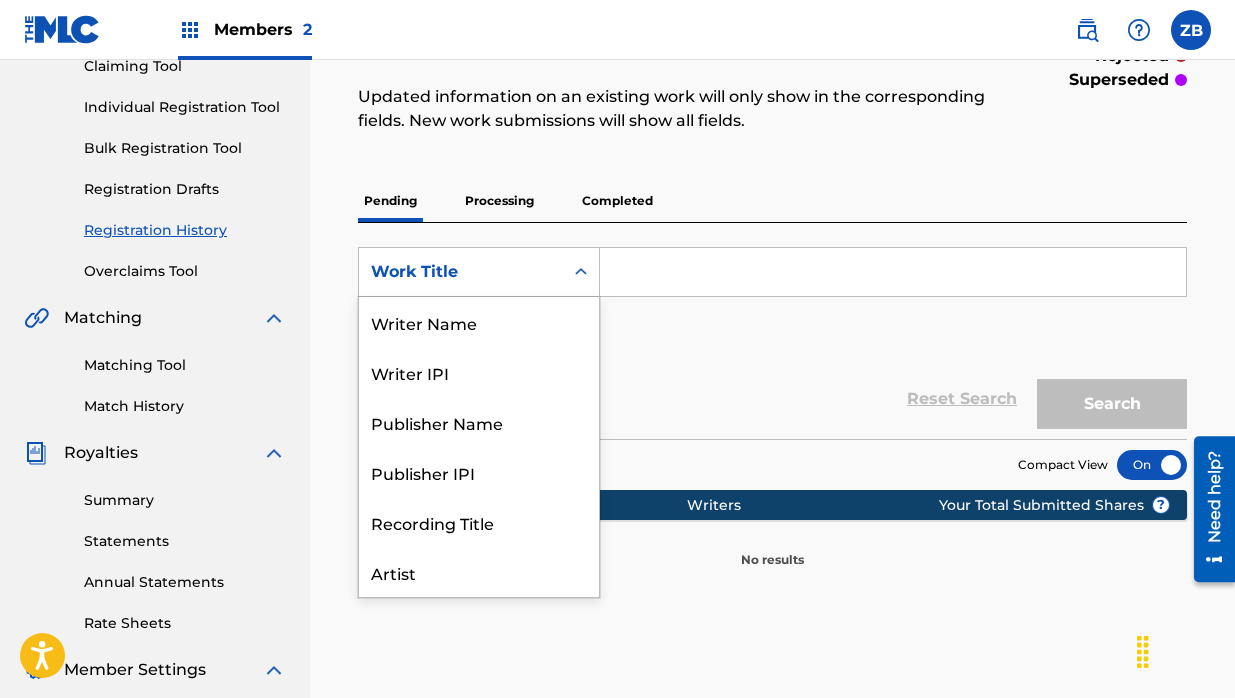scroll, scrollTop: 100, scrollLeft: 0, axis: vertical 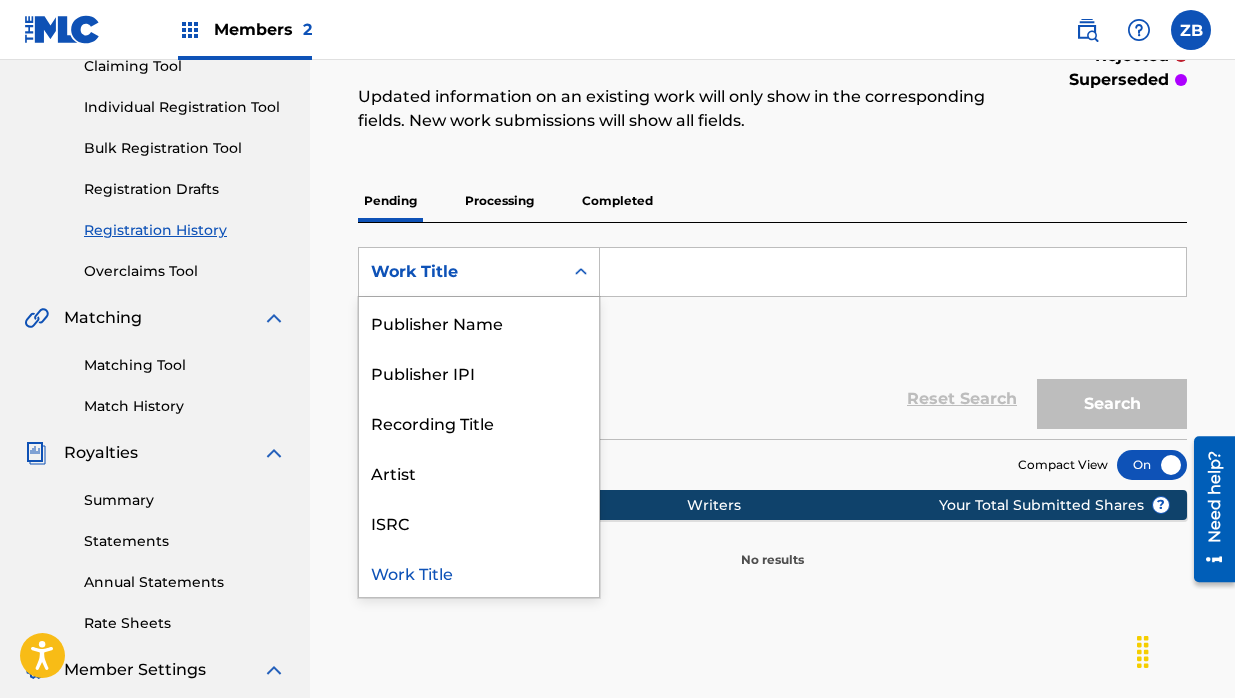 click on "Processing" at bounding box center (499, 201) 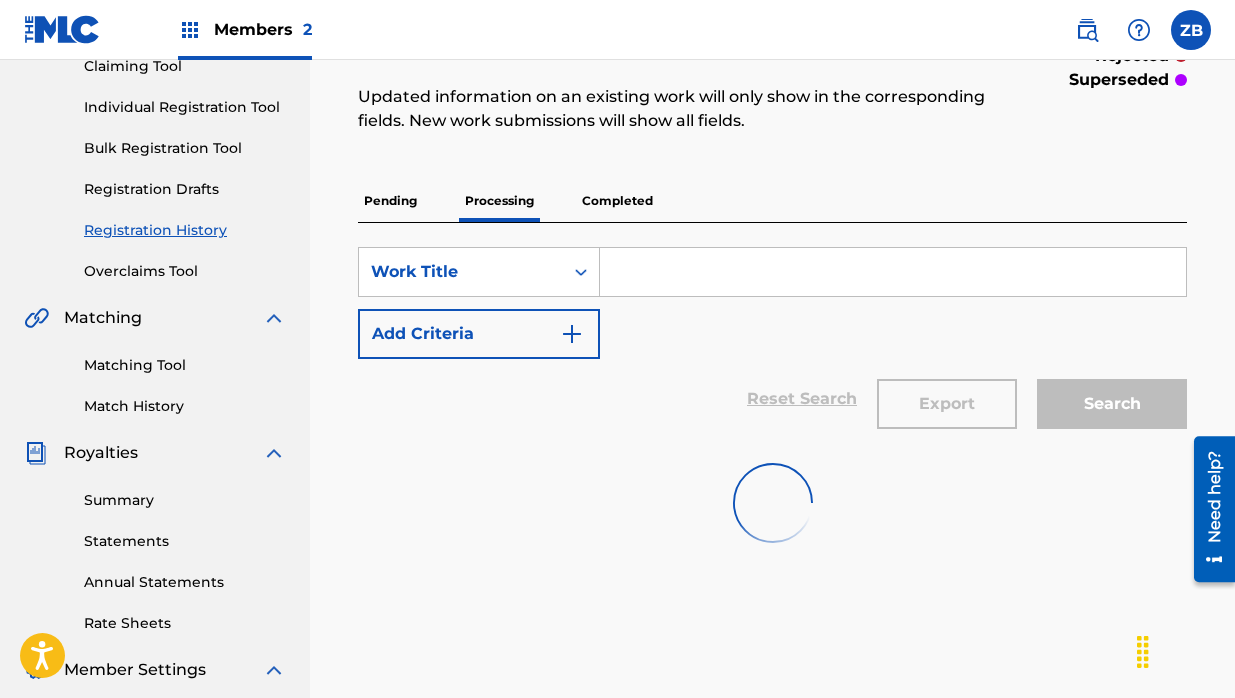 scroll, scrollTop: 0, scrollLeft: 0, axis: both 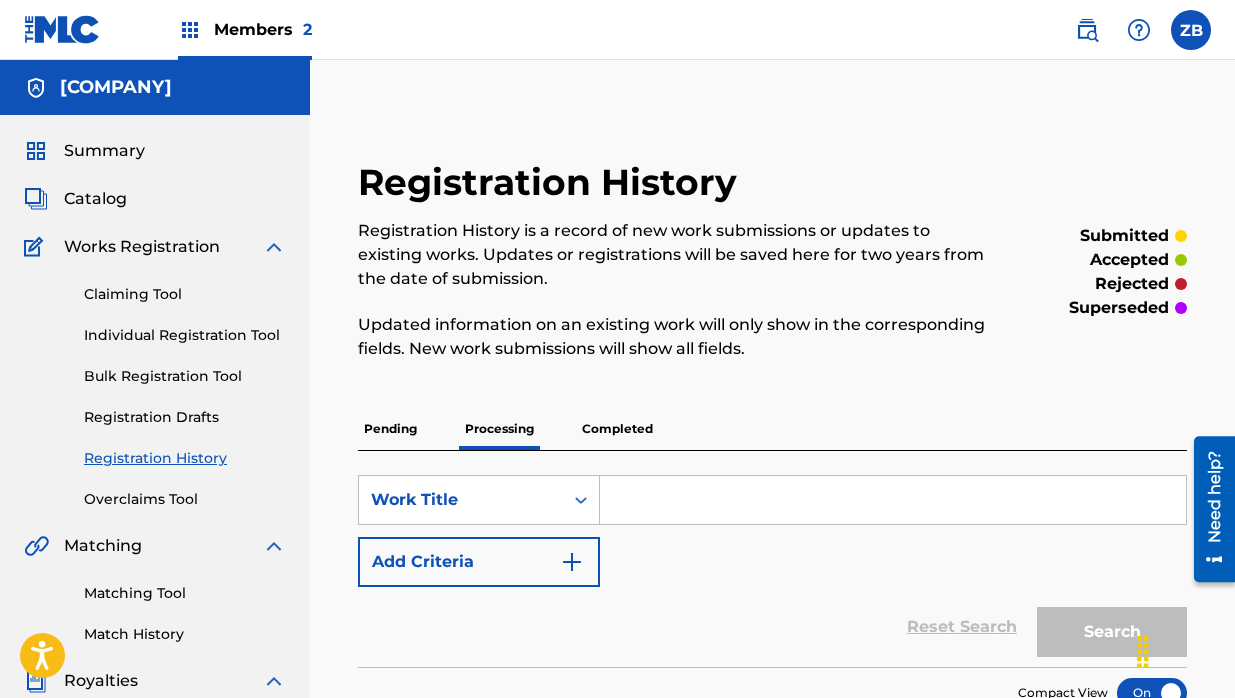 click on "Completed" at bounding box center [617, 429] 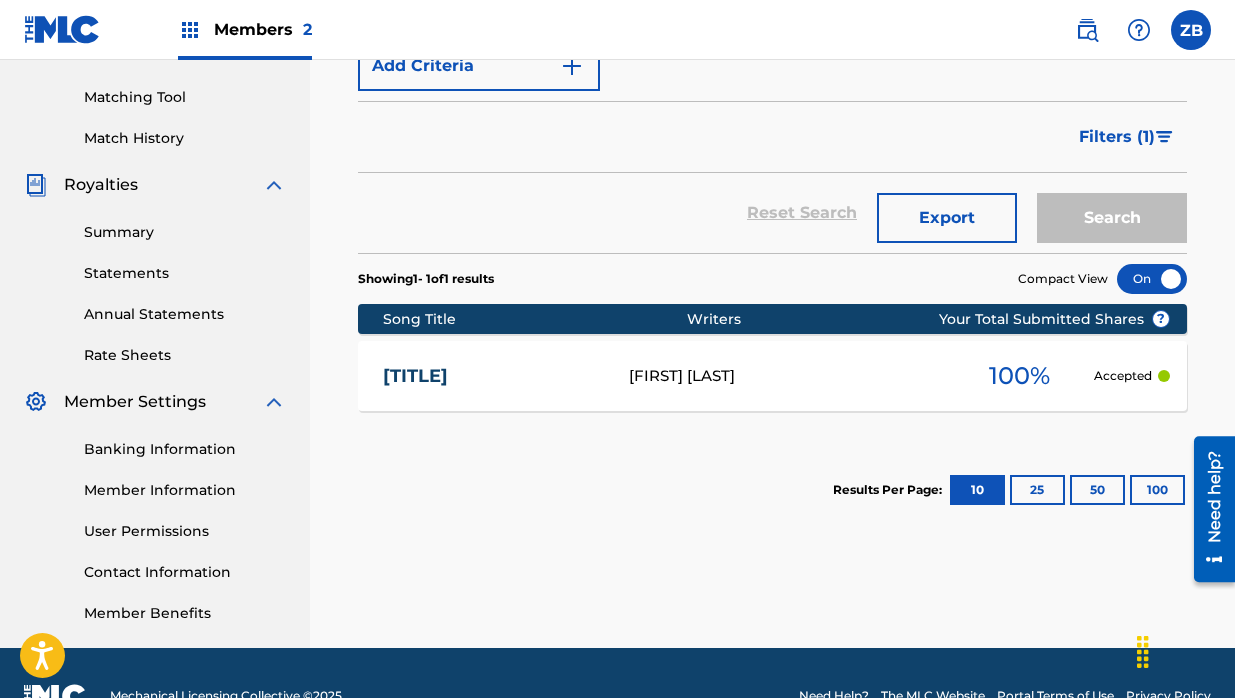 scroll, scrollTop: 495, scrollLeft: 0, axis: vertical 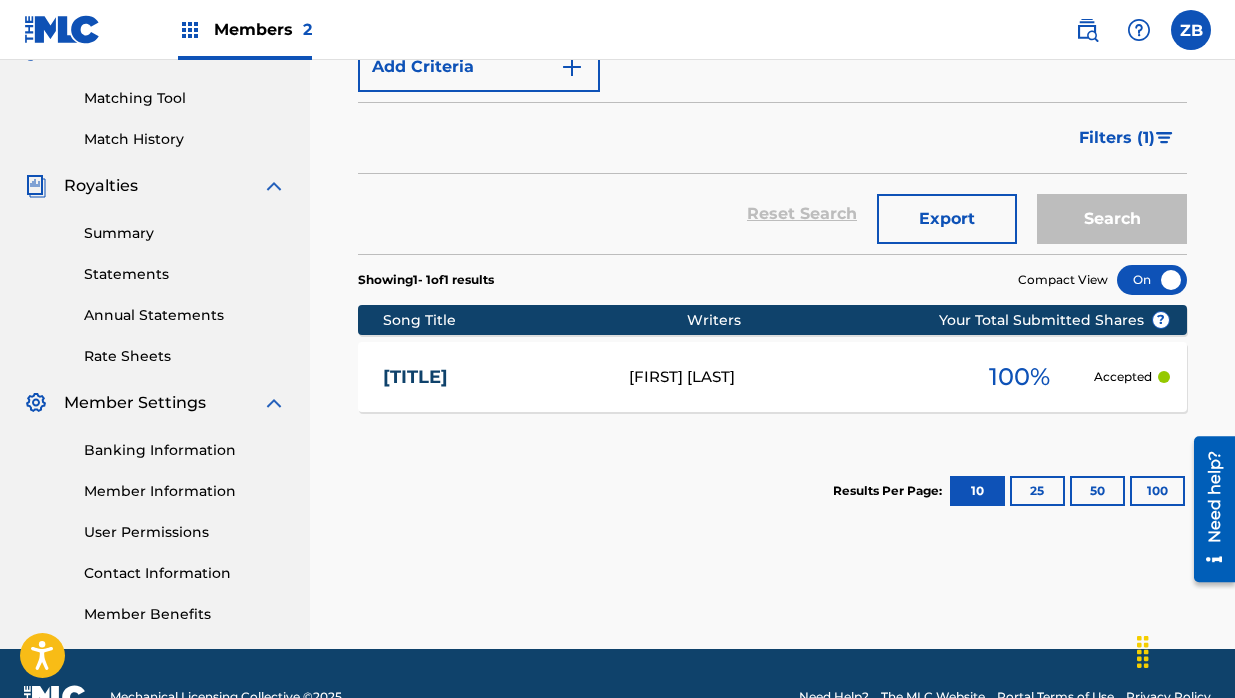 click on "[TITLE]" at bounding box center (493, 377) 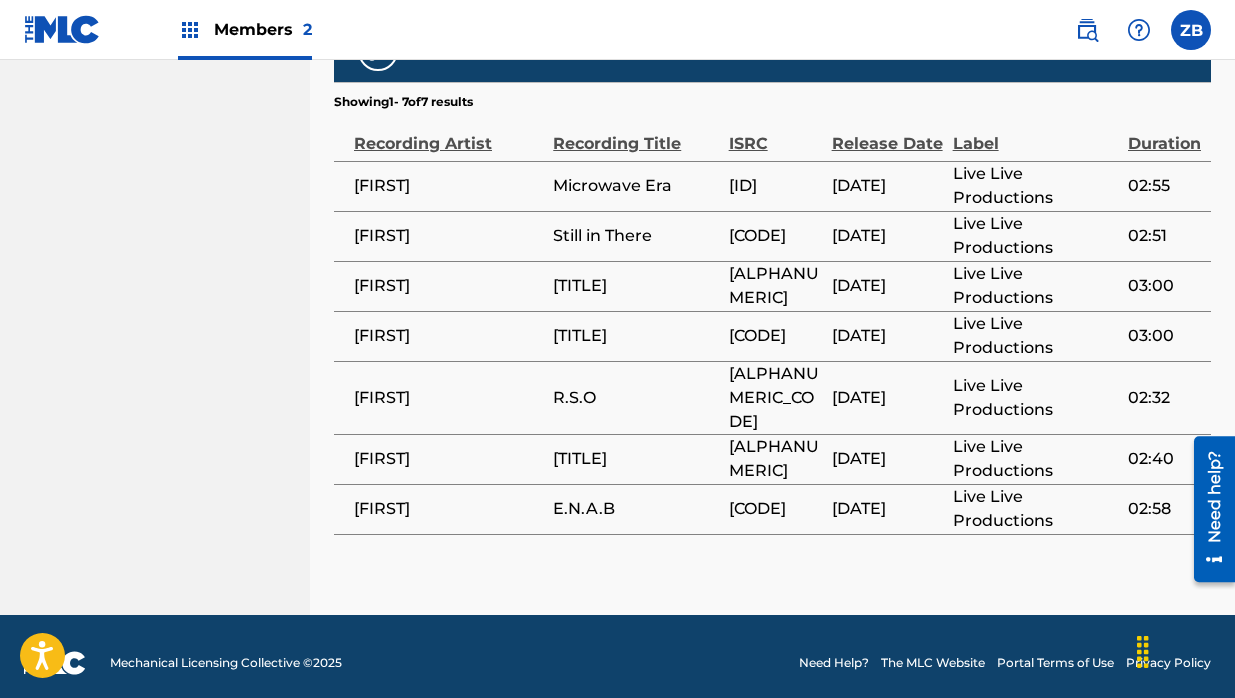 scroll, scrollTop: 1232, scrollLeft: 0, axis: vertical 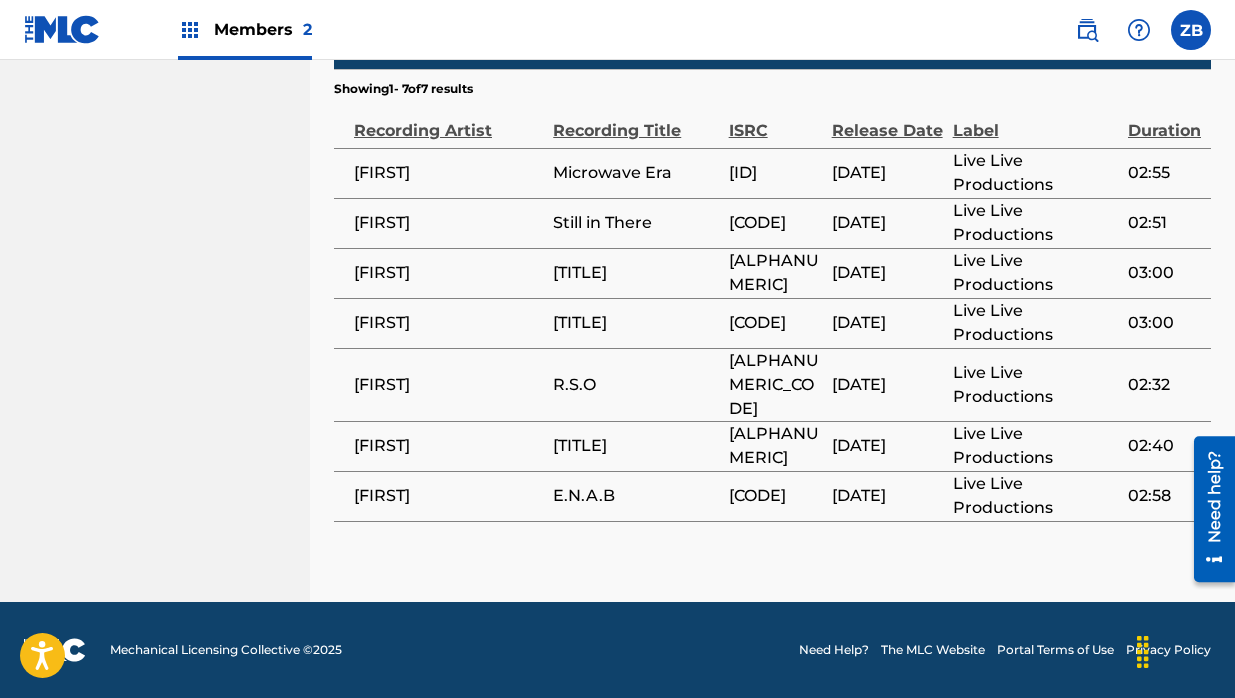 click on "[FIRST]" at bounding box center [448, 173] 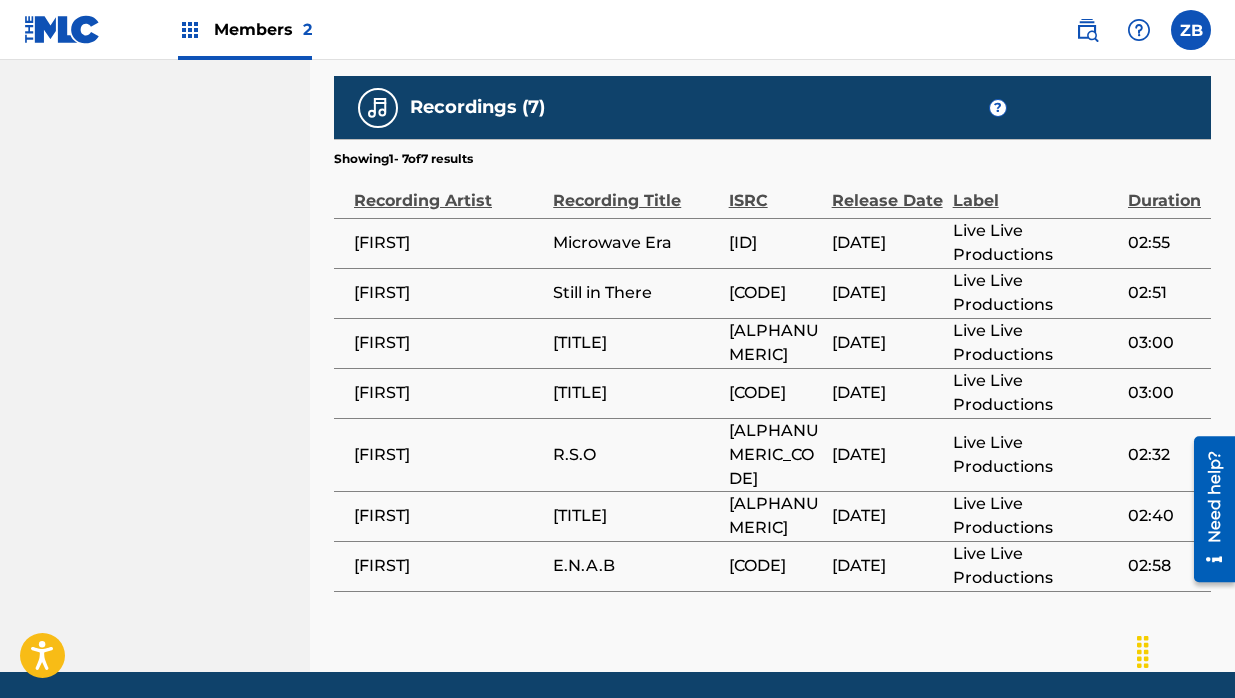 scroll, scrollTop: 1090, scrollLeft: 0, axis: vertical 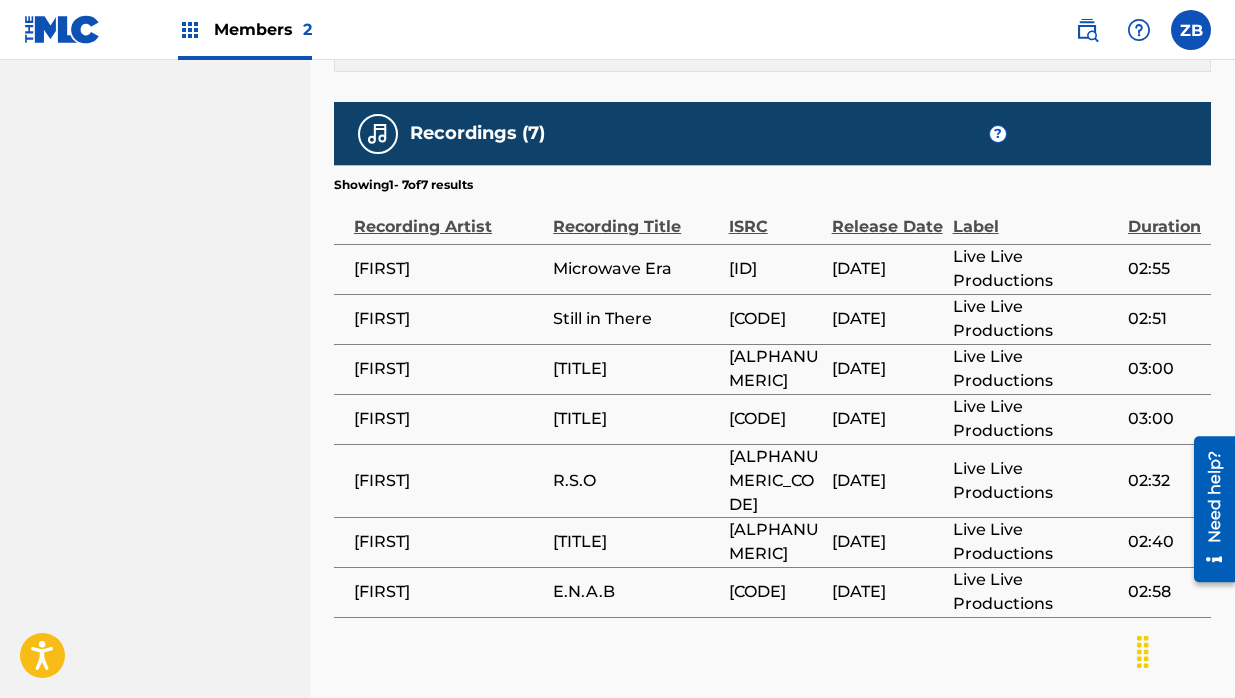 click on "Recording Artist" at bounding box center [448, 216] 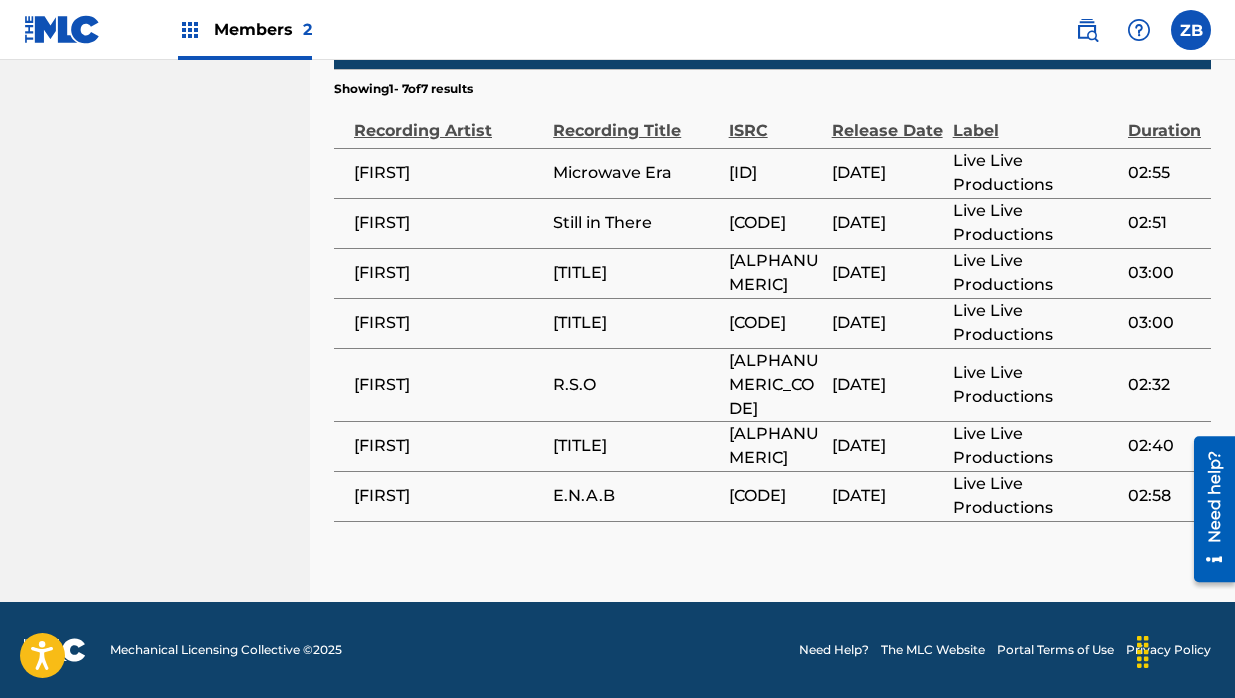 click on "Live Live Productions" at bounding box center (1040, 496) 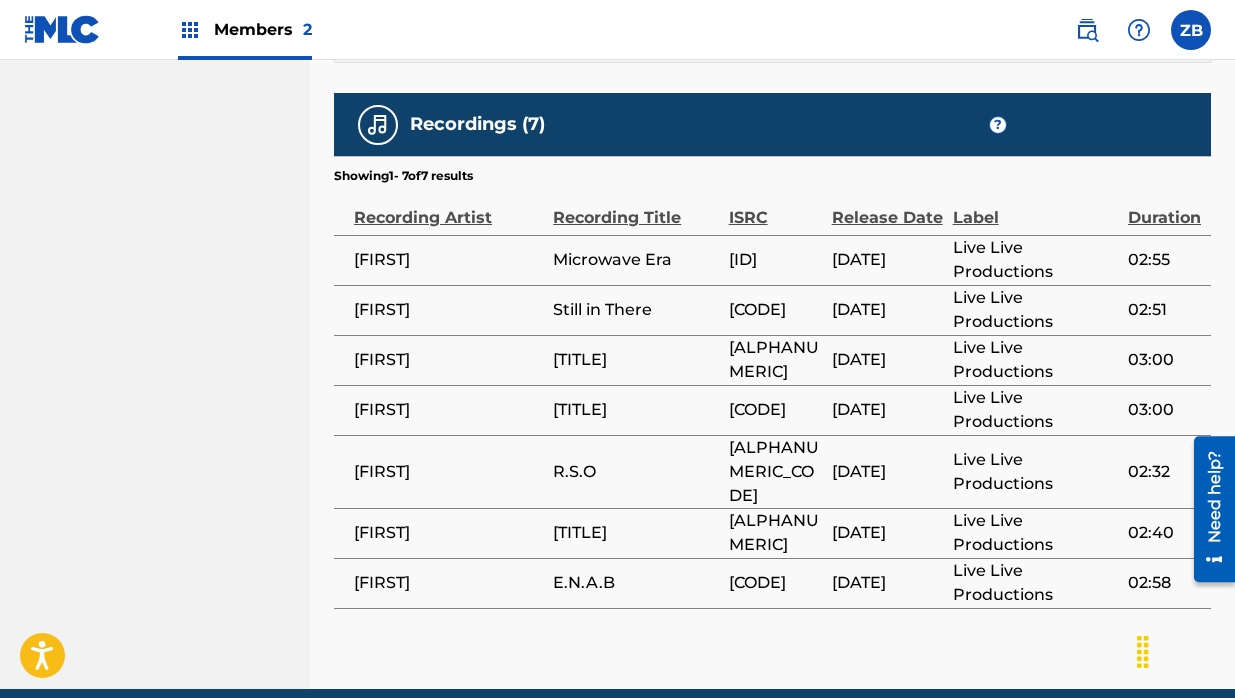 click on "Recording Artist" at bounding box center (448, 207) 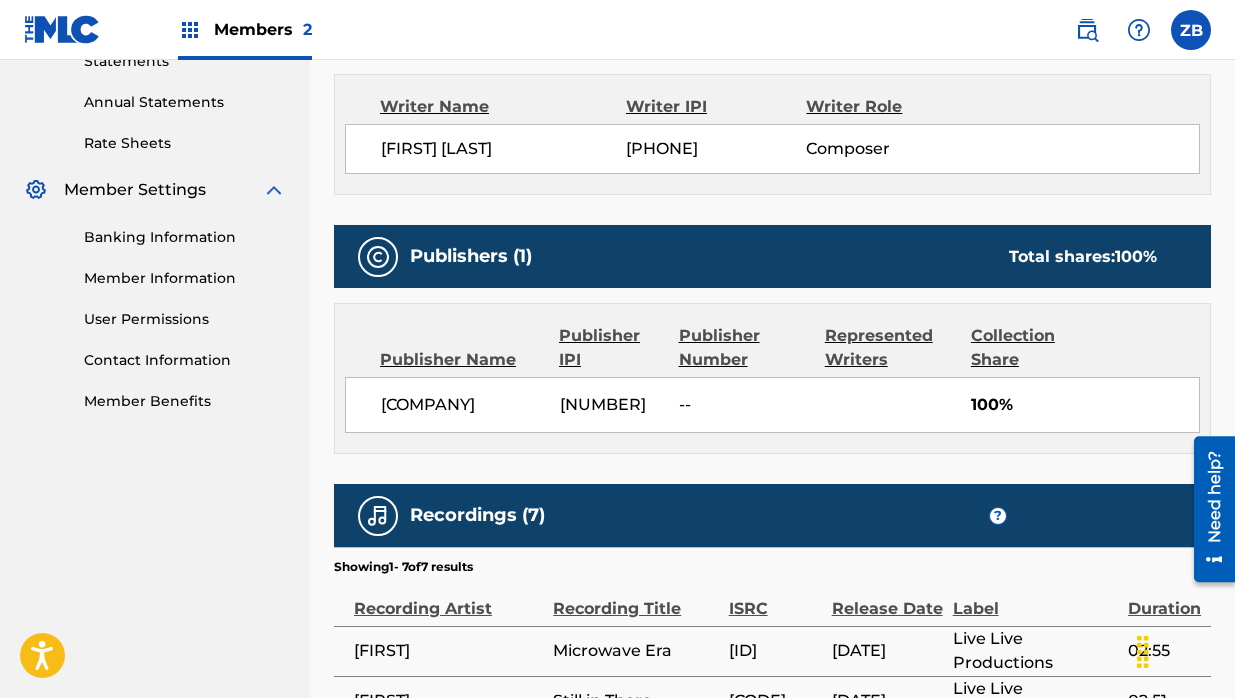 scroll, scrollTop: 0, scrollLeft: 0, axis: both 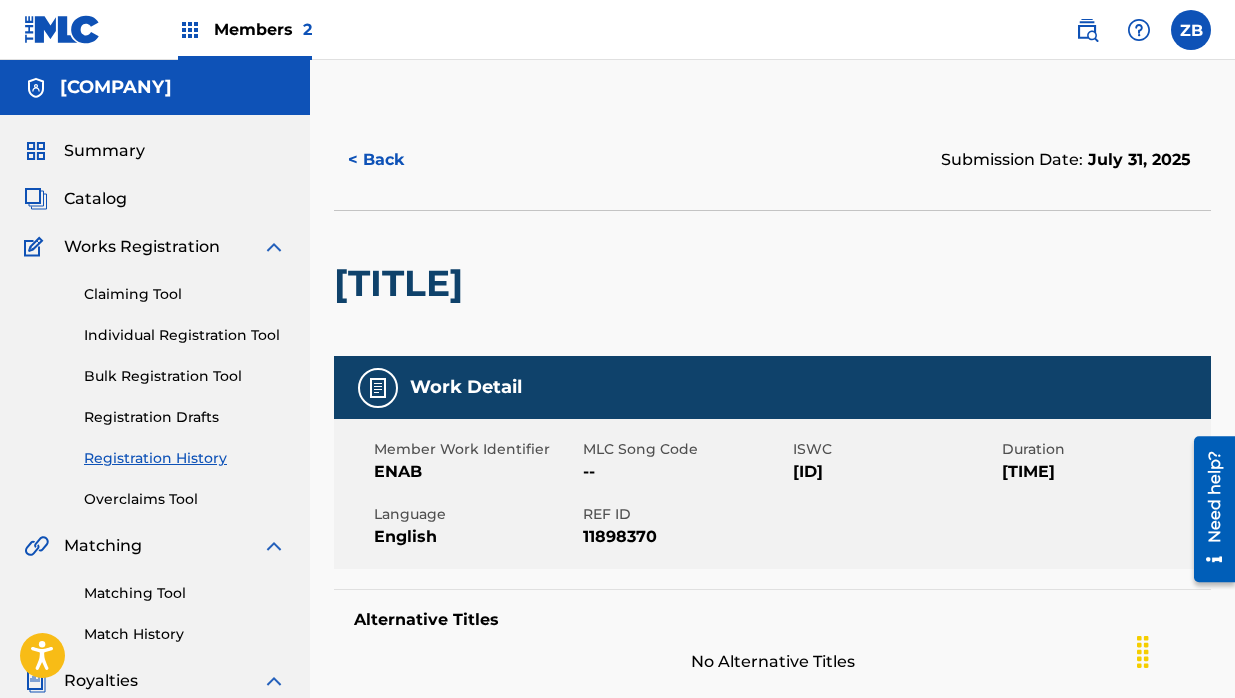 click at bounding box center [274, 247] 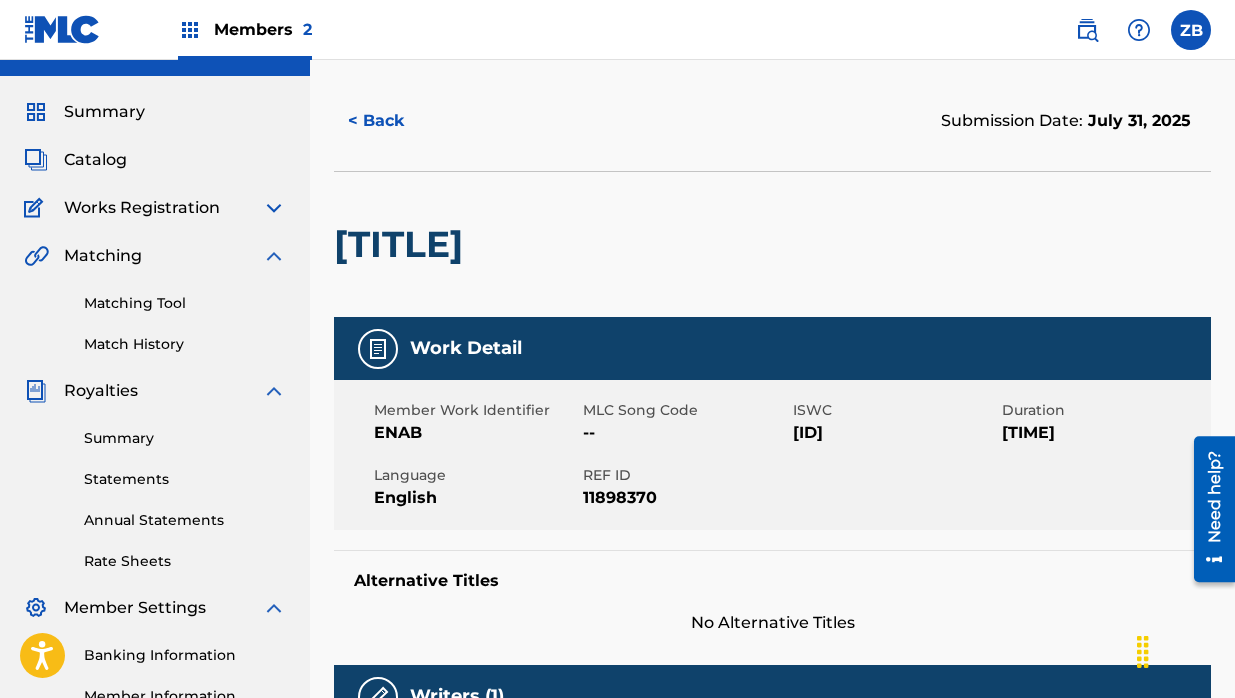 scroll, scrollTop: 40, scrollLeft: 0, axis: vertical 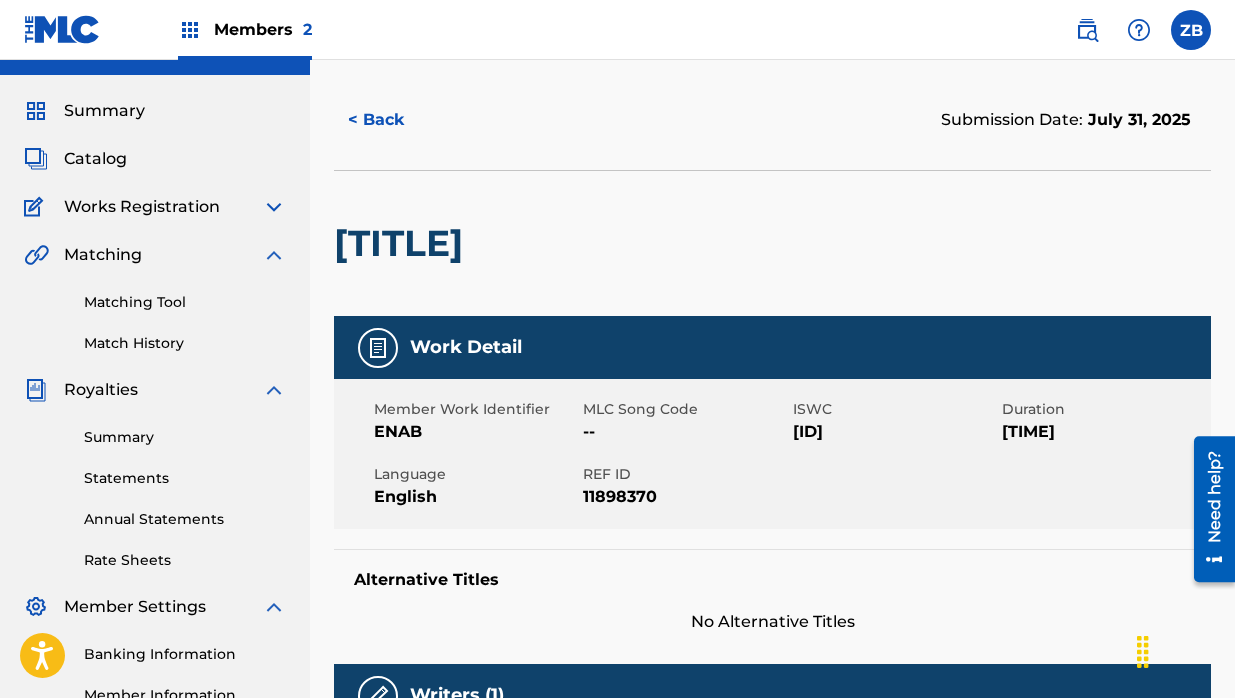 click on "Members    2" at bounding box center [263, 29] 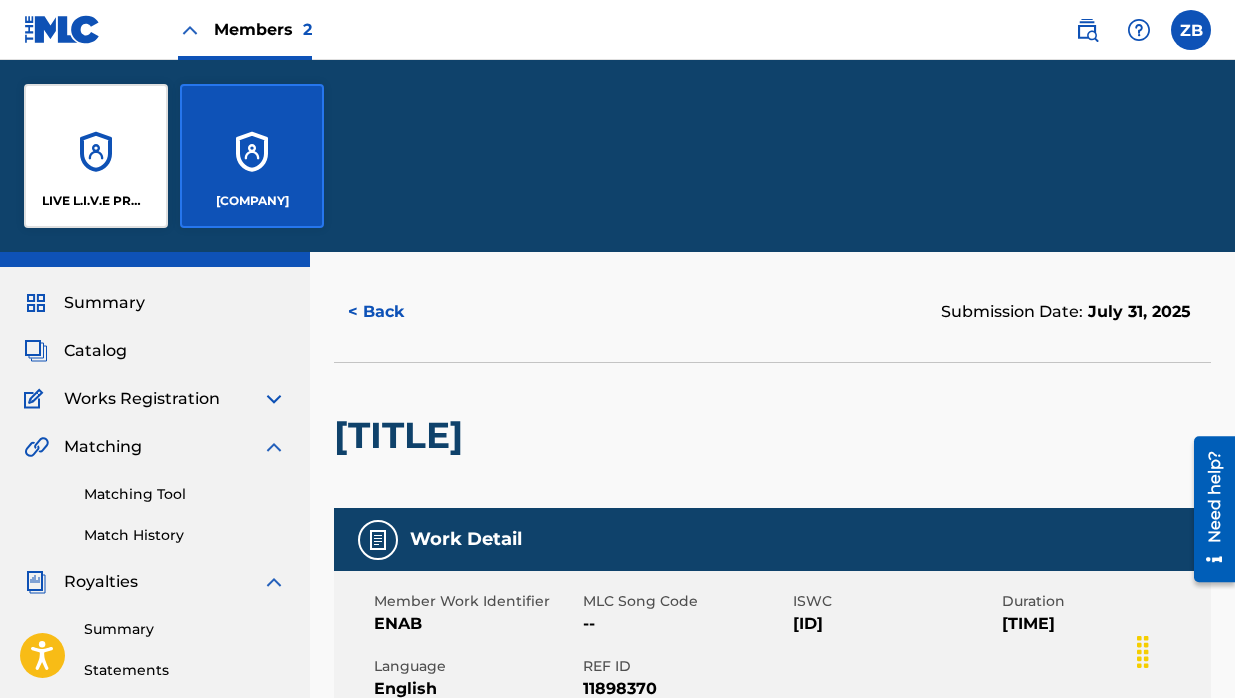 scroll, scrollTop: 232, scrollLeft: 0, axis: vertical 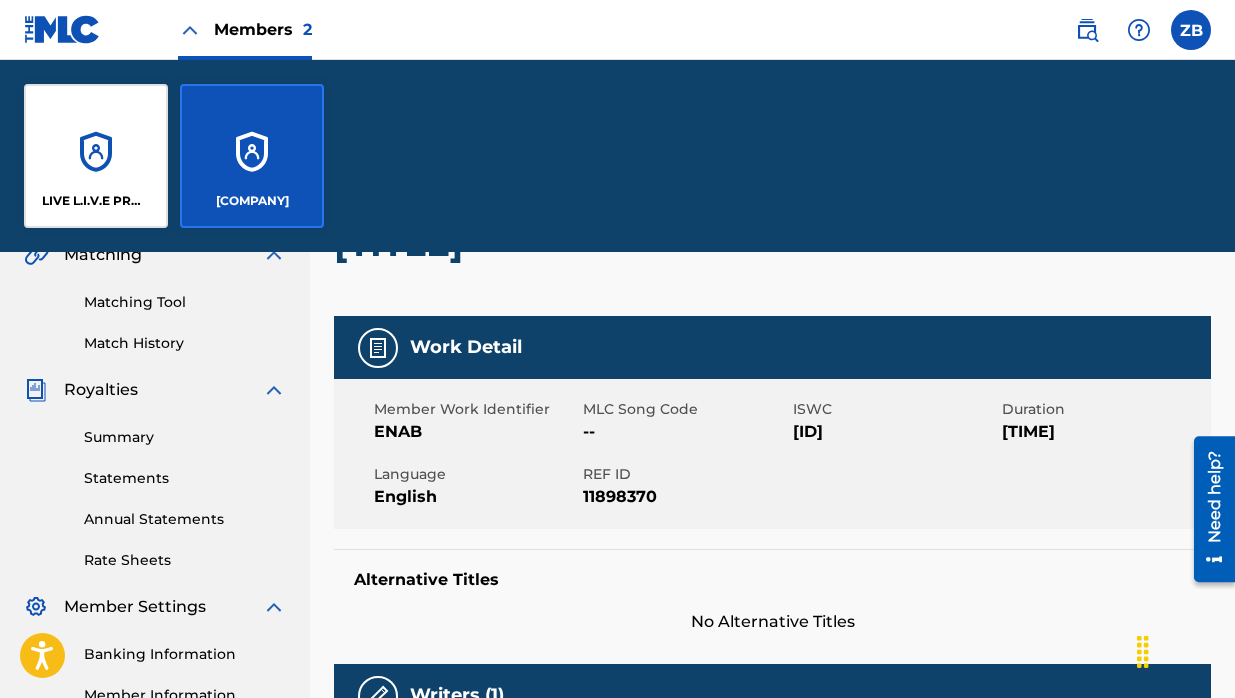 click on "LIVE L.I.V.E PRODUCTIONS" at bounding box center (96, 201) 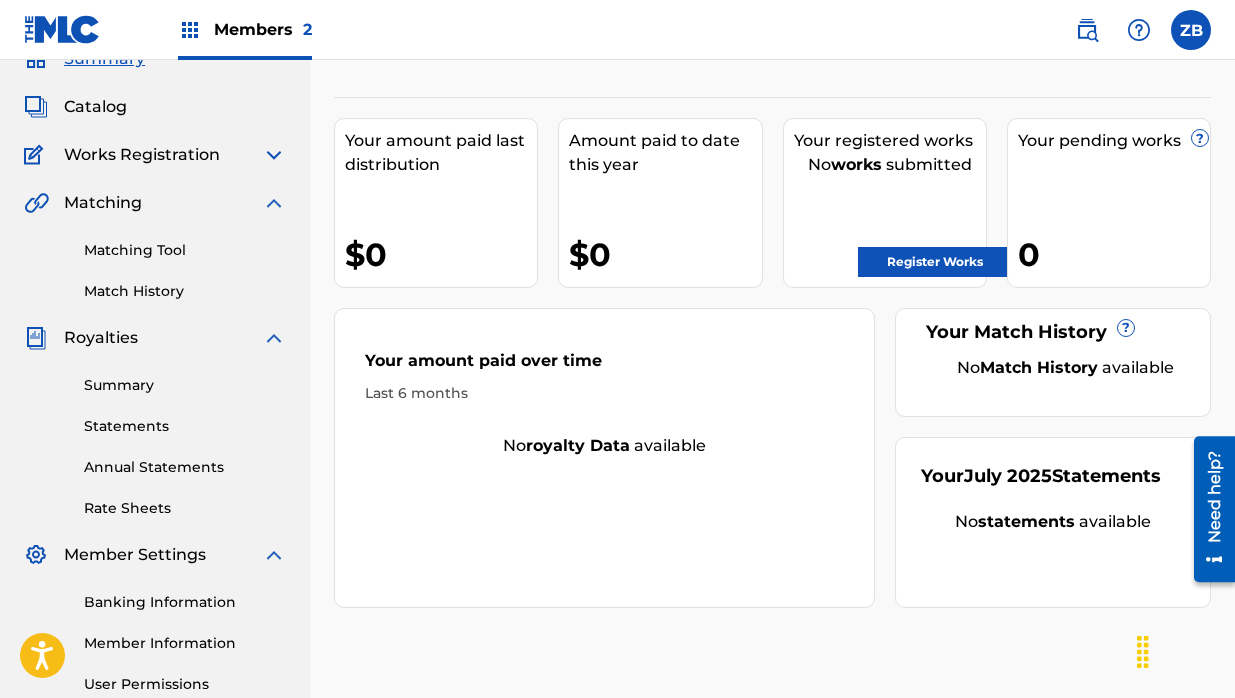 scroll, scrollTop: 0, scrollLeft: 0, axis: both 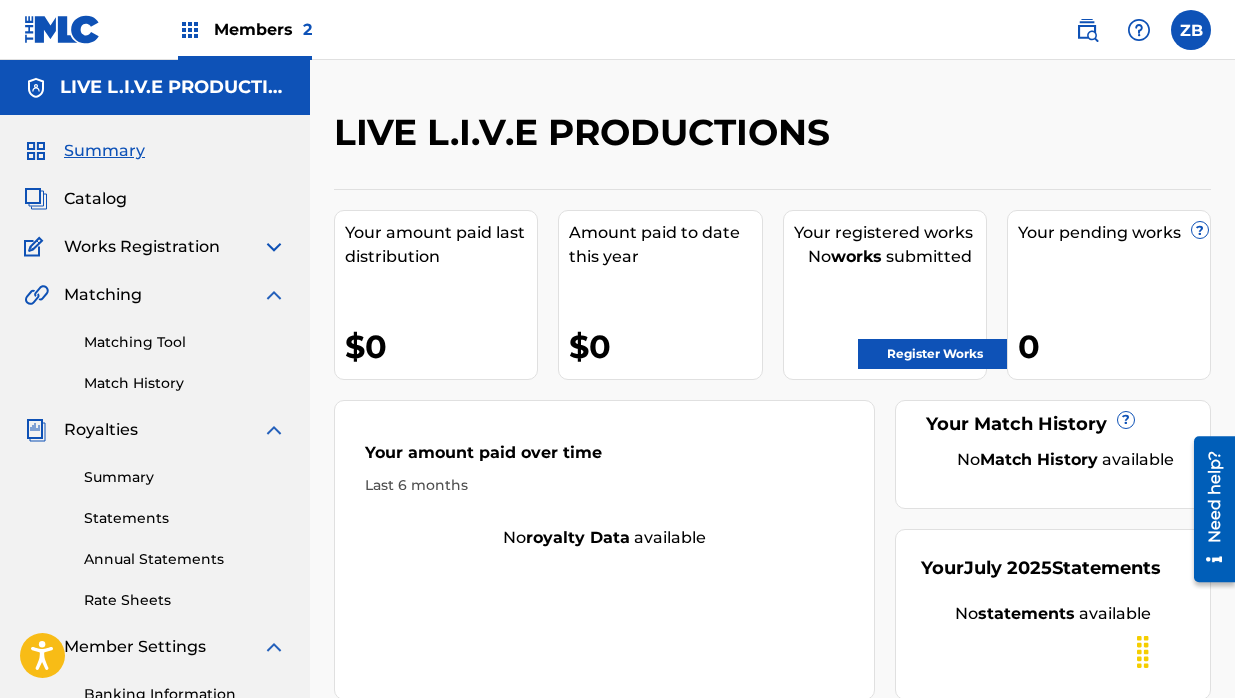 click on "LIVE L.I.V.E PRODUCTIONS Your amount paid last distribution   $0 Amount paid to date this year   $0 Your registered works   No  works   submitted Register Works Your pending works   ? 0 Your Match History ? No  Match History   available Your amount paid over time Last 6 months No  royalty data   available Your  [MONTH] [YEAR]  Statements No  statements   available" at bounding box center (772, 476) 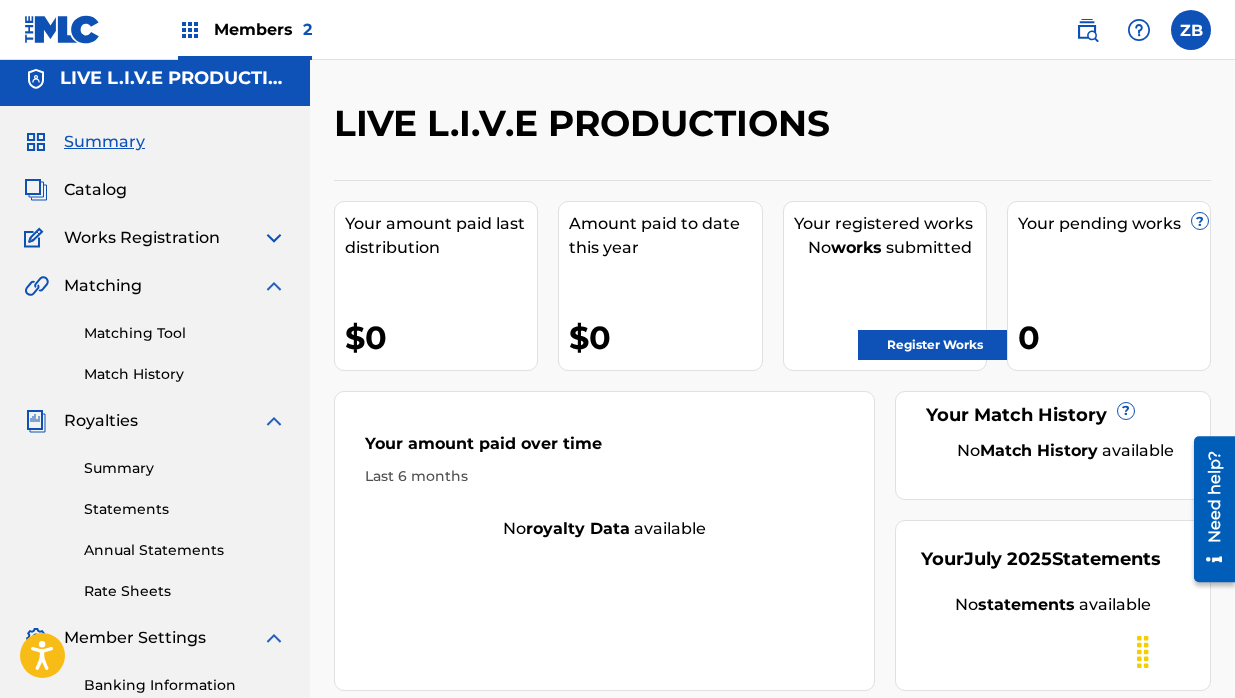 scroll, scrollTop: 0, scrollLeft: 0, axis: both 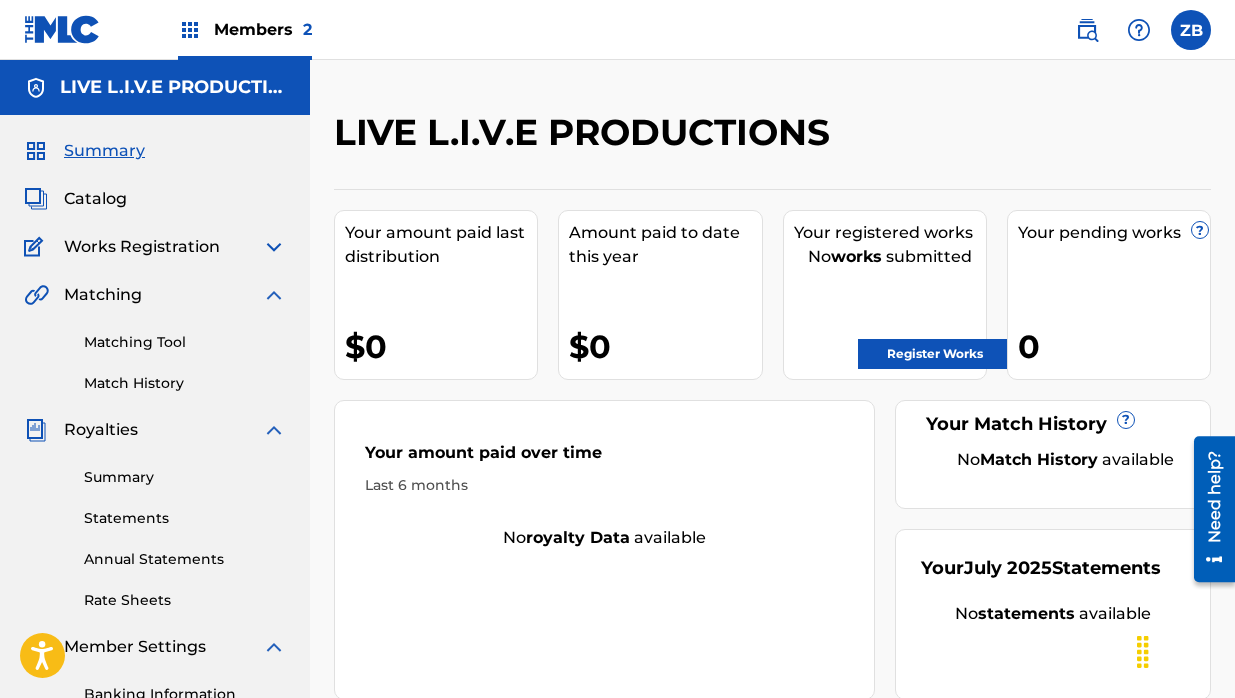 click on "Members    2" at bounding box center [263, 29] 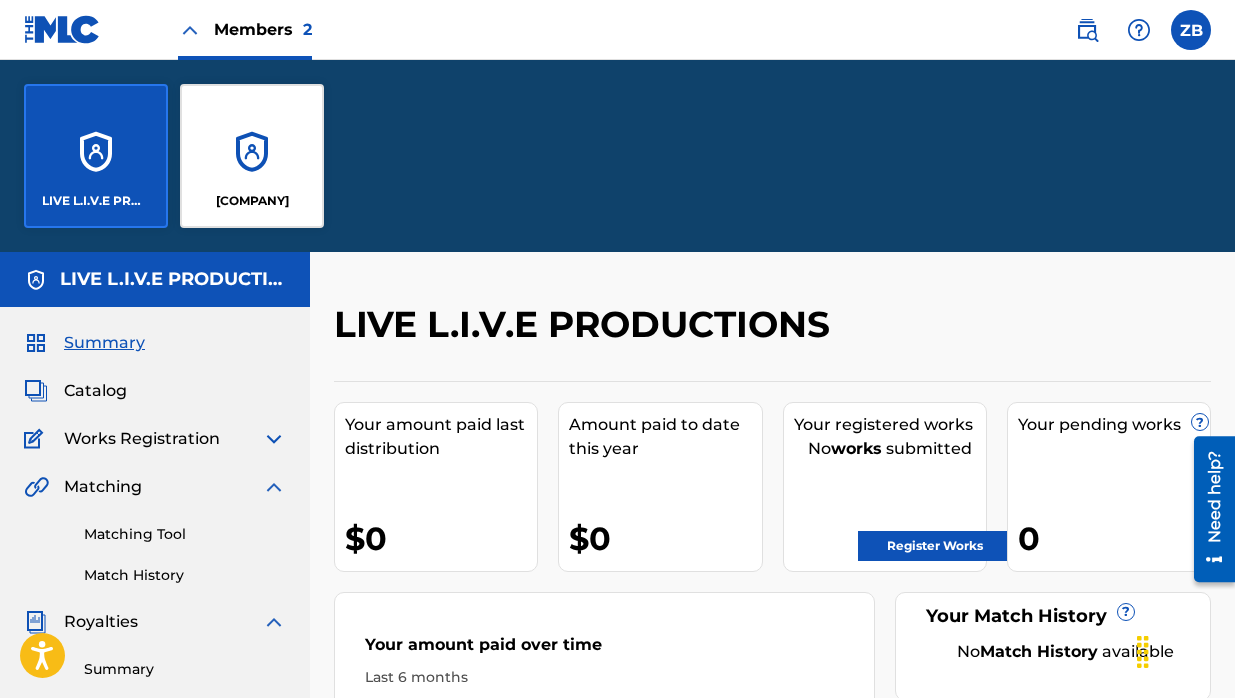 click on "[COMPANY]" at bounding box center (252, 156) 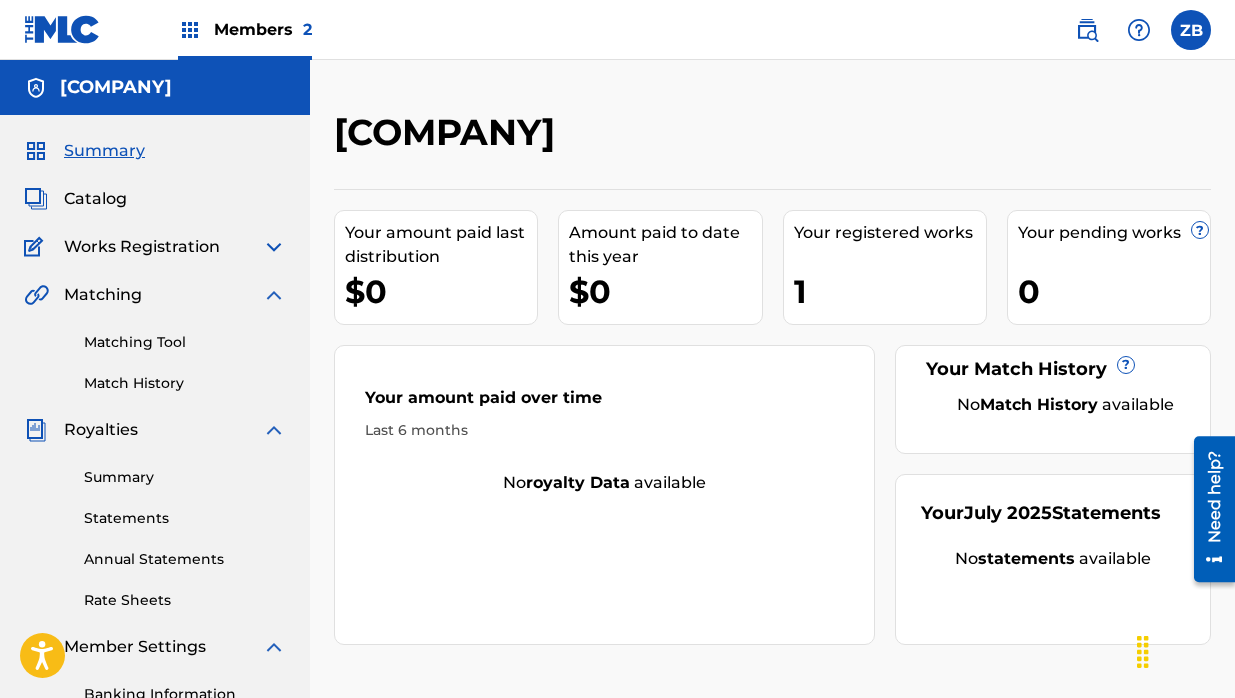 click on "Members    2" at bounding box center (245, 29) 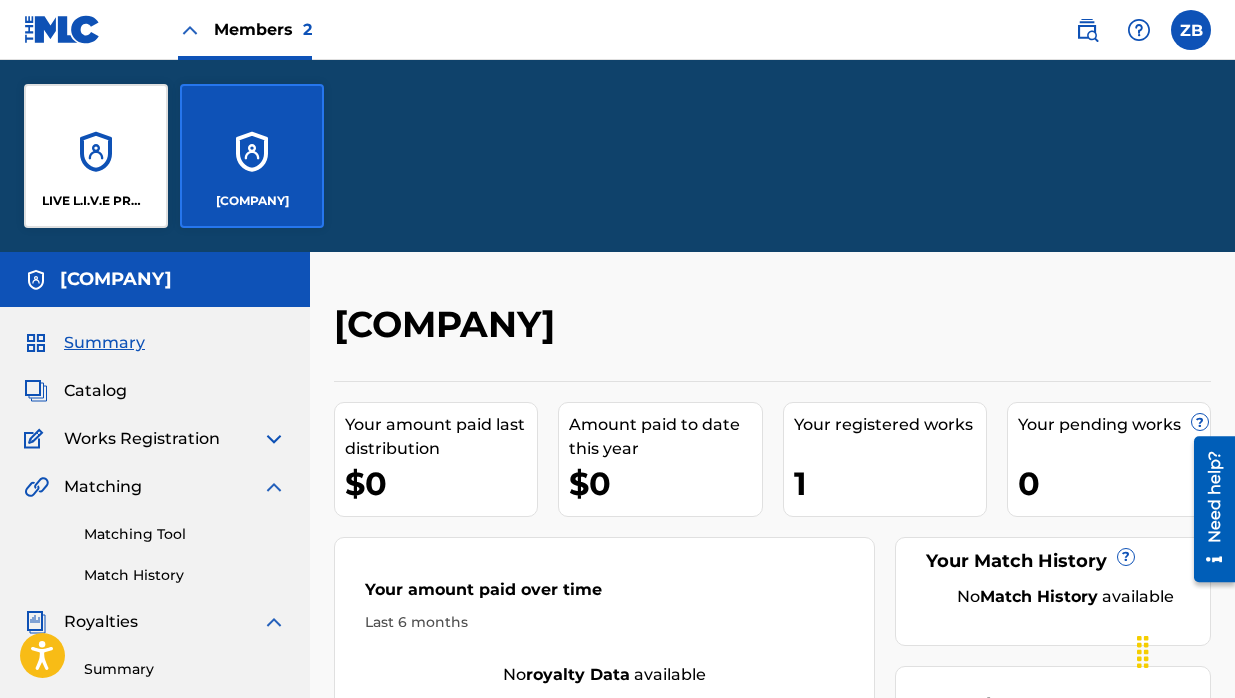 click on "Members    2" at bounding box center (245, 29) 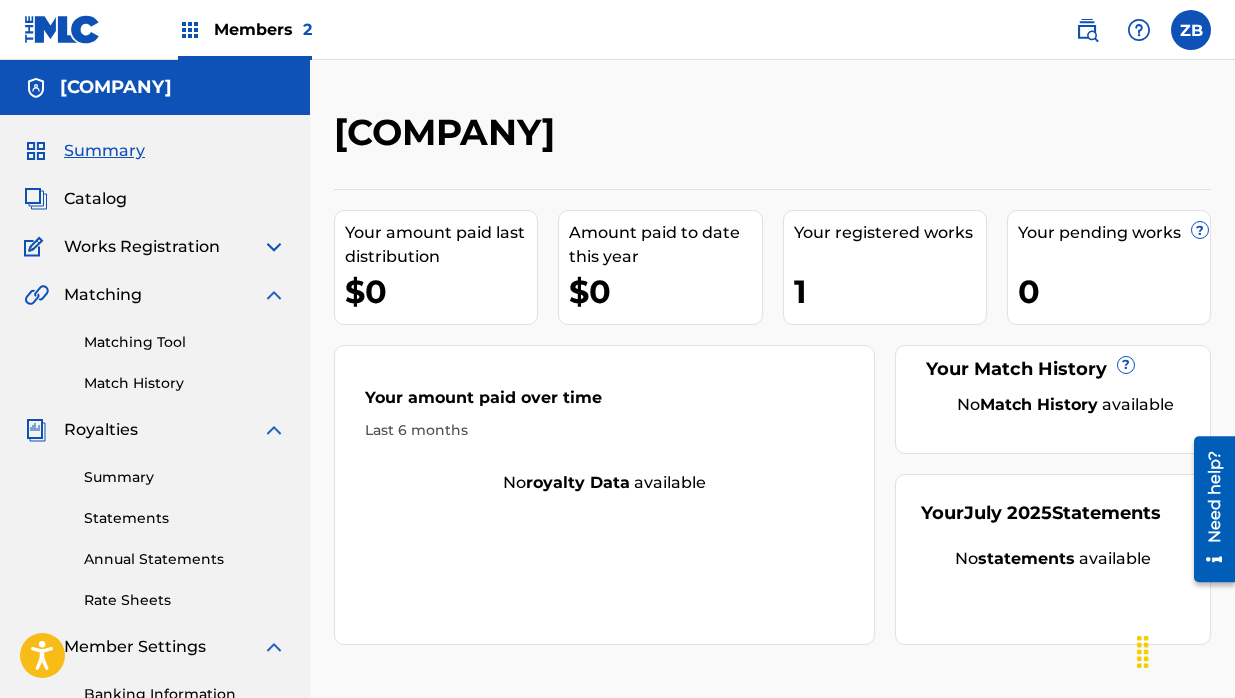 click on "Your amount paid over time" at bounding box center (604, 403) 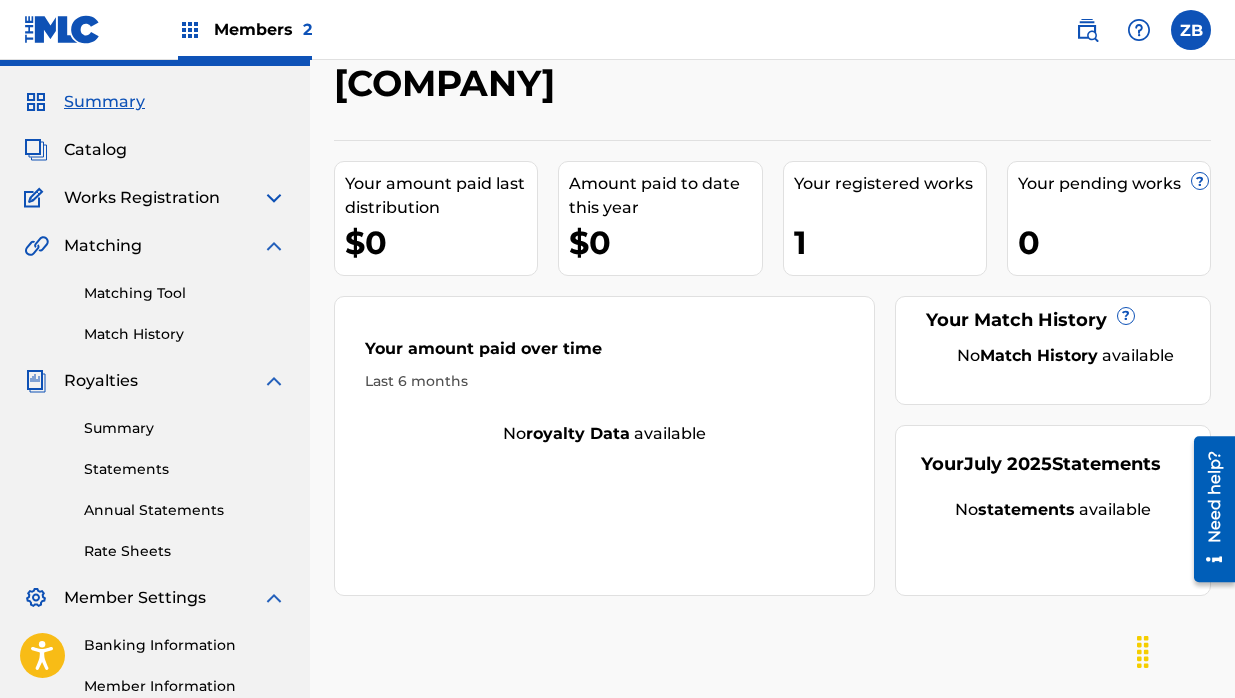 scroll, scrollTop: 43, scrollLeft: 0, axis: vertical 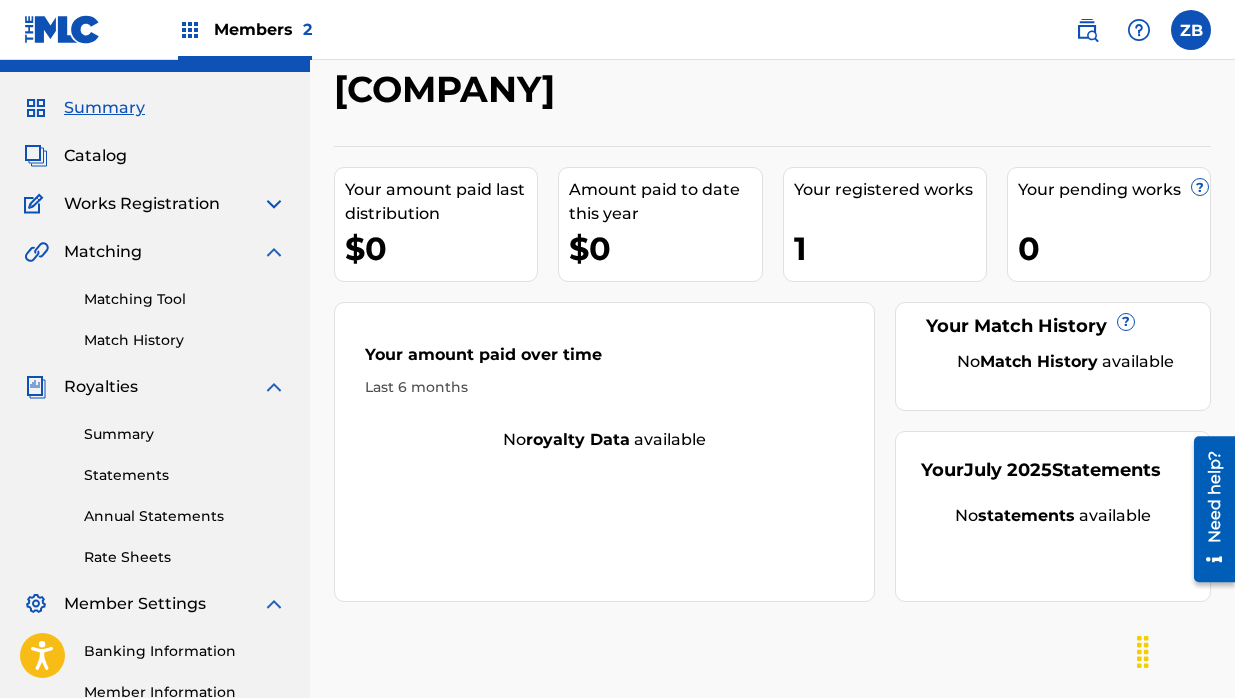 click on "Catalog" at bounding box center [95, 156] 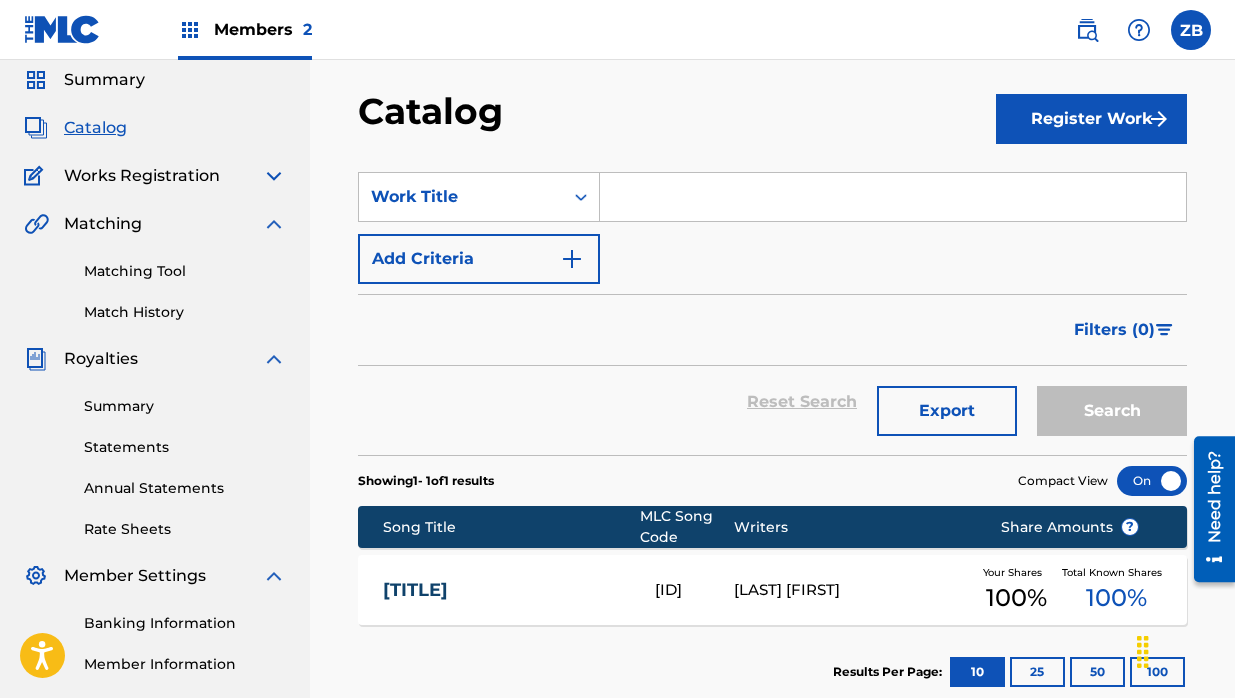 scroll, scrollTop: 66, scrollLeft: 0, axis: vertical 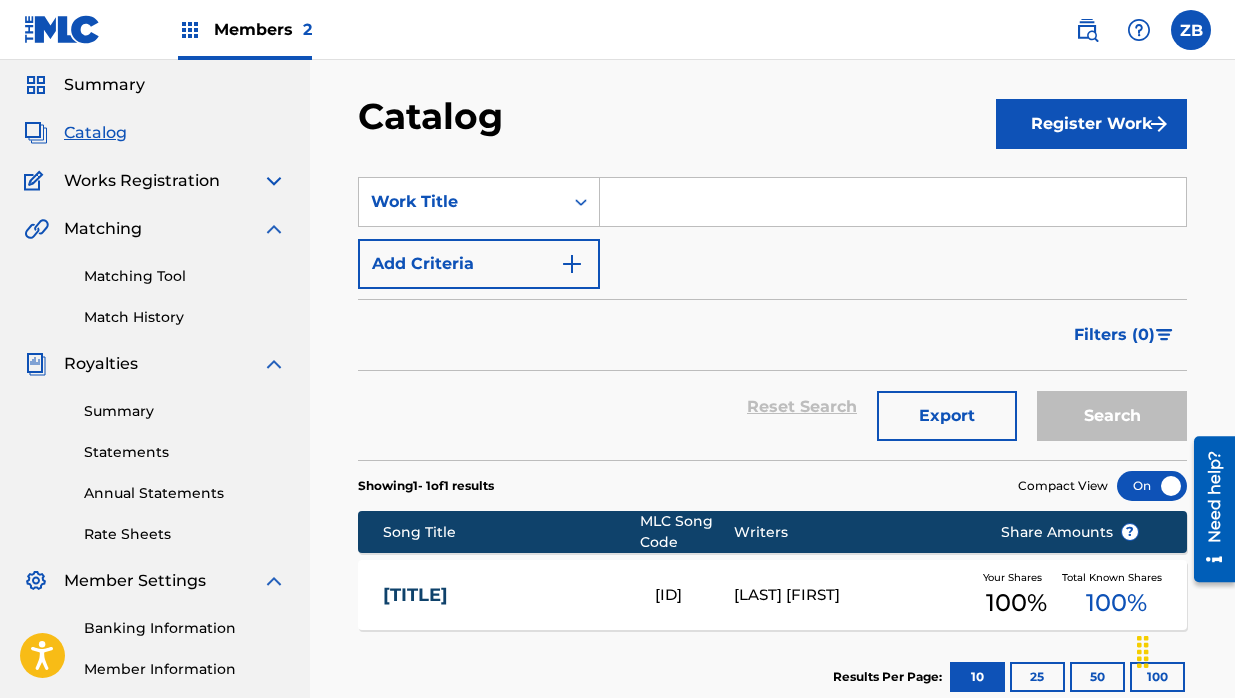 click on "[TITLE] [ID] [LAST] [FIRST] Your Shares 100 % Total Known Shares 100 %" at bounding box center [772, 595] 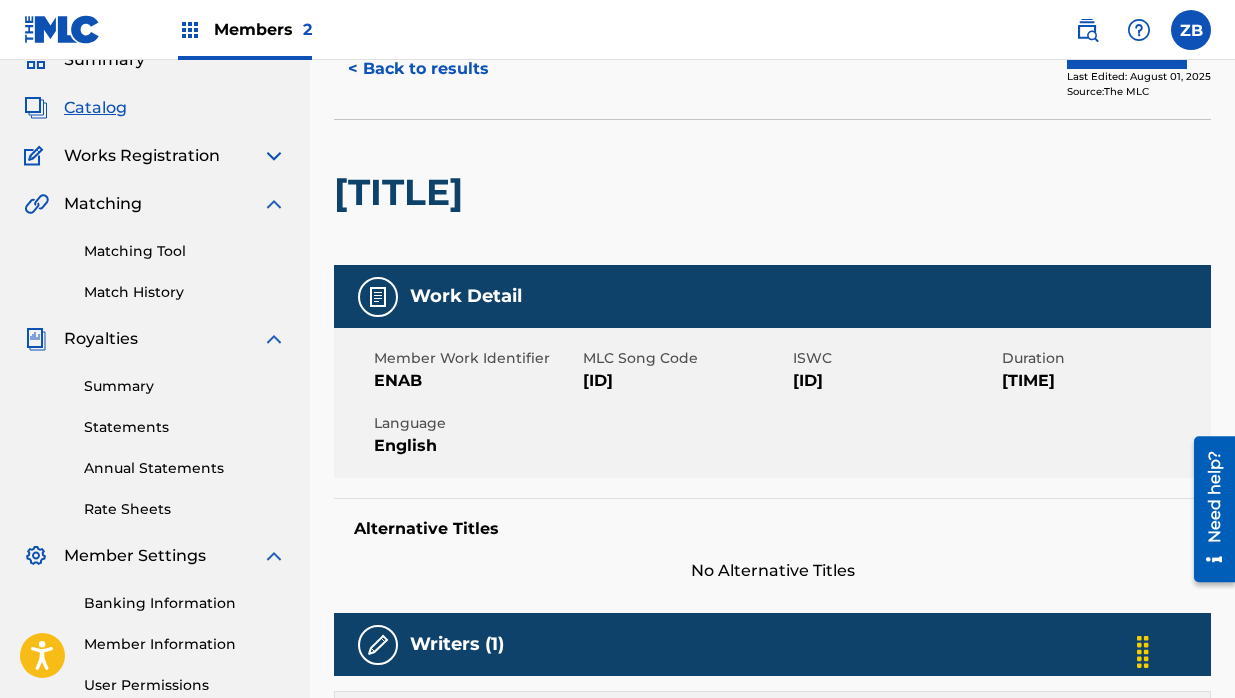 scroll, scrollTop: 0, scrollLeft: 0, axis: both 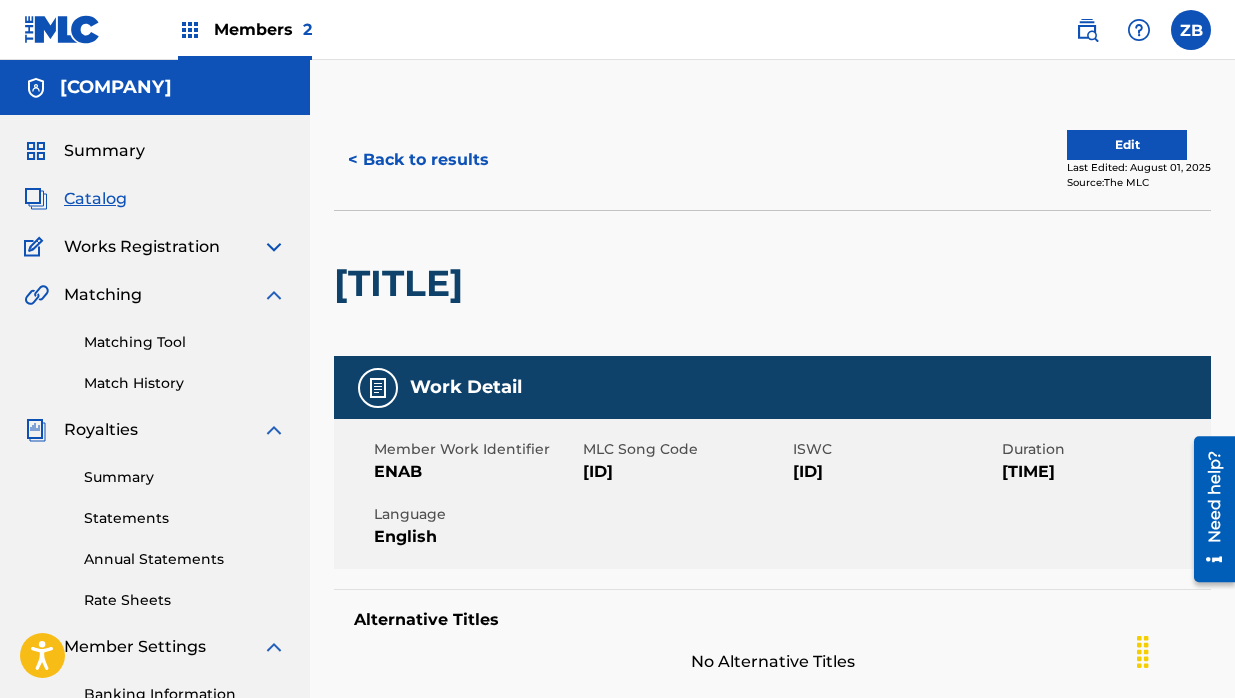 click on "Edit" at bounding box center [1127, 145] 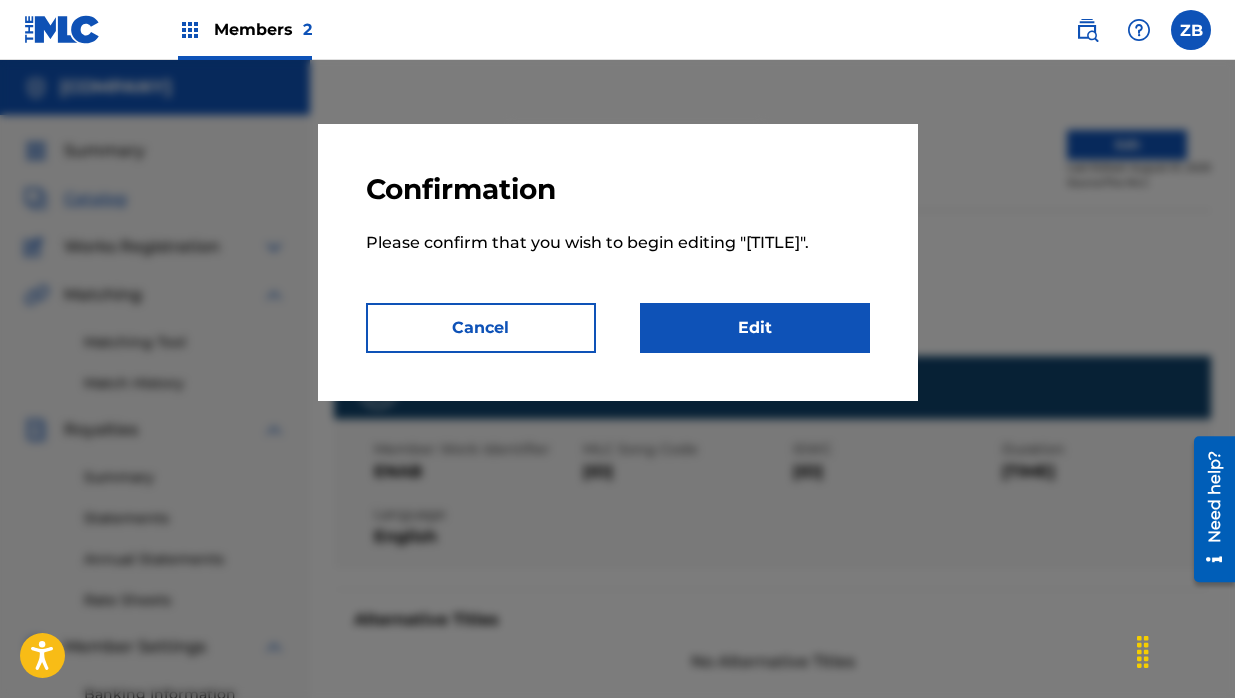 click on "Edit" at bounding box center (755, 328) 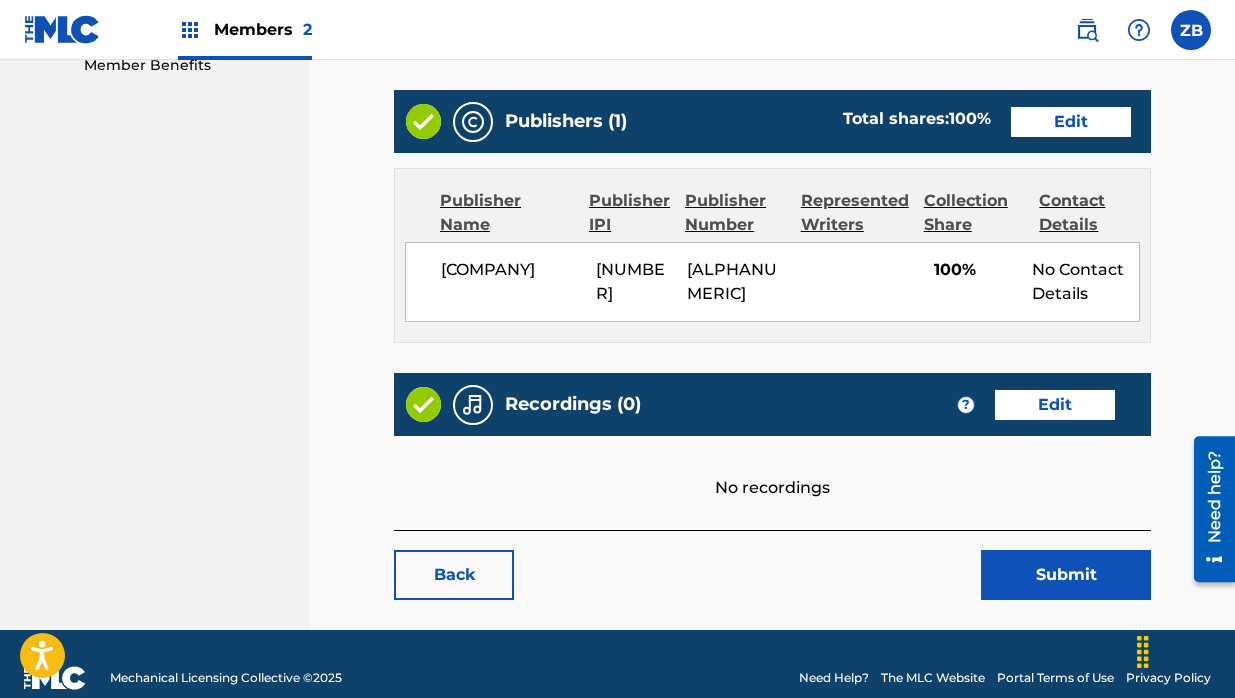 scroll, scrollTop: 845, scrollLeft: 0, axis: vertical 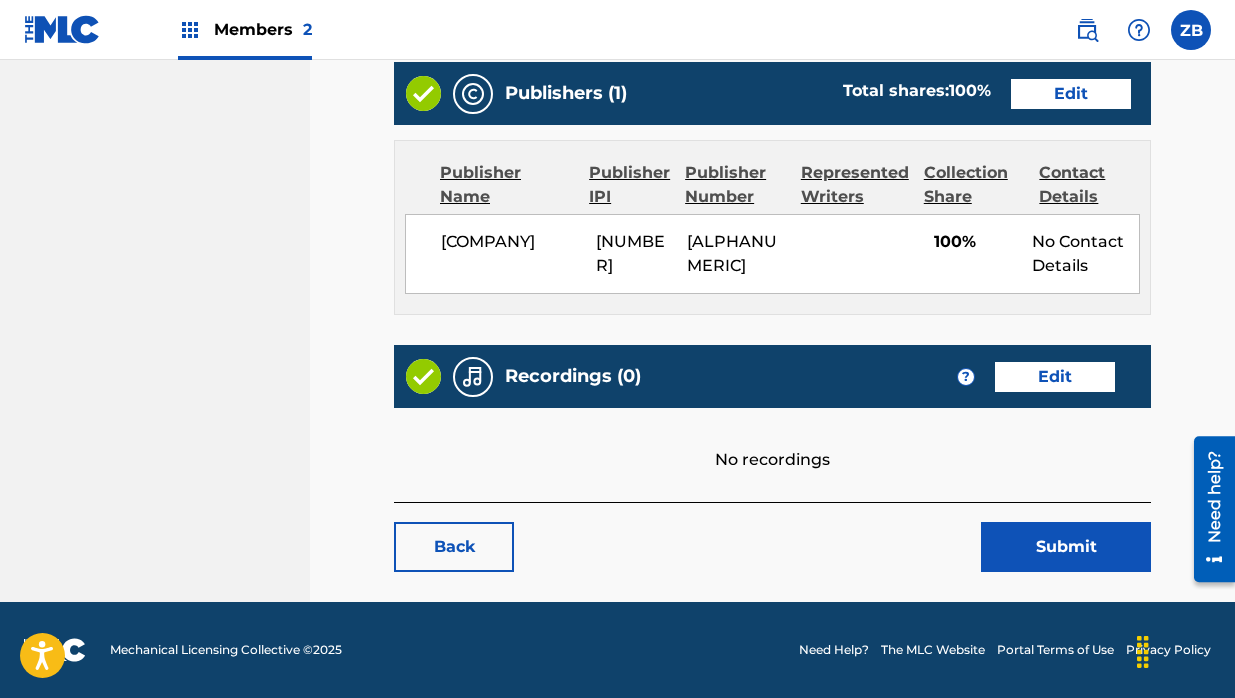 click on "Edit" at bounding box center [1055, 377] 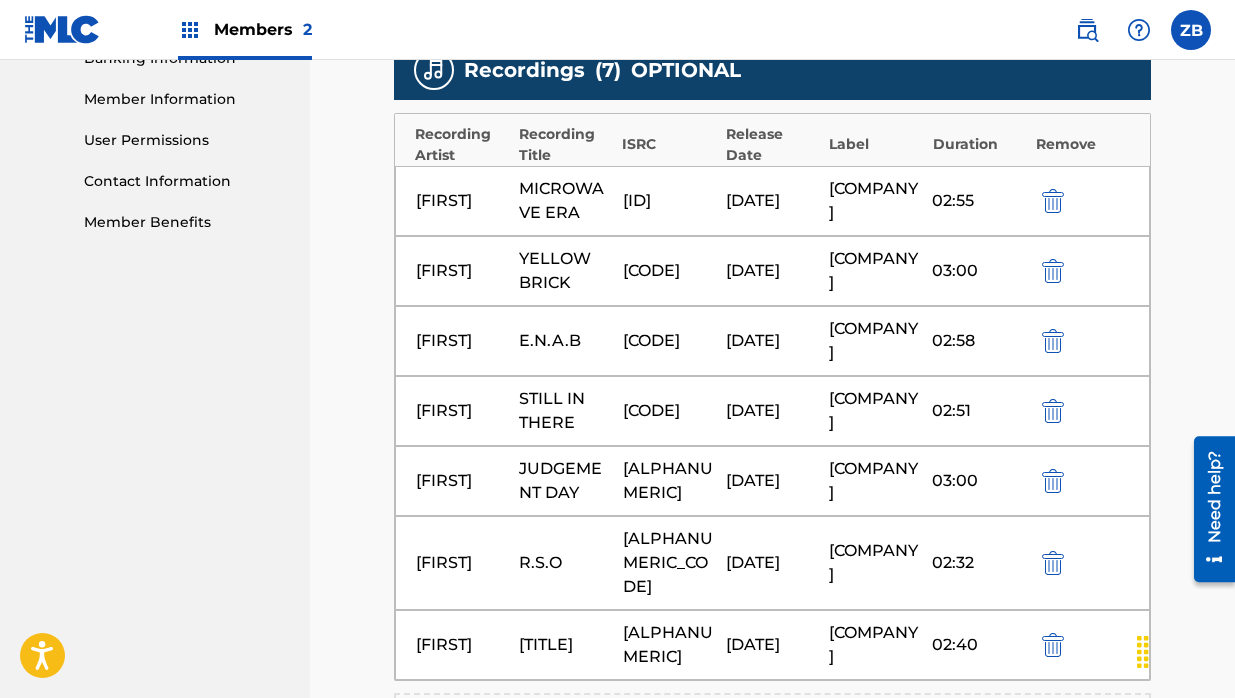 scroll, scrollTop: 631, scrollLeft: 0, axis: vertical 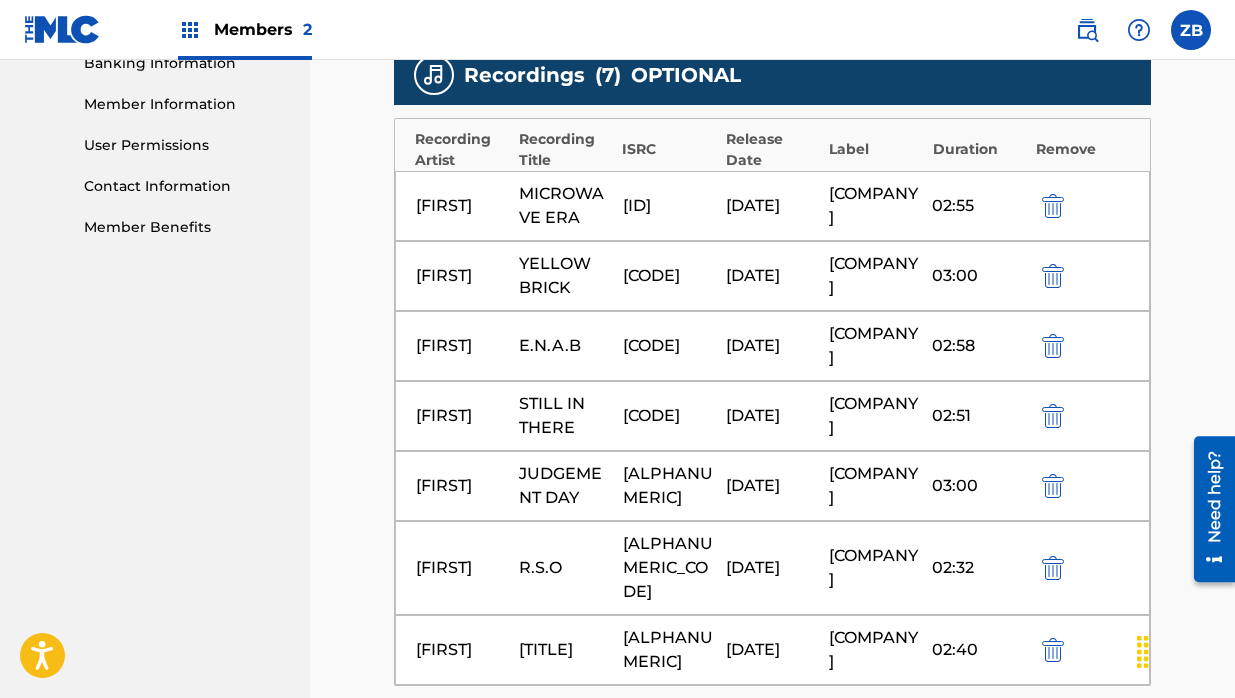 click on "[FIRST]" at bounding box center [462, 206] 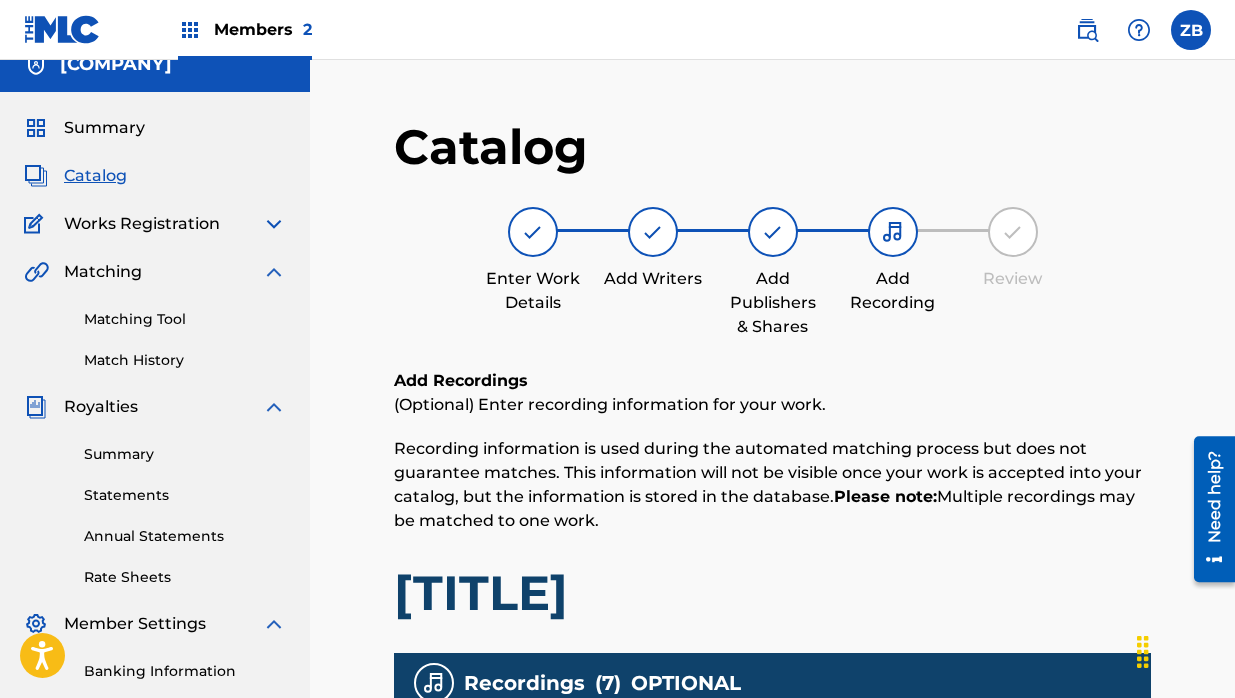 scroll, scrollTop: 0, scrollLeft: 0, axis: both 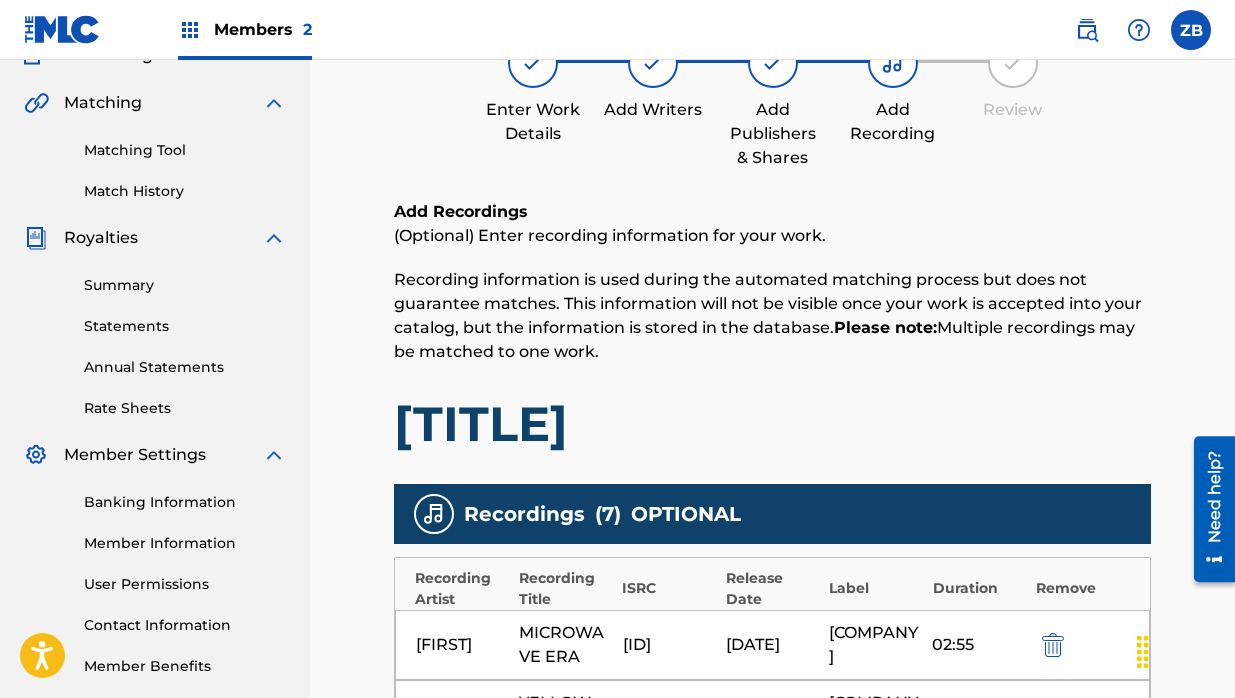 click on "Recording information is used during the automated matching process but does not guarantee matches. This information will not be visible once your work is accepted into your catalog, but the information is stored in the database.  Please note:  Multiple recordings may be matched to one work." at bounding box center [768, 315] 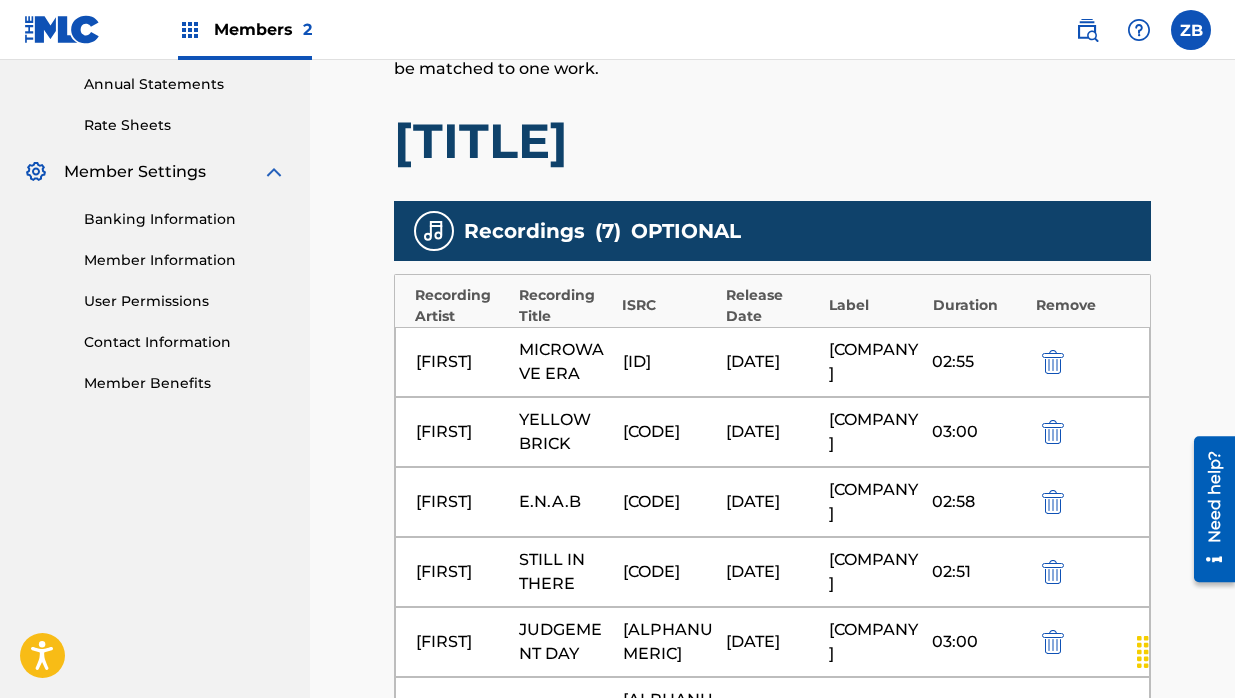 scroll, scrollTop: 512, scrollLeft: 0, axis: vertical 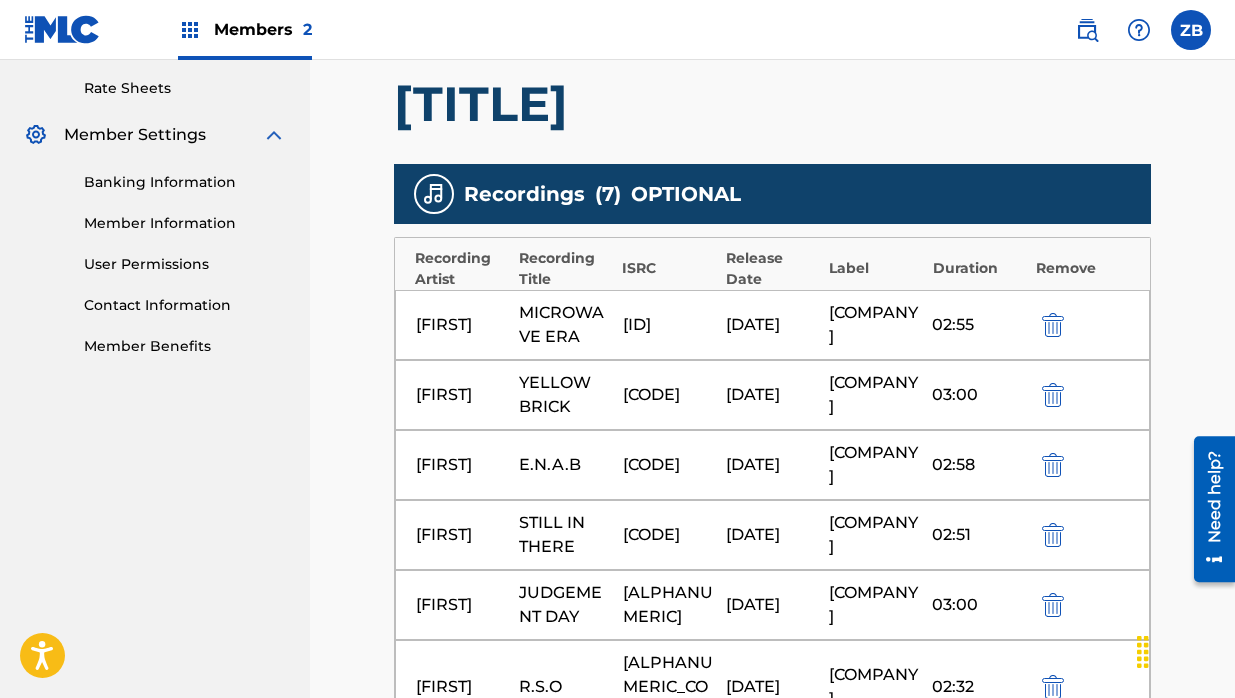 click at bounding box center [1053, 325] 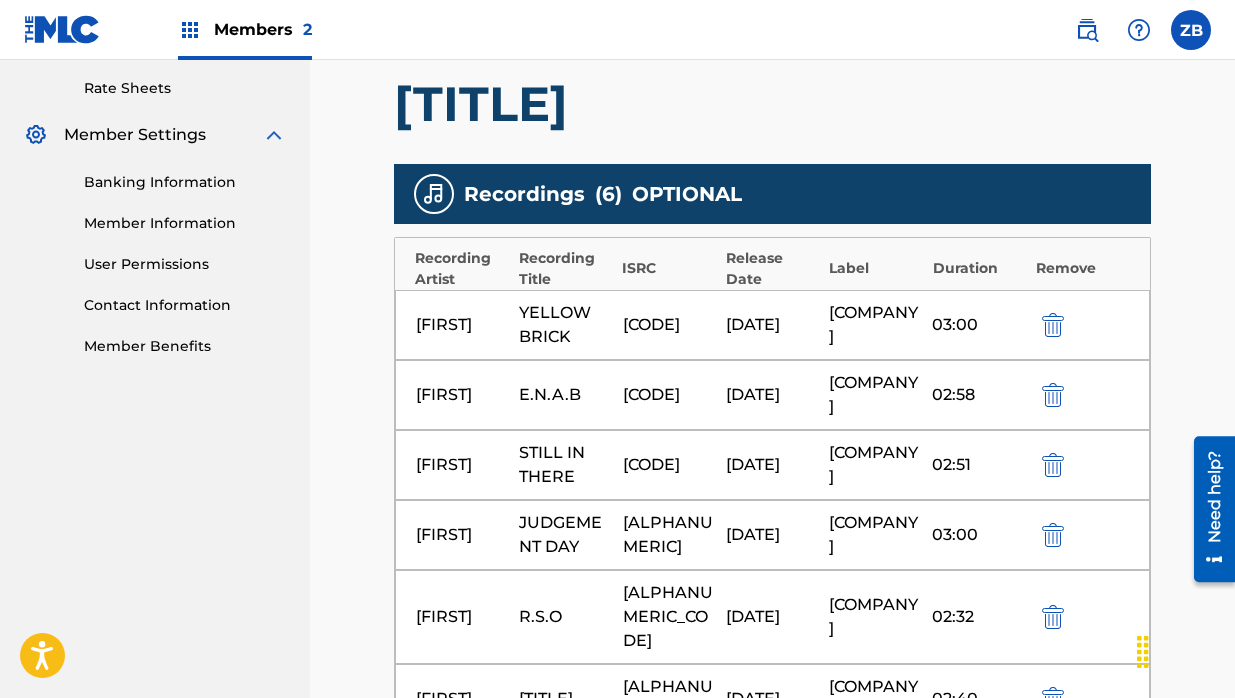 click at bounding box center [1053, 325] 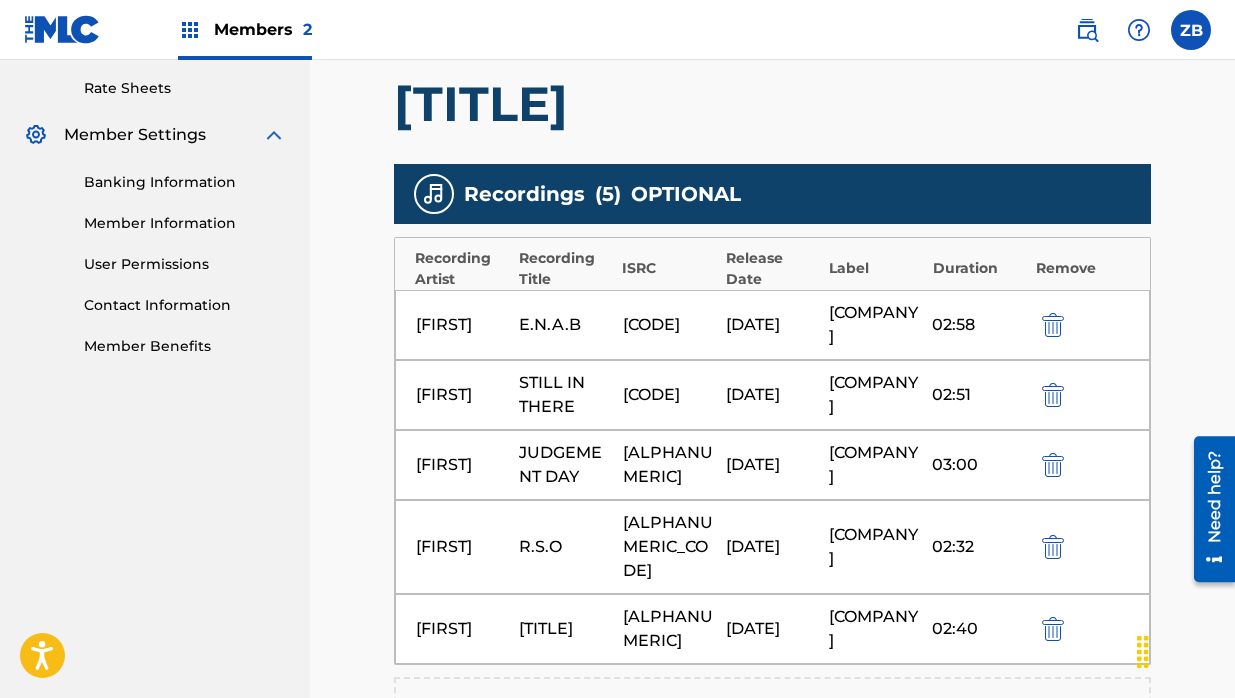 click at bounding box center [1053, 325] 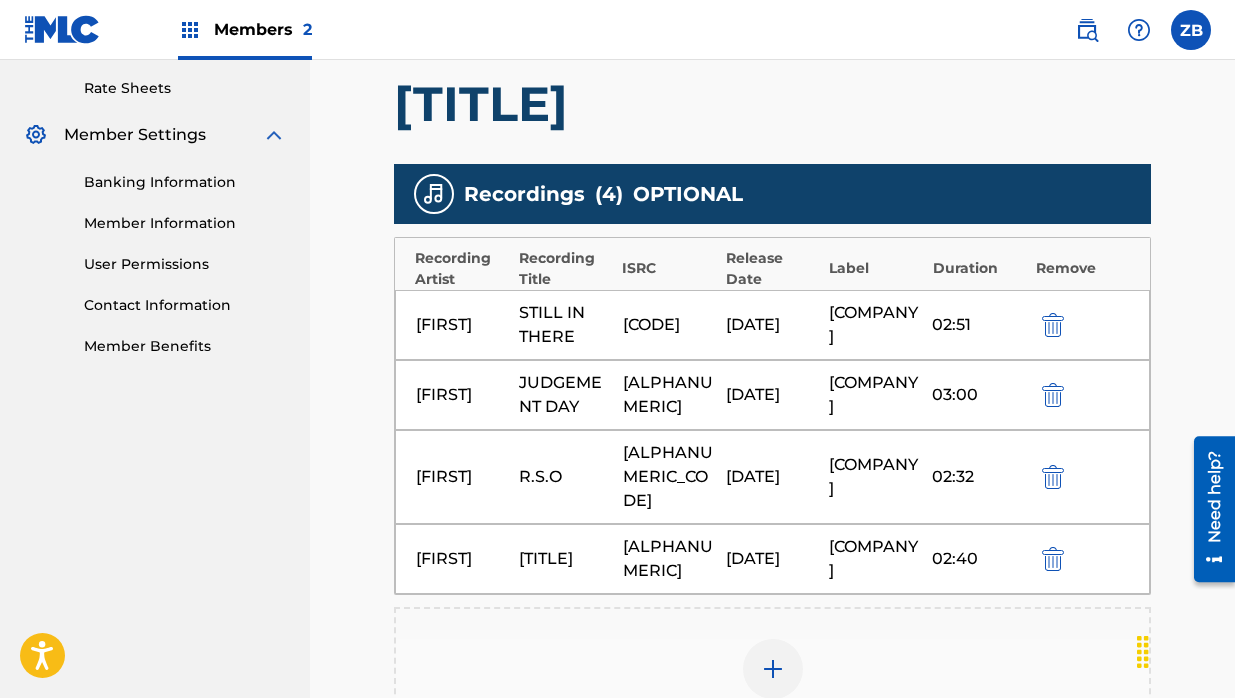 click at bounding box center [1053, 325] 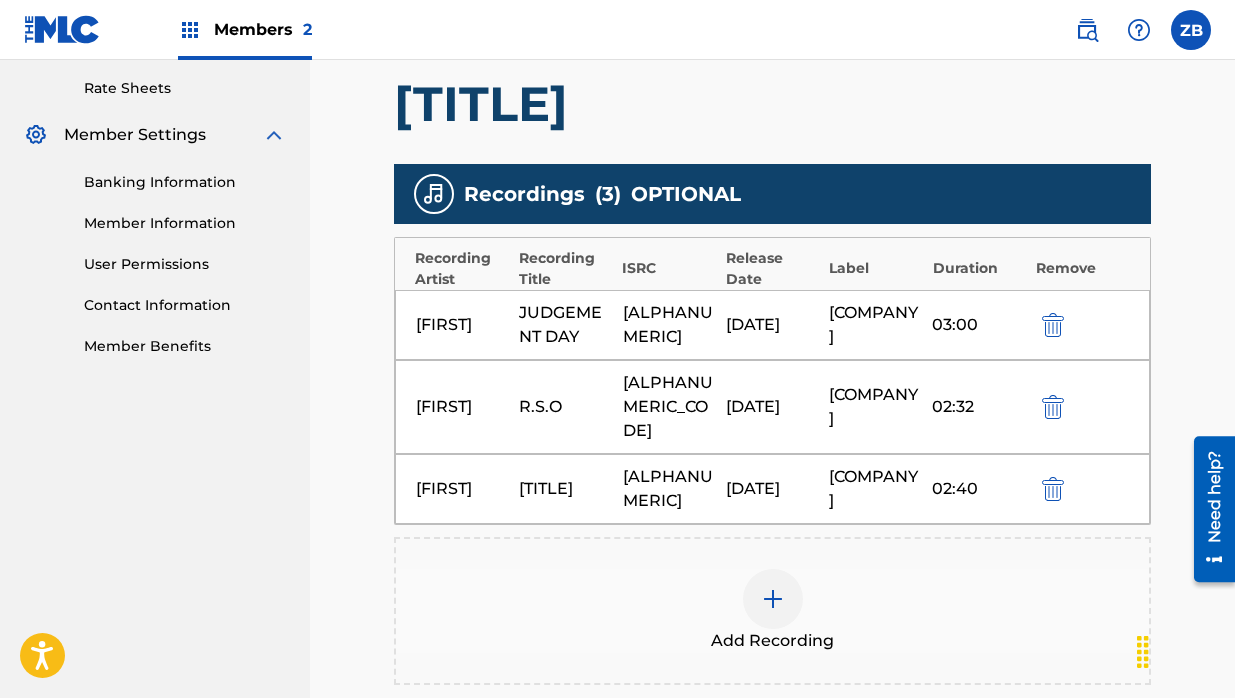 click at bounding box center [1053, 325] 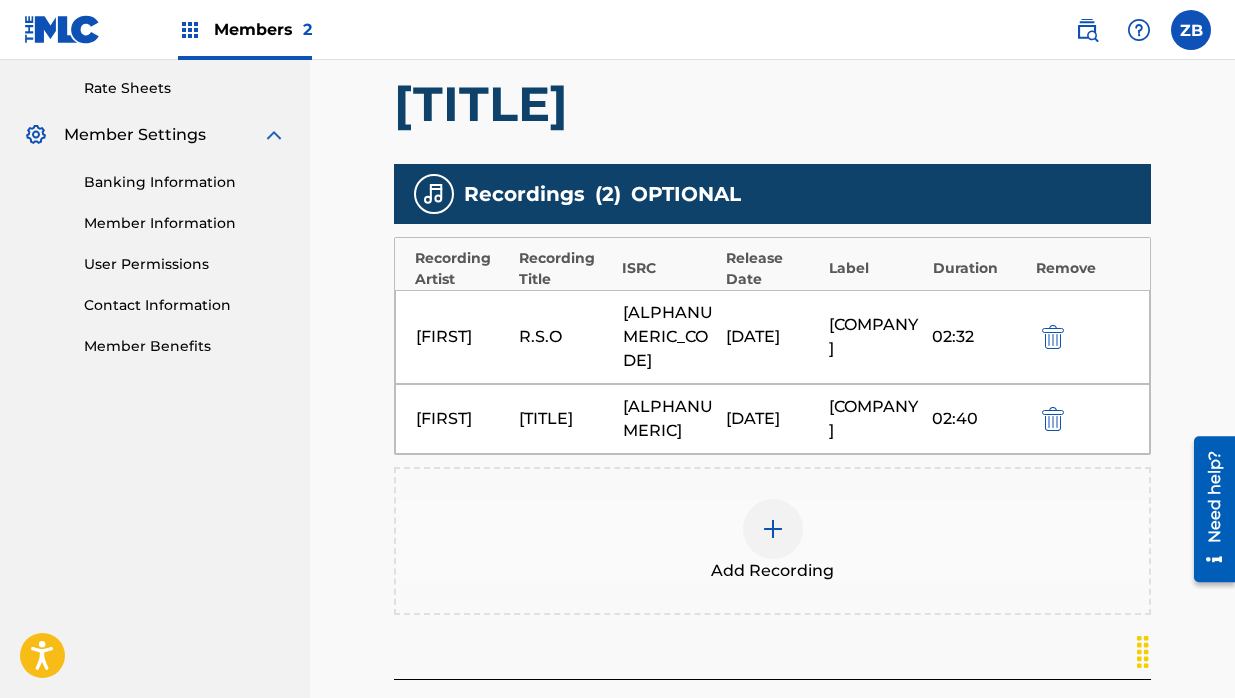 click at bounding box center [1053, 337] 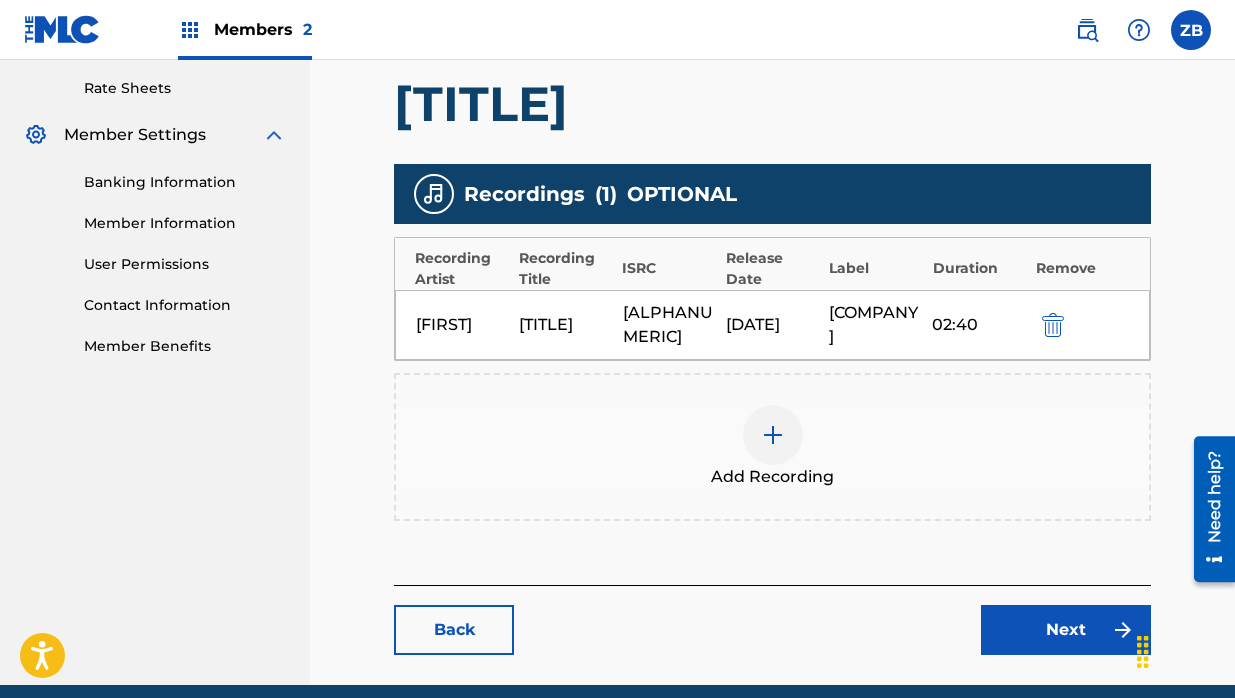 click at bounding box center (1053, 325) 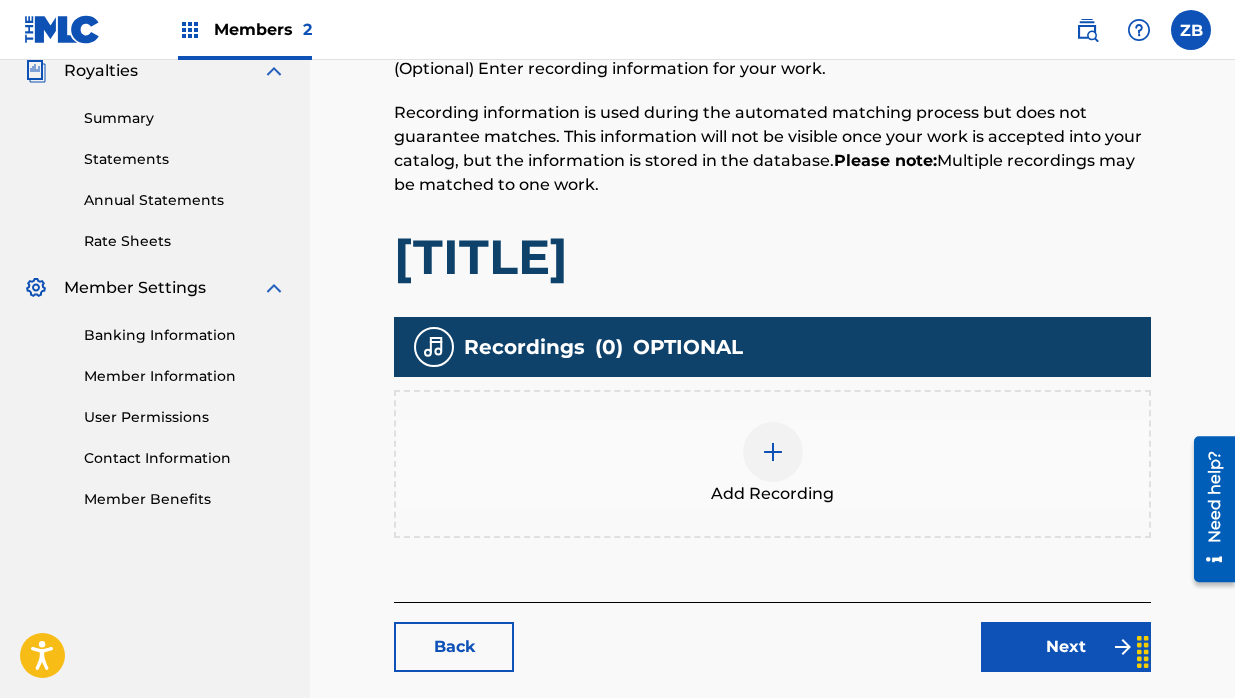 scroll, scrollTop: 459, scrollLeft: 0, axis: vertical 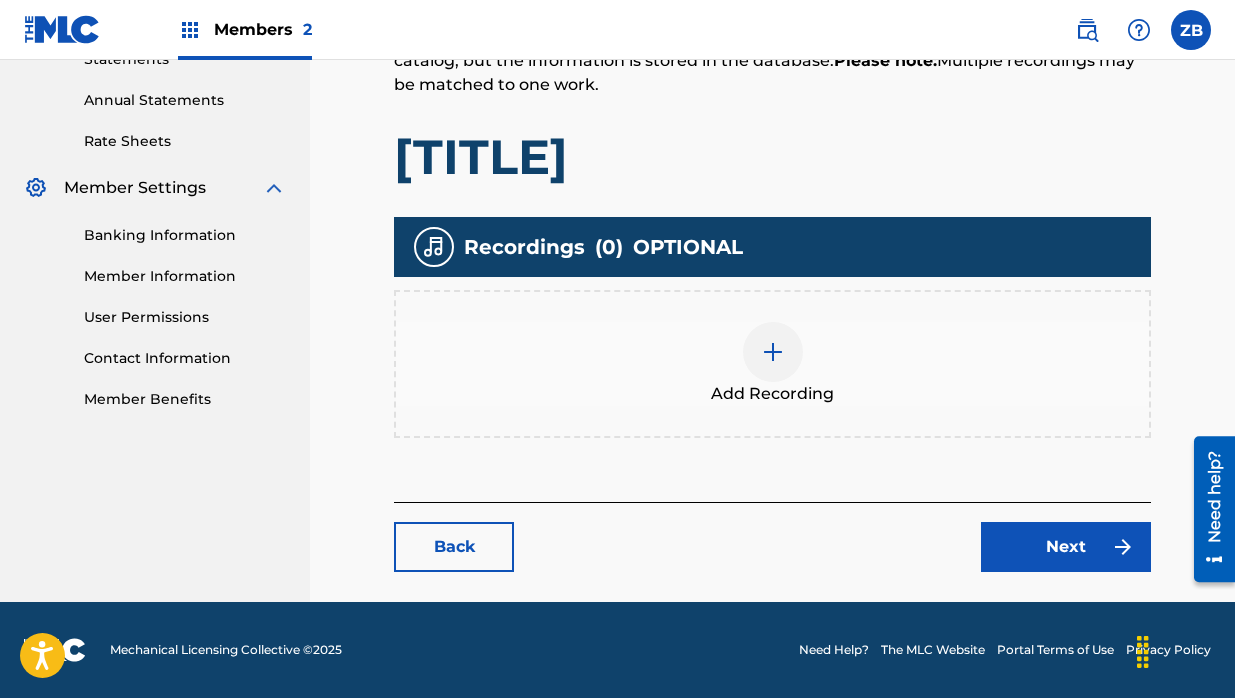 click at bounding box center [773, 352] 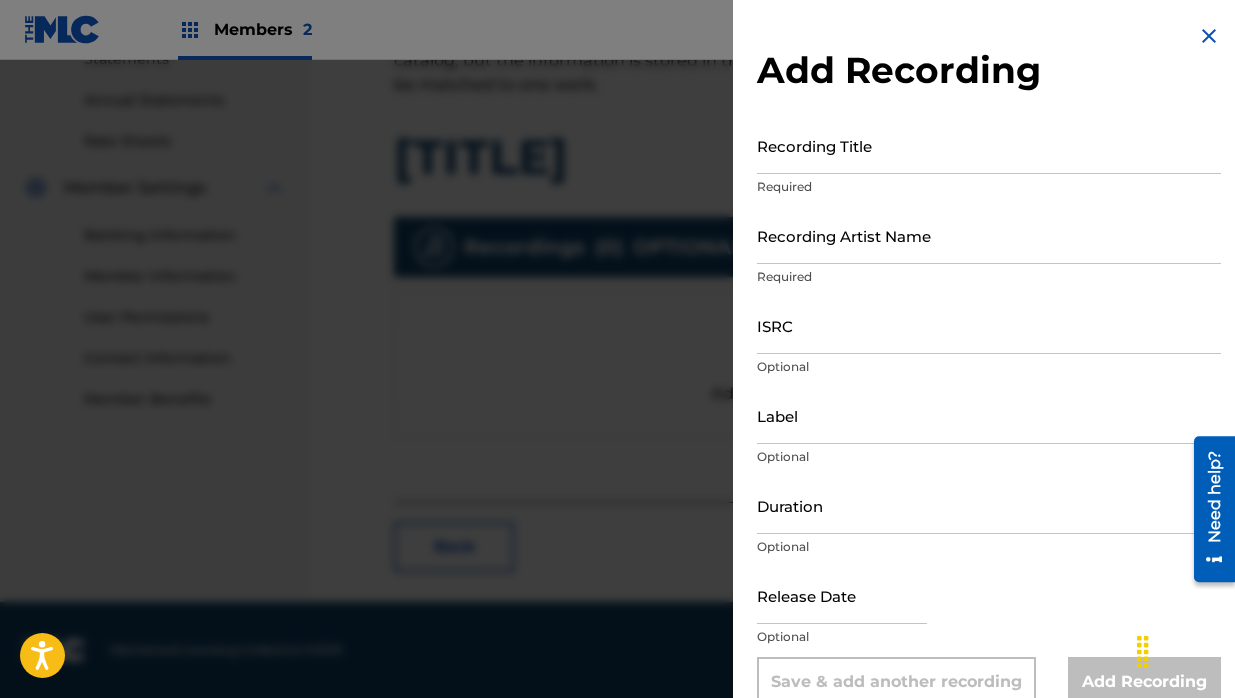 click at bounding box center (617, 409) 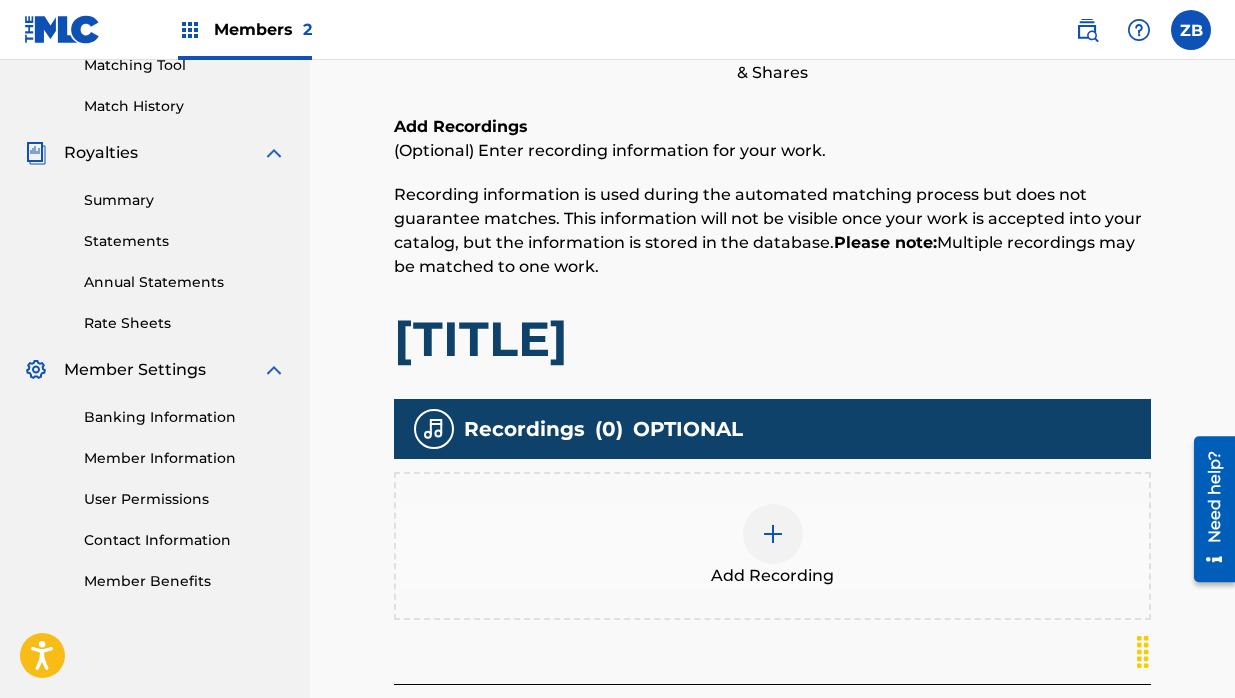 scroll, scrollTop: 459, scrollLeft: 0, axis: vertical 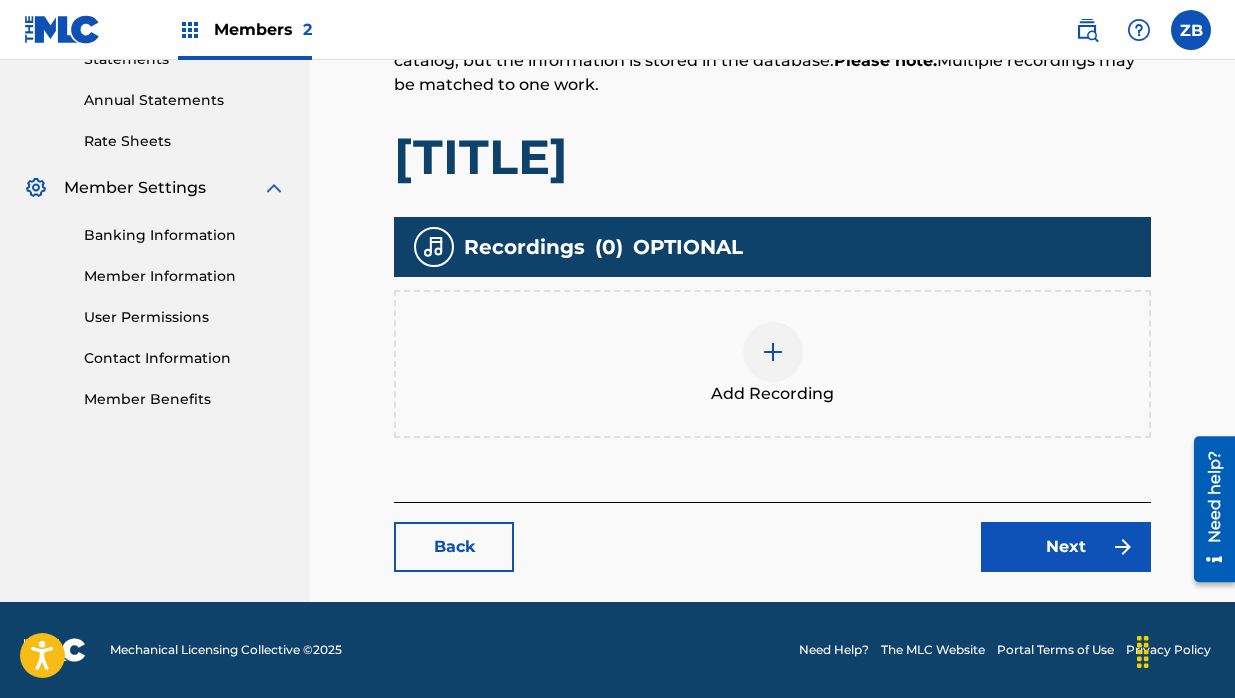 click at bounding box center (773, 352) 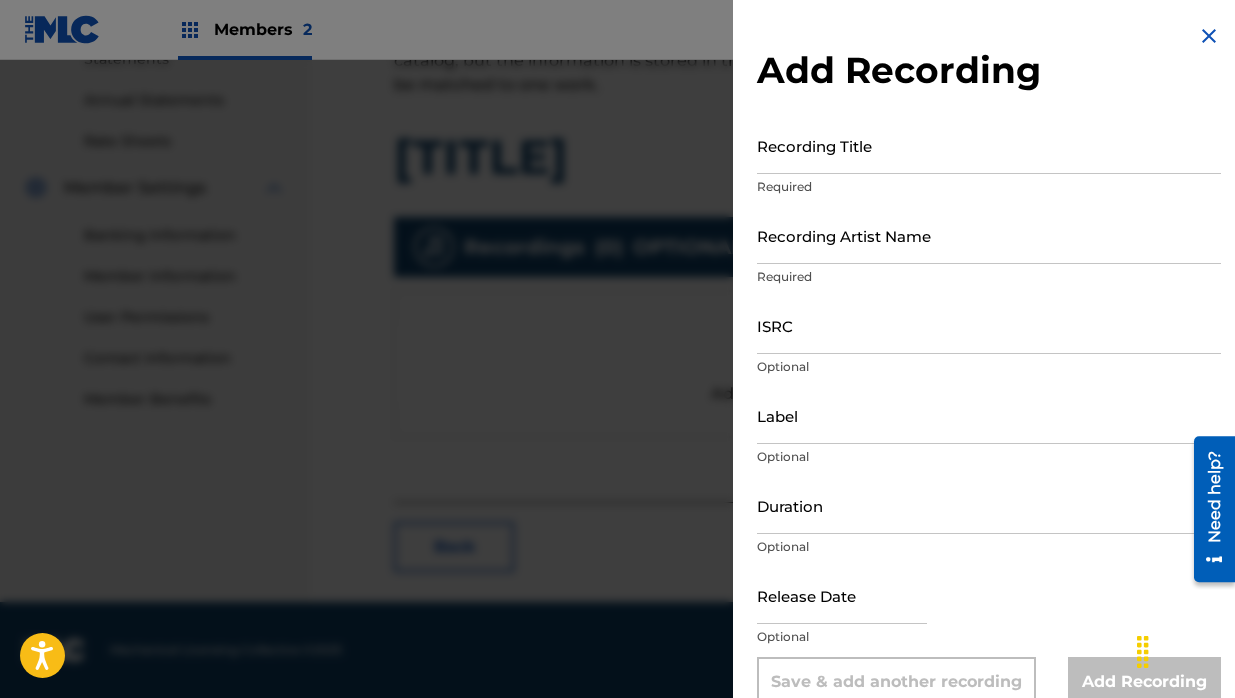 click at bounding box center (617, 409) 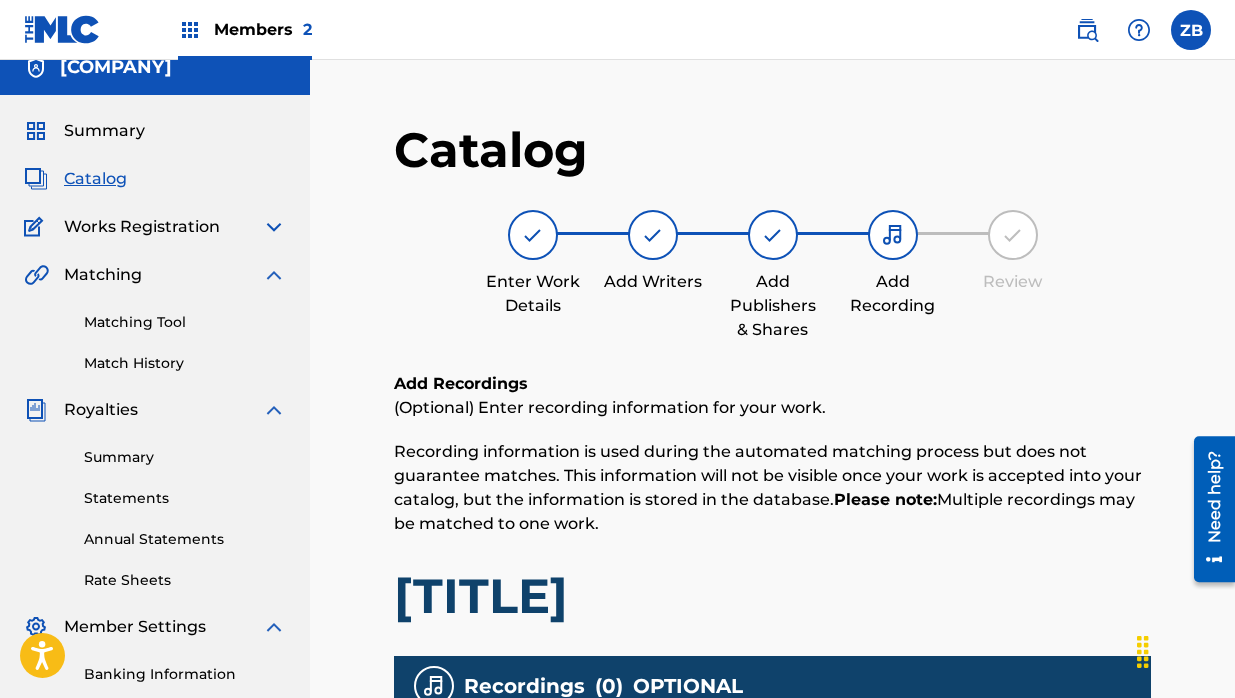 scroll, scrollTop: 0, scrollLeft: 0, axis: both 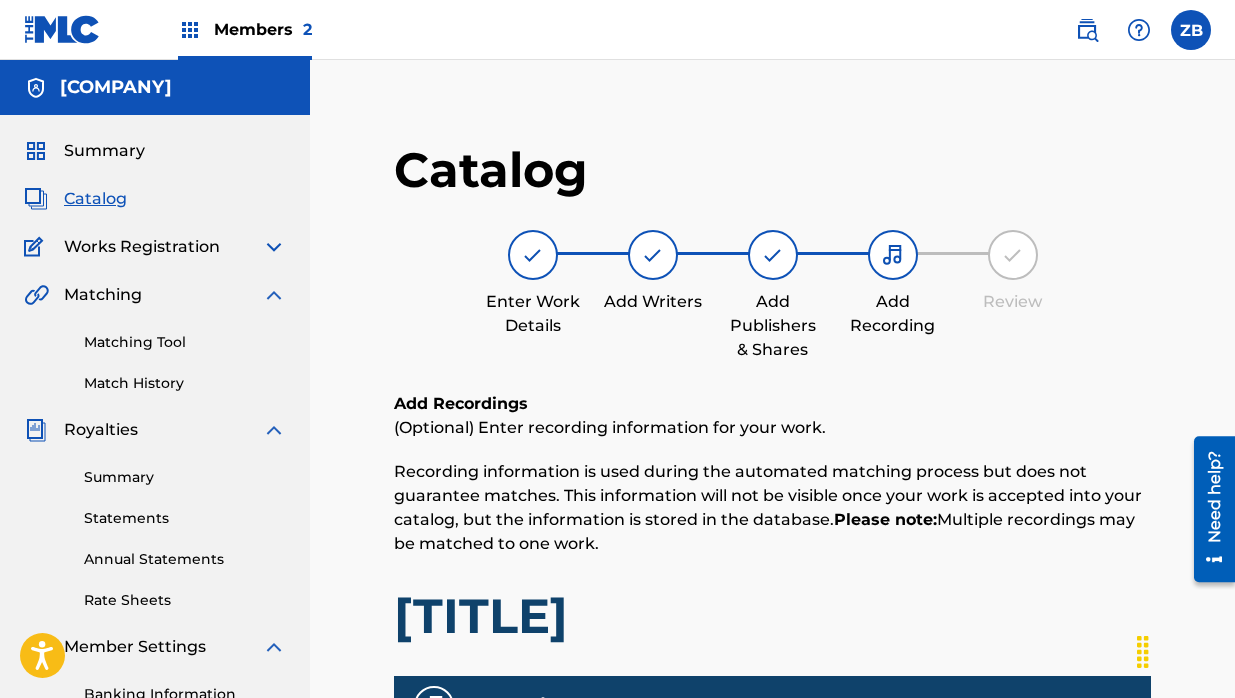 click at bounding box center (653, 255) 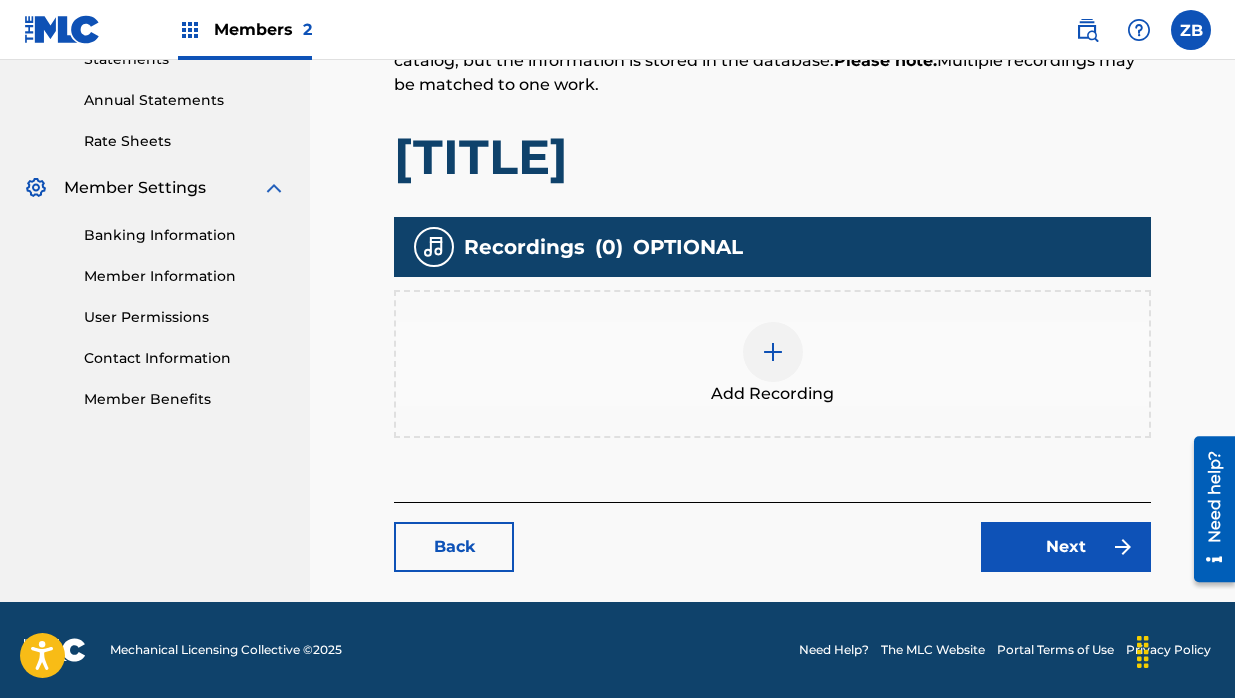 click on "Back" at bounding box center [454, 547] 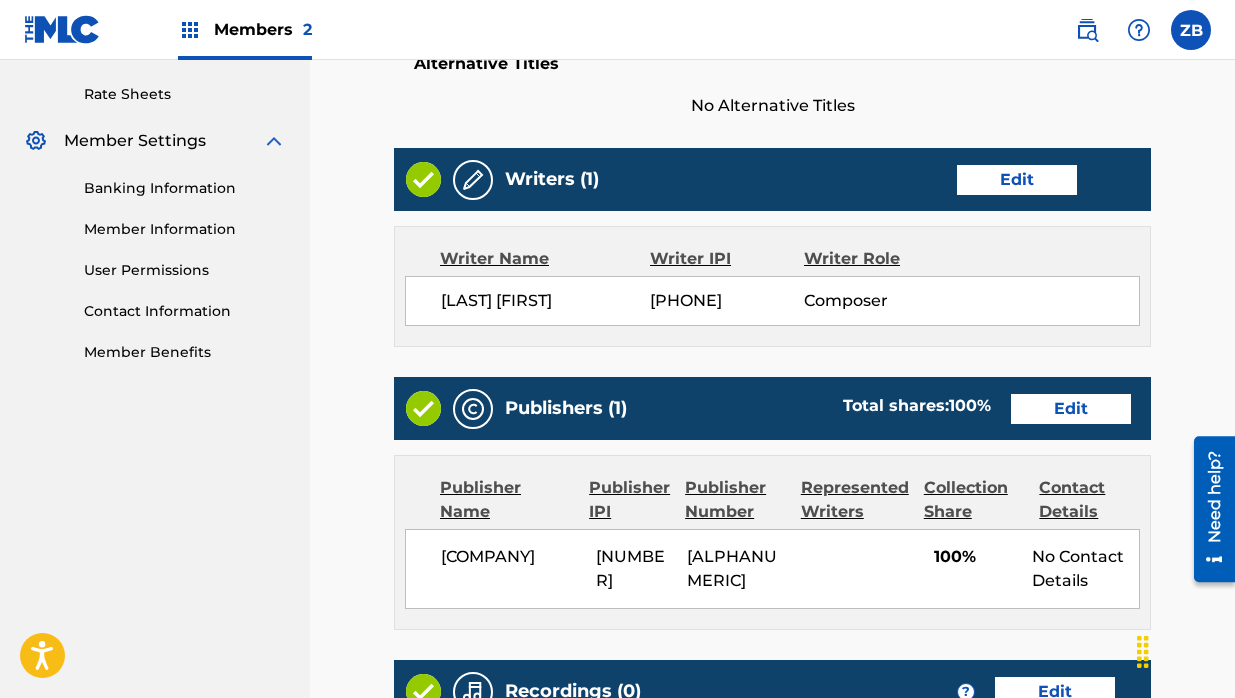 scroll, scrollTop: 845, scrollLeft: 0, axis: vertical 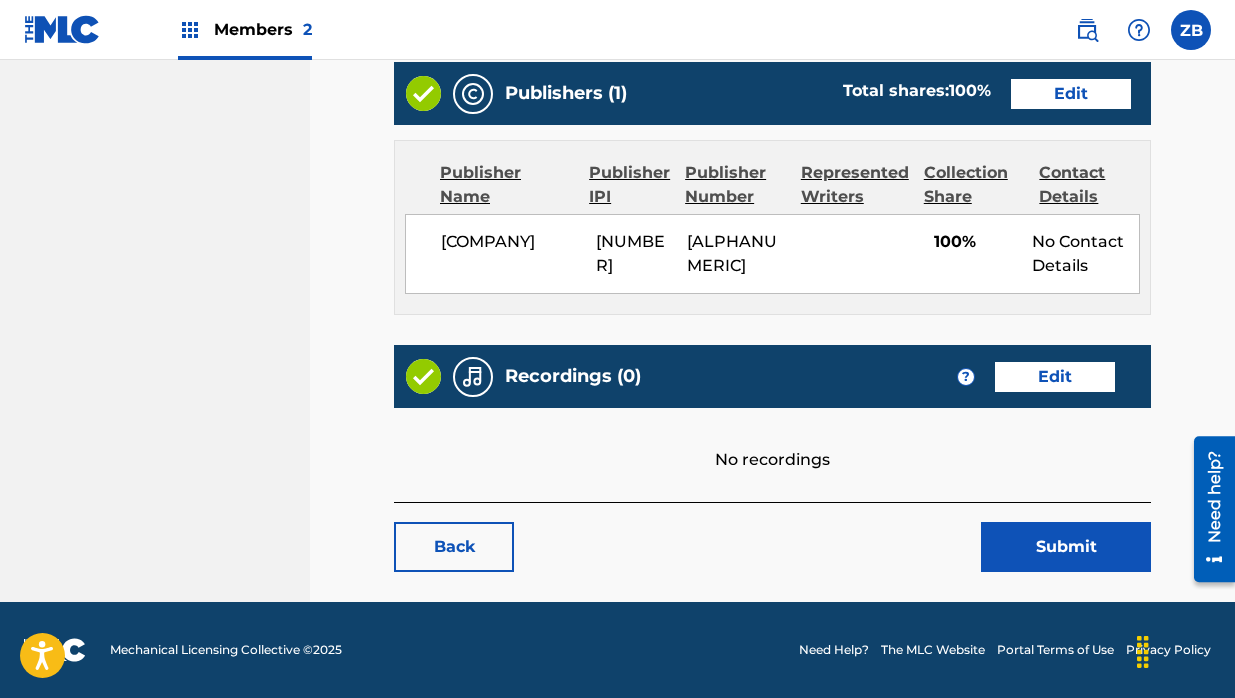 click on "Submit" at bounding box center (1066, 547) 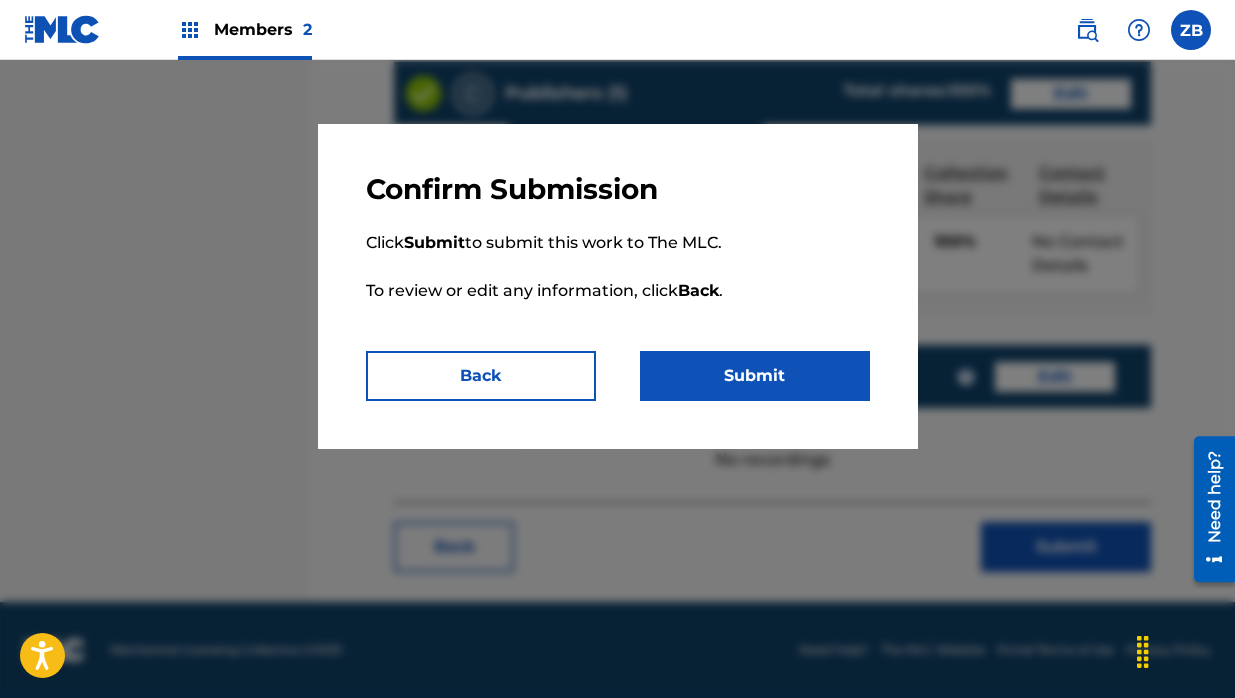 click on "Submit" at bounding box center (755, 376) 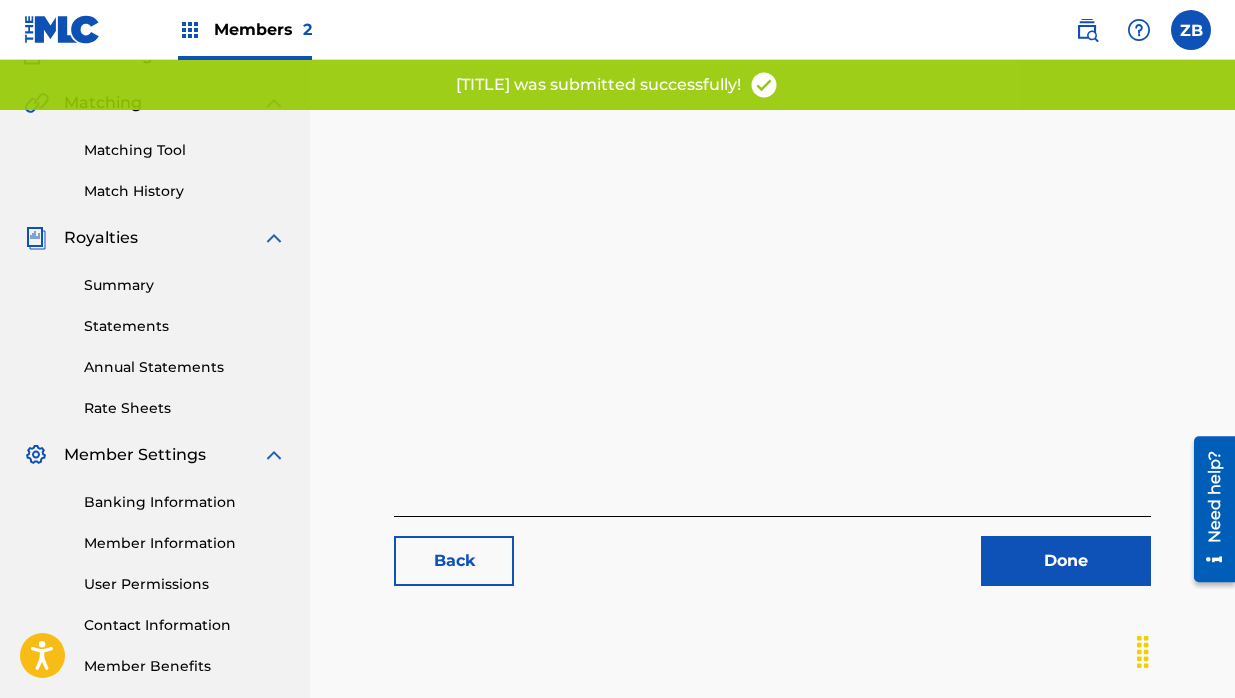 scroll, scrollTop: 291, scrollLeft: 0, axis: vertical 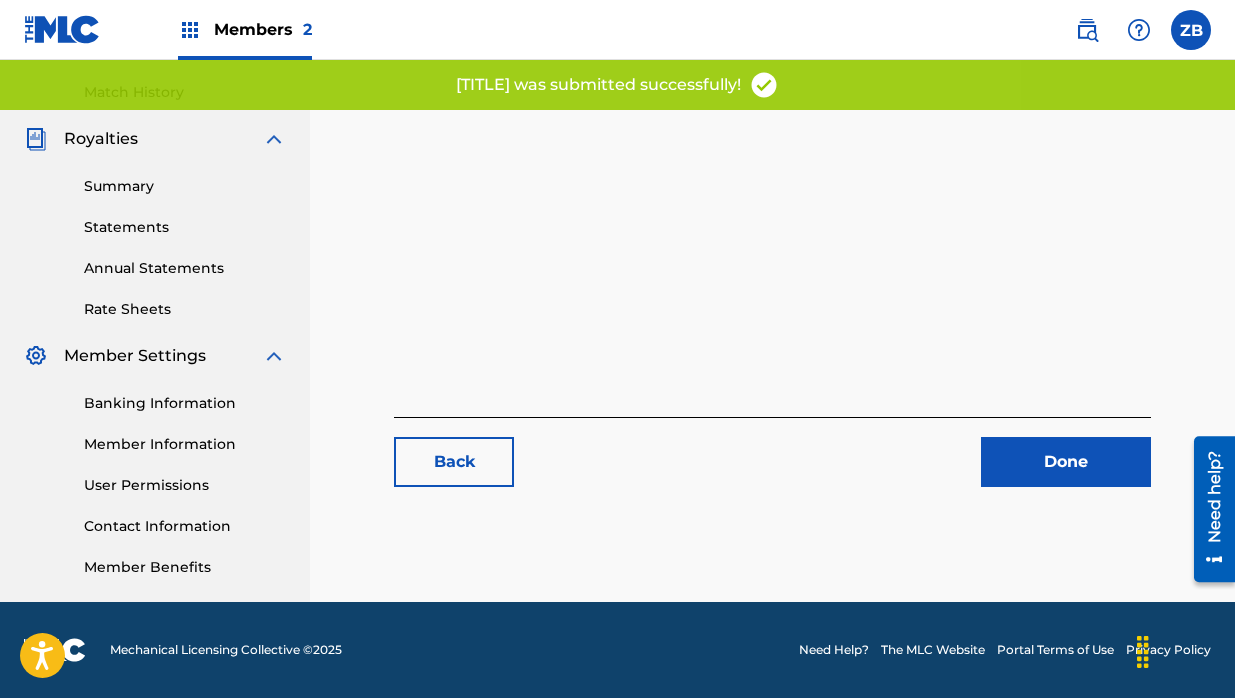 click on "Back" at bounding box center (454, 462) 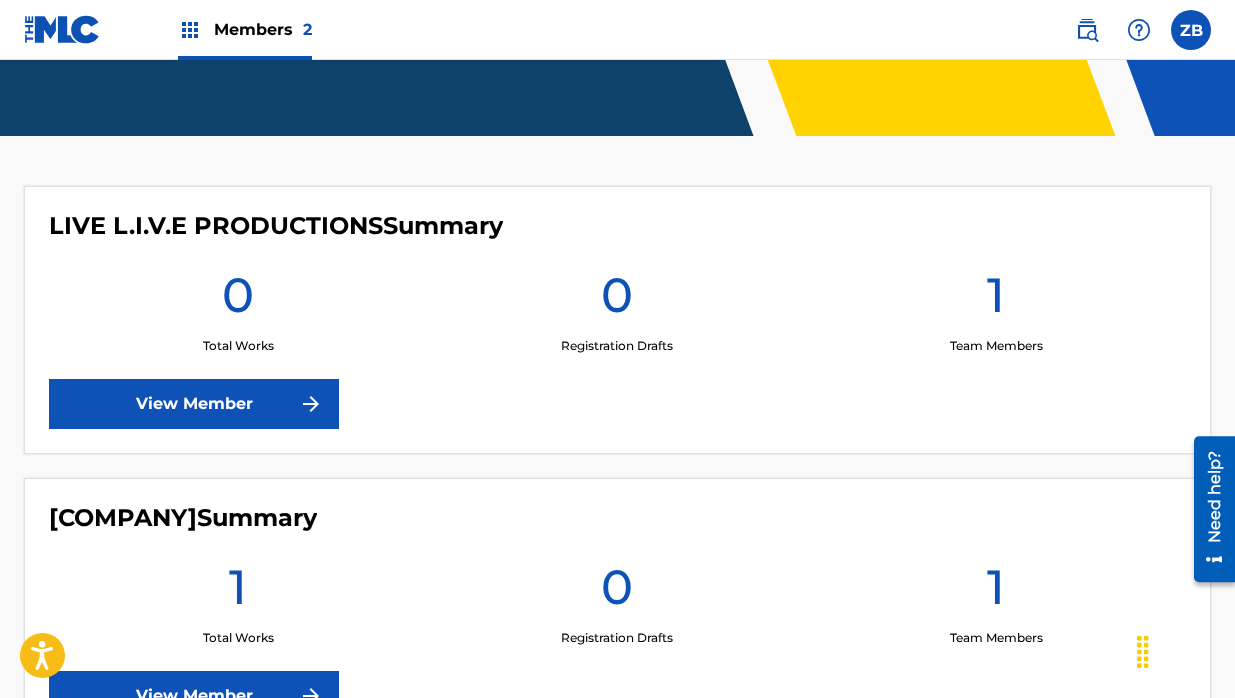scroll, scrollTop: 522, scrollLeft: 0, axis: vertical 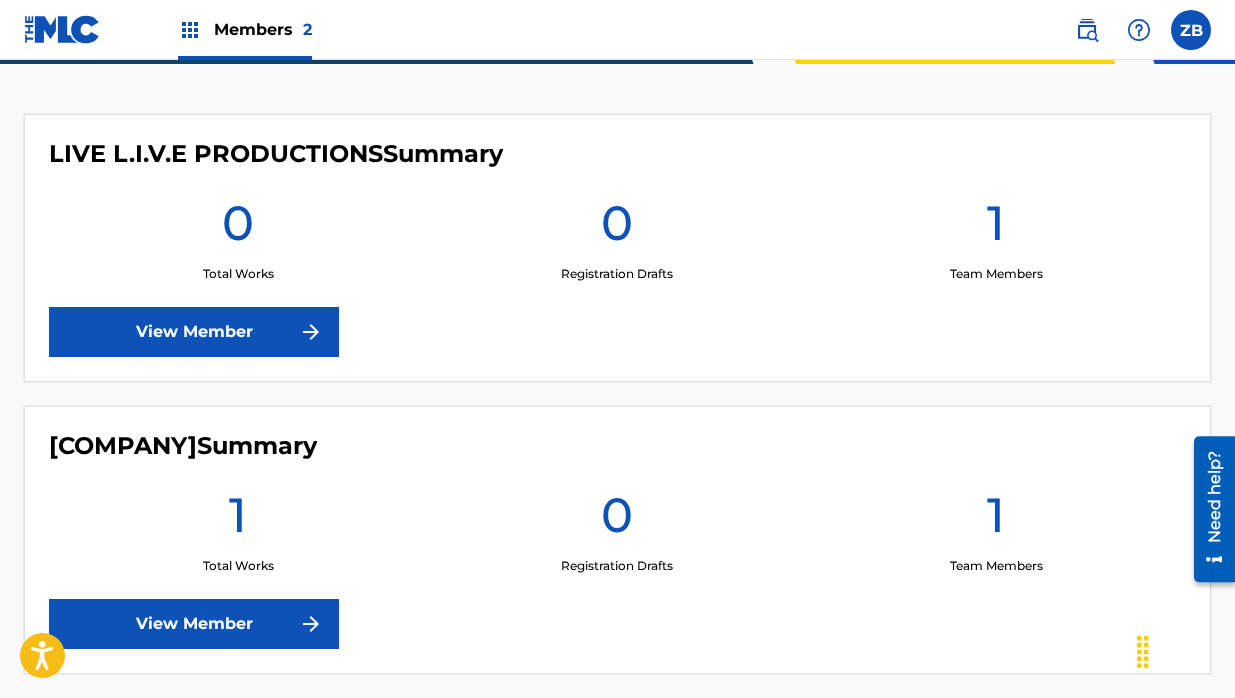 click on "View Member" at bounding box center [194, 624] 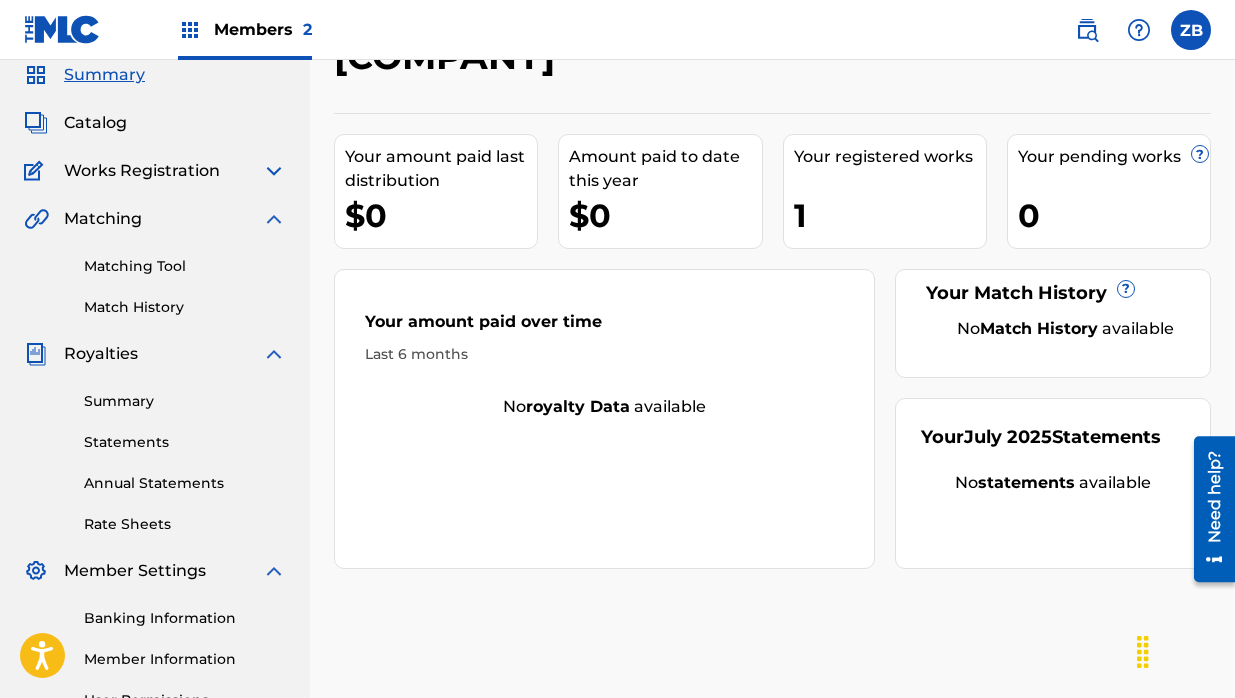 scroll, scrollTop: 8, scrollLeft: 0, axis: vertical 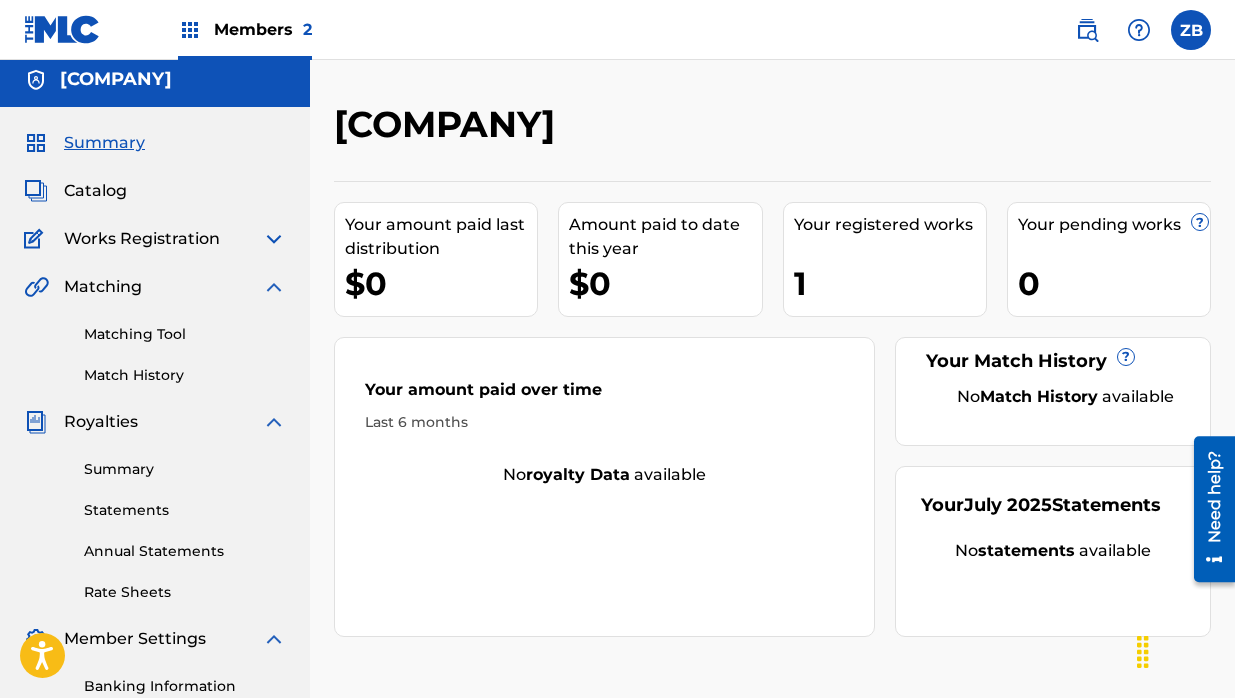 click on "Catalog" at bounding box center [95, 191] 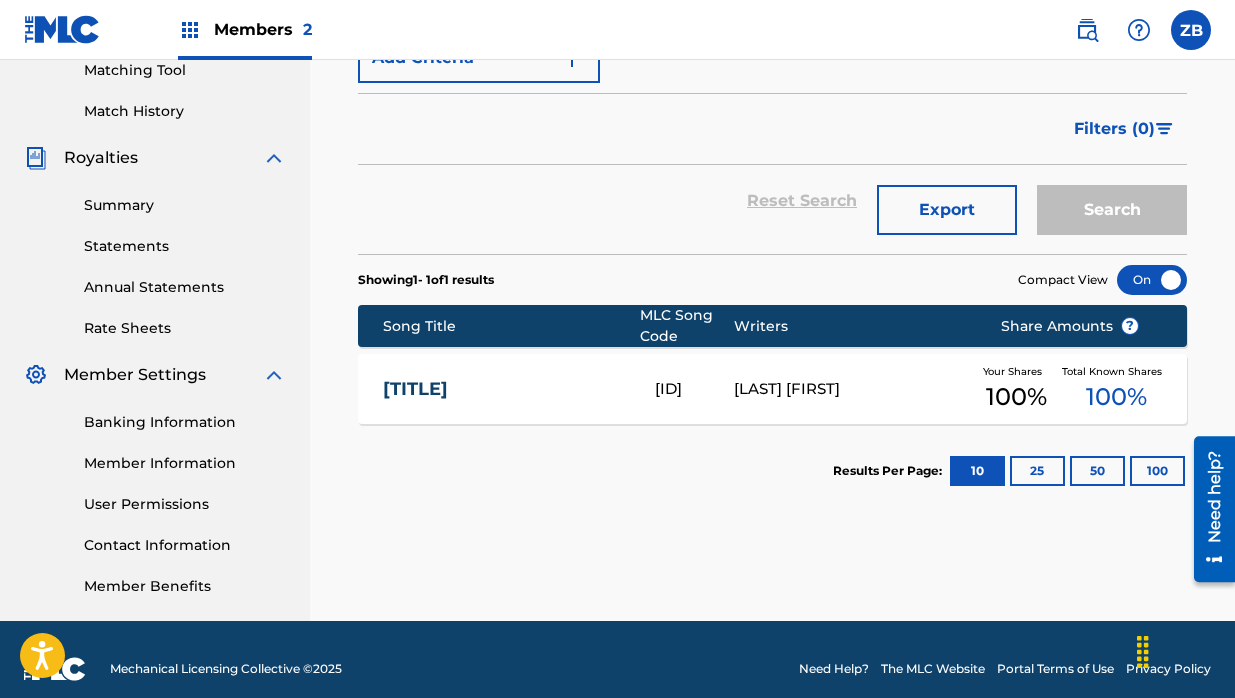 scroll, scrollTop: 291, scrollLeft: 0, axis: vertical 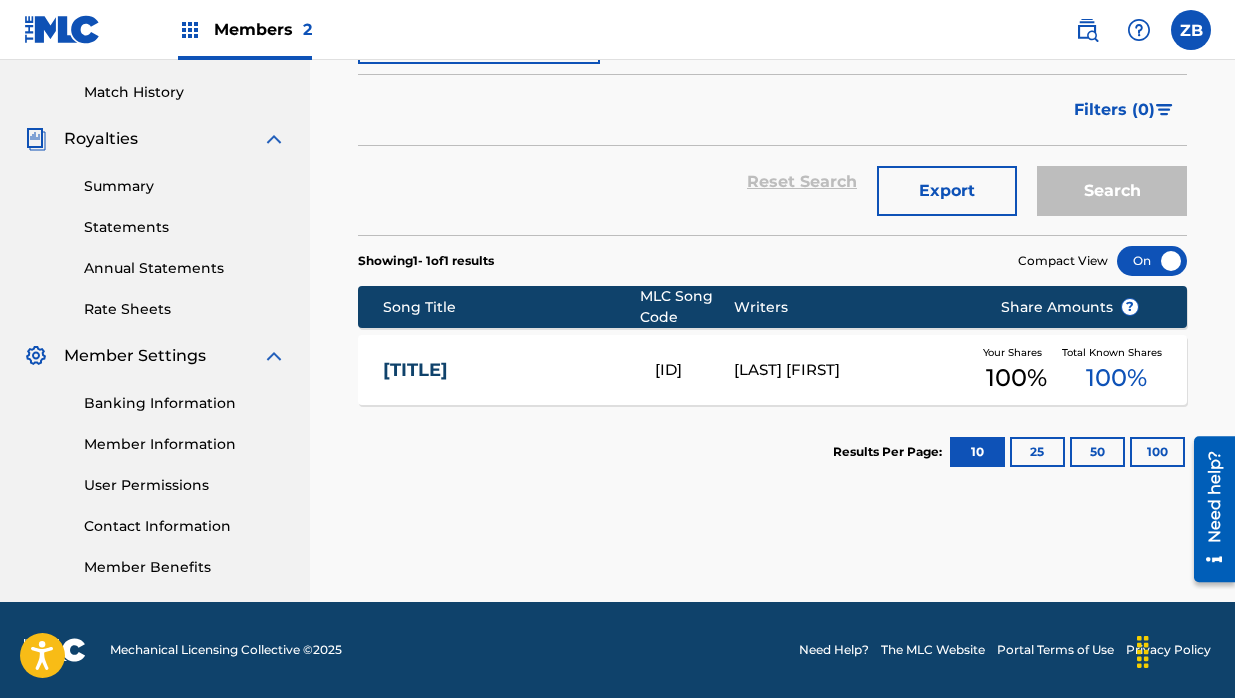 click on "100 %" at bounding box center (1016, 378) 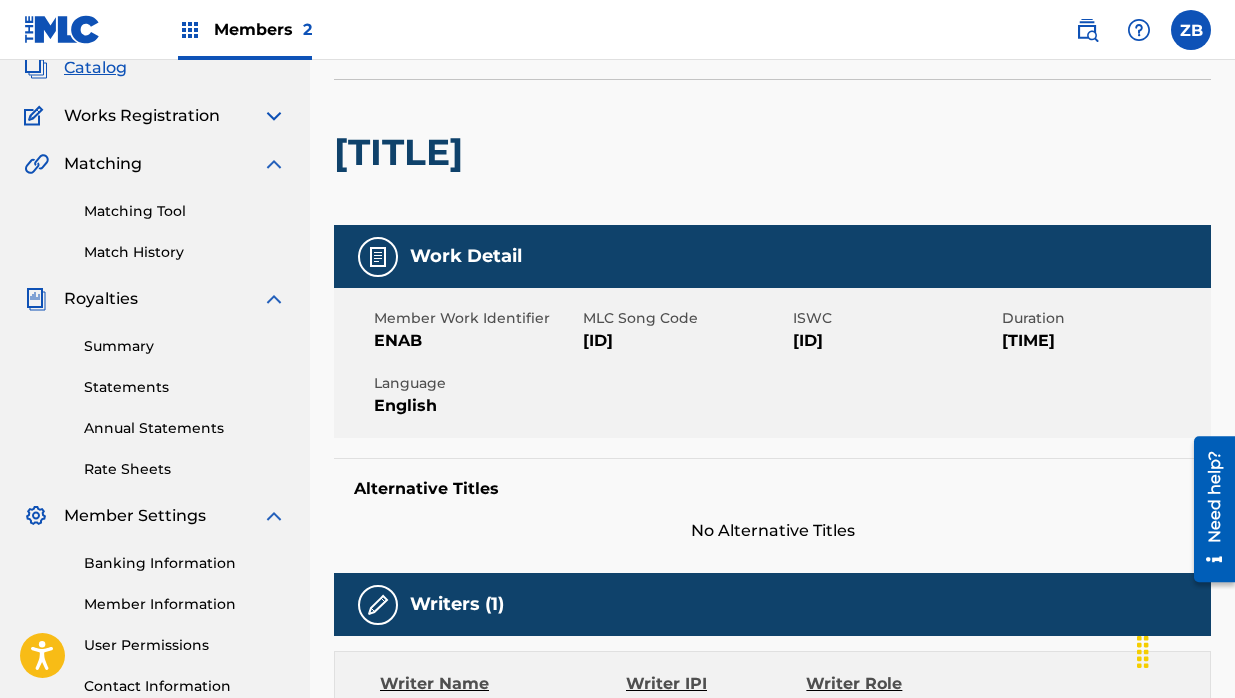 scroll, scrollTop: 8, scrollLeft: 0, axis: vertical 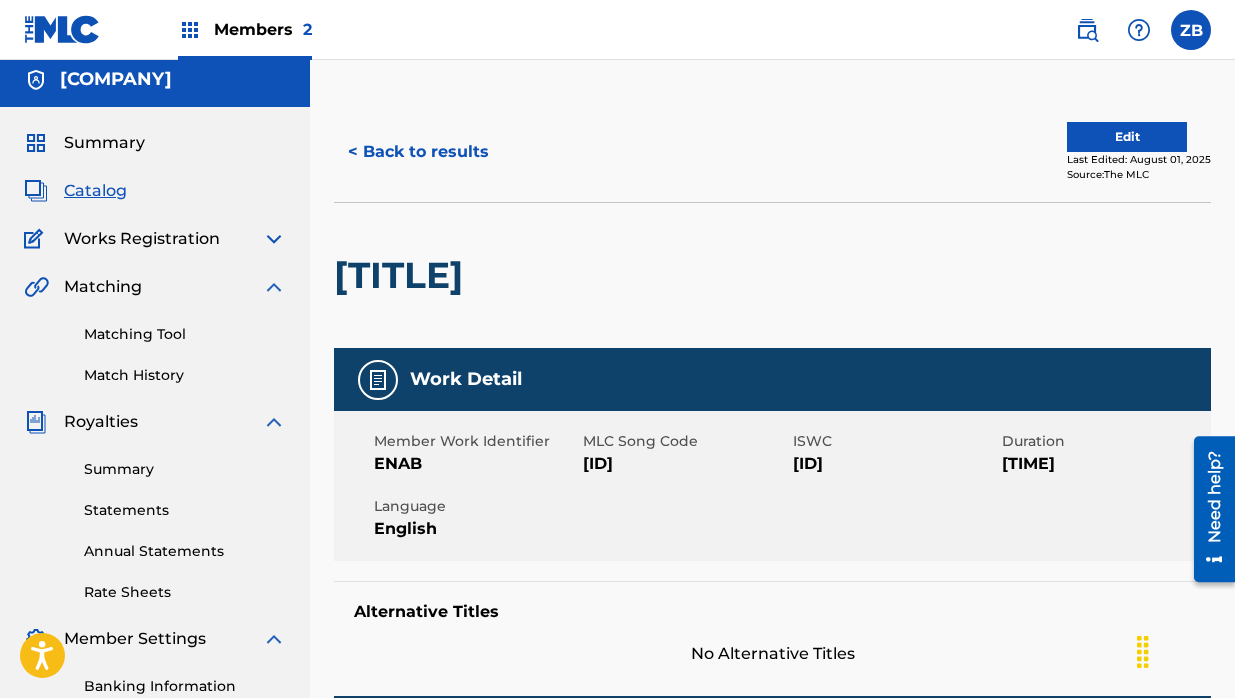 click on "Edit" at bounding box center (1127, 137) 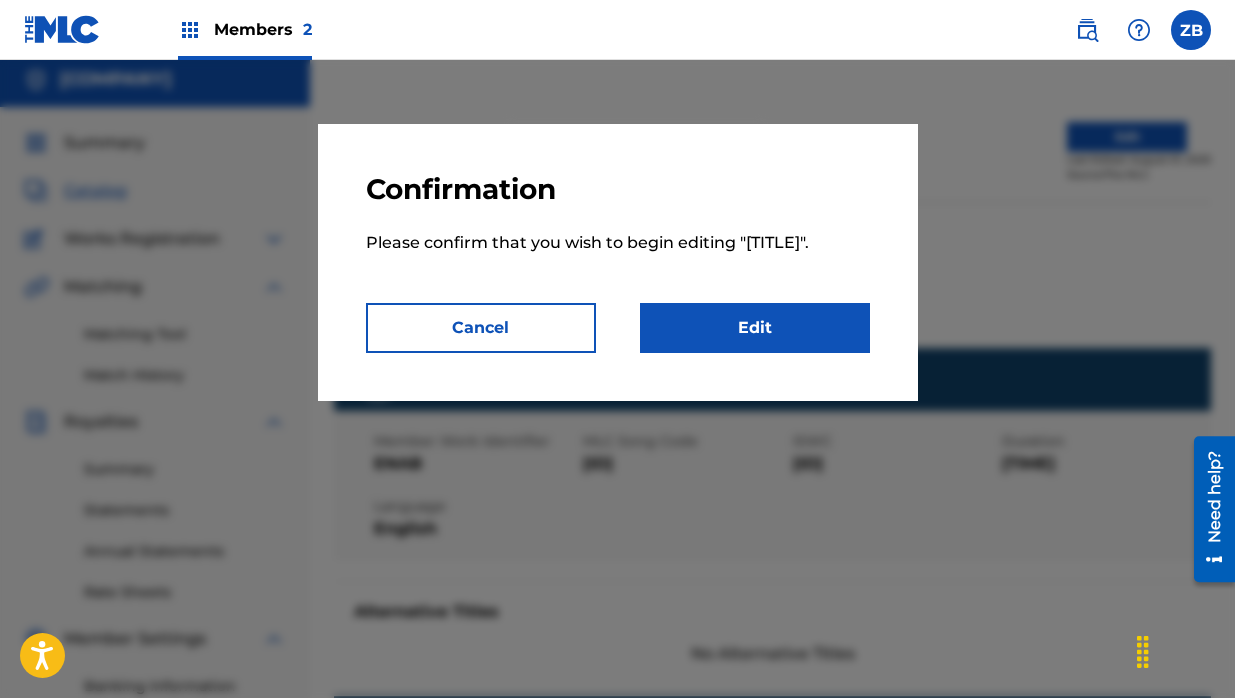 click on "Edit" at bounding box center [755, 328] 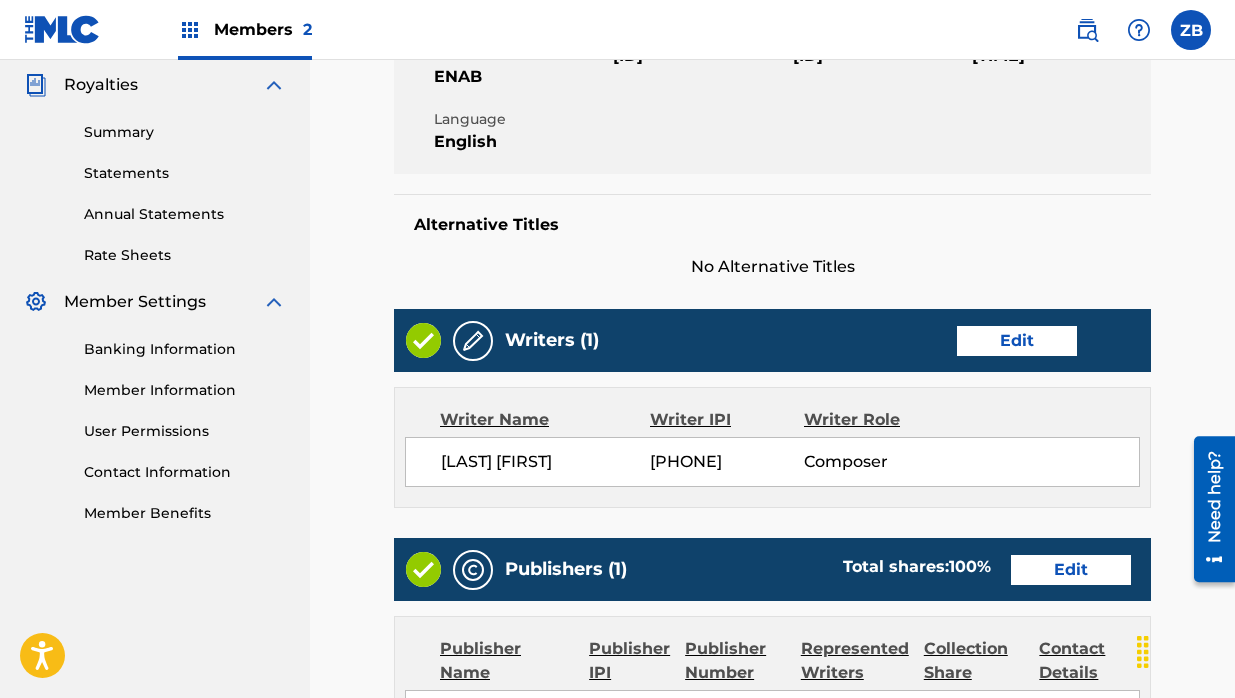 scroll 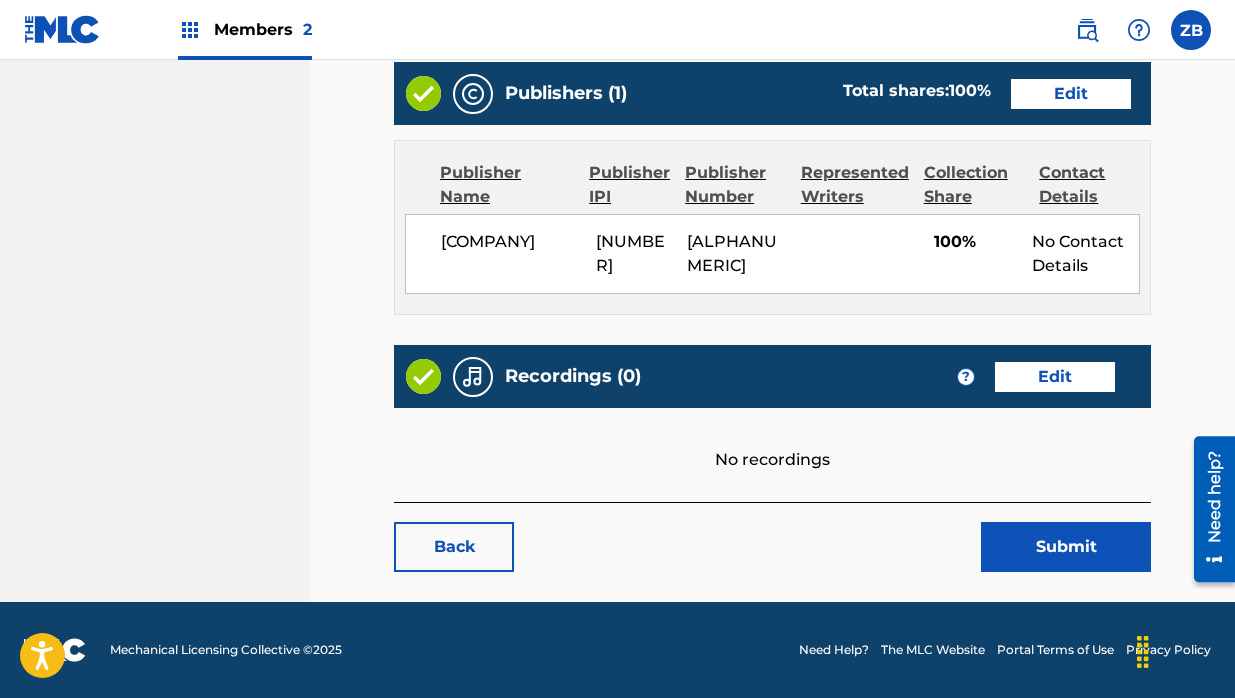 click on "Edit" at bounding box center (1055, 377) 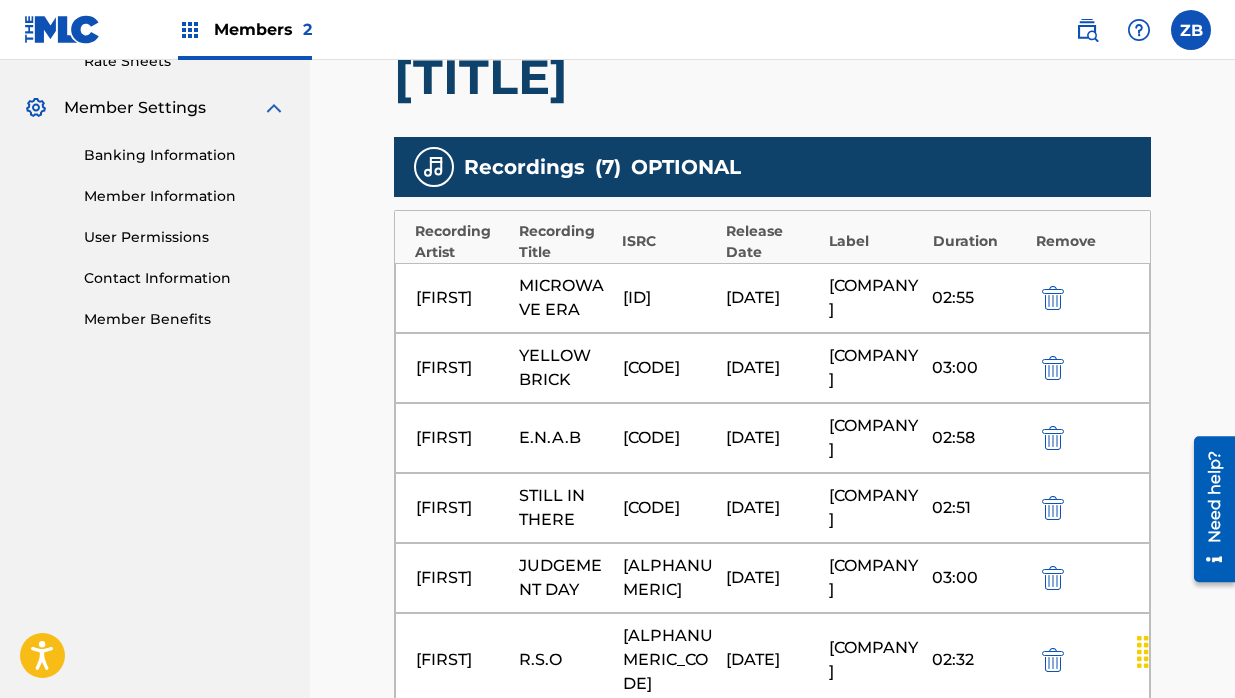 click on "[FIRST] [CODE] [DATE] [TIME]" at bounding box center (772, 298) 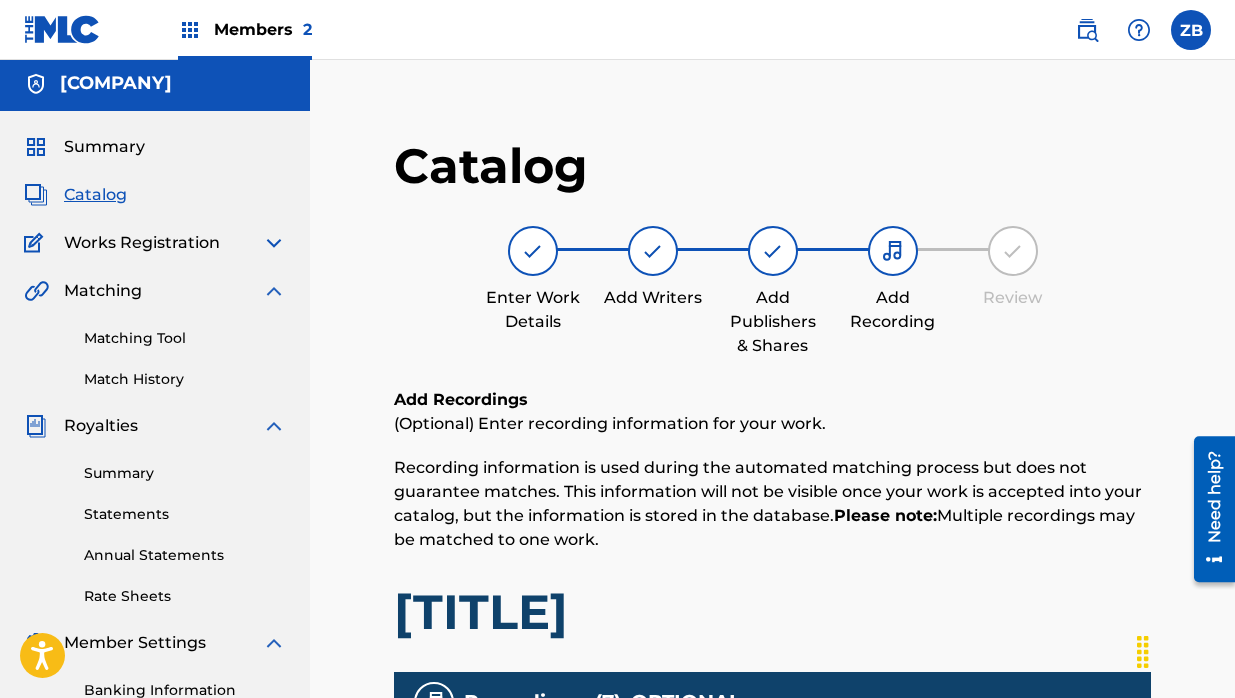 scroll, scrollTop: 0, scrollLeft: 0, axis: both 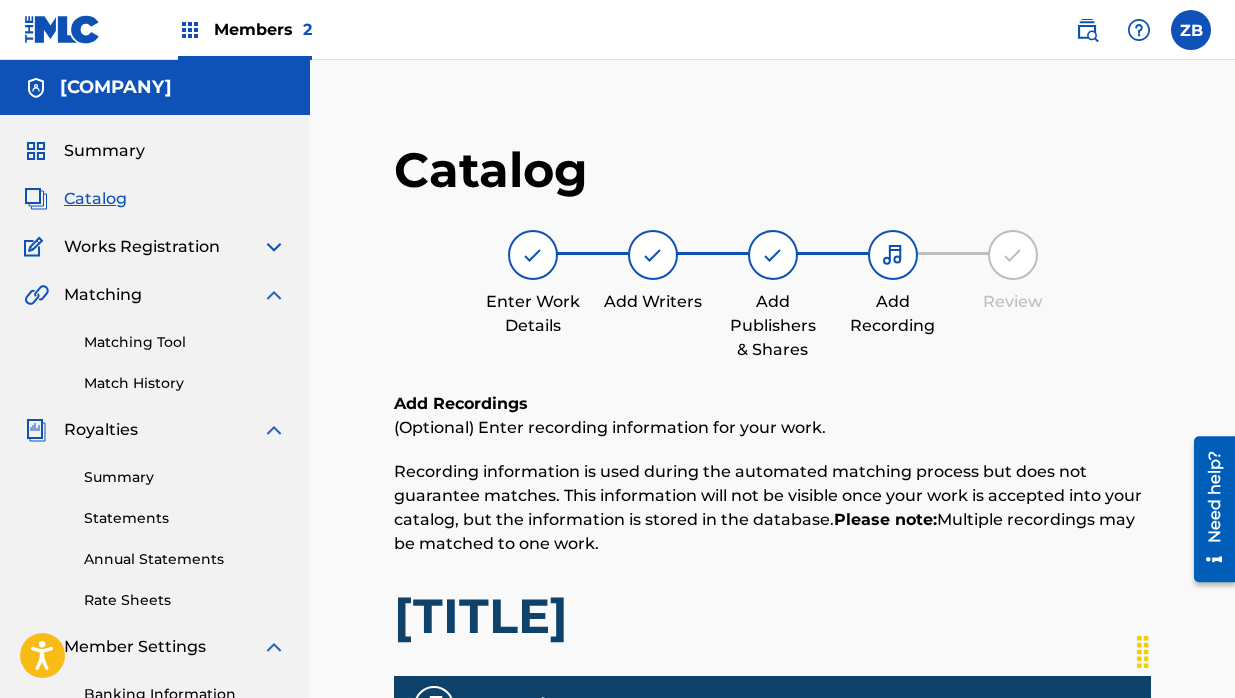 click on "Catalog" at bounding box center [95, 199] 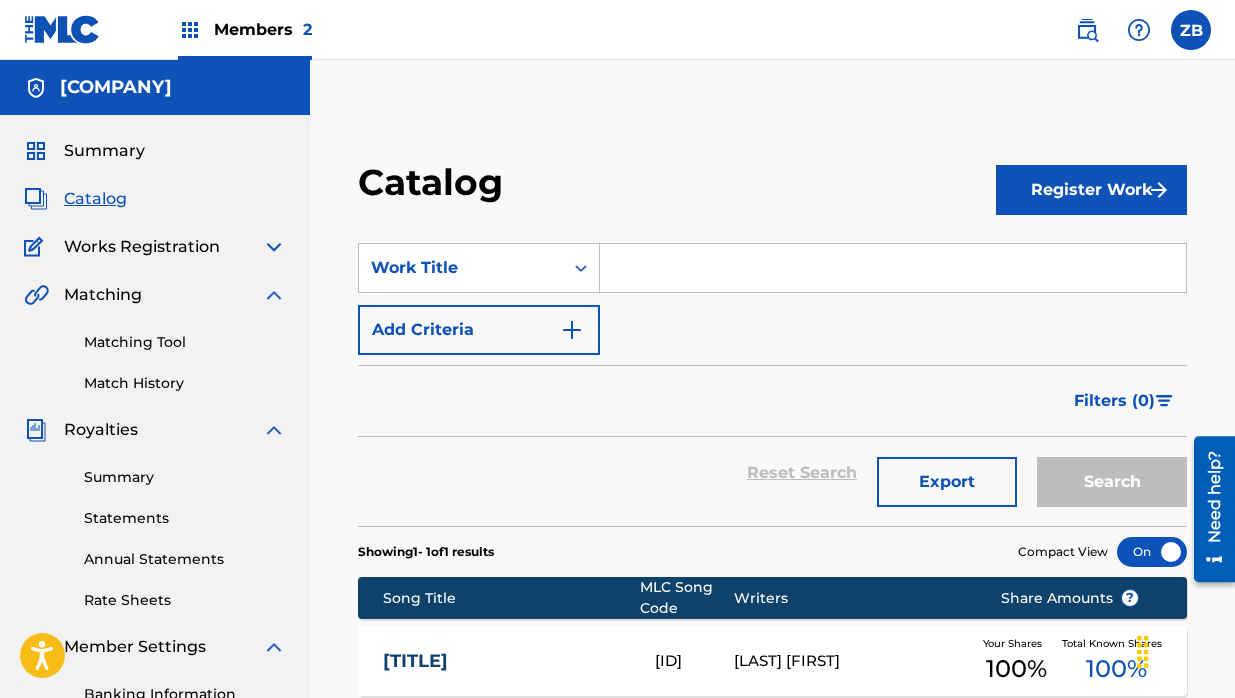 scroll, scrollTop: 291, scrollLeft: 0, axis: vertical 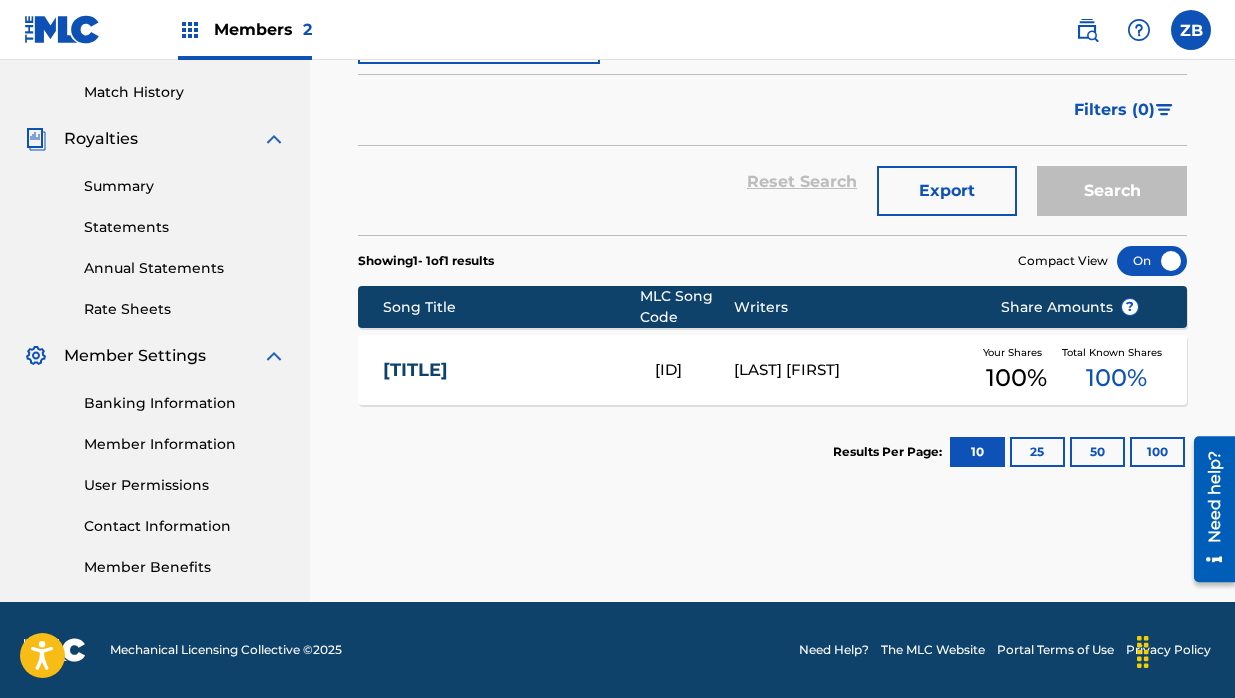 click on "Total Known Shares 100 %" at bounding box center (1116, 370) 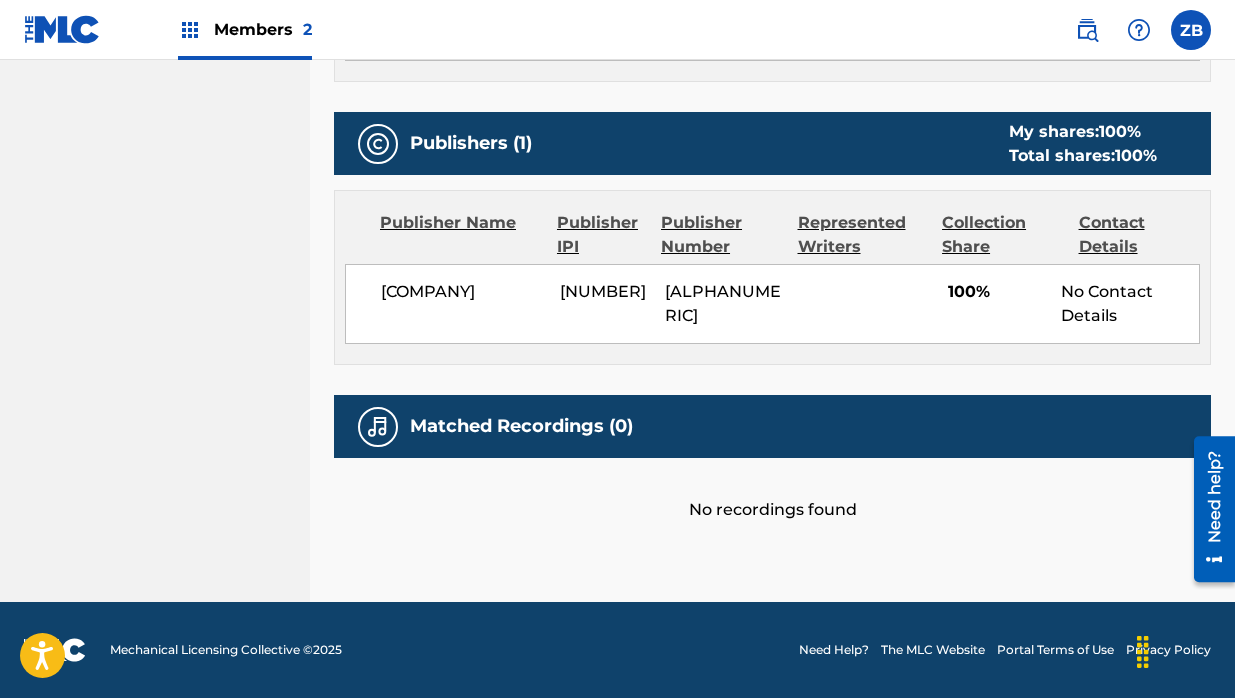 click on "Matched Recordings   (0)" at bounding box center [521, 426] 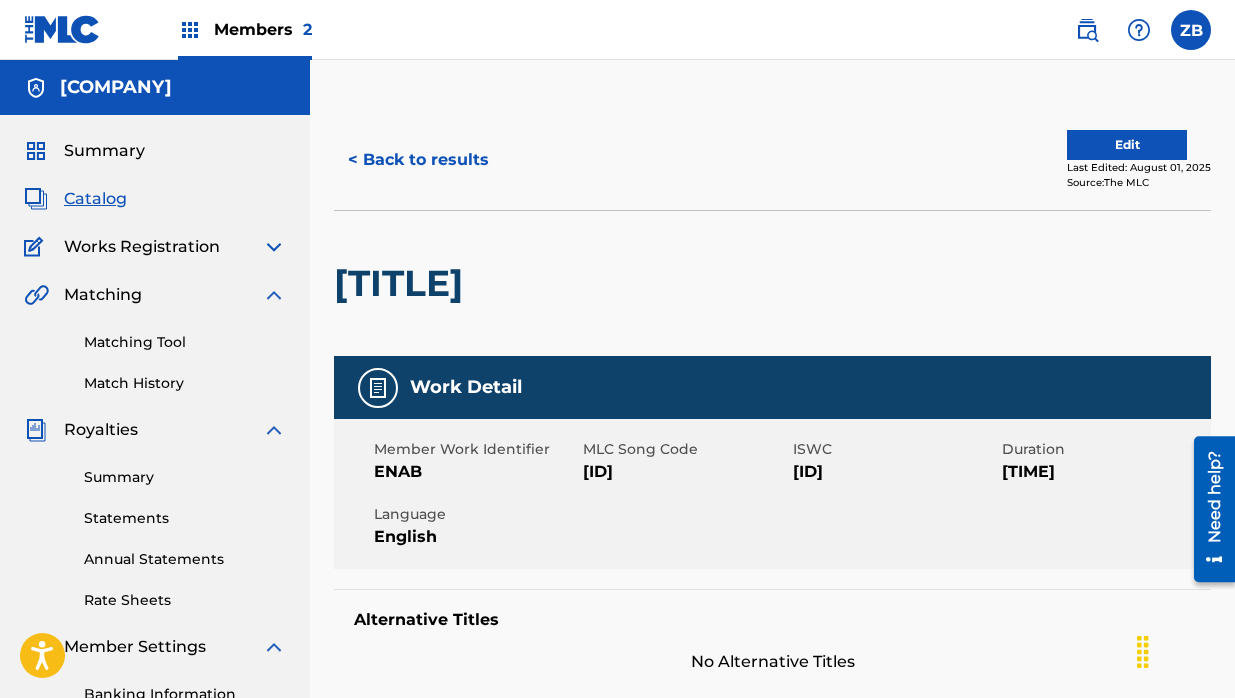click on "Edit" at bounding box center (1127, 145) 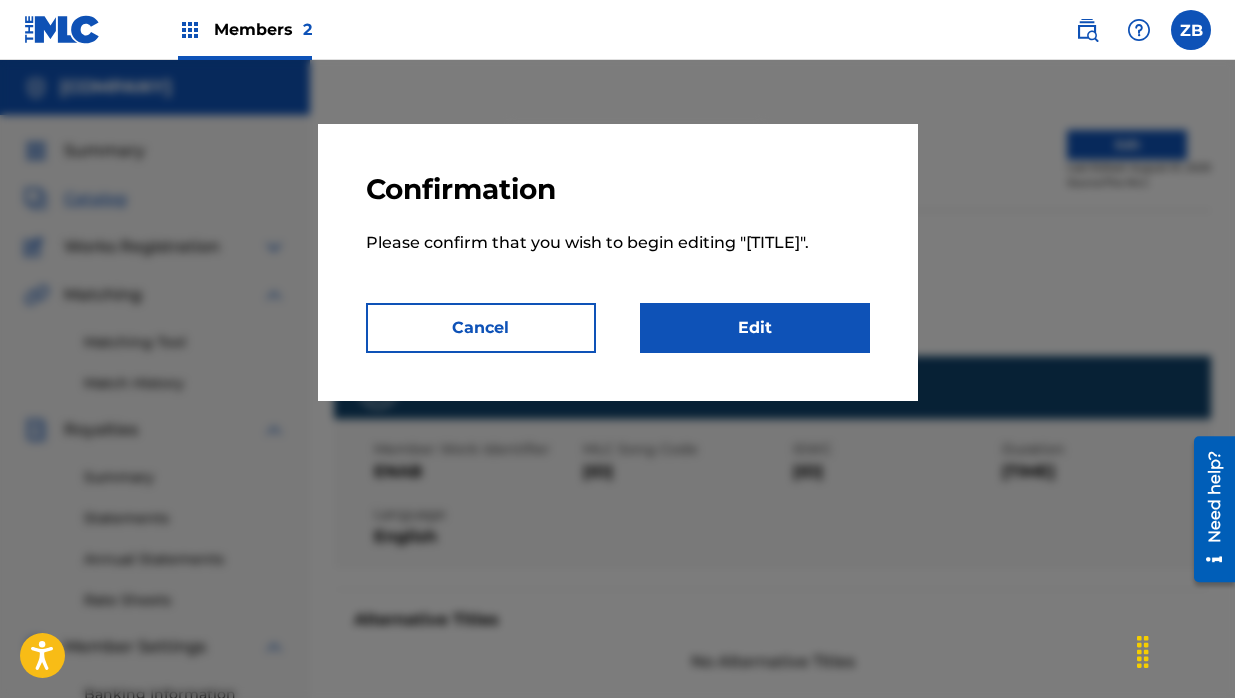 click on "Confirmation Please confirm that you wish to begin editing " EVERYBODY NEEDS A BEAT ". Cancel Edit" at bounding box center (618, 262) 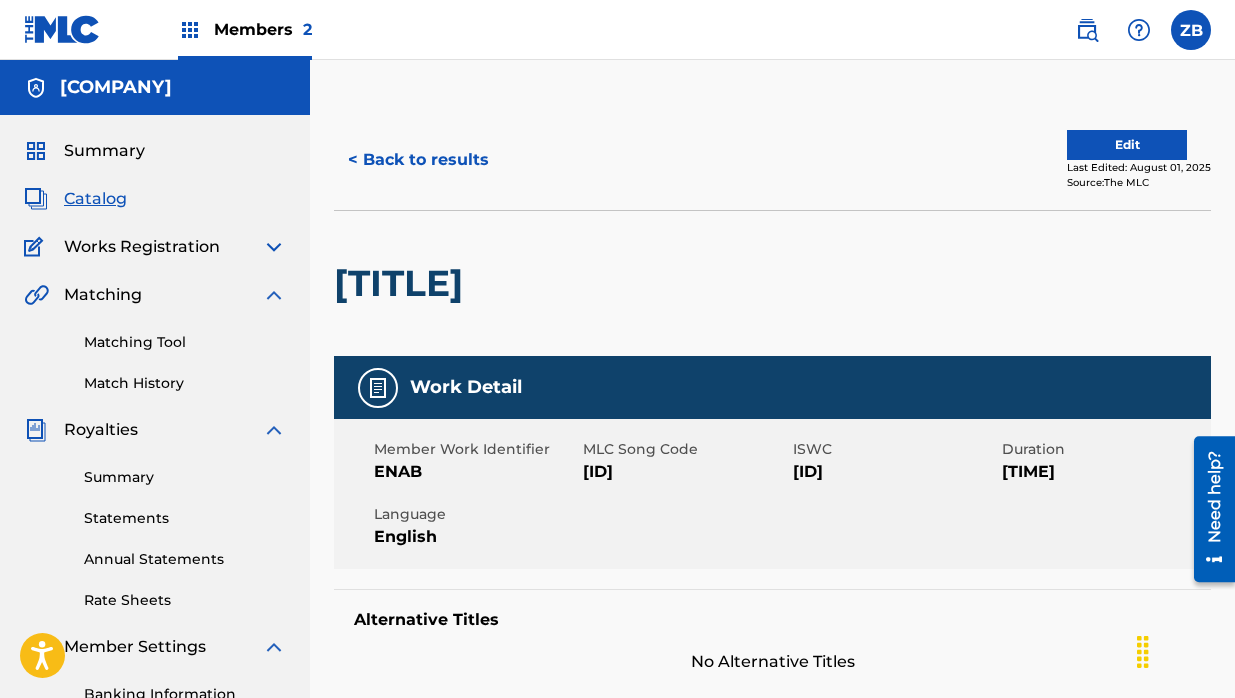 click on "Edit" at bounding box center [1127, 145] 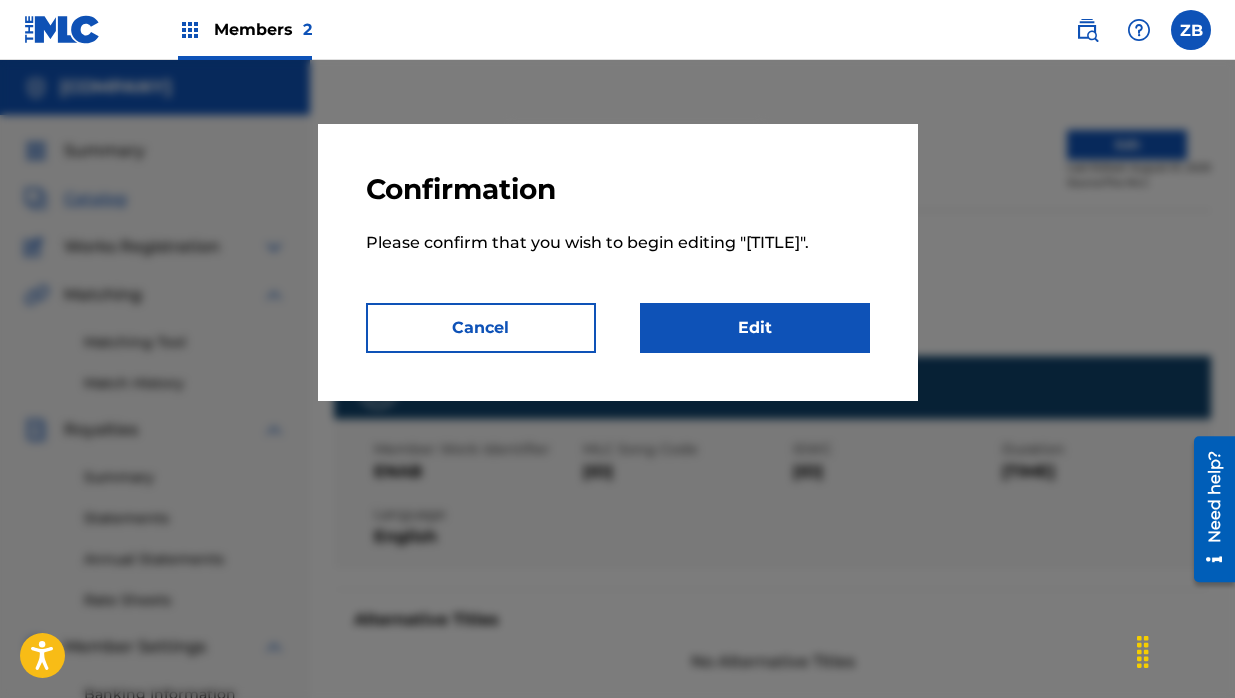 click on "Edit" at bounding box center [755, 328] 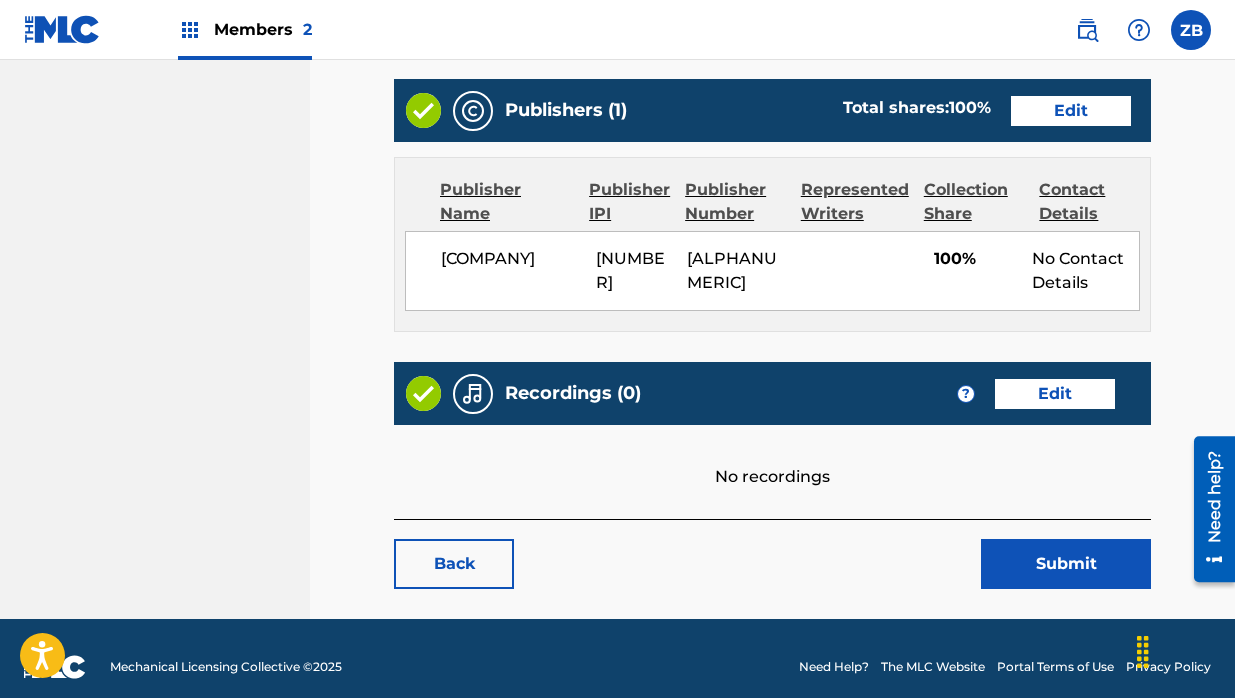 scroll, scrollTop: 845, scrollLeft: 0, axis: vertical 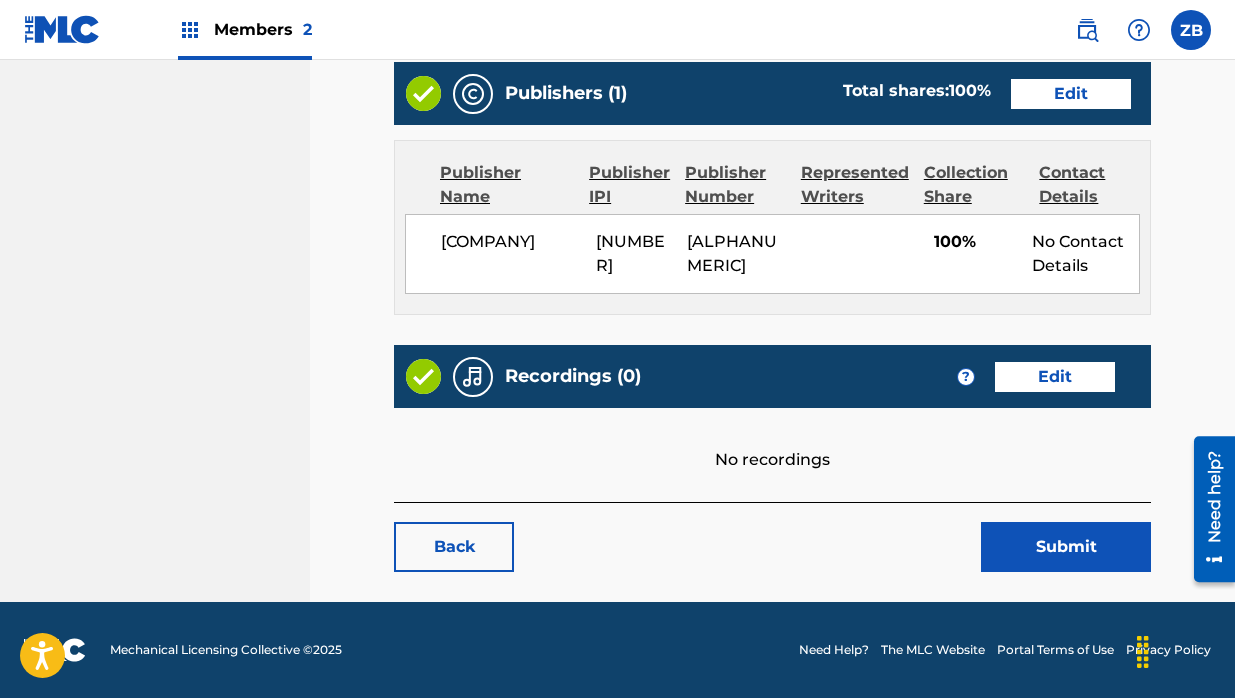click on "No recordings" at bounding box center [772, 440] 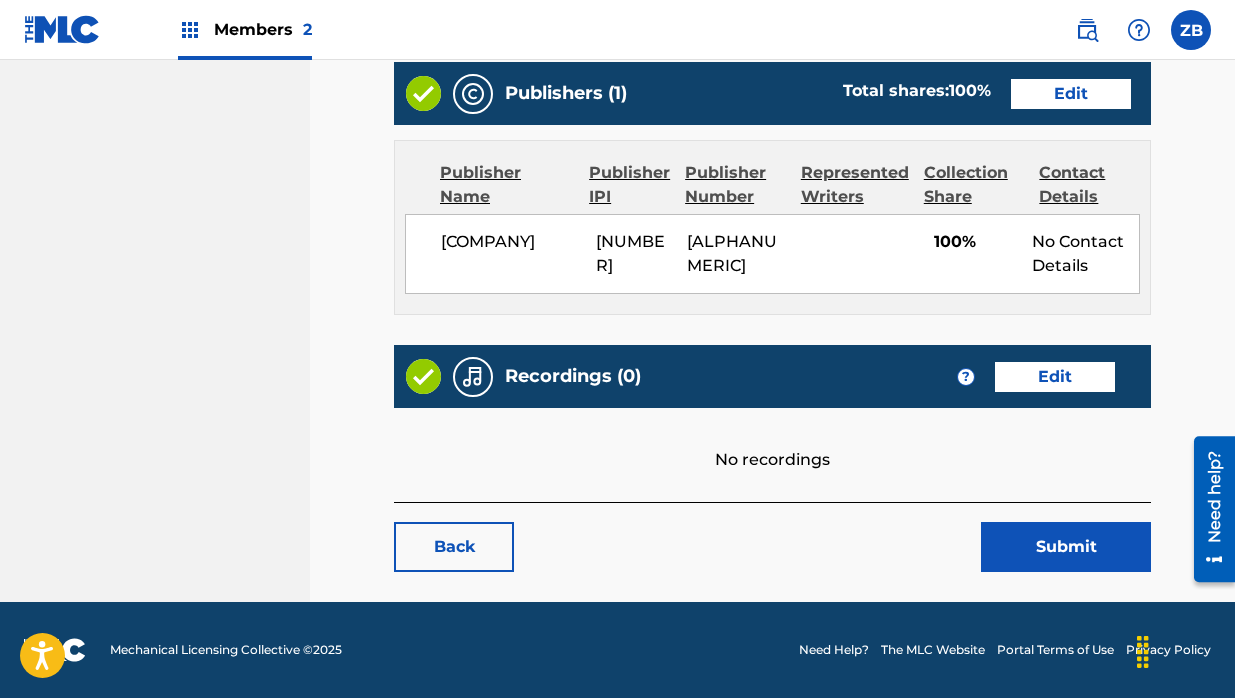 click at bounding box center (1087, 30) 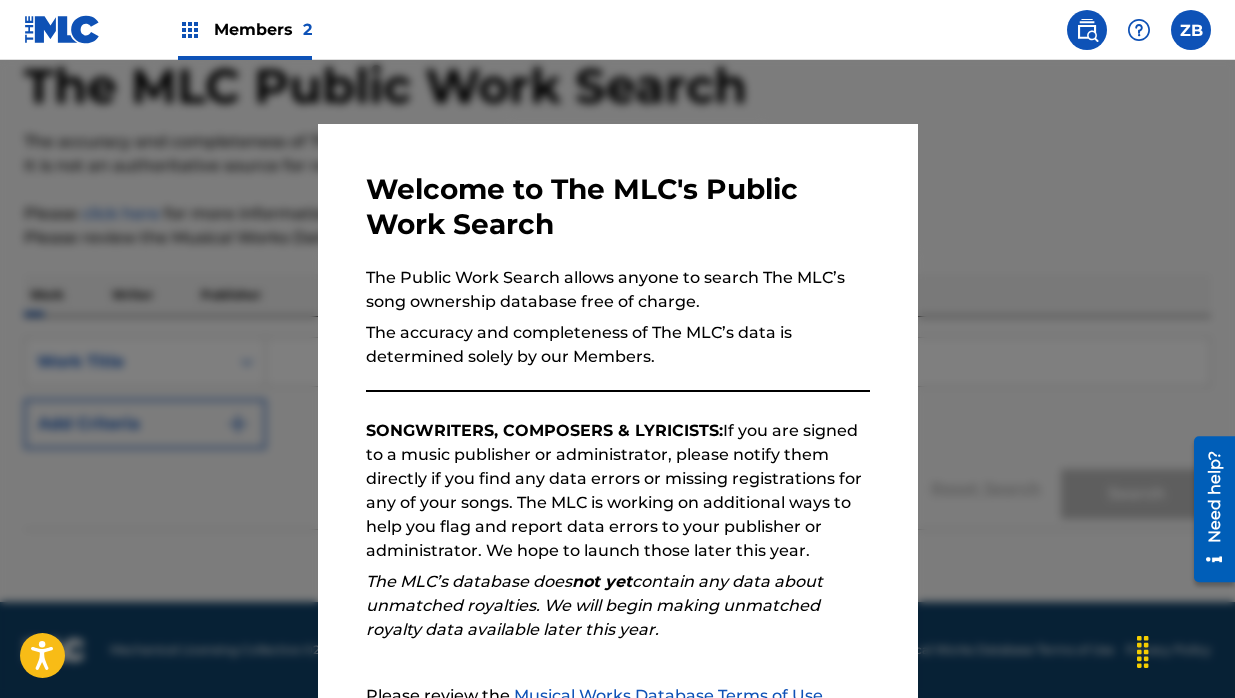 scroll, scrollTop: 0, scrollLeft: 0, axis: both 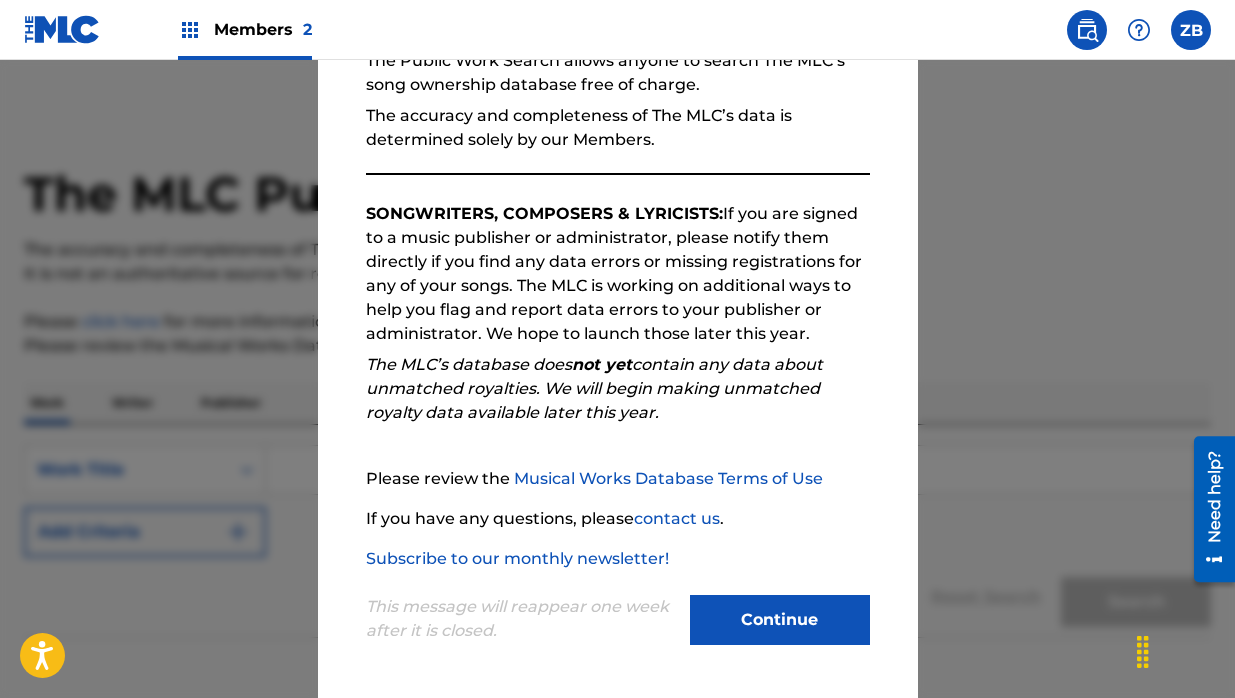 click on "Continue" at bounding box center (780, 620) 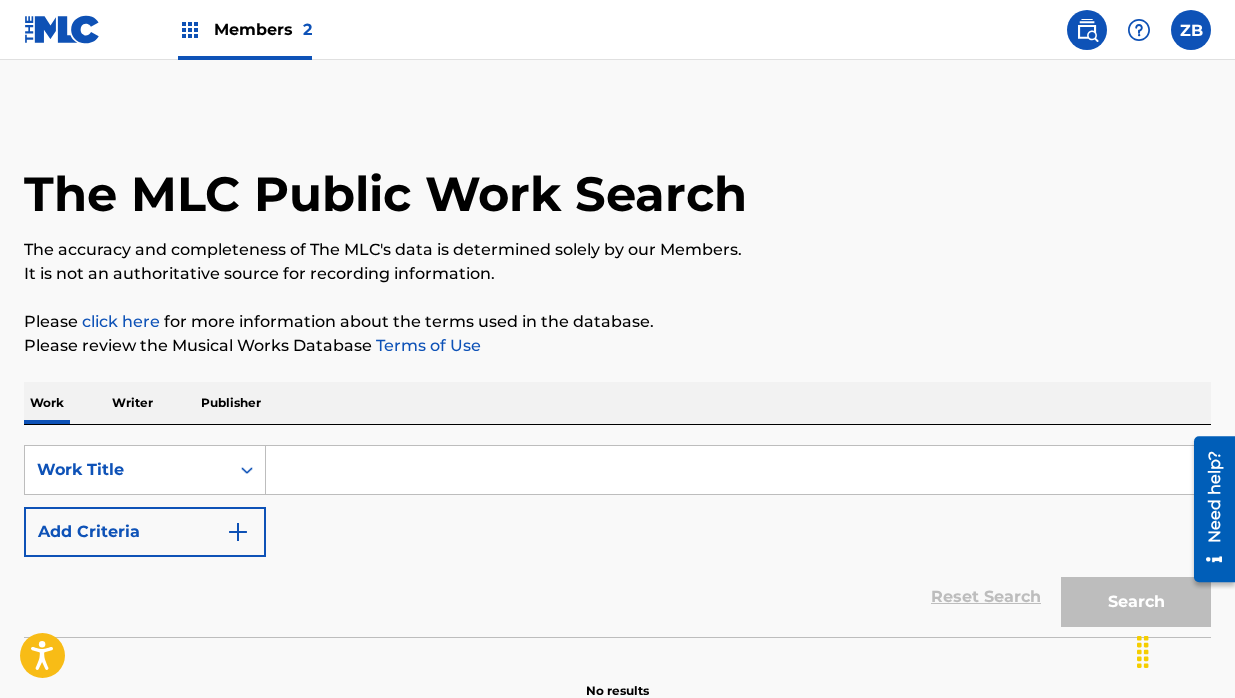click at bounding box center [738, 470] 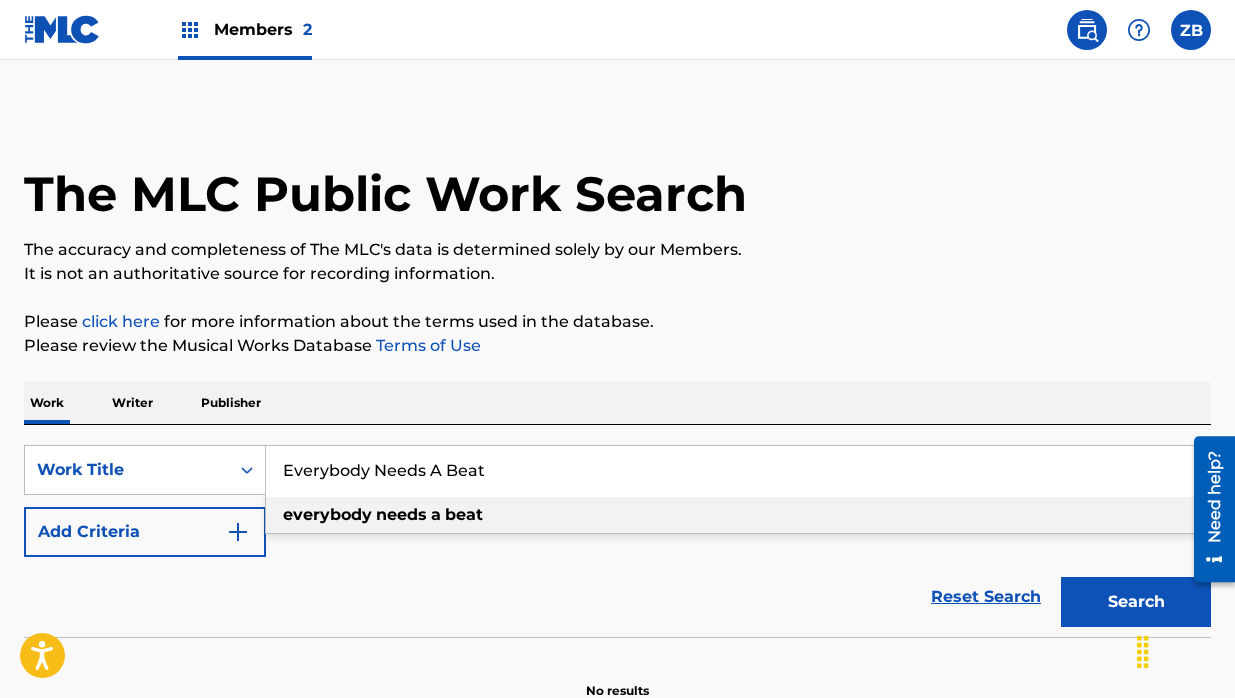 click on "everybody" at bounding box center [327, 514] 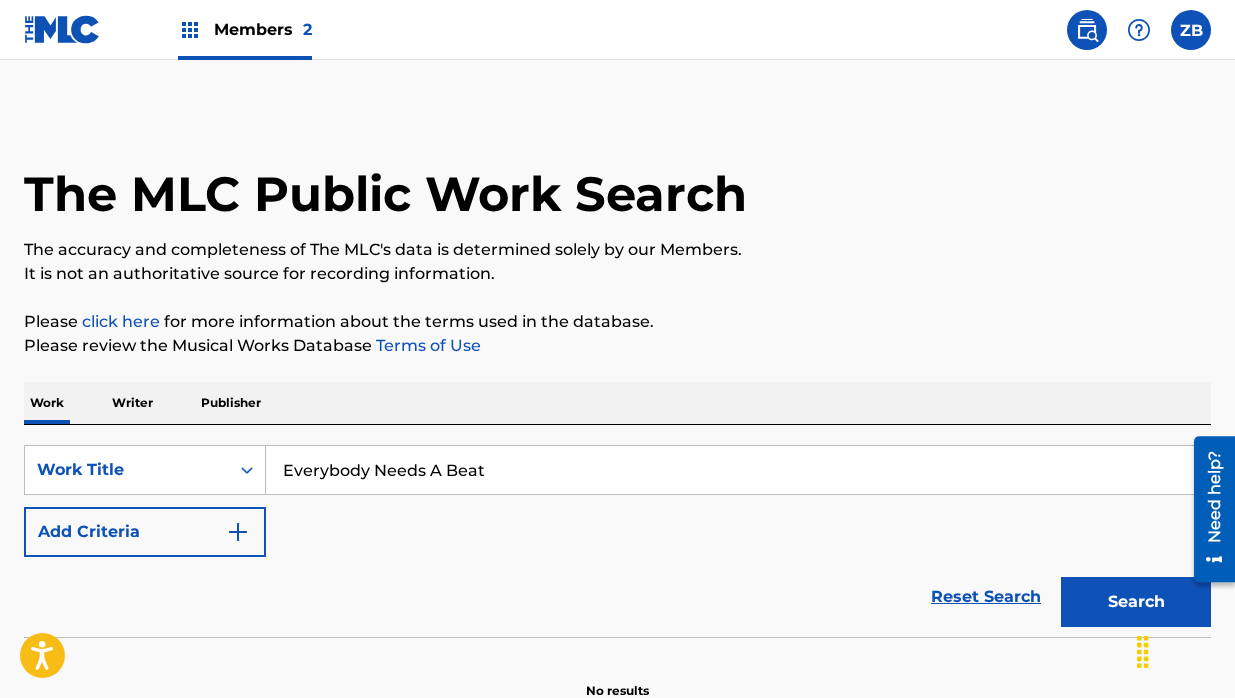 type on "everybody needs a beat" 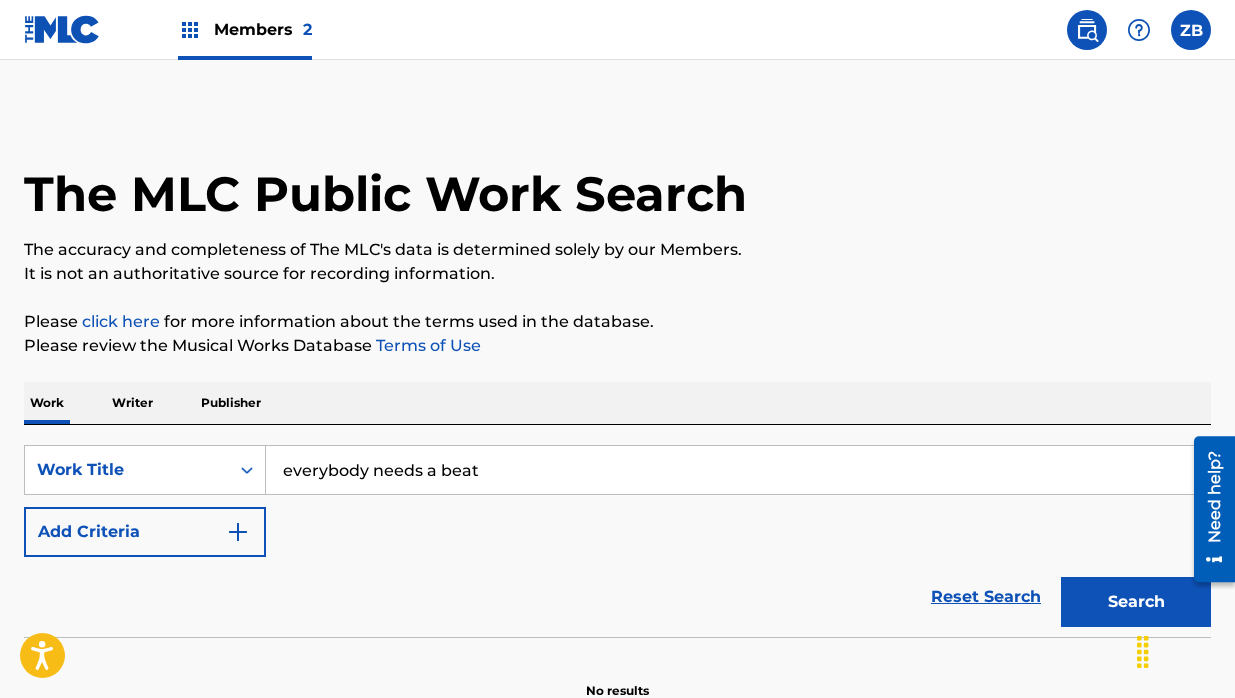 click on "Search" at bounding box center [1136, 602] 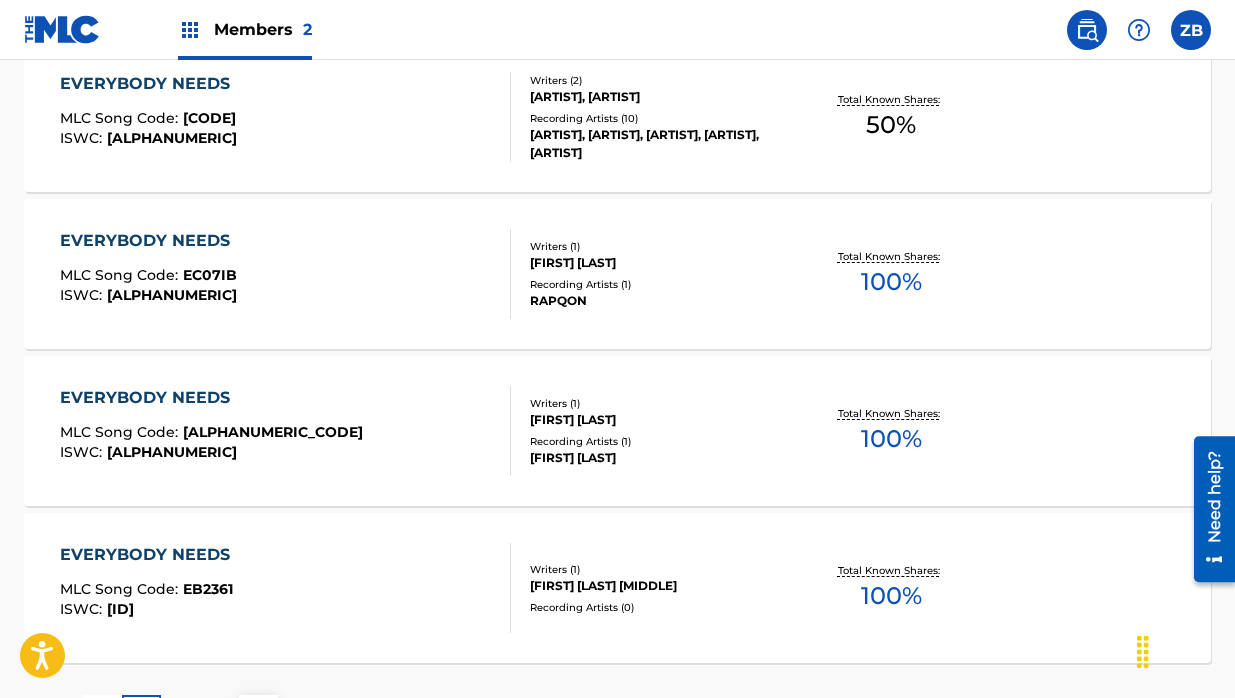 scroll, scrollTop: 1750, scrollLeft: 0, axis: vertical 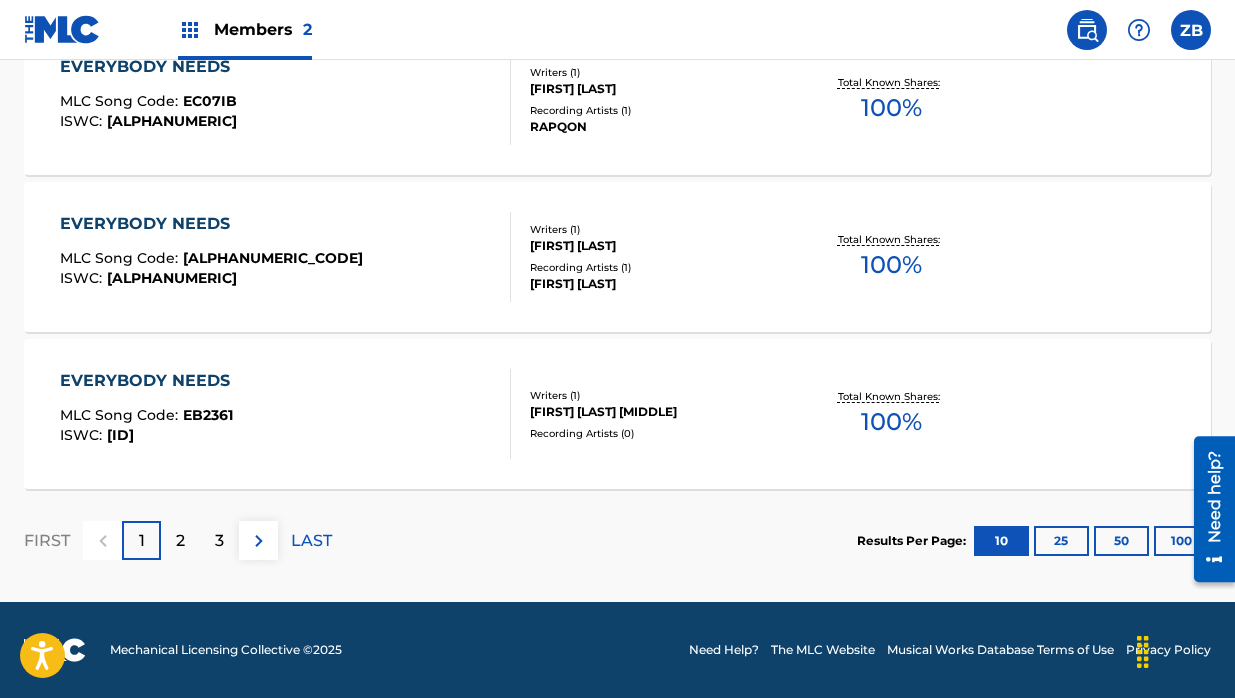 click at bounding box center (259, 541) 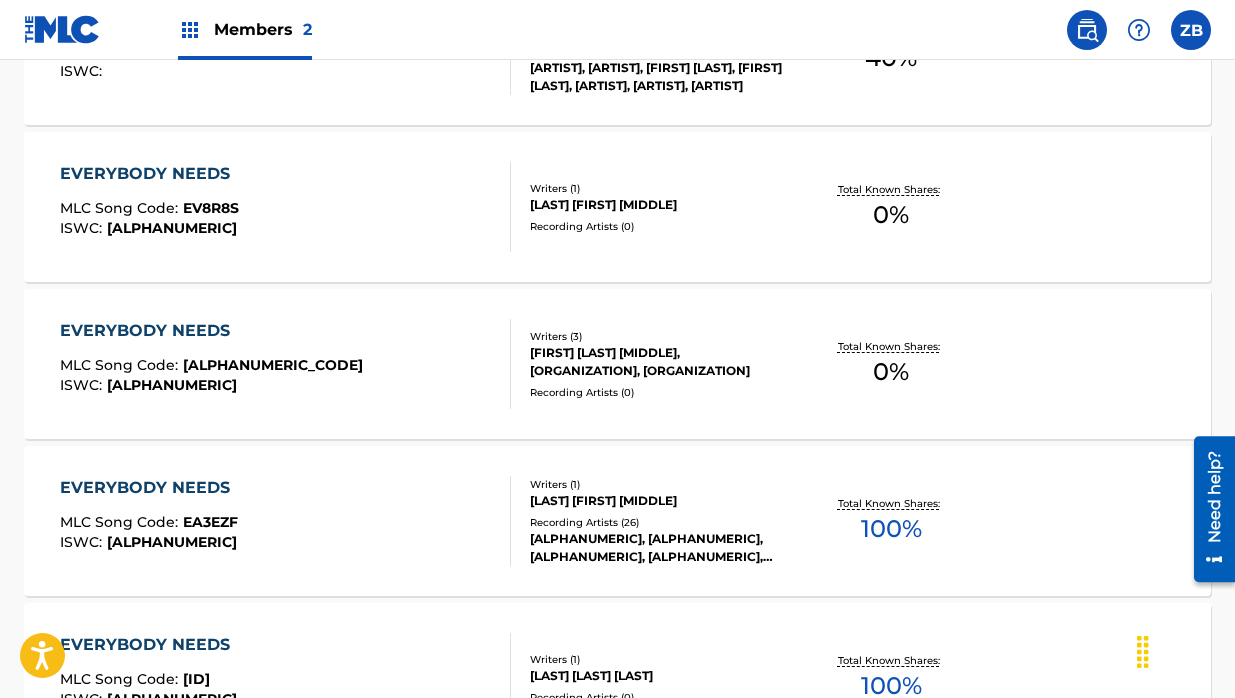 scroll, scrollTop: 1169, scrollLeft: 0, axis: vertical 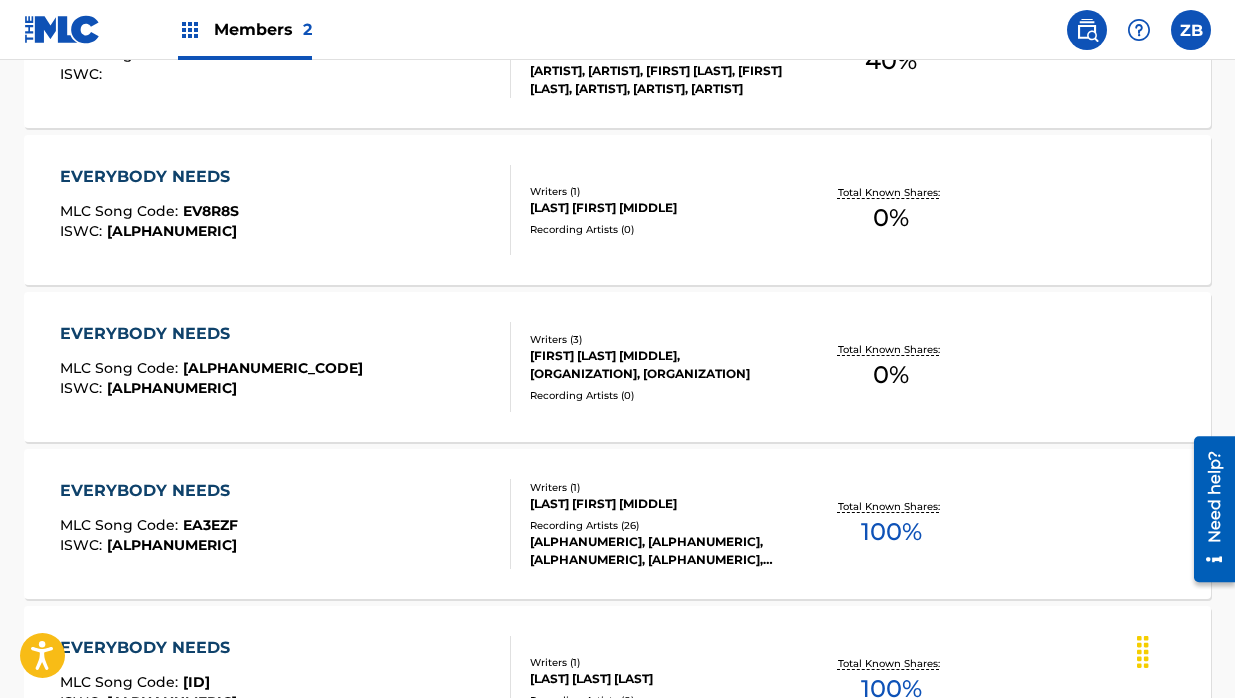 click on "100 %" at bounding box center (891, 532) 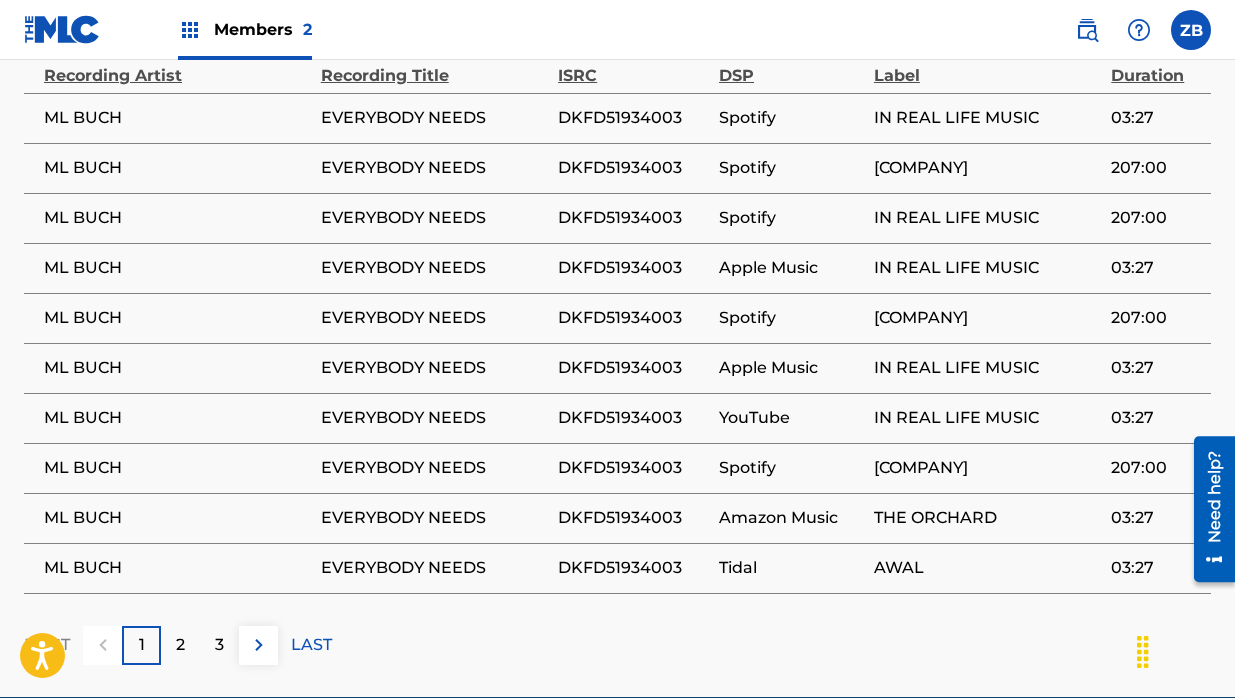 scroll, scrollTop: 1298, scrollLeft: 0, axis: vertical 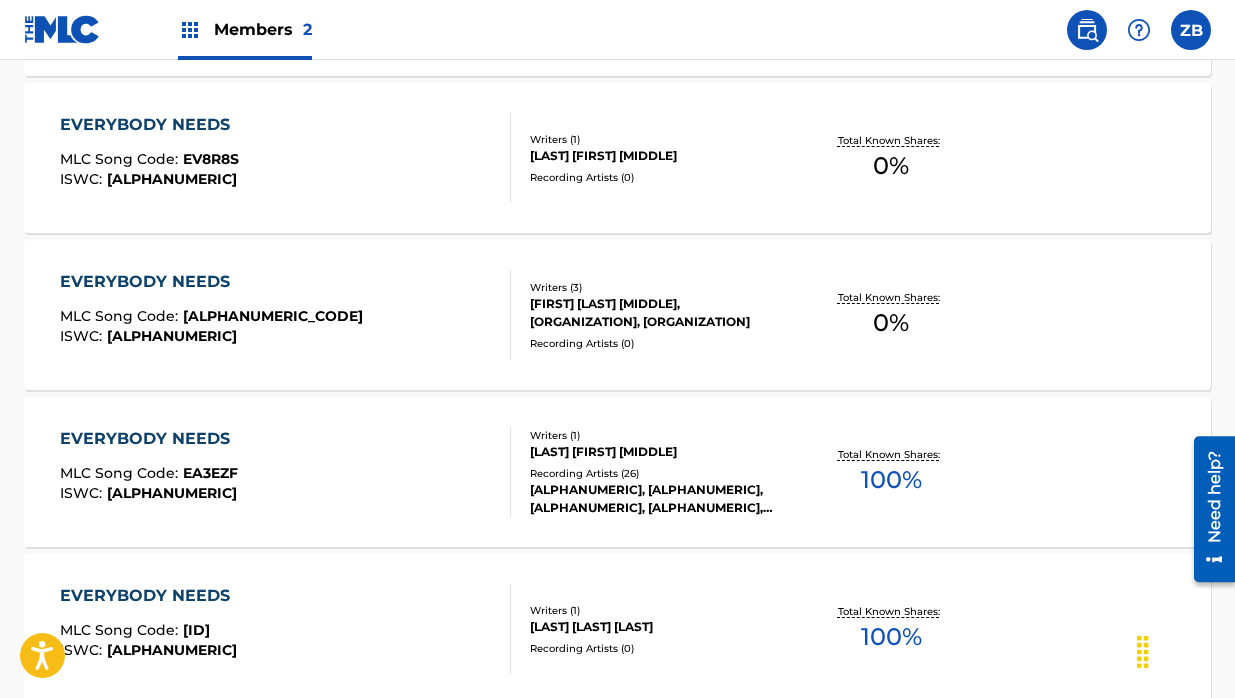 click on "Writers ( 3 )" at bounding box center (661, 287) 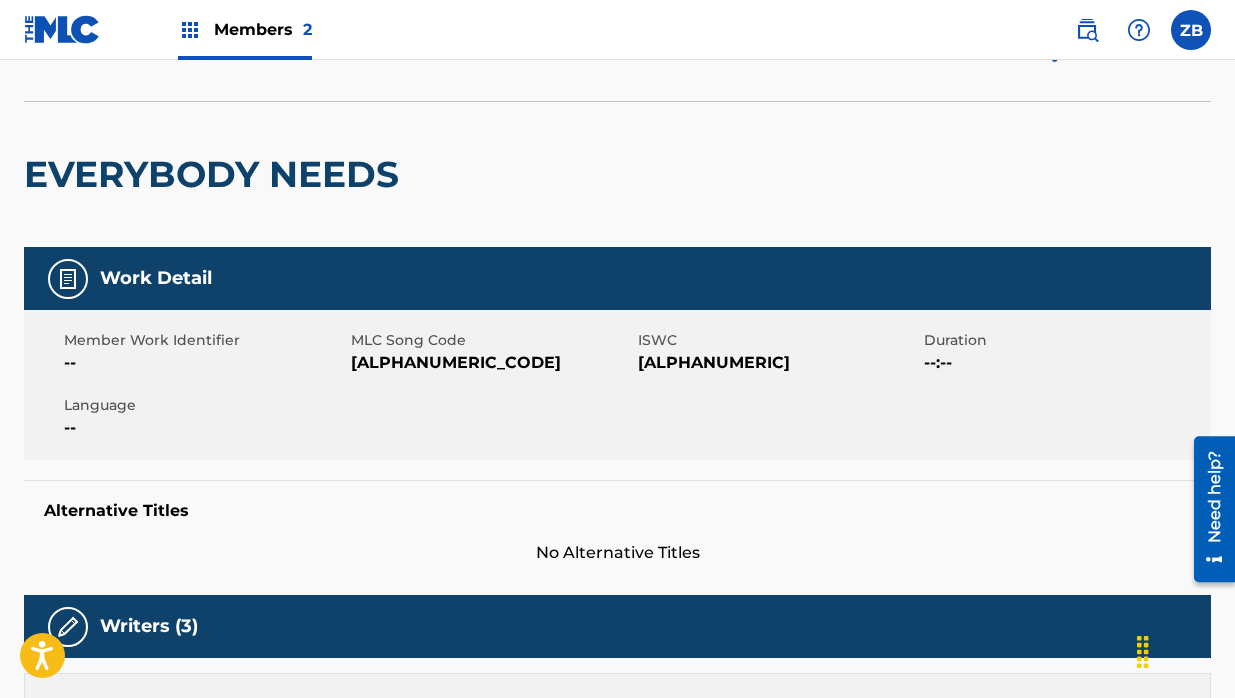 scroll, scrollTop: 0, scrollLeft: 0, axis: both 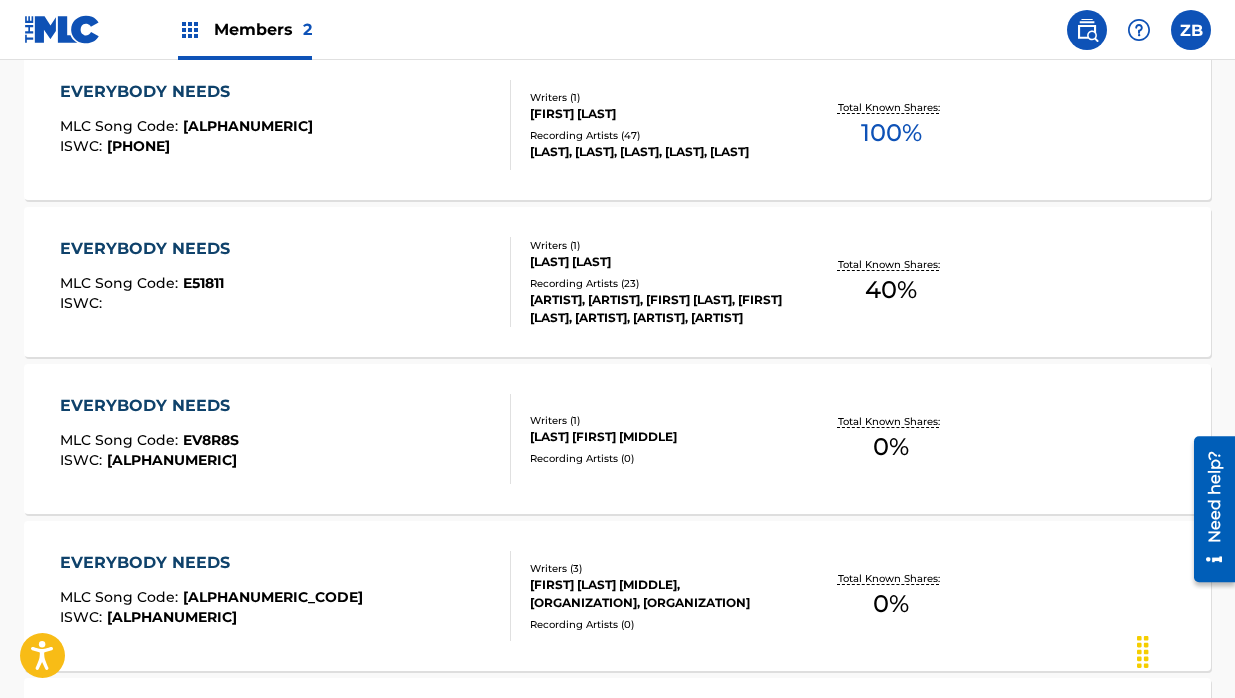 click on "[LAST] [LAST]" at bounding box center (661, 262) 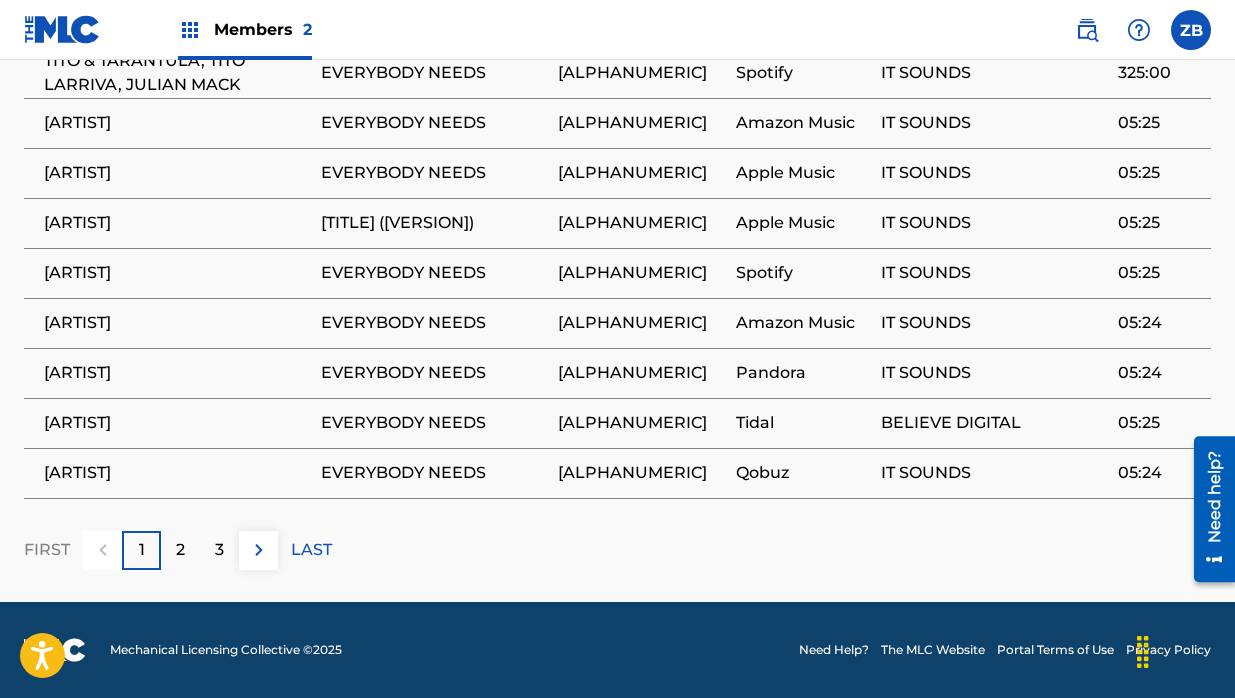 scroll, scrollTop: 1412, scrollLeft: 0, axis: vertical 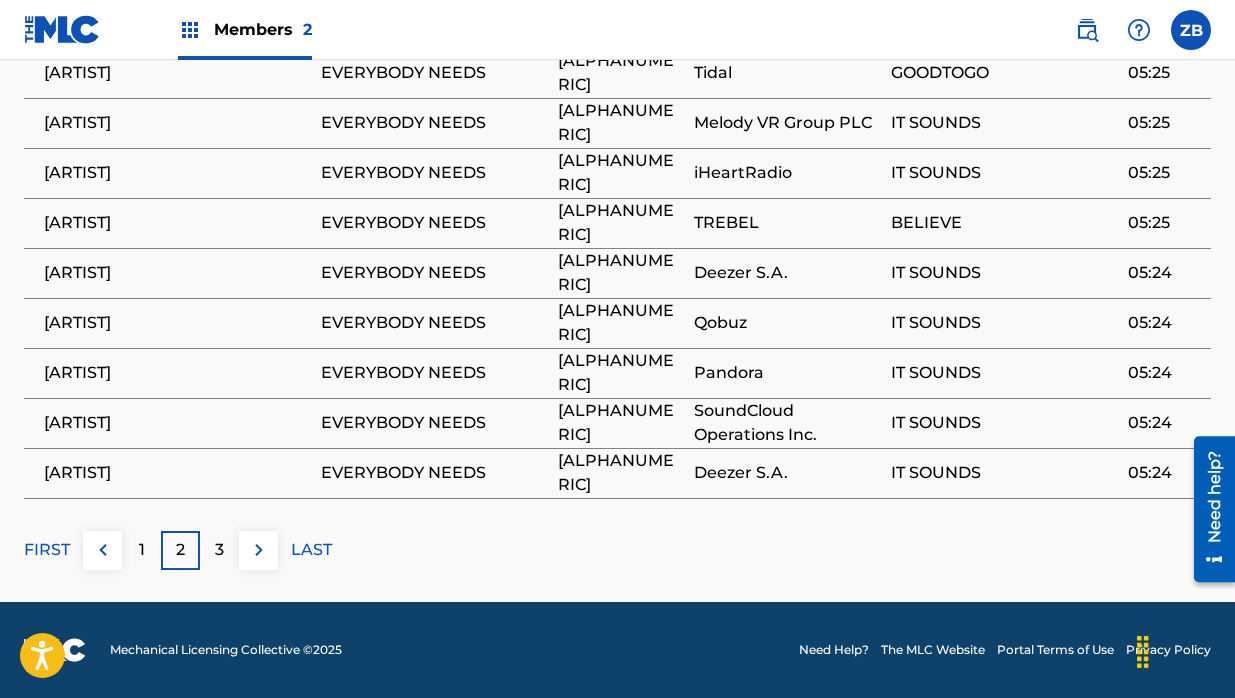 click on "3" at bounding box center [219, 550] 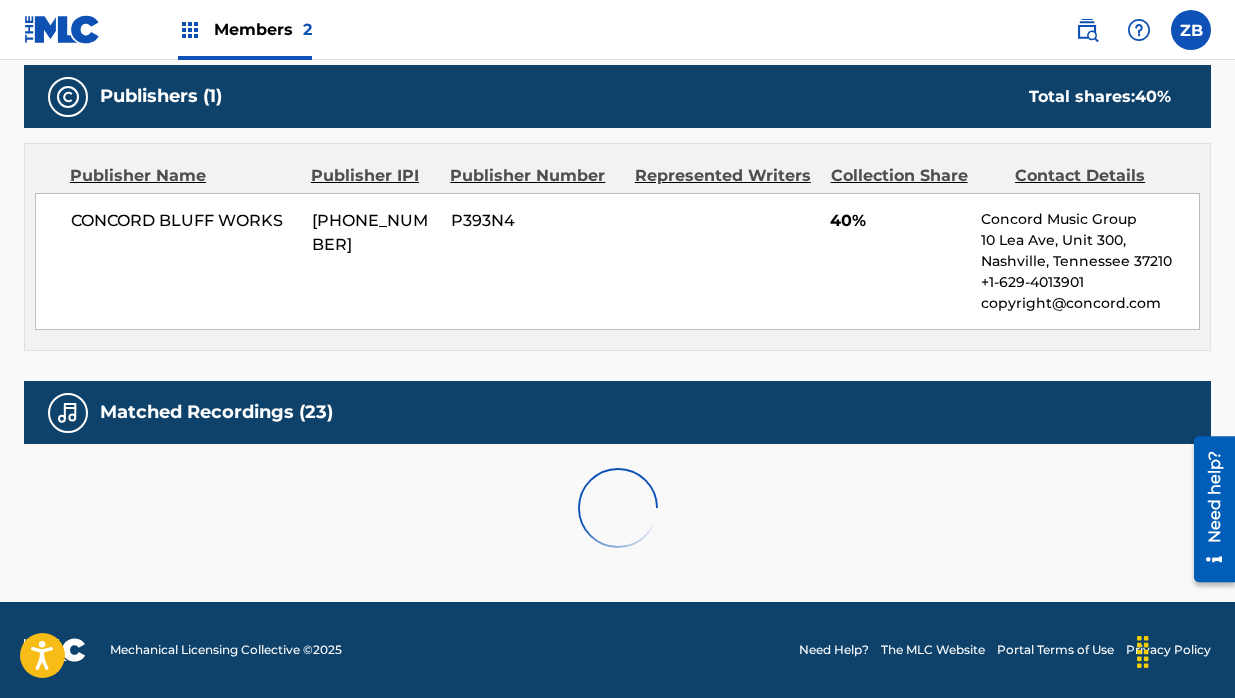 scroll, scrollTop: 1085, scrollLeft: 0, axis: vertical 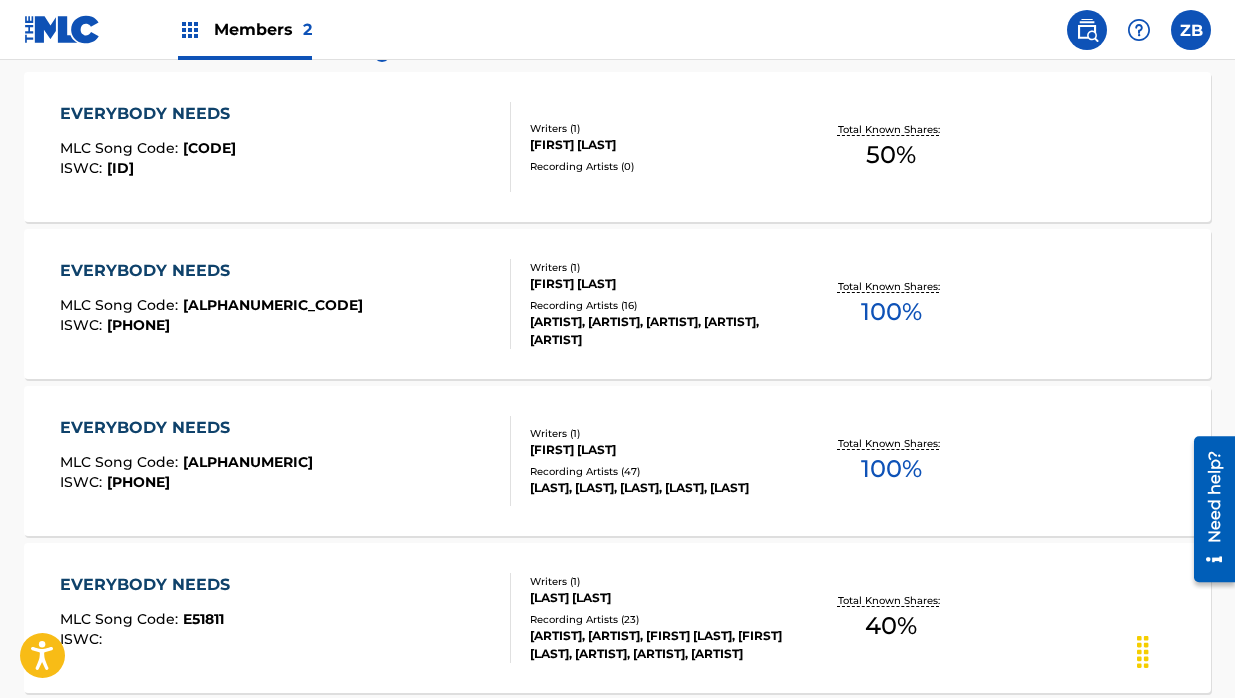 click on "[FIRST] [LAST]" at bounding box center (661, 284) 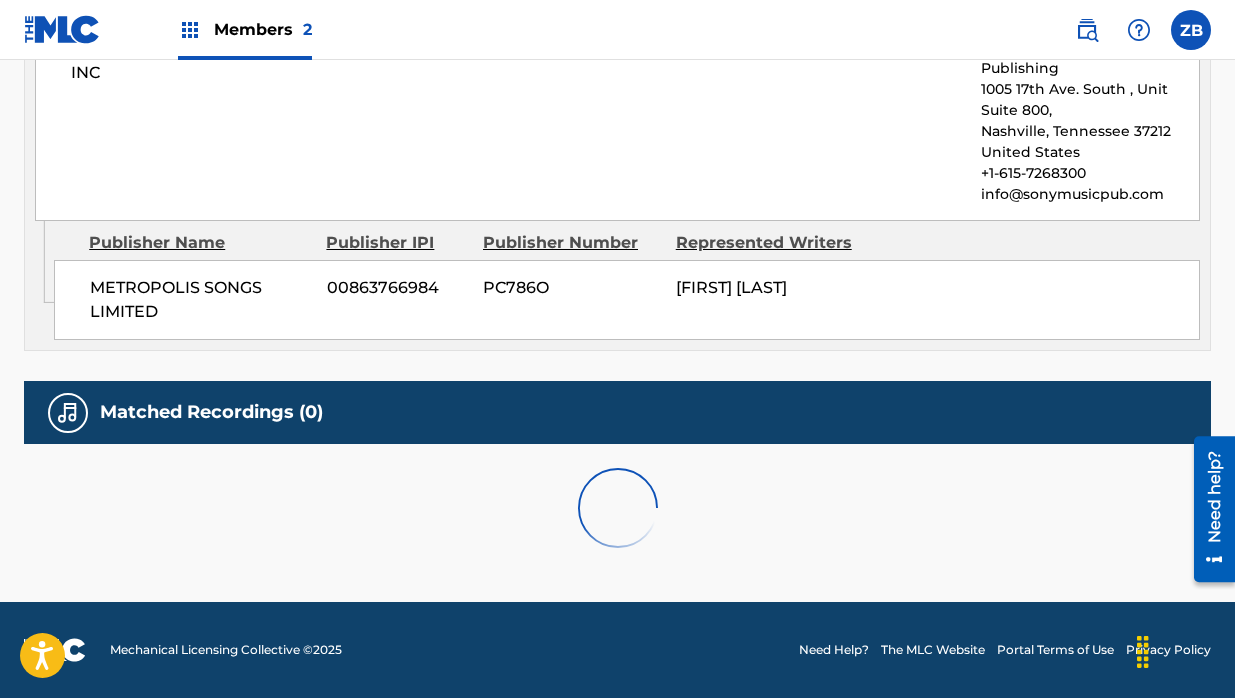 scroll, scrollTop: 1631, scrollLeft: 0, axis: vertical 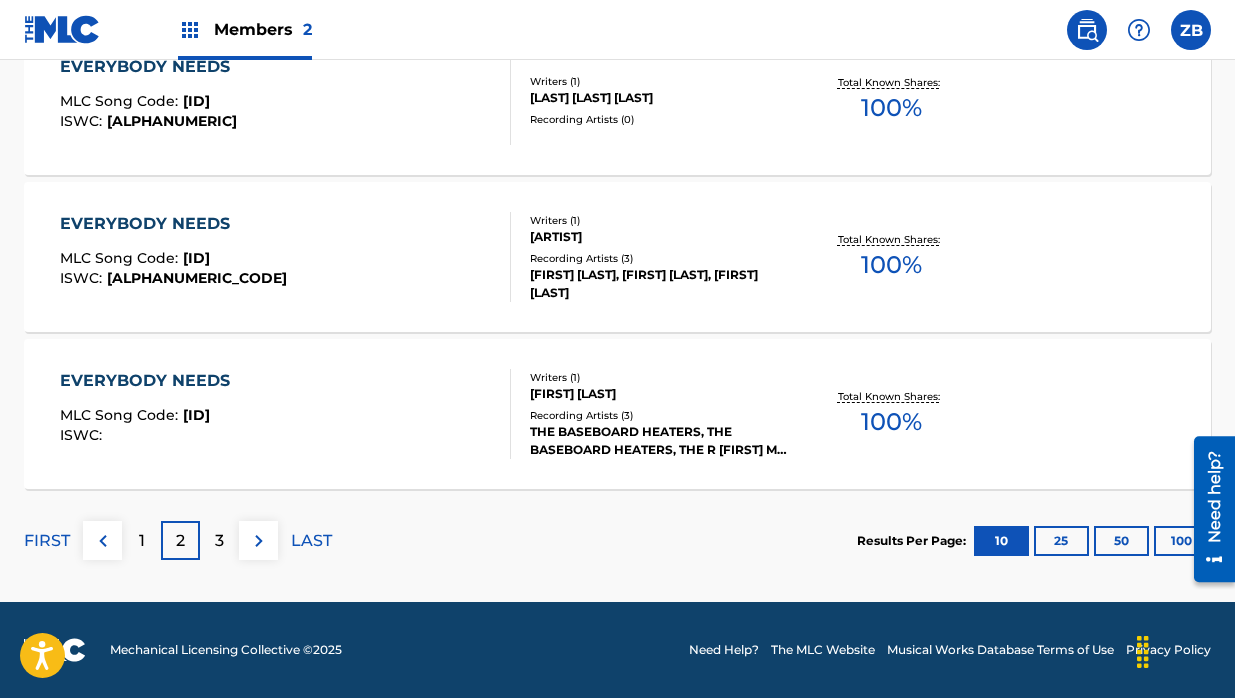 click on "1" at bounding box center (141, 540) 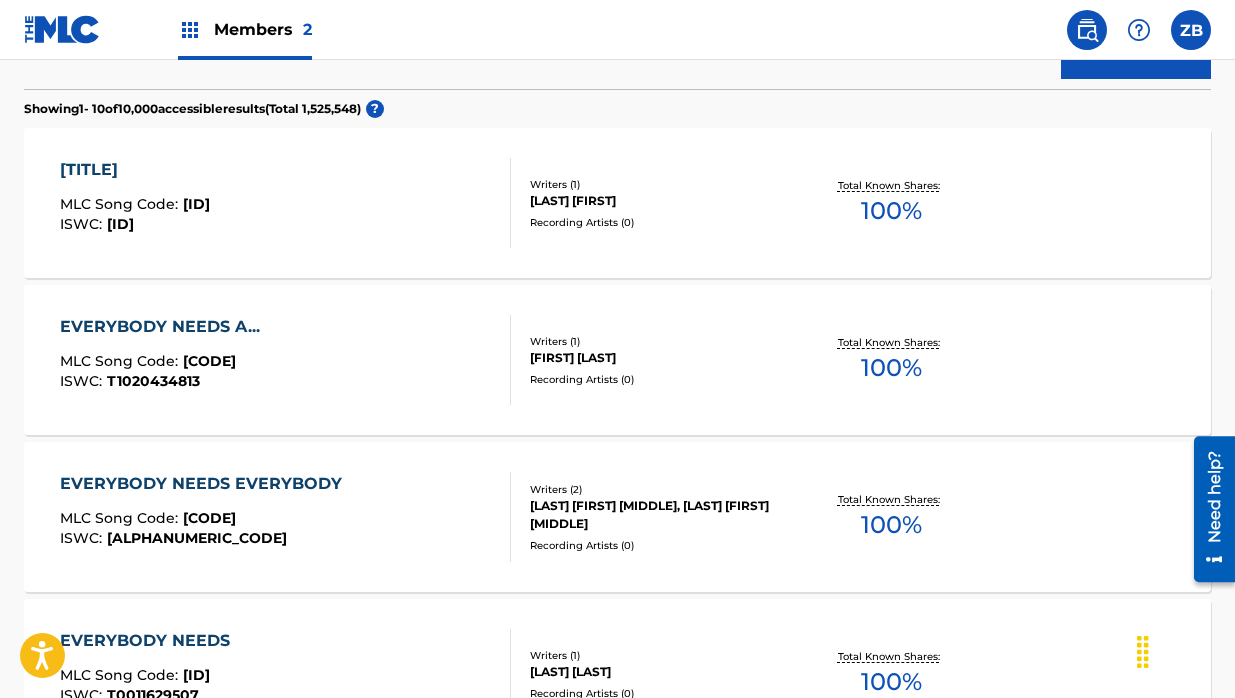 scroll, scrollTop: 540, scrollLeft: 0, axis: vertical 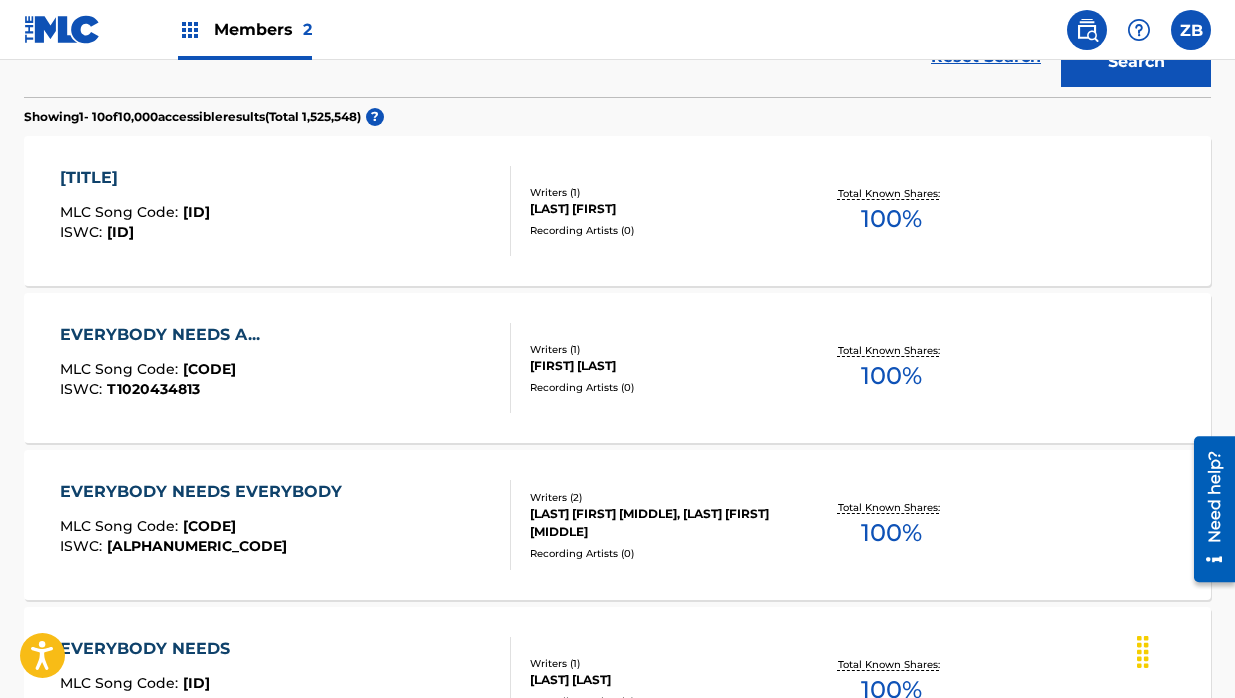 click on "[LAST] [FIRST]" at bounding box center (661, 209) 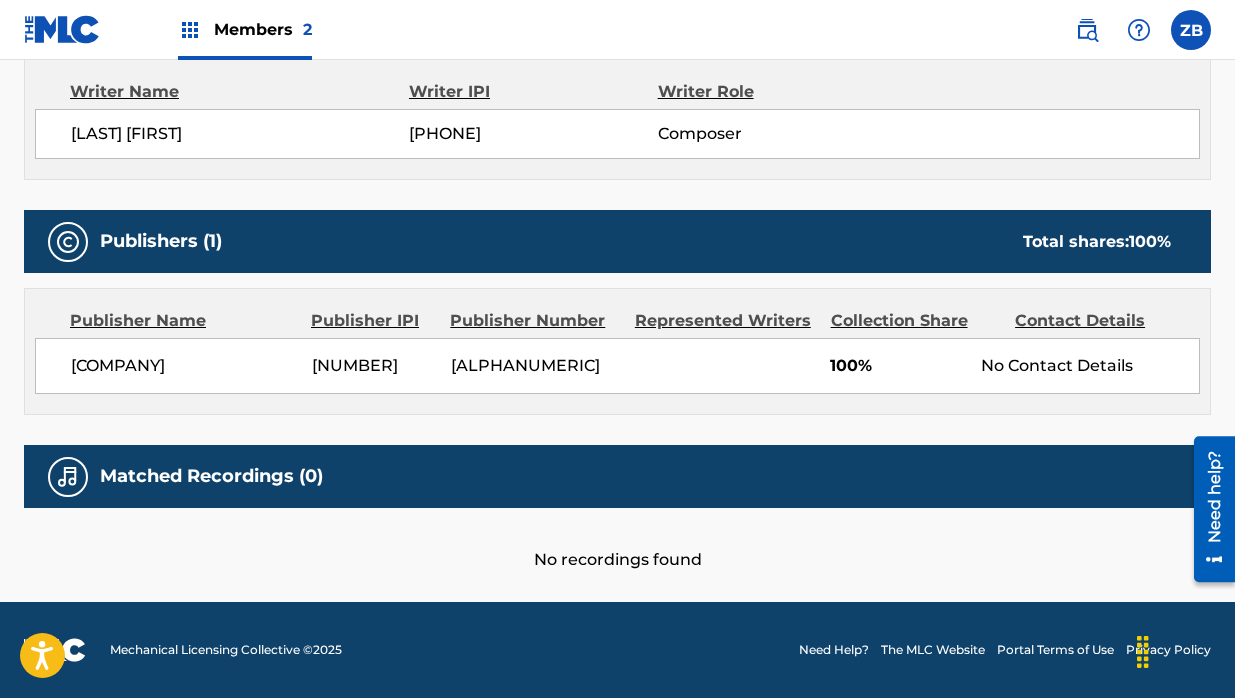 scroll, scrollTop: 678, scrollLeft: 0, axis: vertical 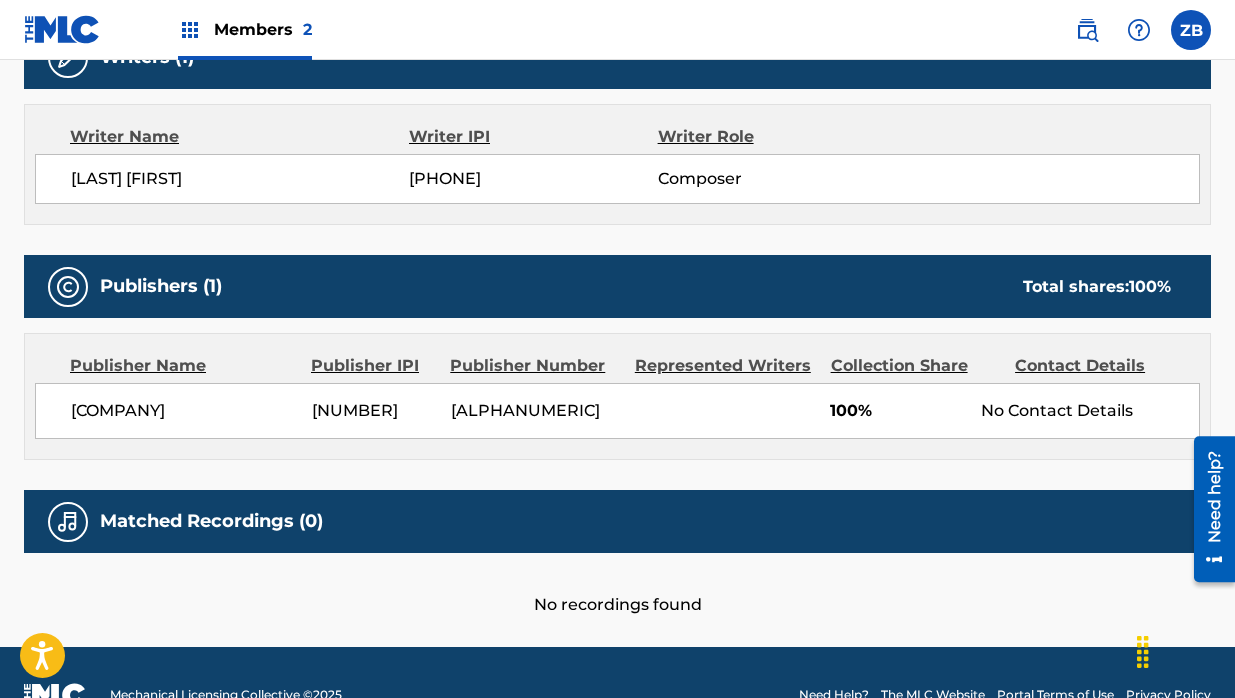 click on "Represented Writers" at bounding box center [725, 366] 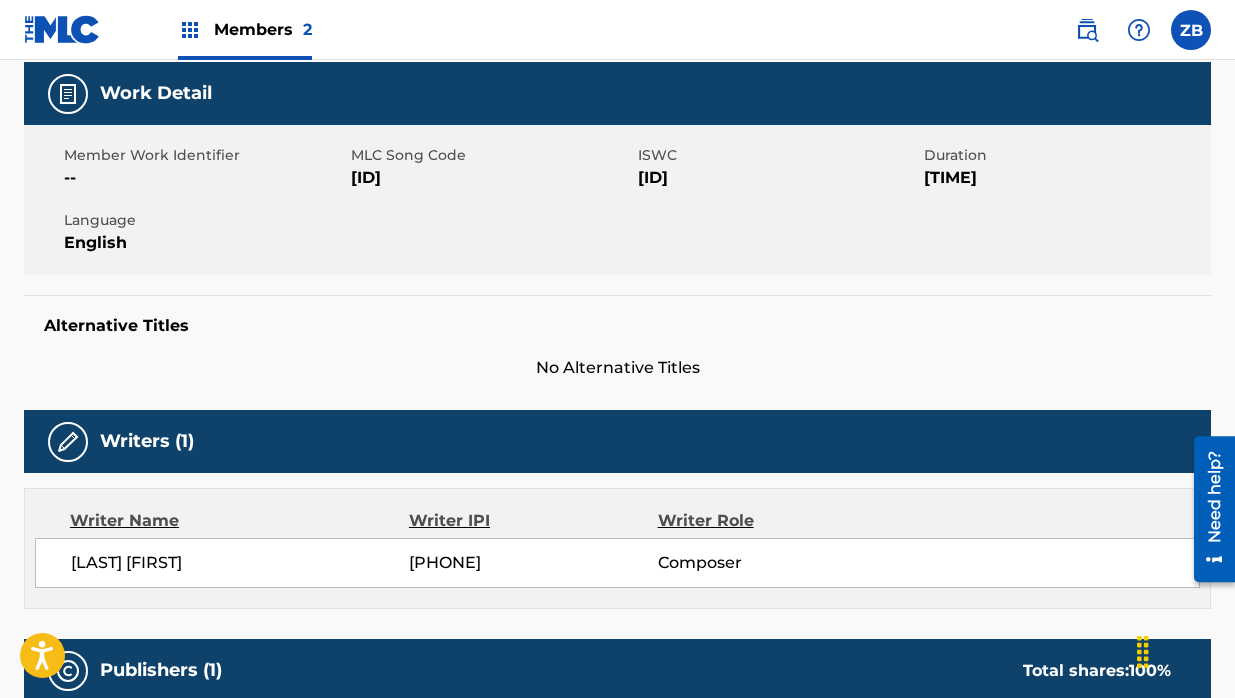 scroll, scrollTop: 0, scrollLeft: 0, axis: both 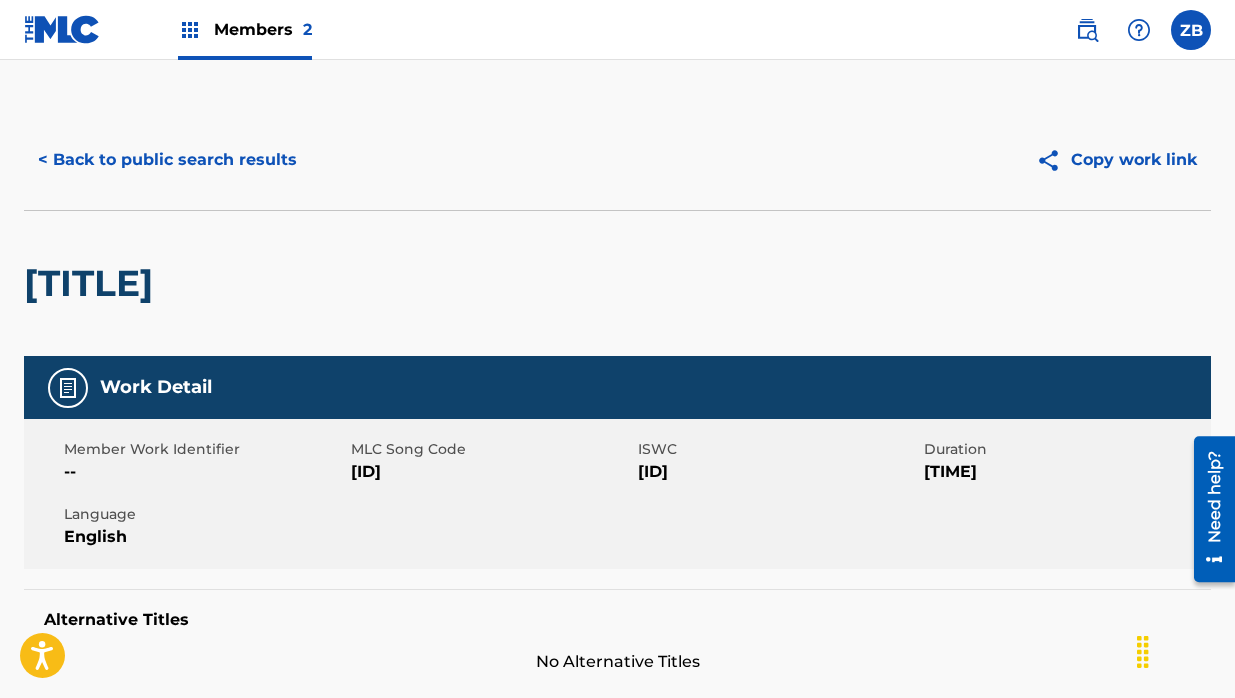 click on "< Back to public search results" at bounding box center [167, 160] 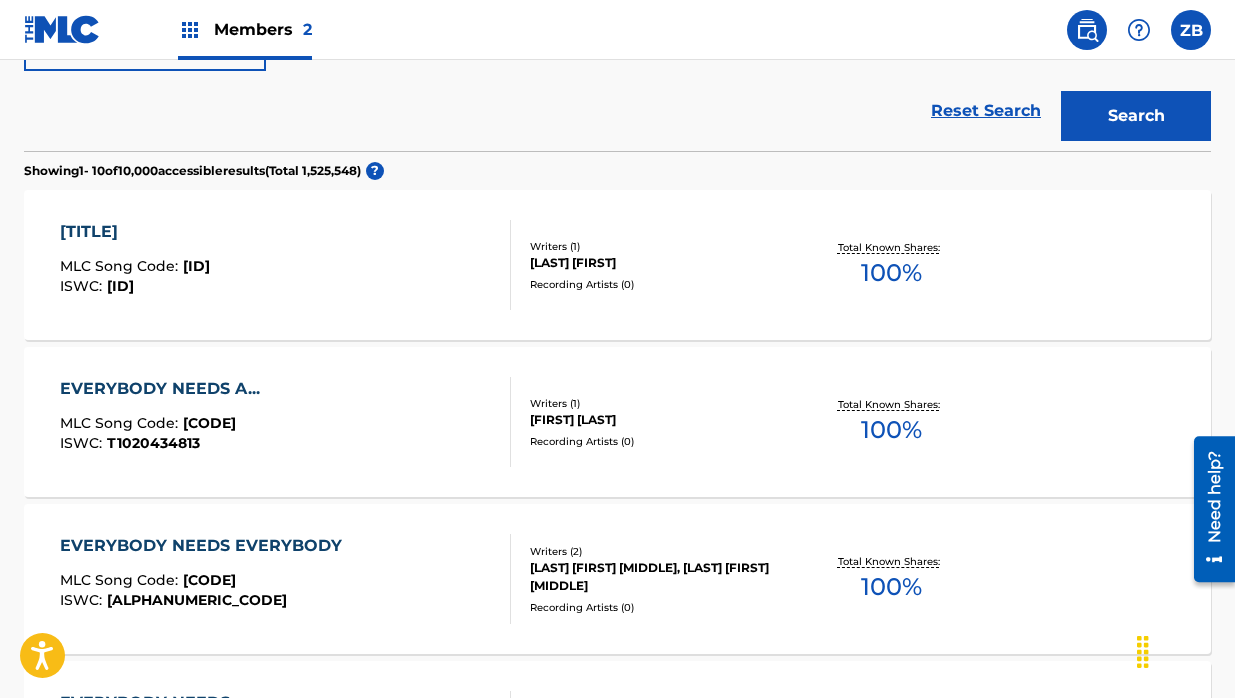 scroll, scrollTop: 553, scrollLeft: 0, axis: vertical 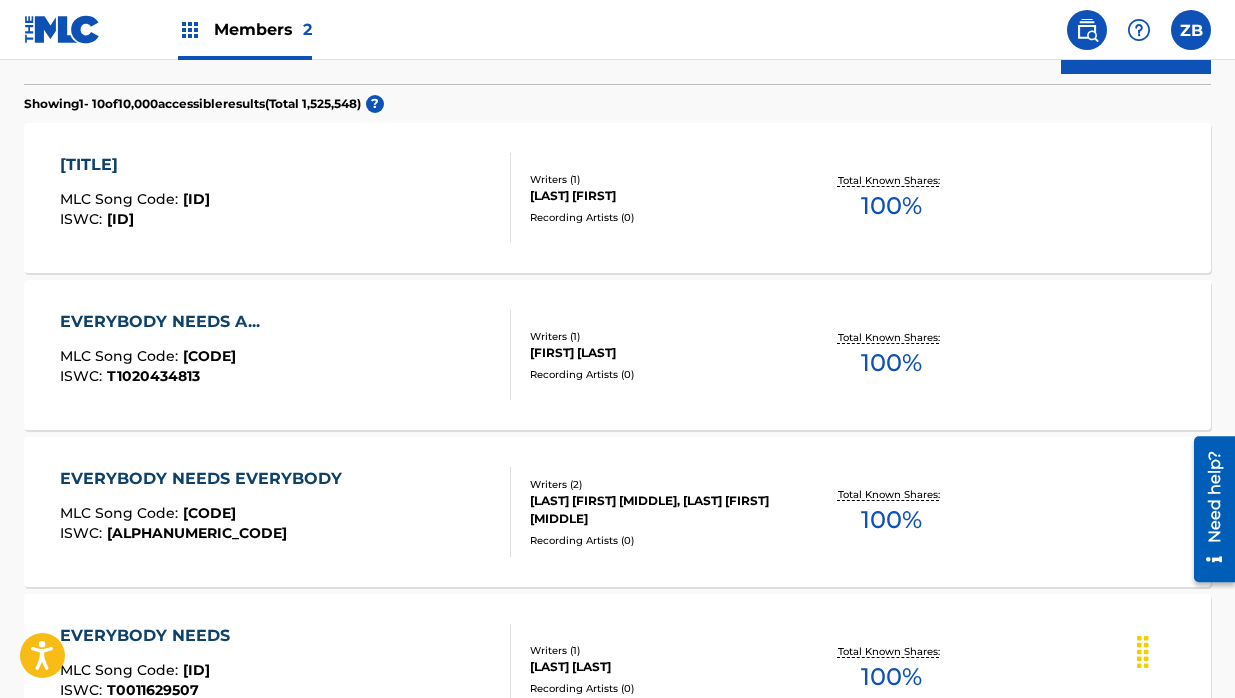 click on "EVERYBODY NEEDS A... MLC Song Code : [ALPHANUMERIC] ISWC : [ALPHANUMERIC] Writers ( 1 ) [LAST] [LAST] Recording Artists ( 0 ) Total Known Shares: 100 %" at bounding box center (617, 355) 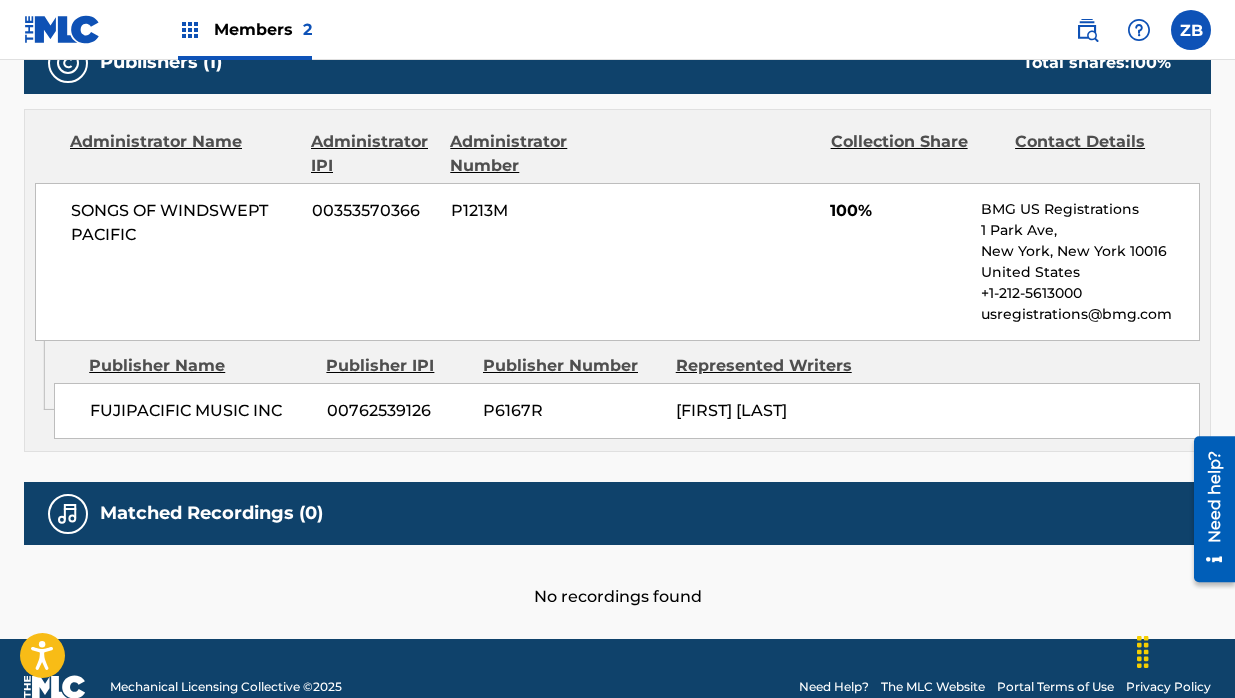 scroll, scrollTop: 900, scrollLeft: 0, axis: vertical 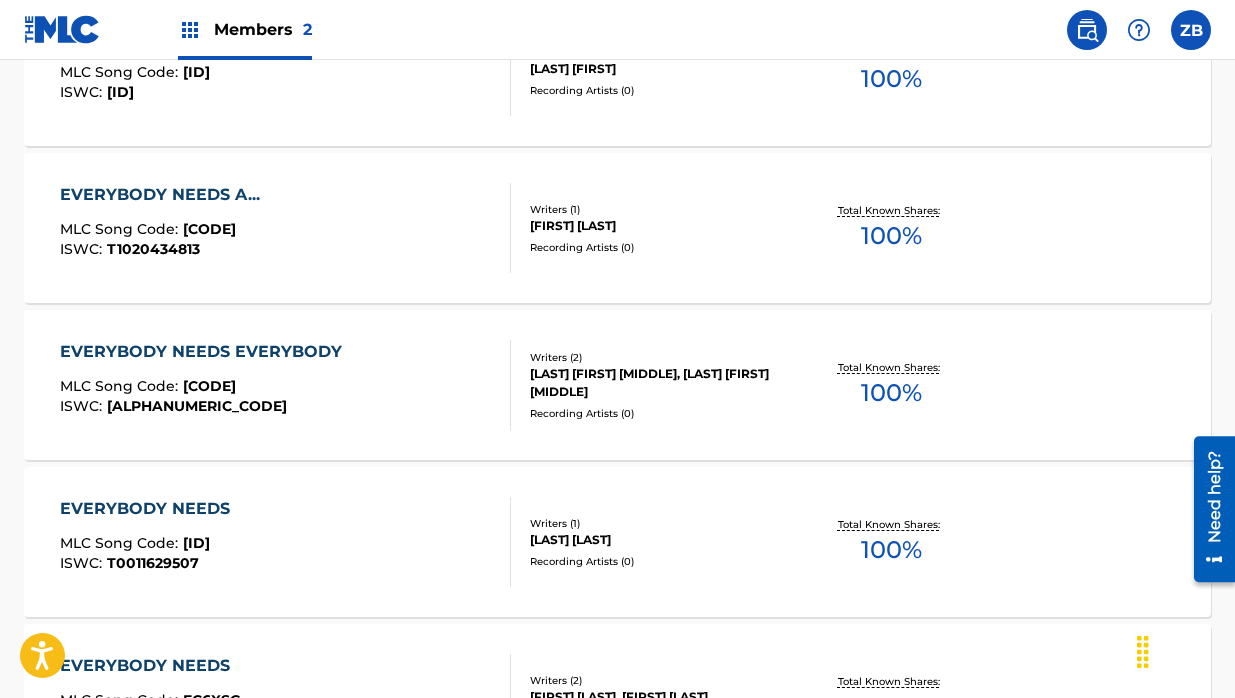 click on "Total Known Shares: 100 %" at bounding box center [891, 385] 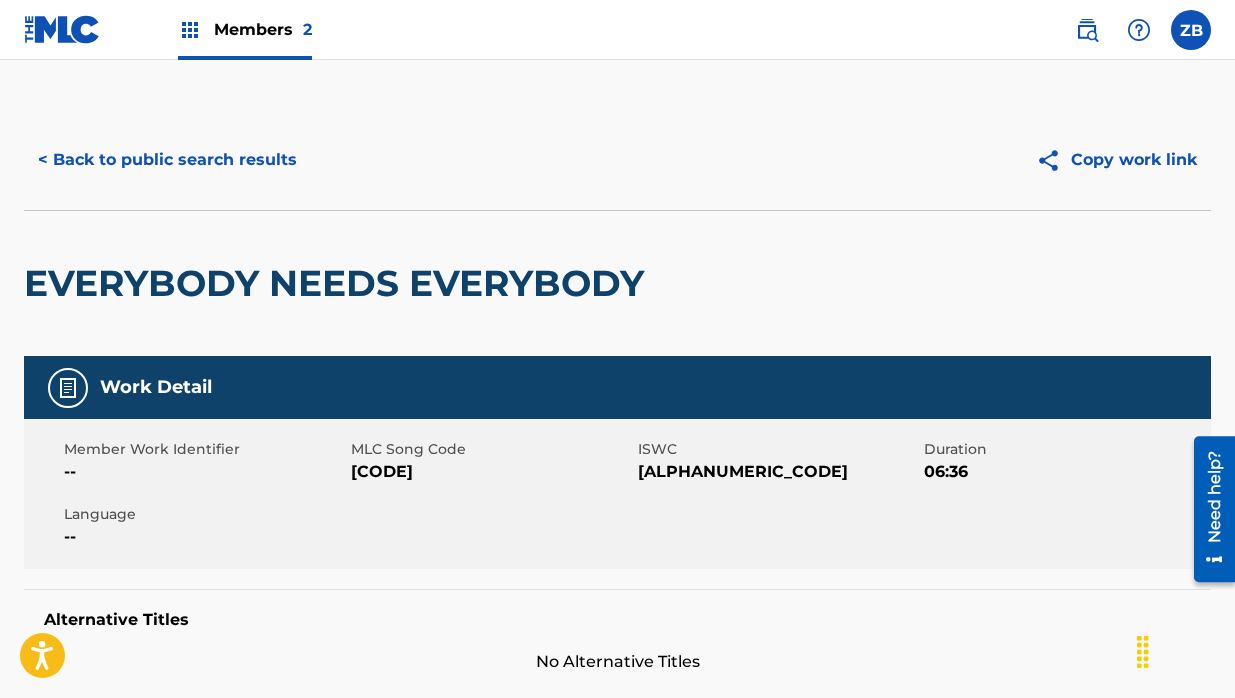 scroll, scrollTop: 819, scrollLeft: 0, axis: vertical 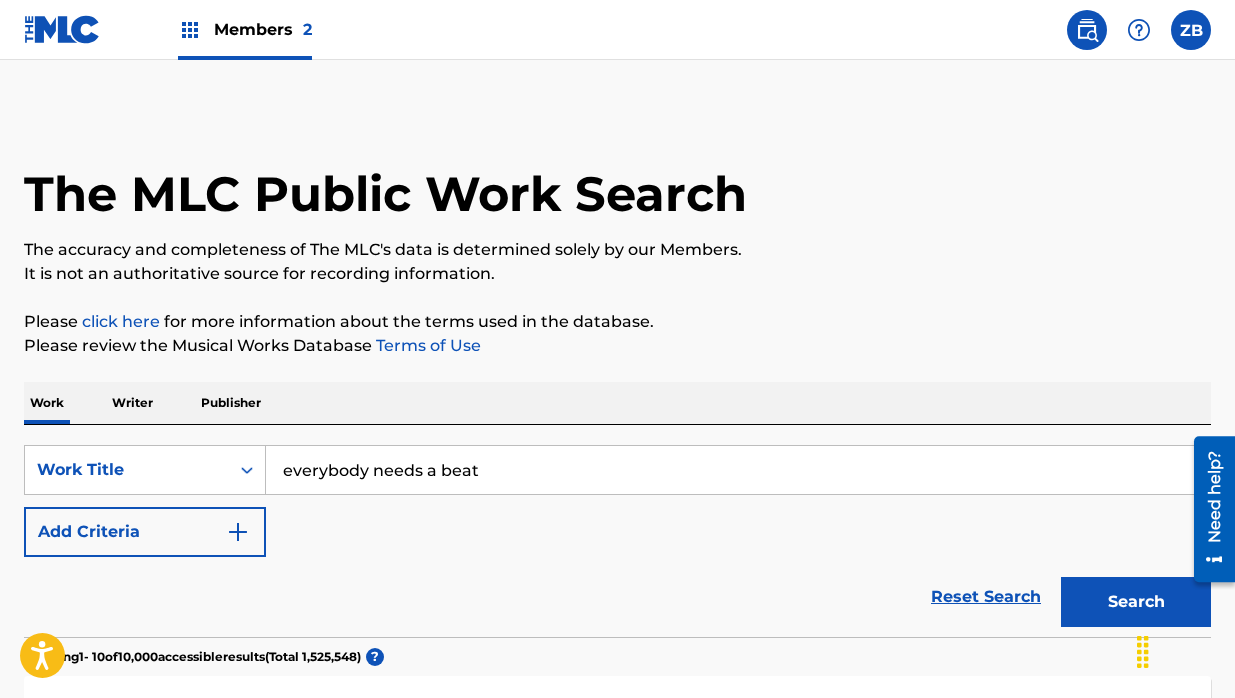 click on "everybody needs a beat" at bounding box center [738, 470] 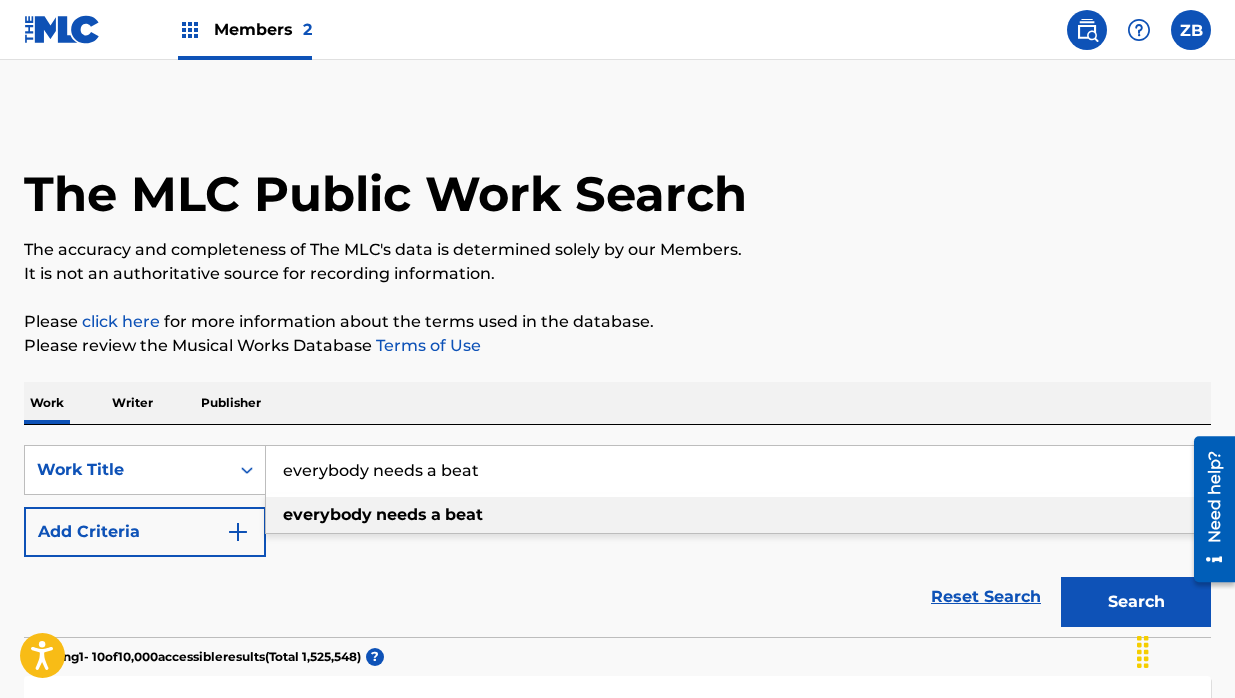 click on "everybody needs a beat" at bounding box center [738, 470] 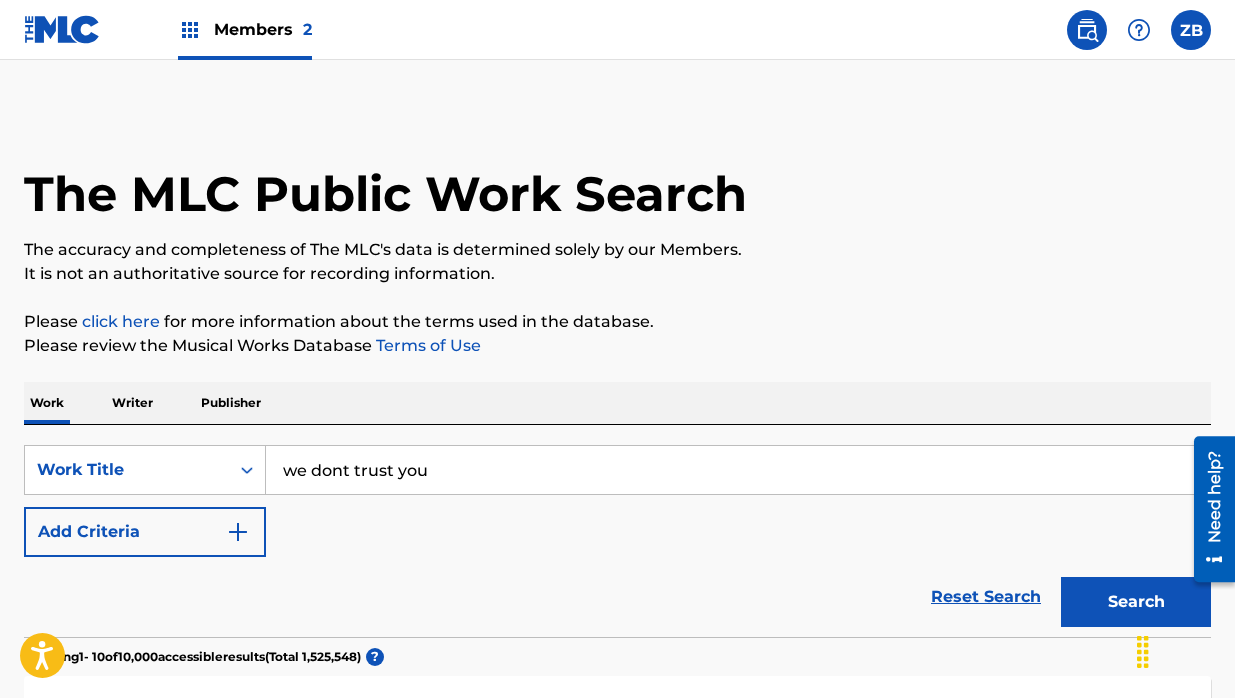 type on "we dont trust you" 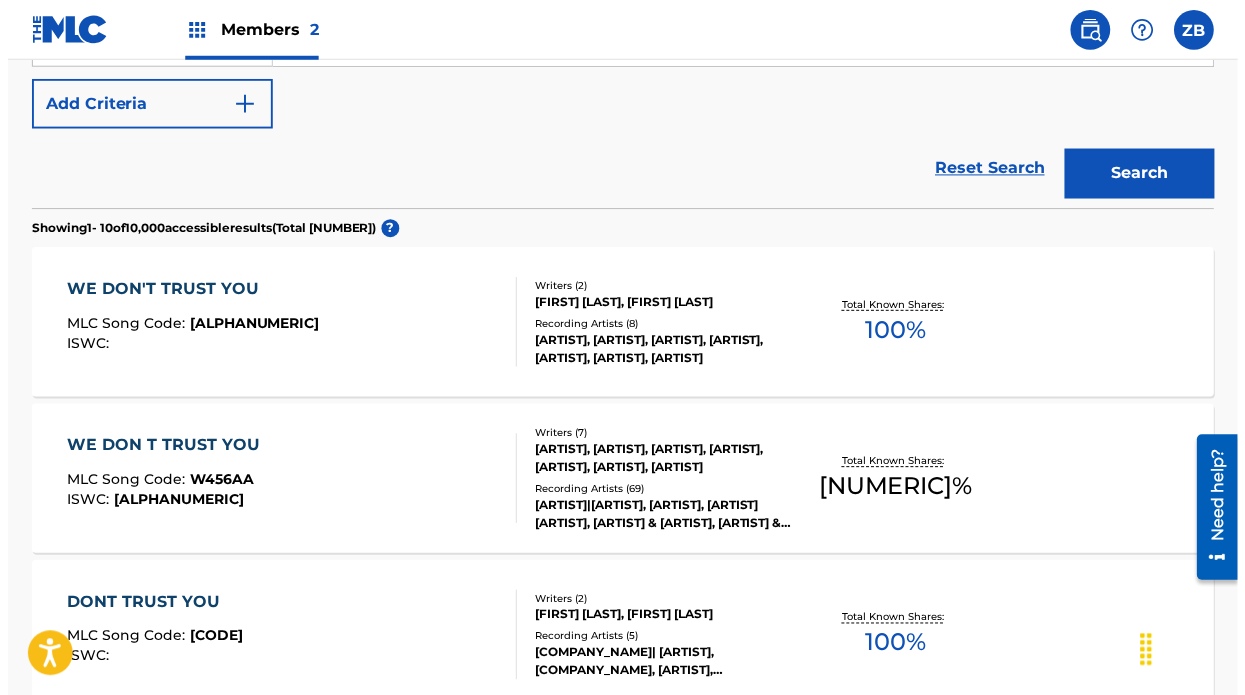 scroll, scrollTop: 432, scrollLeft: 0, axis: vertical 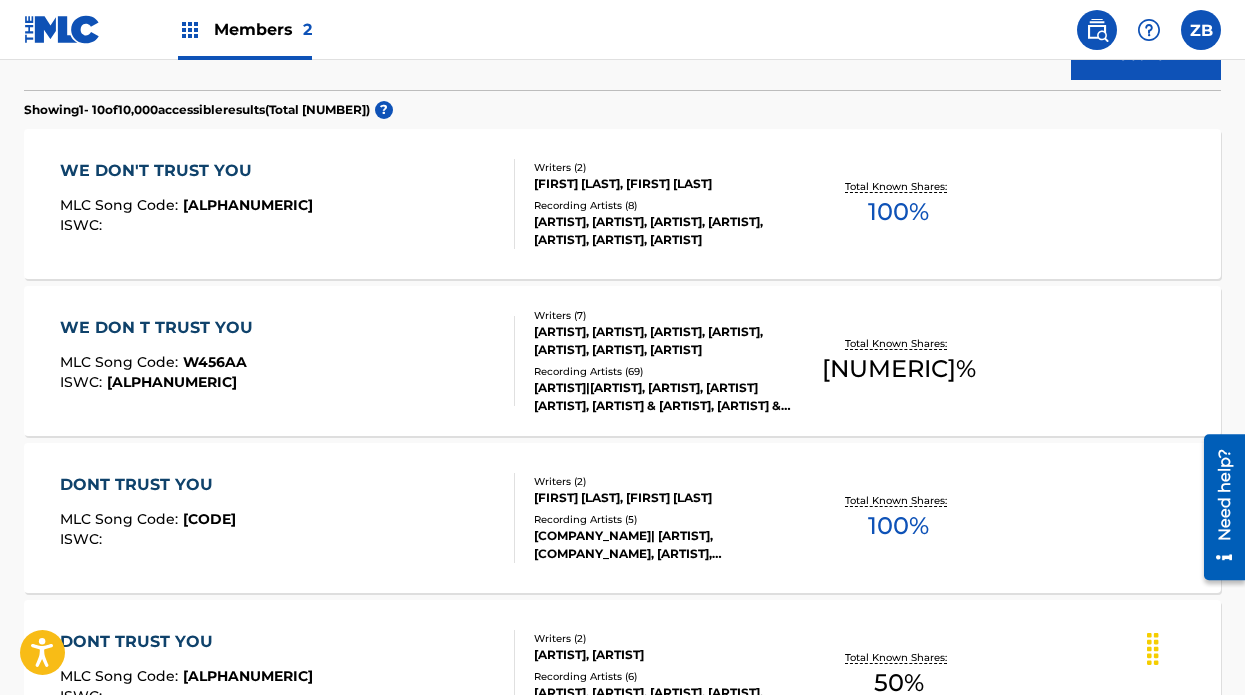 click on "[ARTIST], [ARTIST], [ARTIST], [ARTIST], [ARTIST], [ARTIST], [ARTIST]" at bounding box center (666, 341) 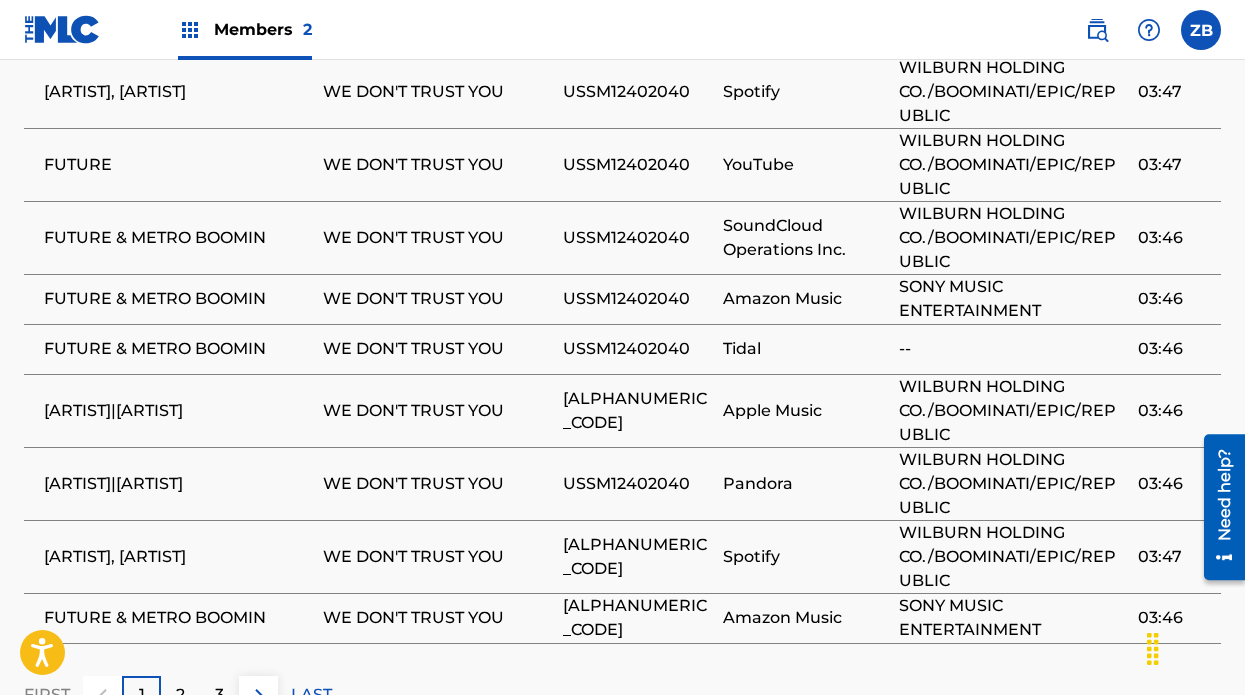scroll, scrollTop: 2981, scrollLeft: 0, axis: vertical 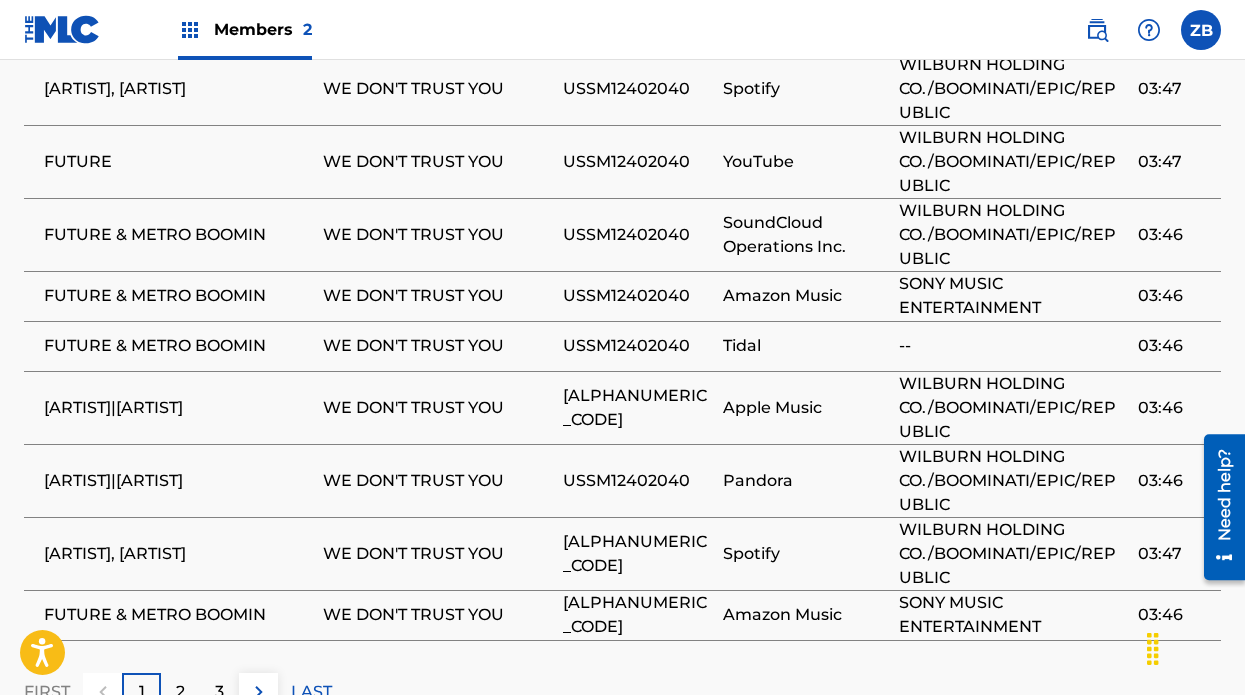 click on "2" at bounding box center [180, 692] 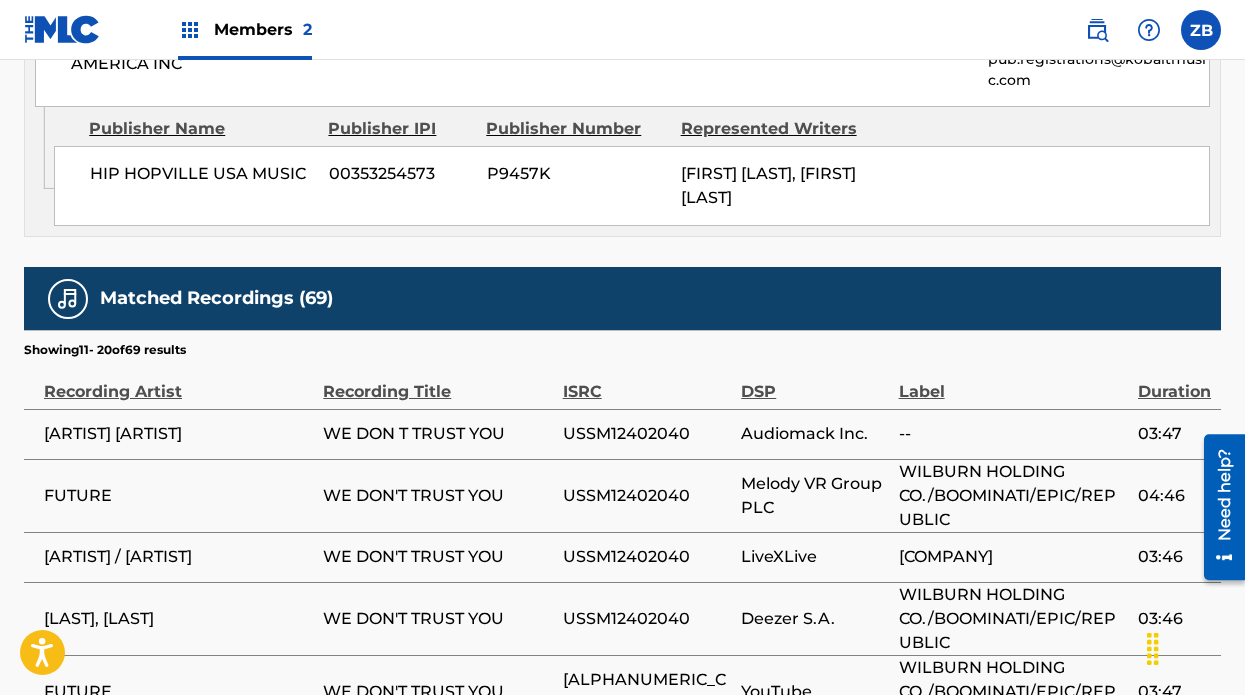 scroll, scrollTop: 2981, scrollLeft: 0, axis: vertical 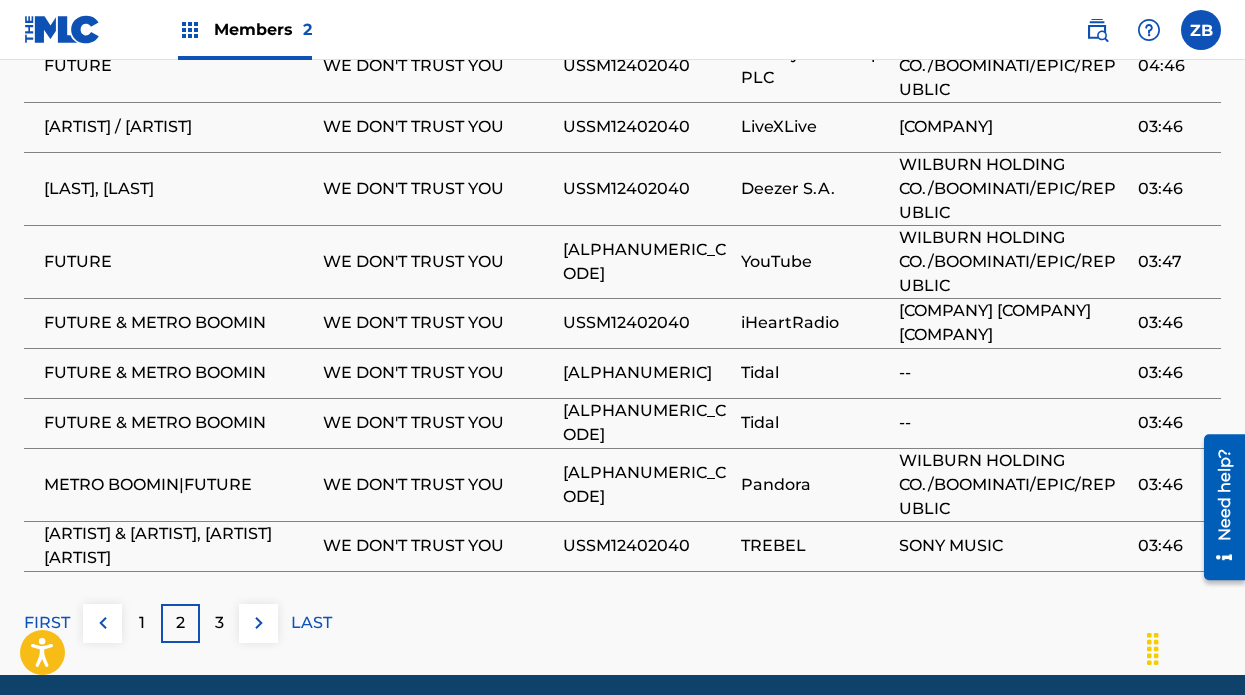 click at bounding box center (258, 623) 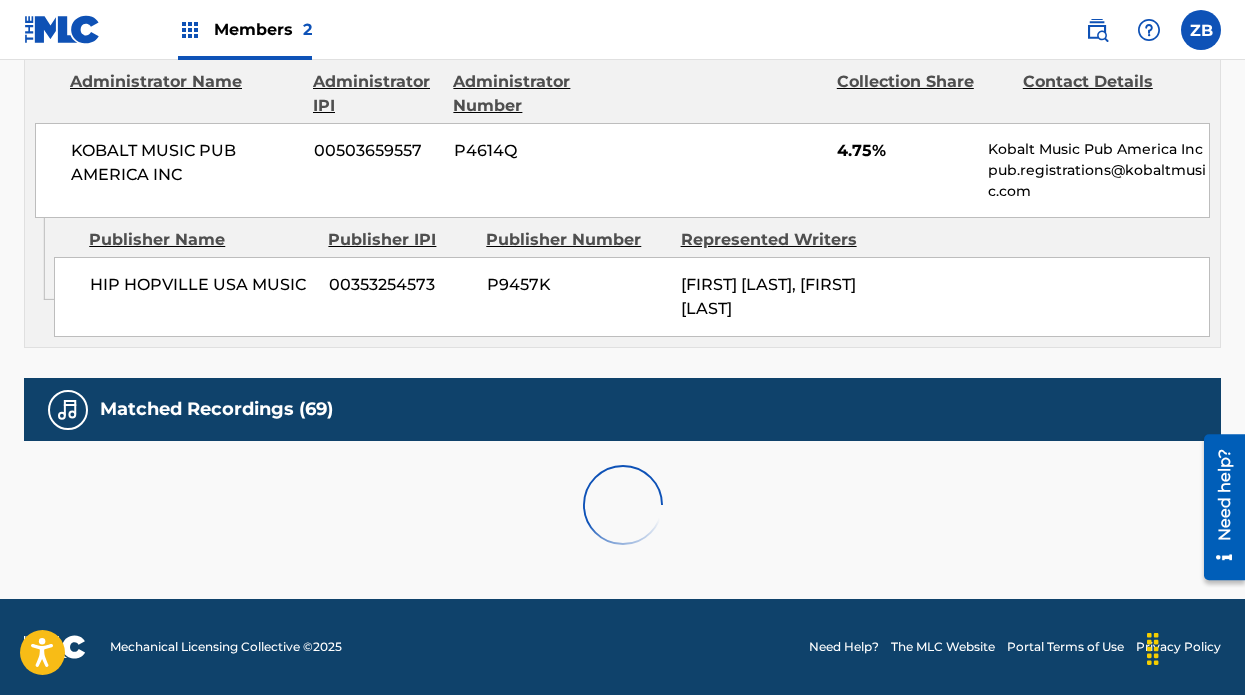 scroll, scrollTop: 2981, scrollLeft: 0, axis: vertical 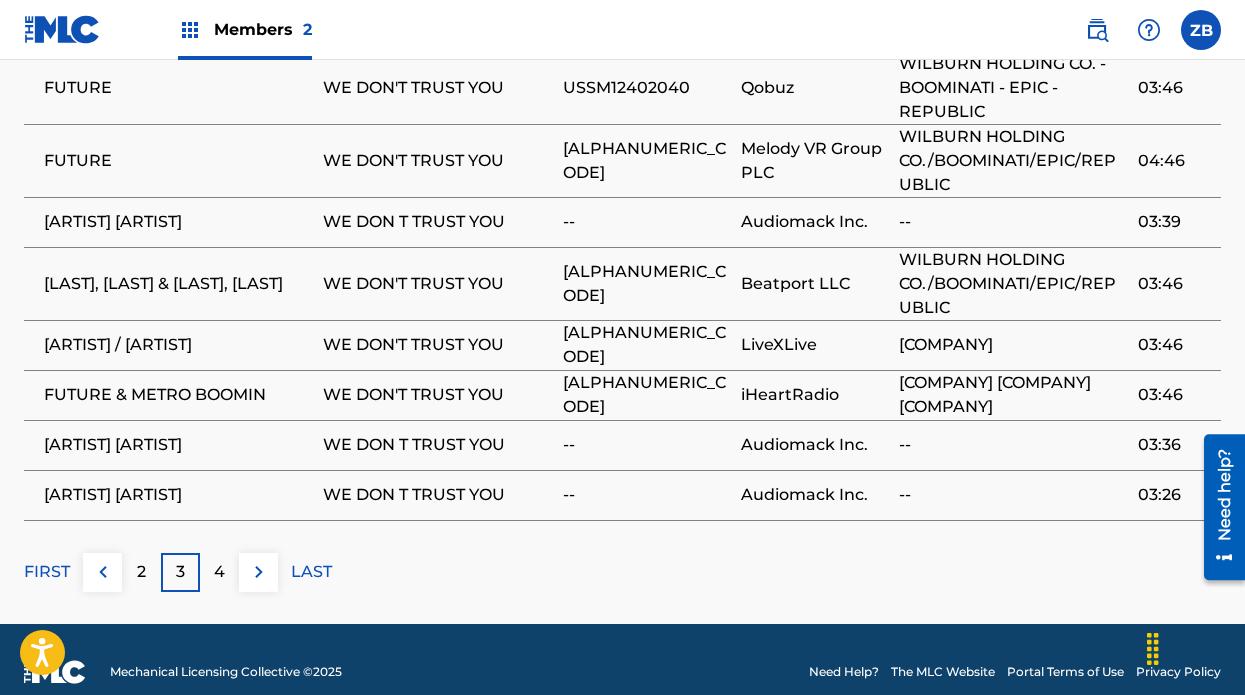 click on "FIRST" at bounding box center [47, 572] 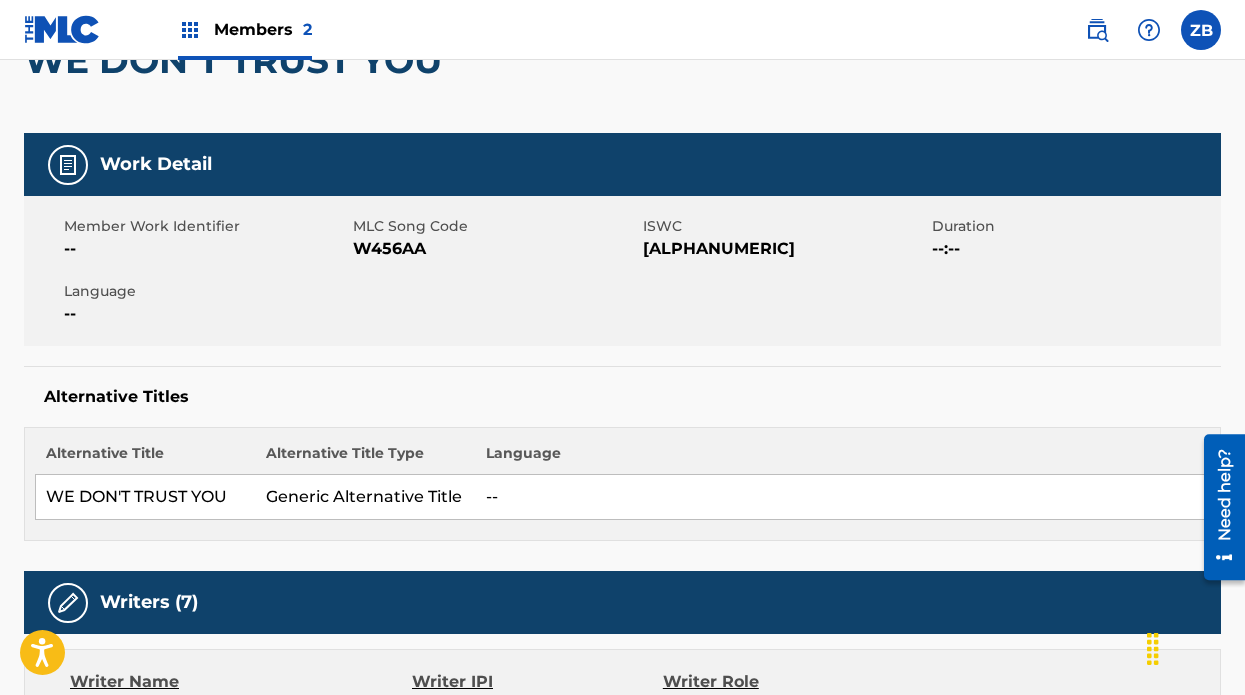 scroll, scrollTop: 0, scrollLeft: 0, axis: both 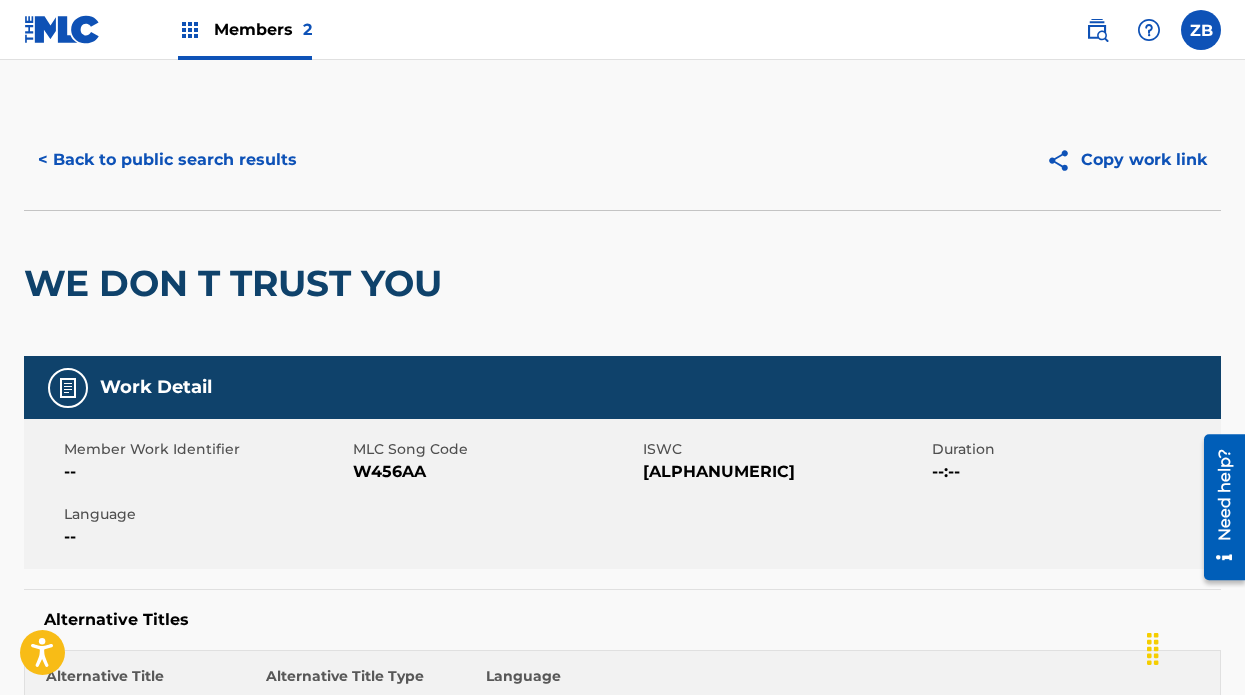 click at bounding box center [1097, 30] 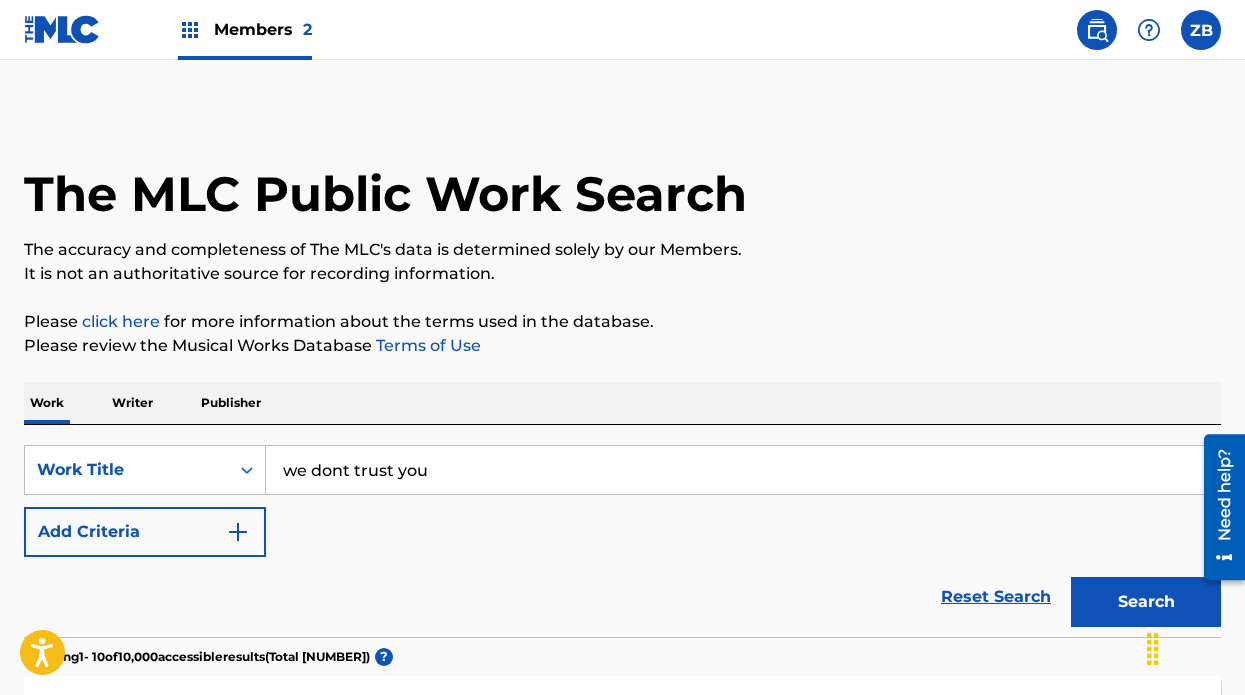 click on "SearchWithCriteria[ALPHANUMERIC] Work Title we dont trust you Add Criteria Reset Search Search" at bounding box center [622, 531] 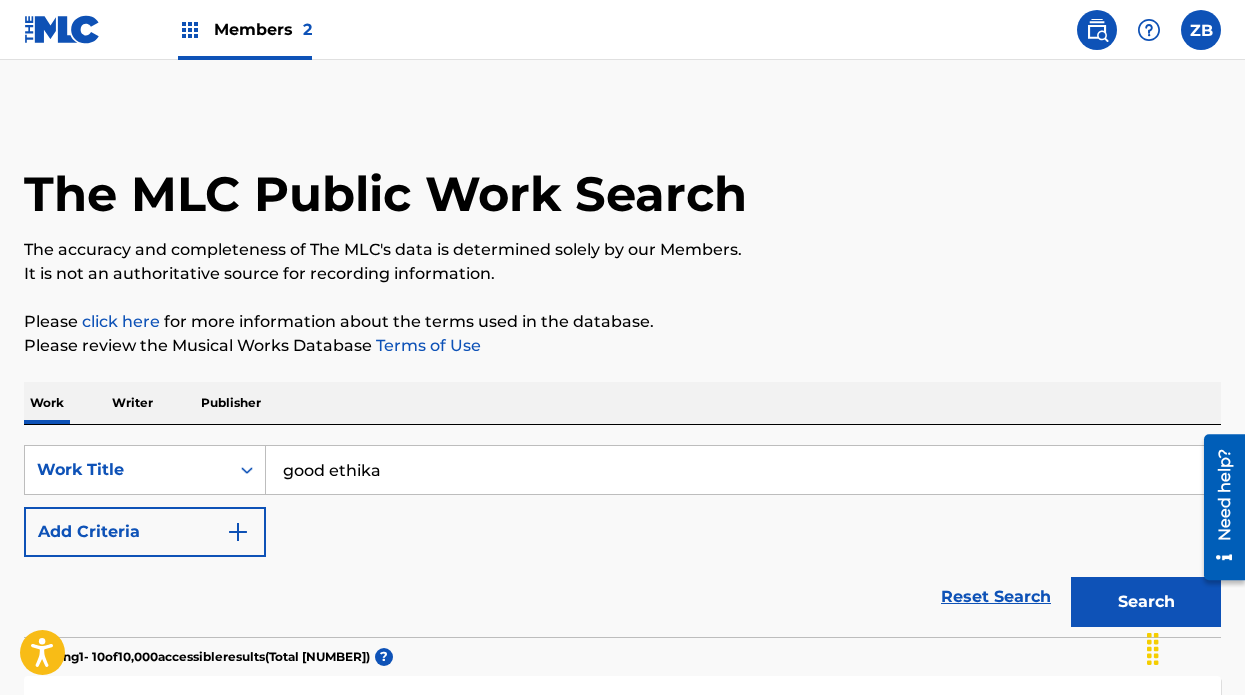 type on "good ethika" 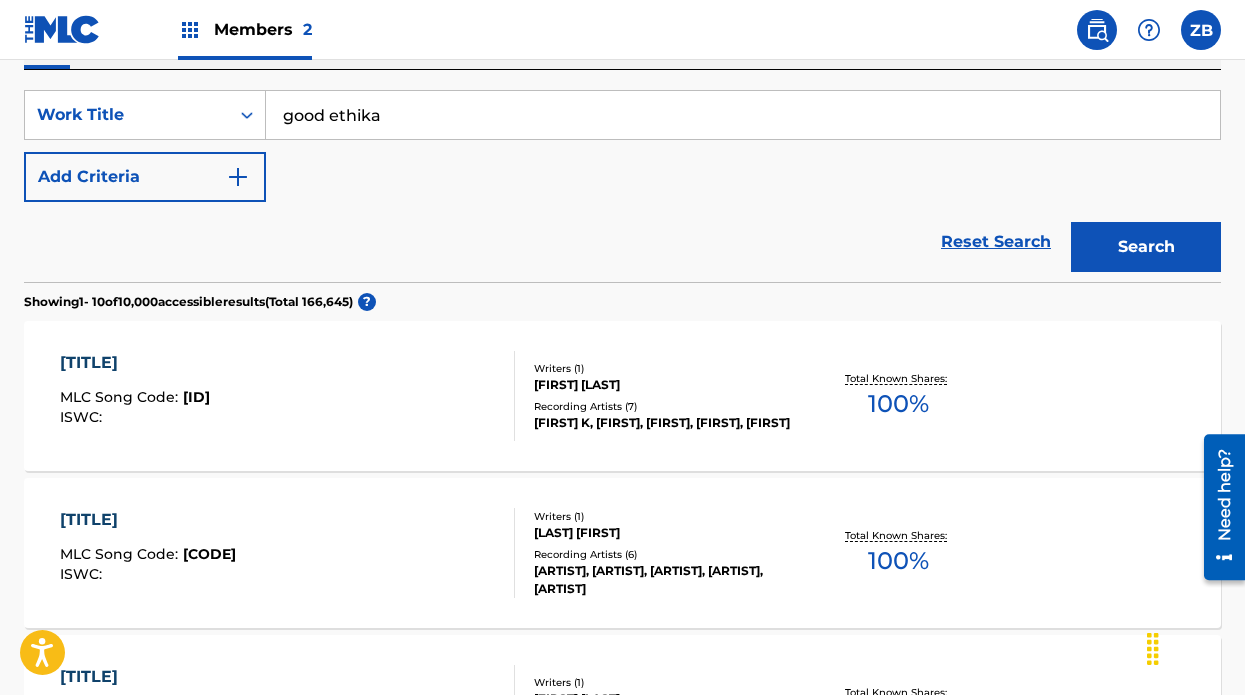 scroll, scrollTop: 477, scrollLeft: 0, axis: vertical 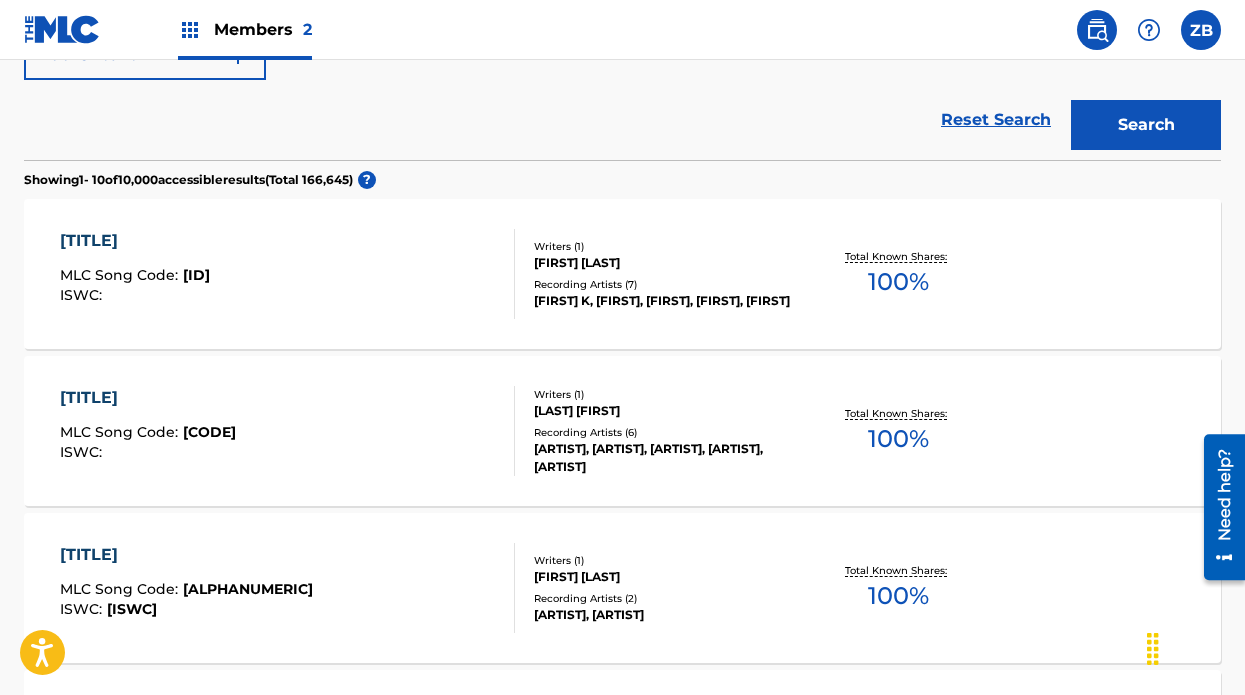 click on "[FIRST] K, [FIRST], [FIRST], [FIRST], [FIRST]" at bounding box center [666, 301] 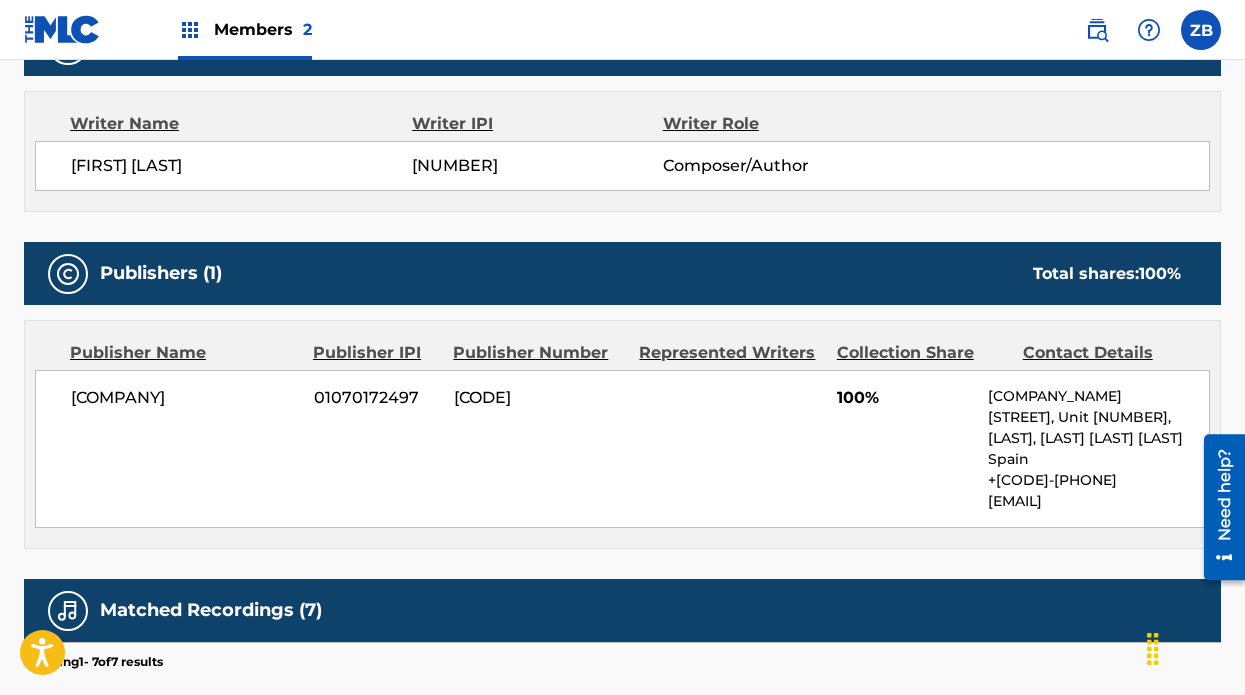 scroll, scrollTop: 1236, scrollLeft: 0, axis: vertical 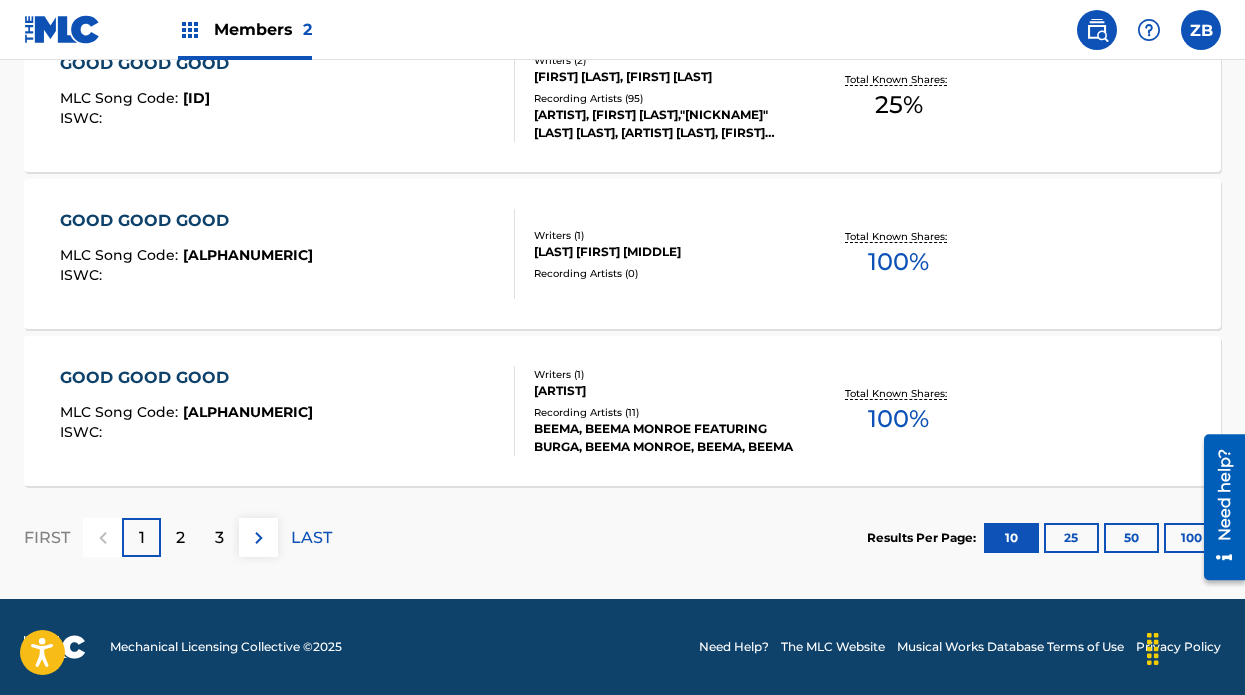 click on "Writers ( 2 ) [FIRST] [LAST], [FIRST] [LAST] Recording Artists ( 95 ) [ARTIST], [ARTIST],"[NICKNAME]" [LAST], [ARTIST], [ARTIST],"[NICKNAME]" [LAST], [ARTIST], [ARTIST],"[NICKNAME]" [LAST], [ARTIST], [ARTIST],"[NICKNAME]" [LAST]" at bounding box center [657, 97] 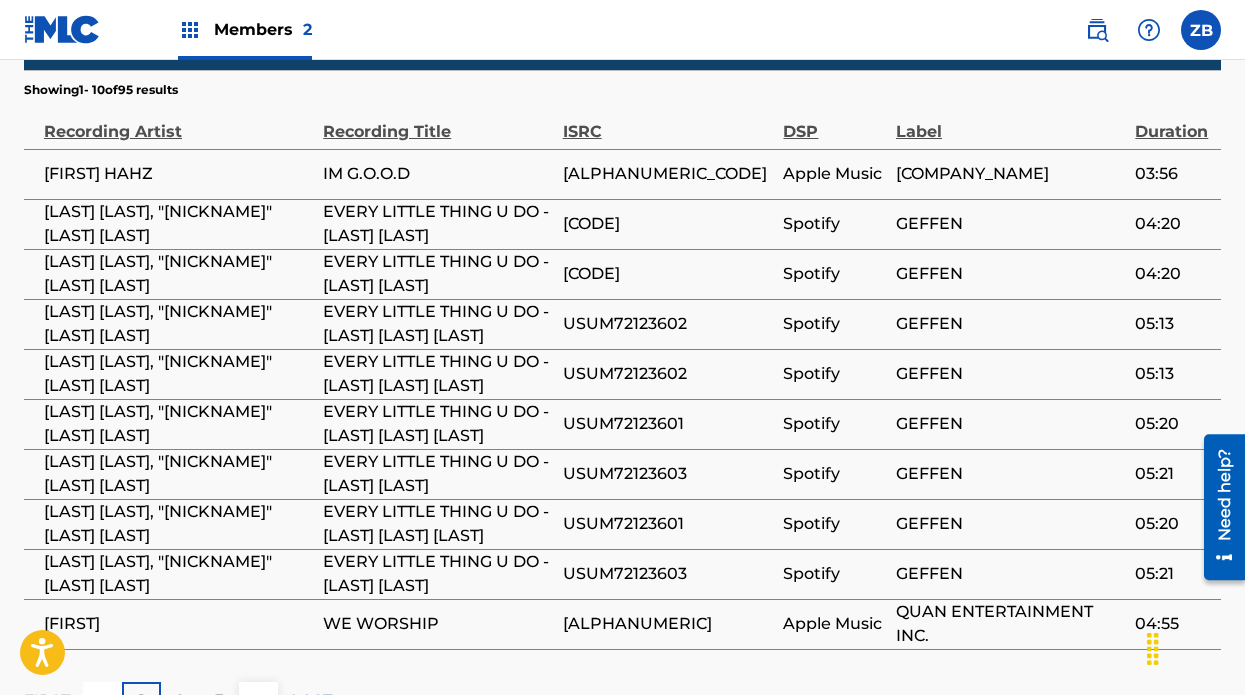 scroll, scrollTop: 1182, scrollLeft: 0, axis: vertical 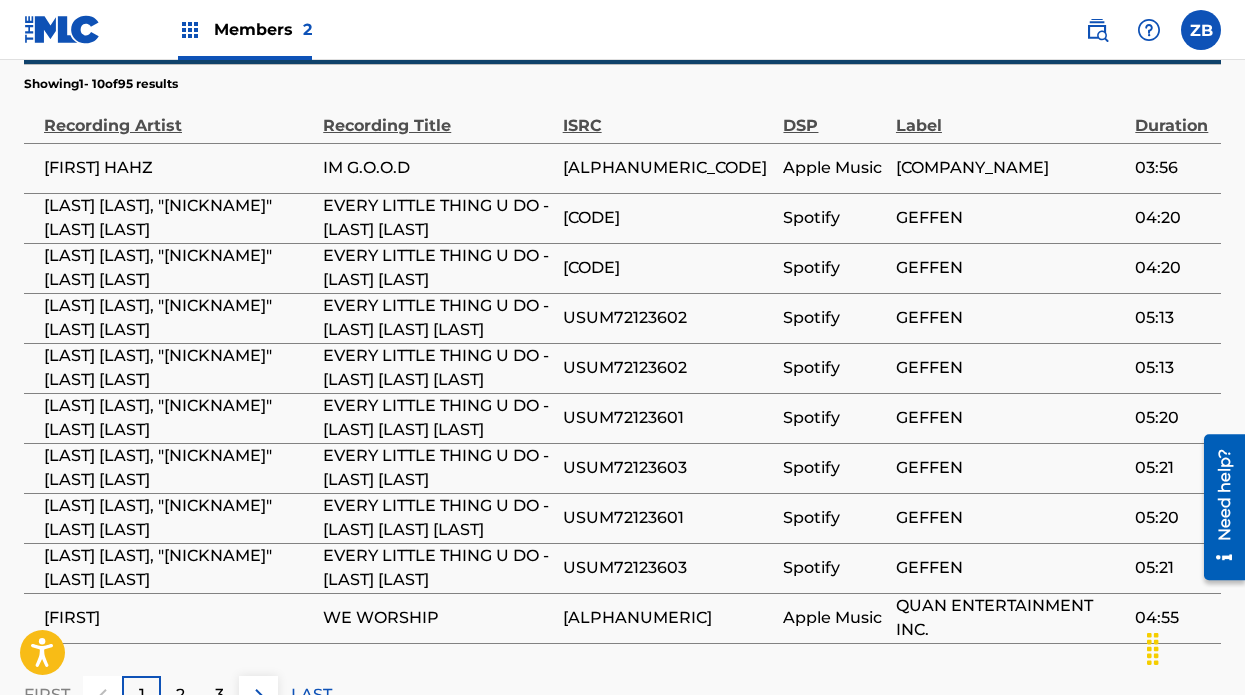 click on "EVERY LITTLE THING U DO - [LAST] [LAST]" at bounding box center [442, 268] 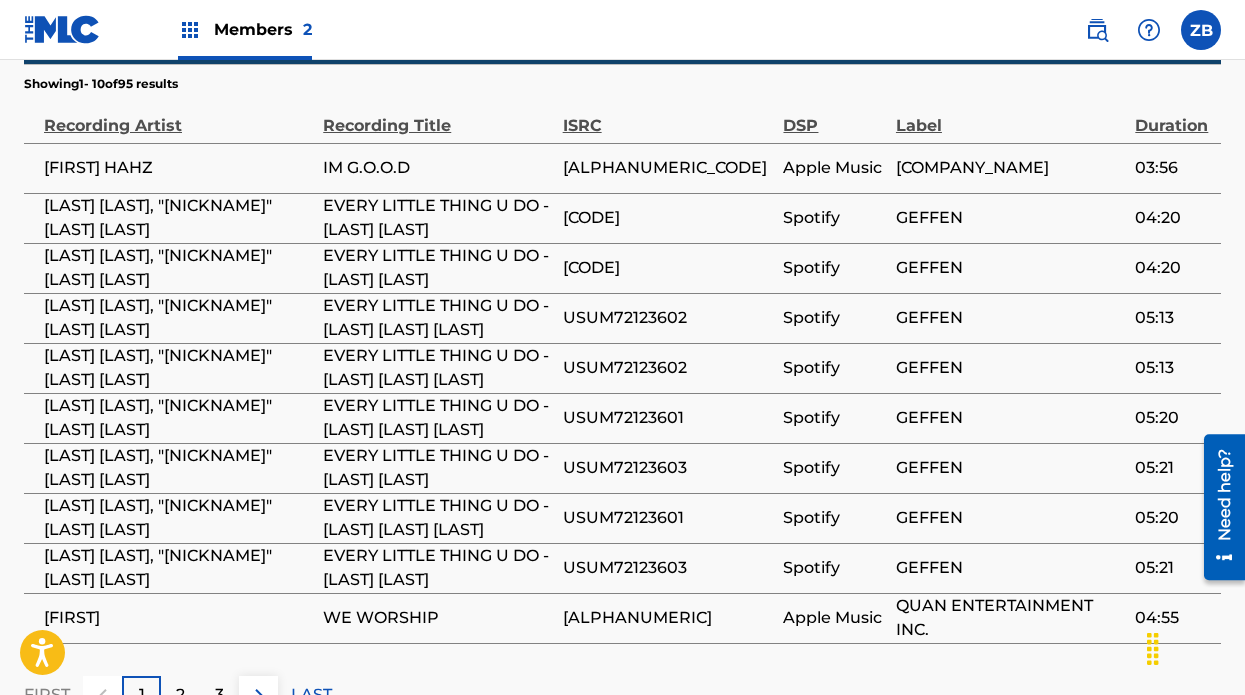 scroll, scrollTop: 1353, scrollLeft: 0, axis: vertical 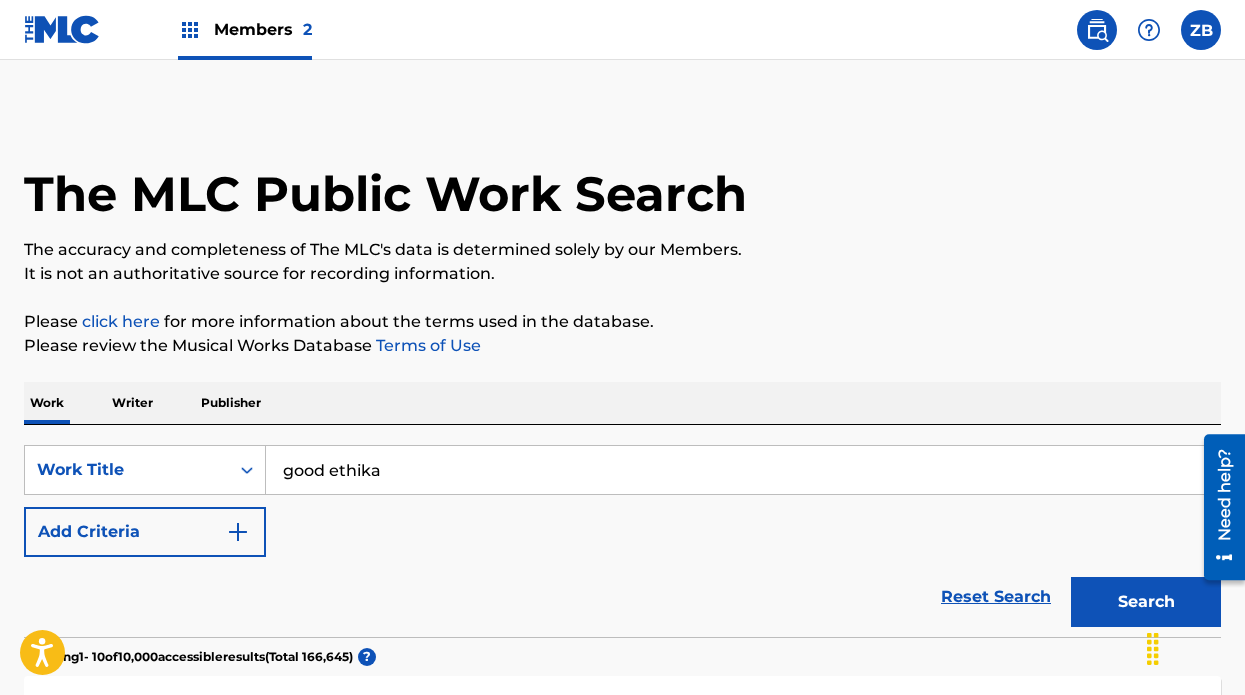 drag, startPoint x: 384, startPoint y: 479, endPoint x: 315, endPoint y: 459, distance: 71.8401 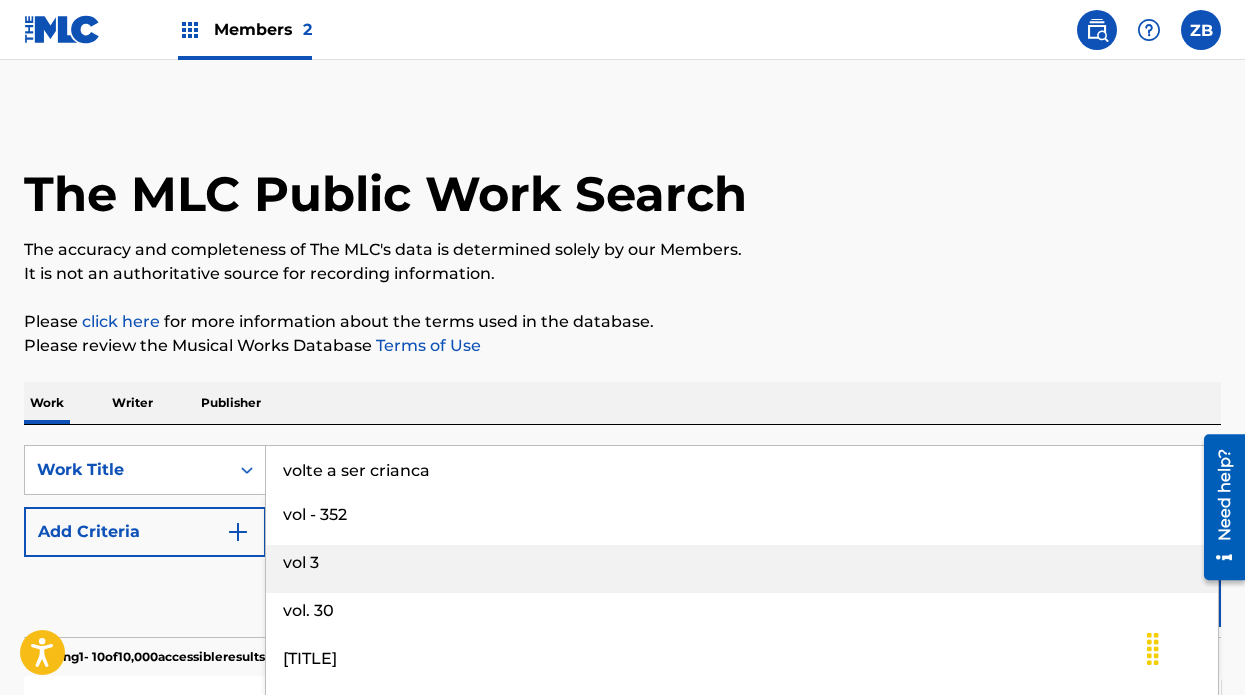 click on "vol 3" at bounding box center [742, 563] 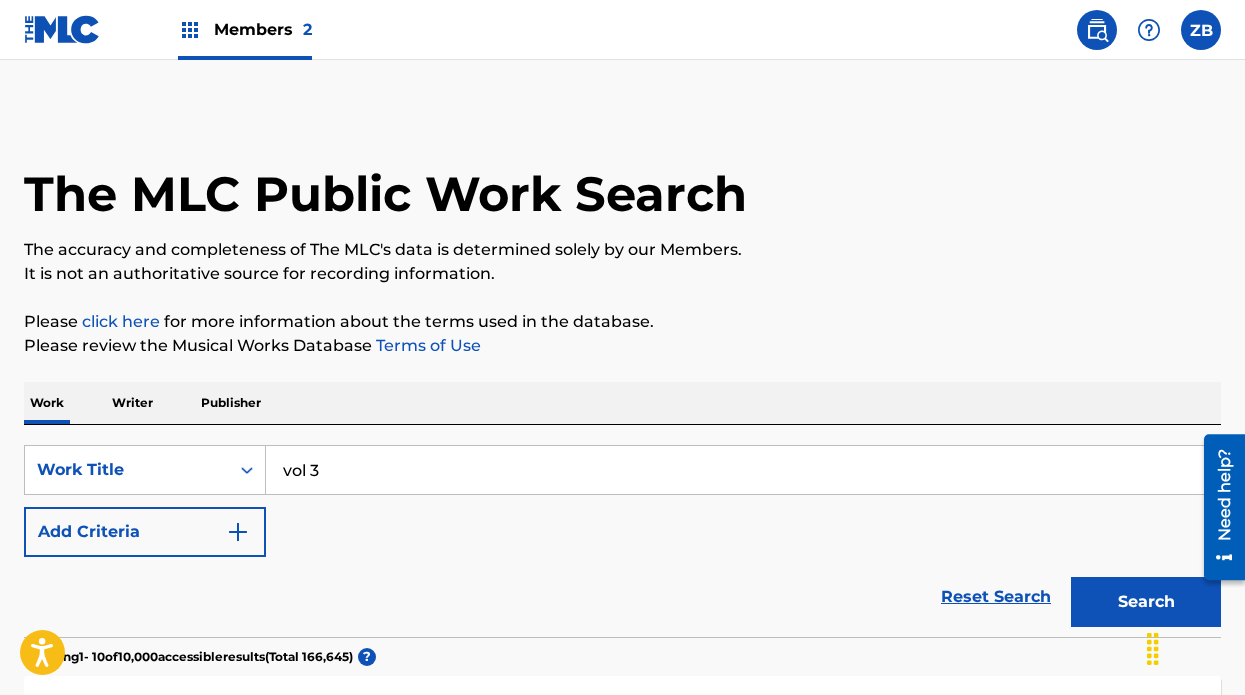 click on "Search" at bounding box center (1146, 602) 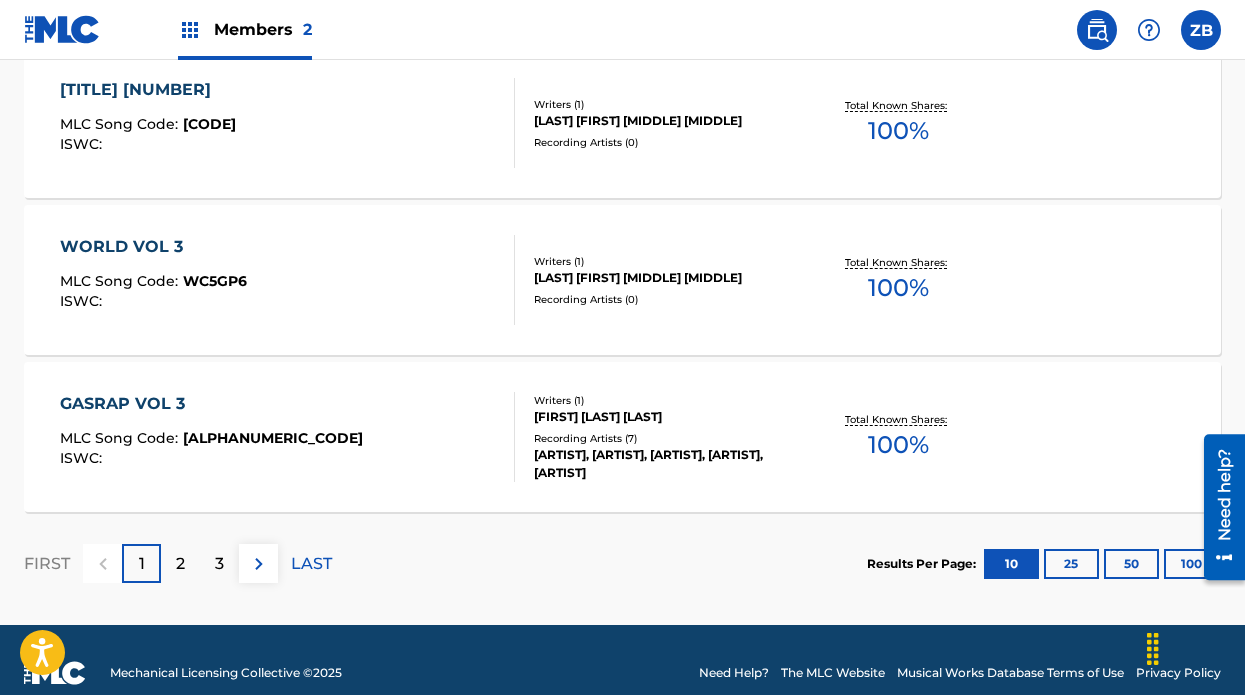 scroll, scrollTop: 1732, scrollLeft: 0, axis: vertical 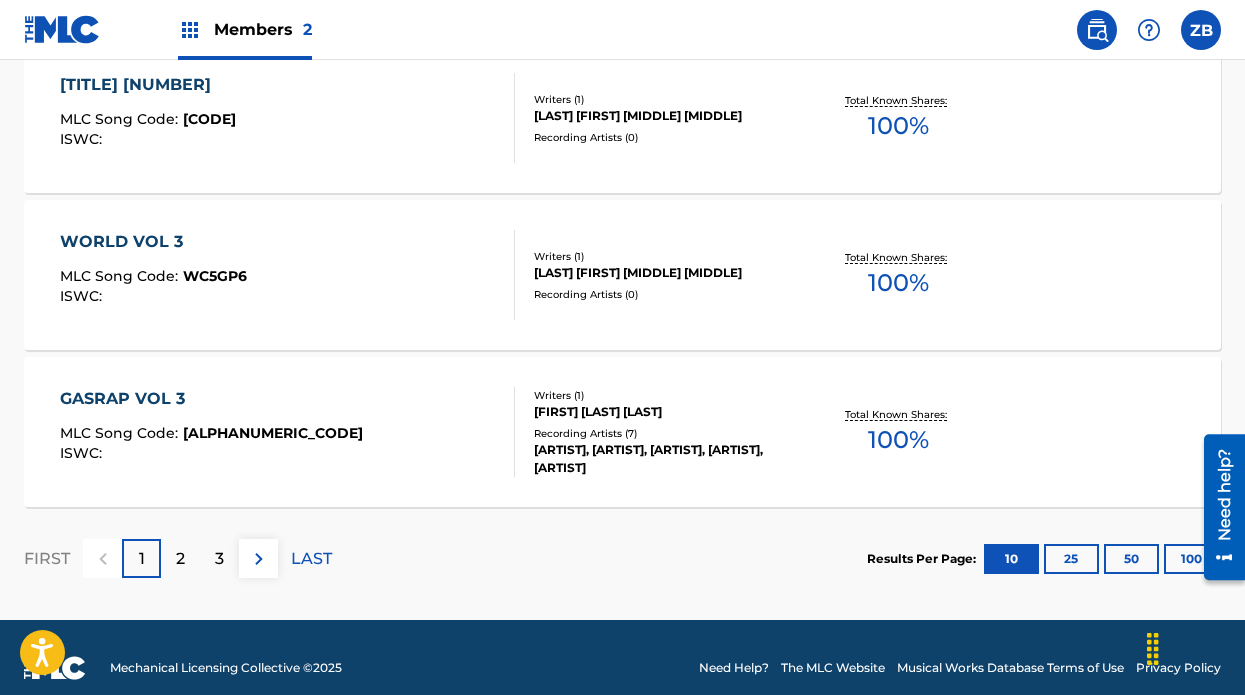 click on "[ARTIST], [ARTIST], [ARTIST], [ARTIST], [ARTIST]" at bounding box center (666, 459) 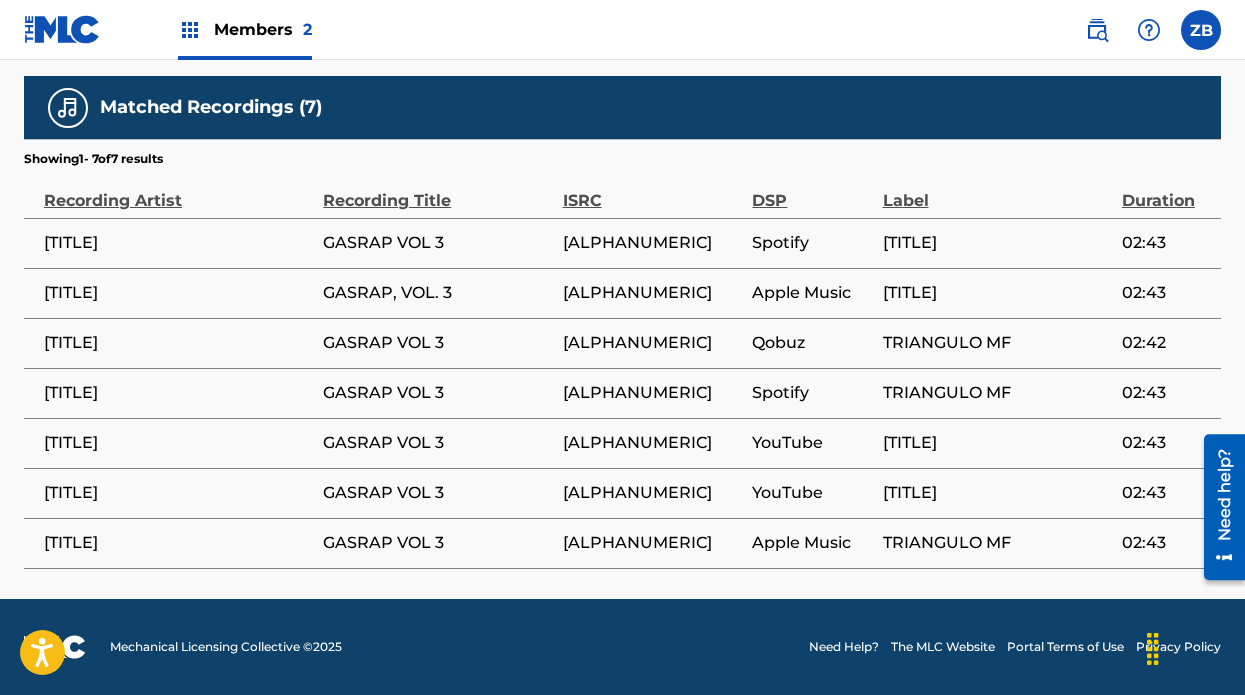 scroll, scrollTop: 1236, scrollLeft: 0, axis: vertical 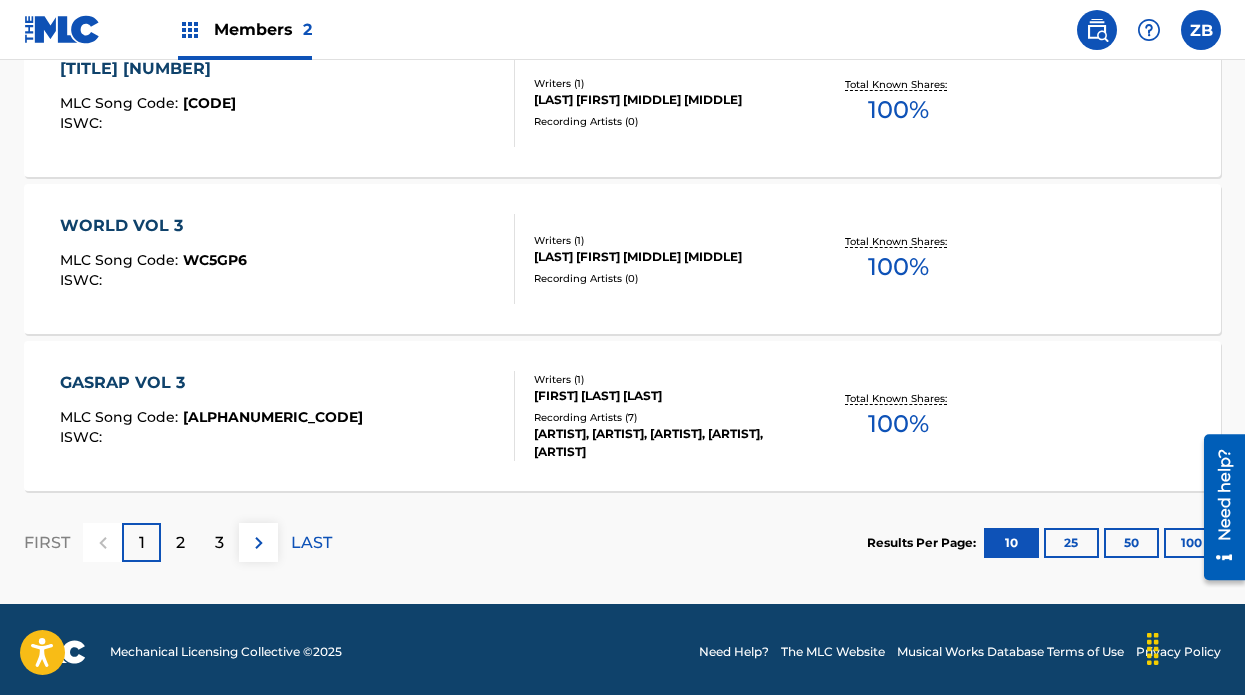 click on "2" at bounding box center [180, 542] 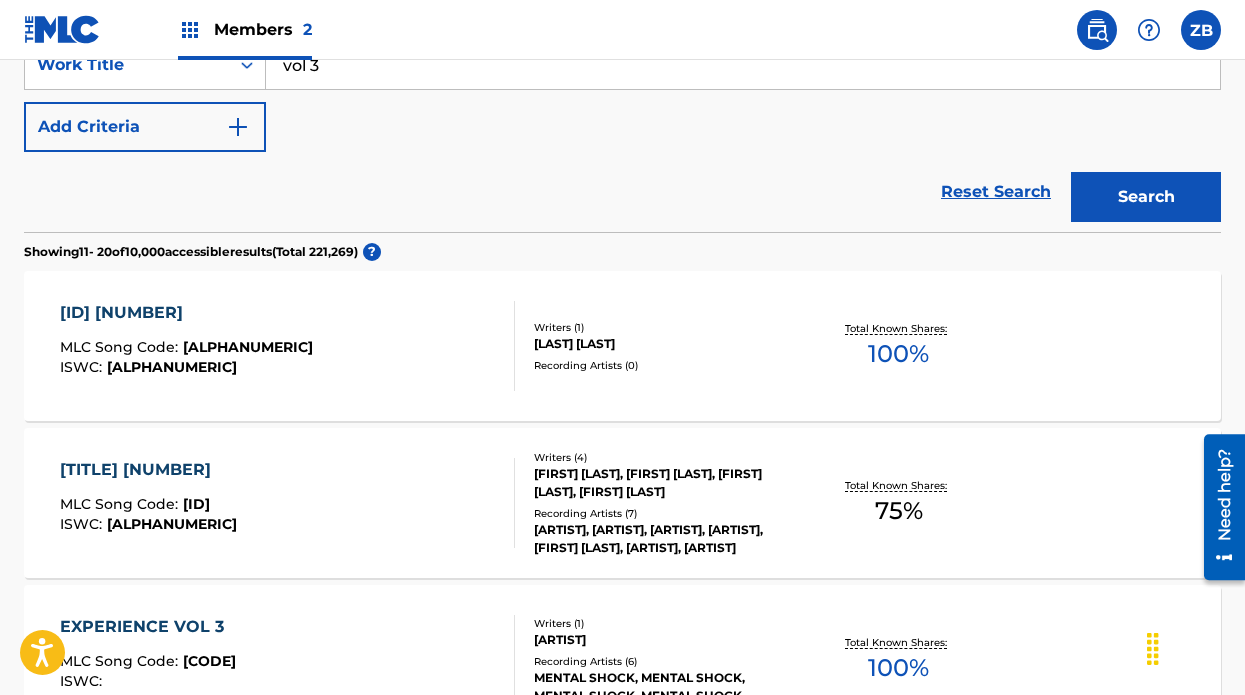 scroll, scrollTop: 364, scrollLeft: 0, axis: vertical 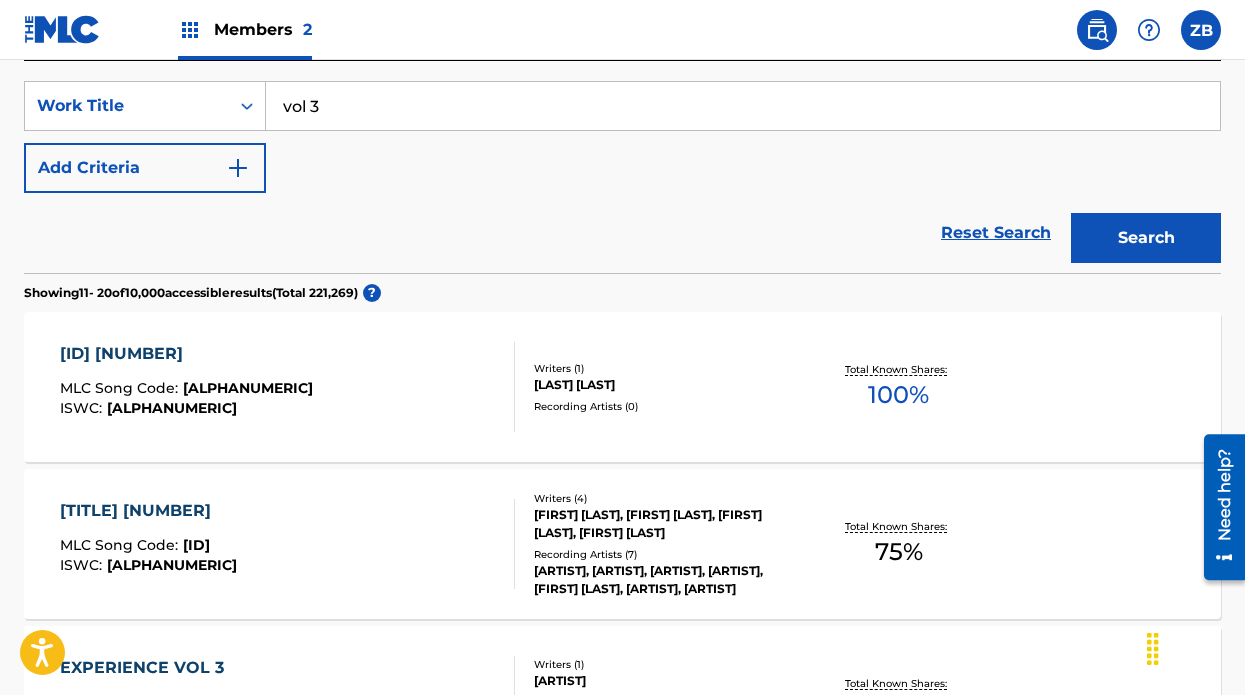 click on "Recording Artists ( 7 )" at bounding box center (666, 554) 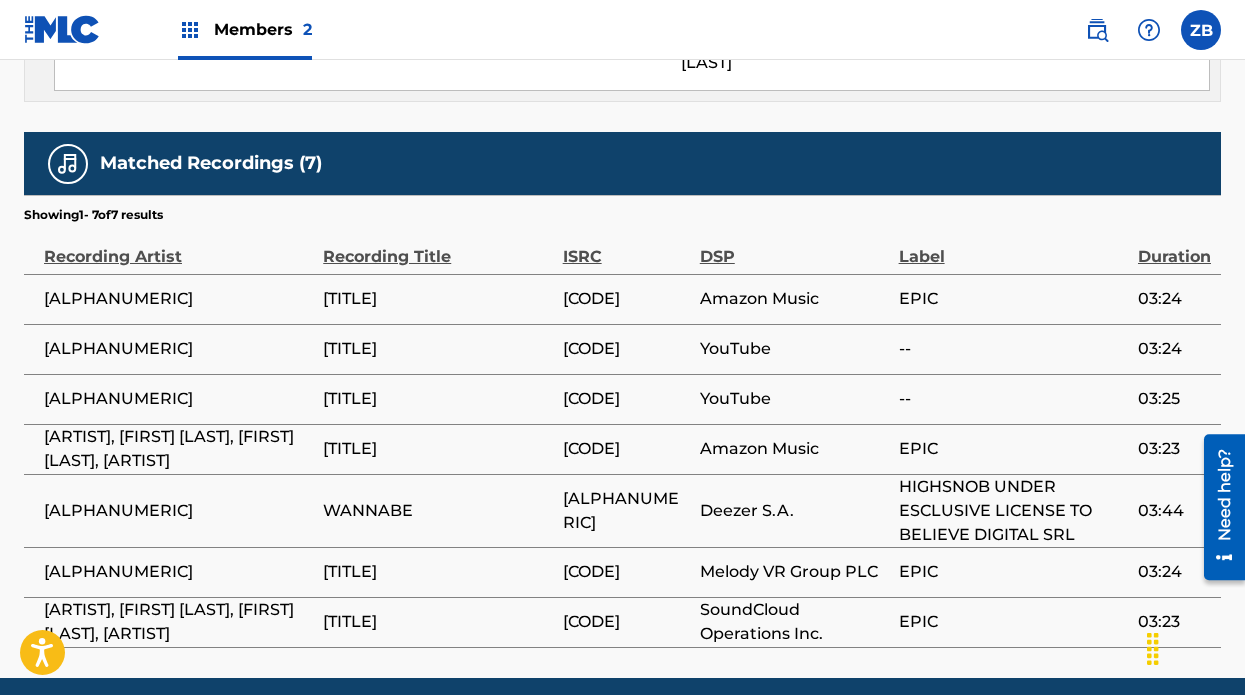 scroll, scrollTop: 1654, scrollLeft: 0, axis: vertical 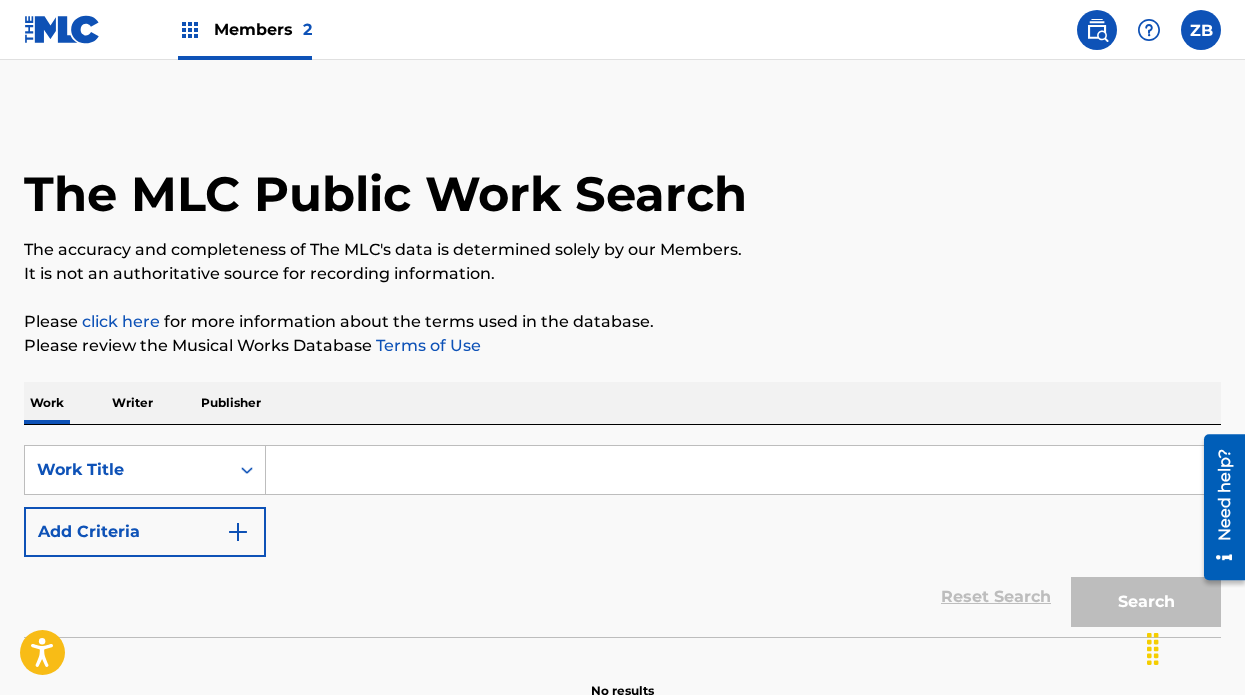 click at bounding box center [1201, 30] 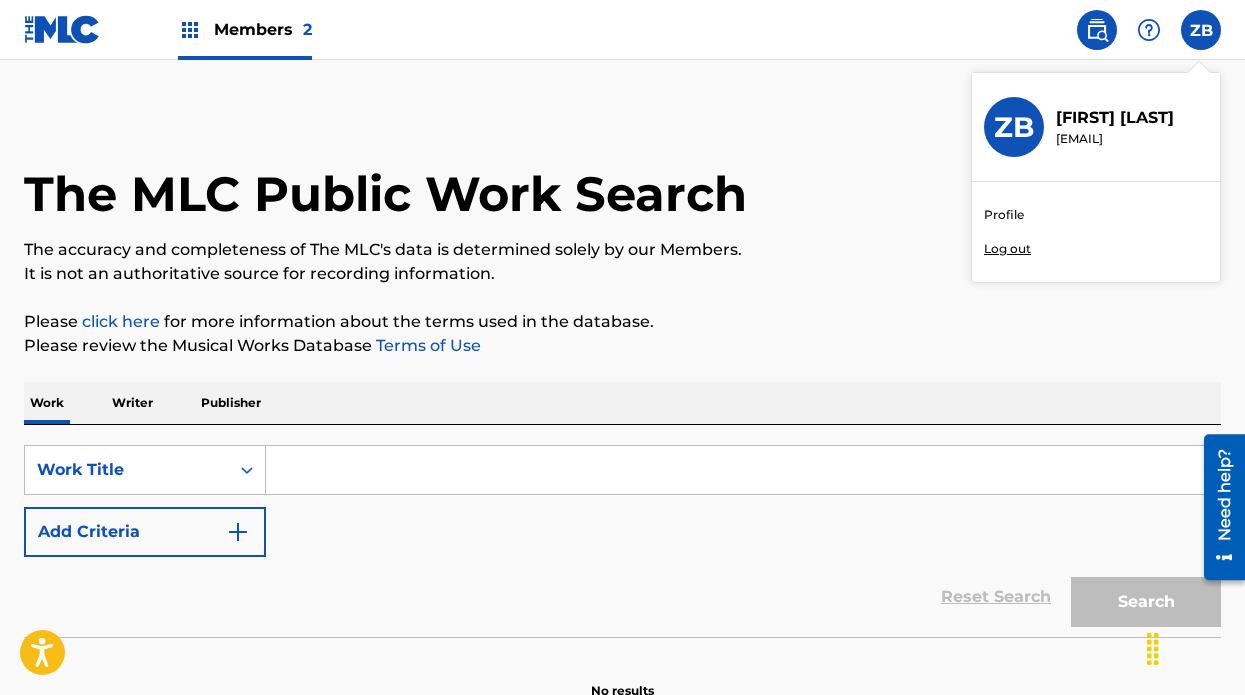 click on "[ZB] [ZB] [LAST] [FIRST] [EMAIL] Profile Log out" at bounding box center (1201, 30) 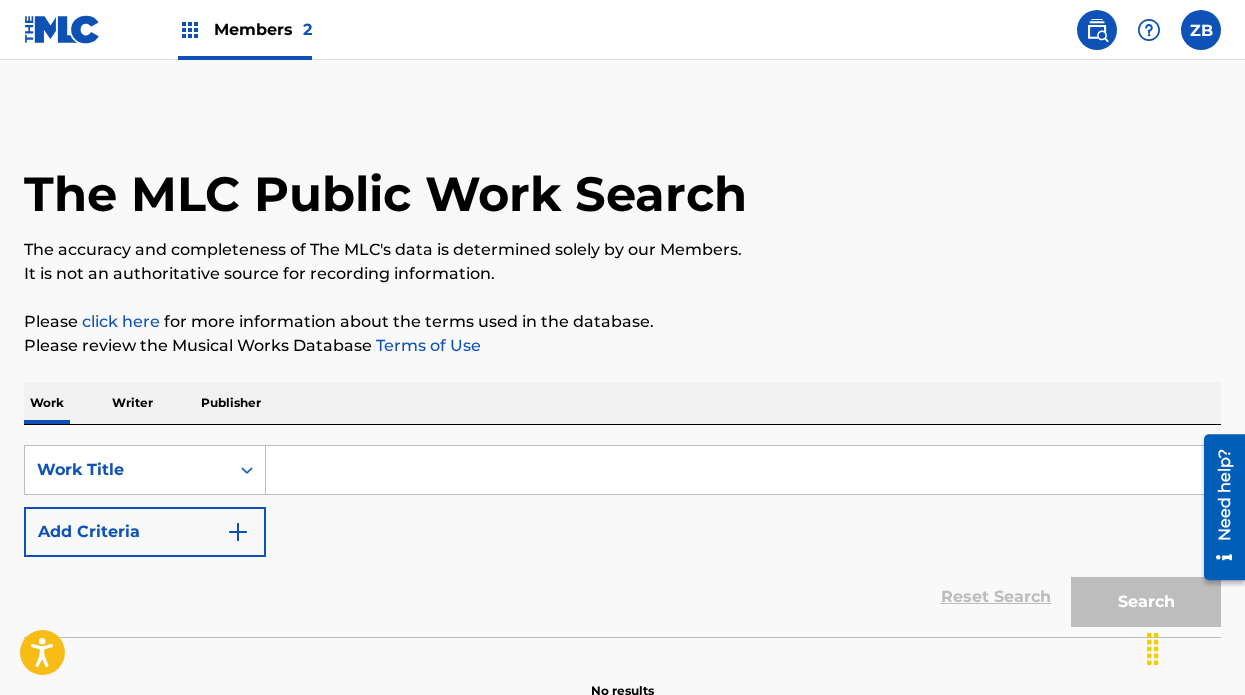 click at bounding box center (743, 470) 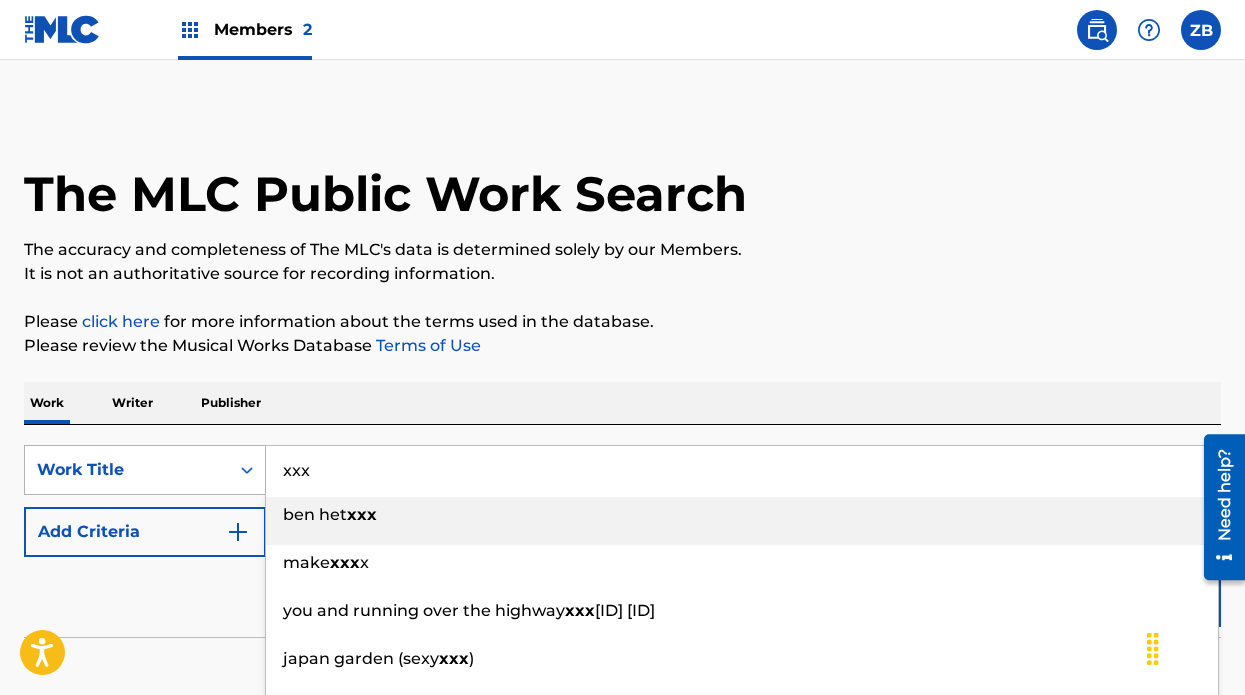 type on "xxx" 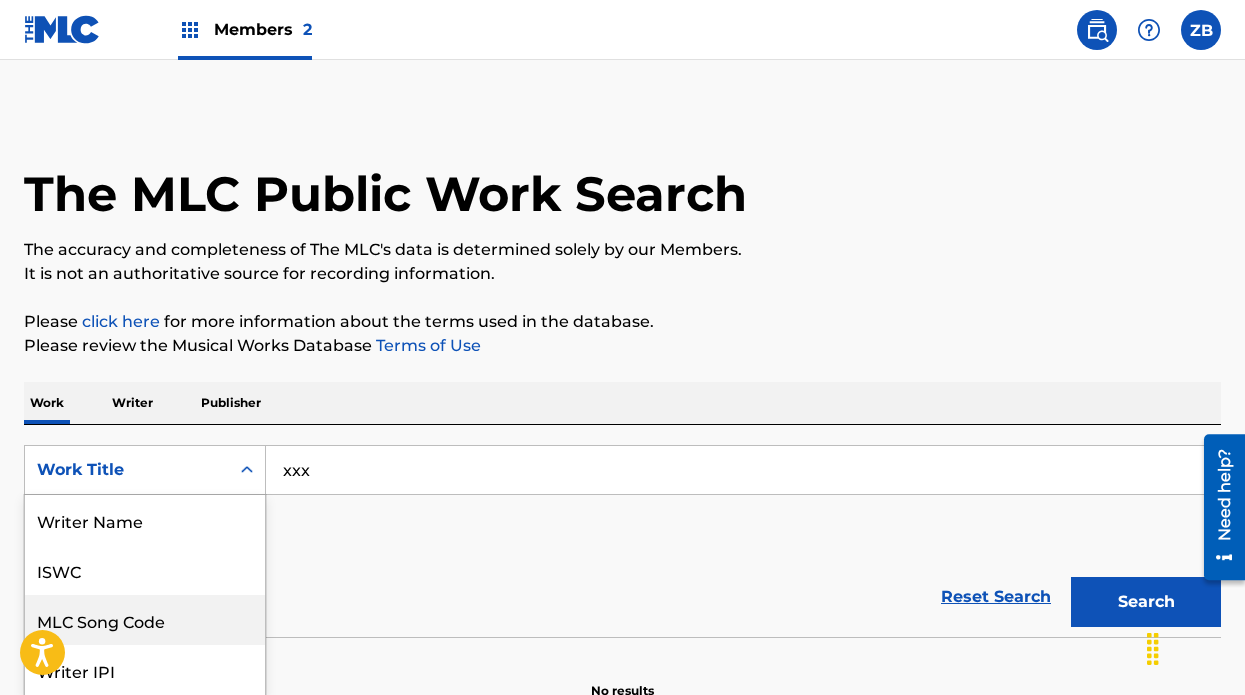 scroll, scrollTop: 100, scrollLeft: 0, axis: vertical 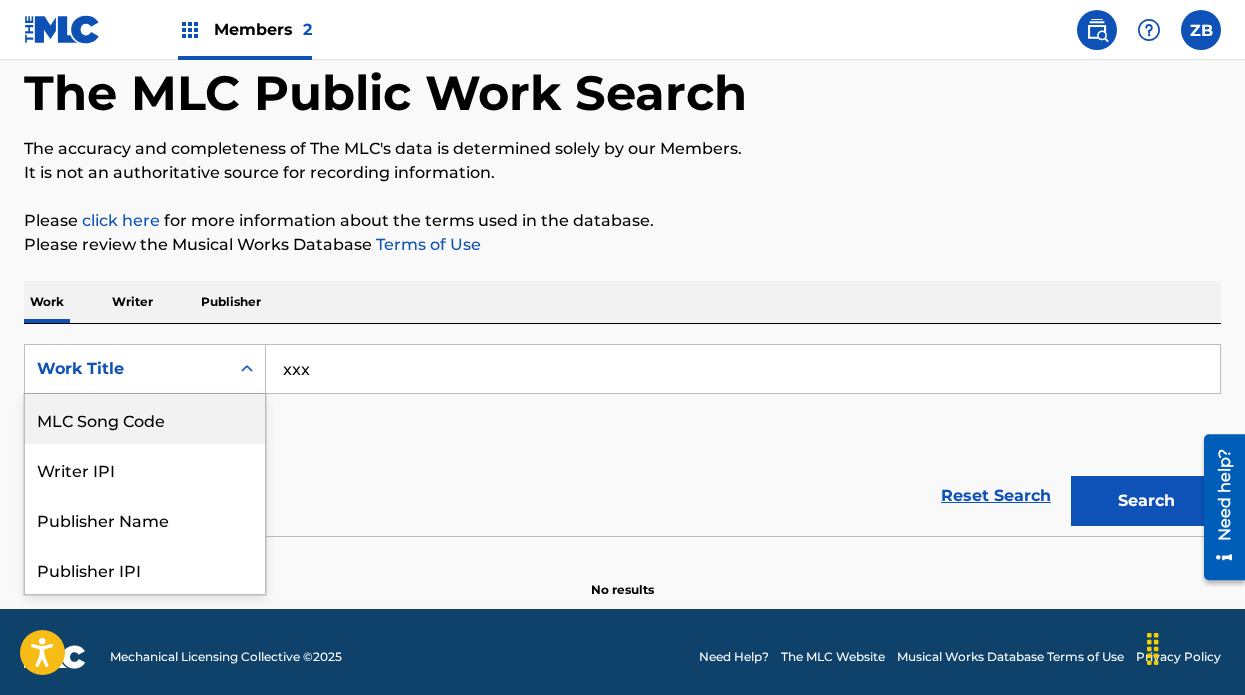 click 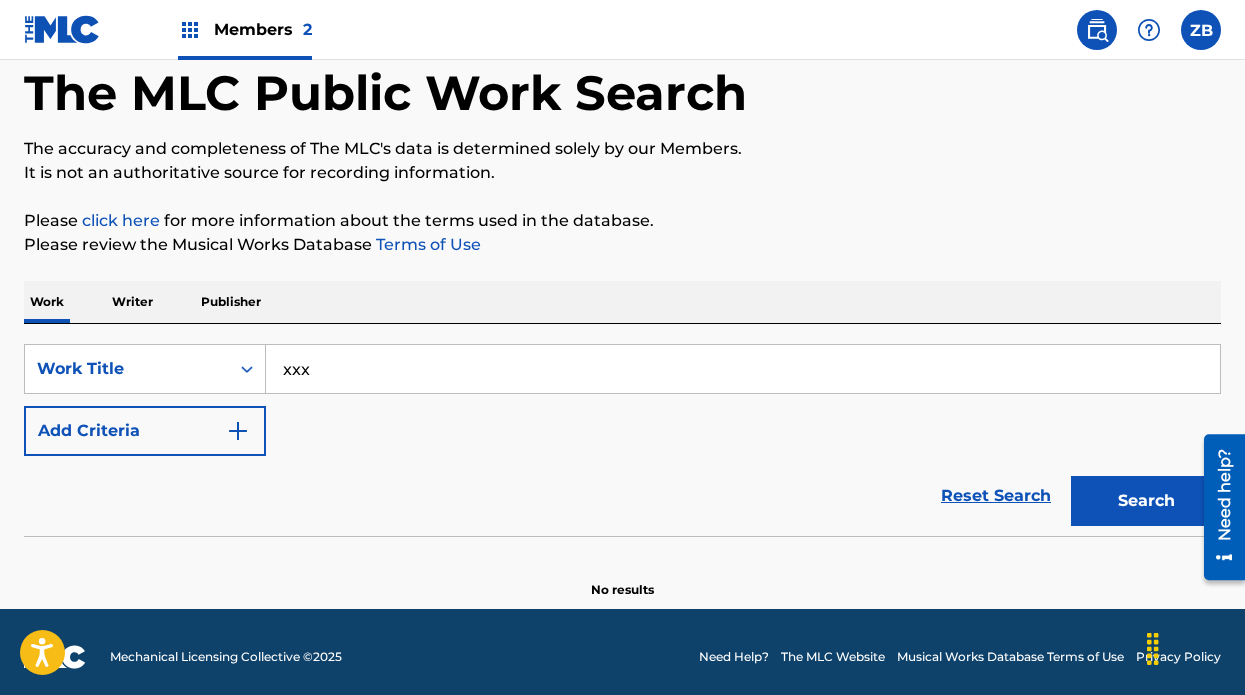 click on "Writer" at bounding box center (132, 302) 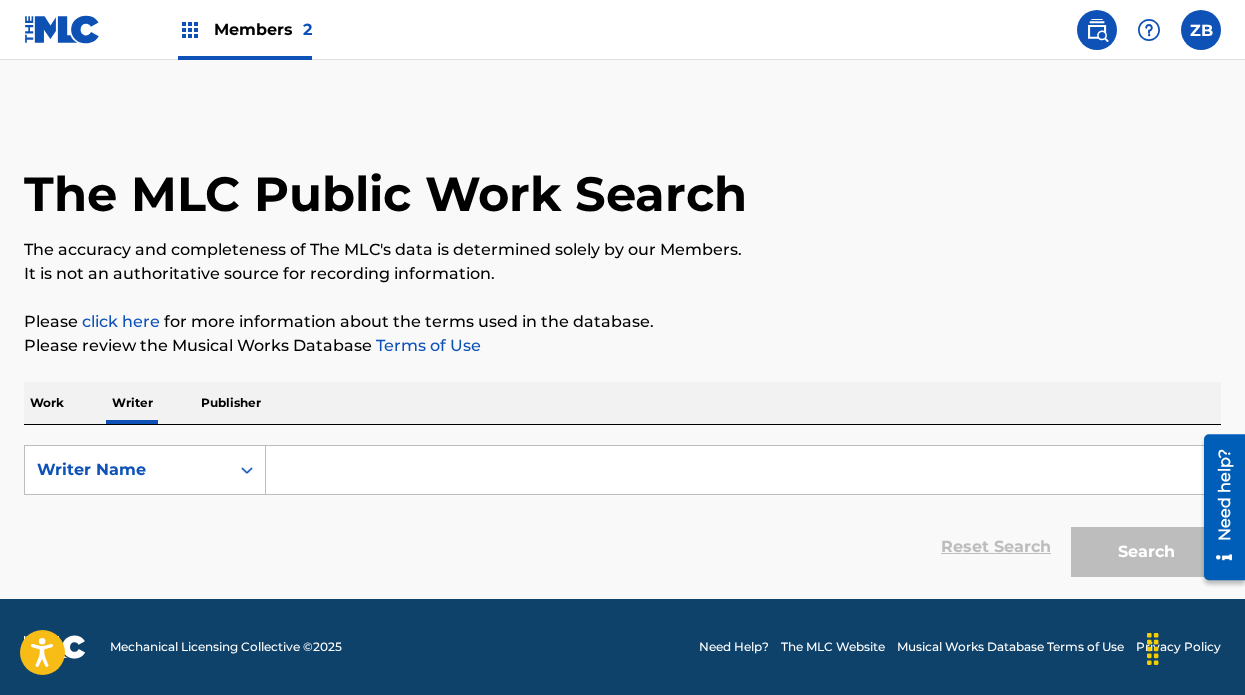 scroll, scrollTop: 0, scrollLeft: 0, axis: both 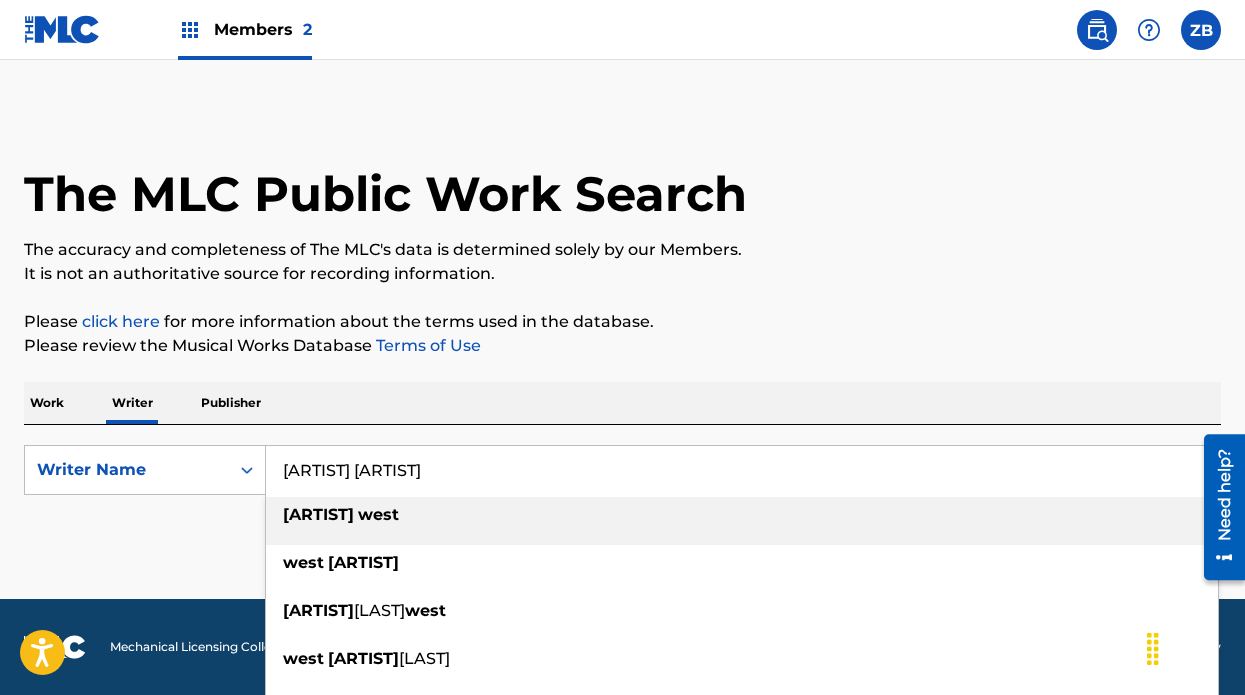 type on "[ARTIST] [ARTIST]" 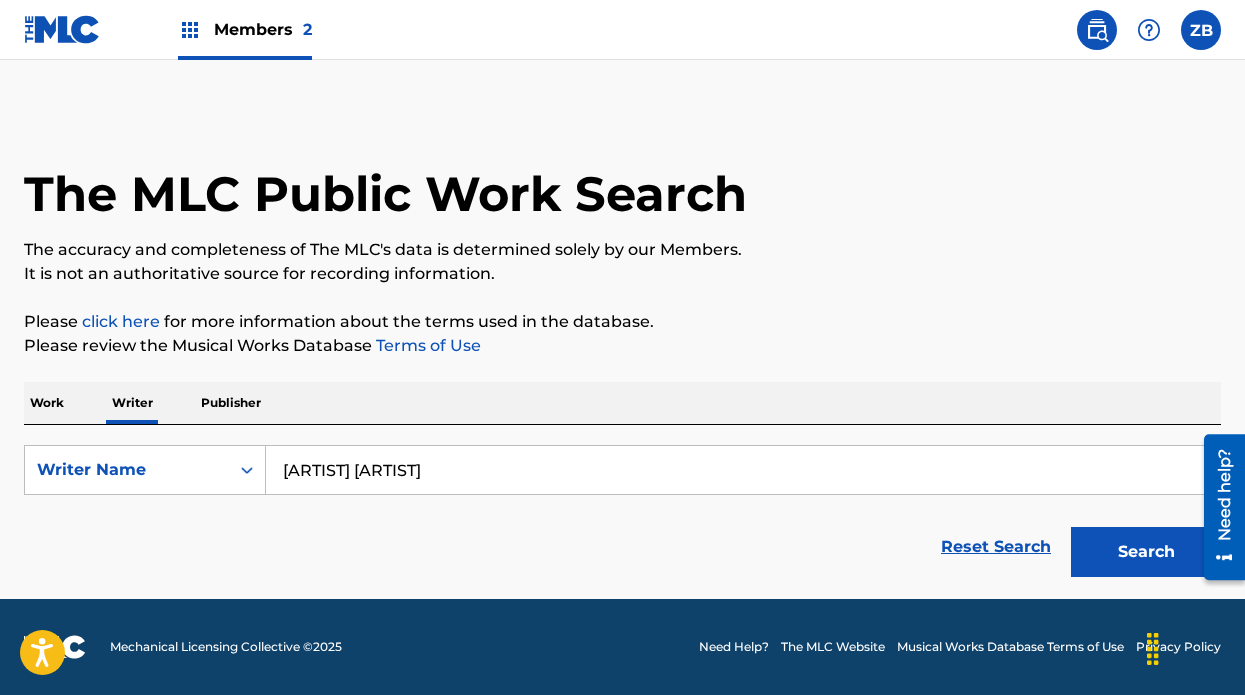 click on "Search" at bounding box center [1146, 552] 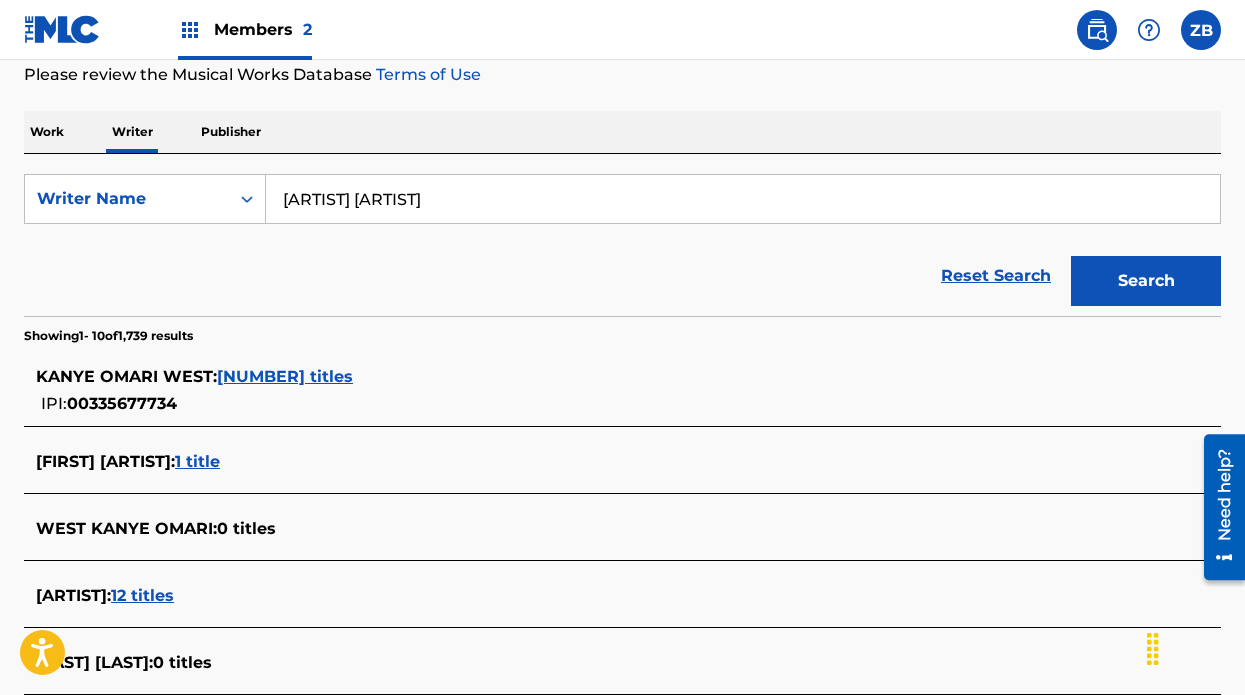 scroll, scrollTop: 336, scrollLeft: 0, axis: vertical 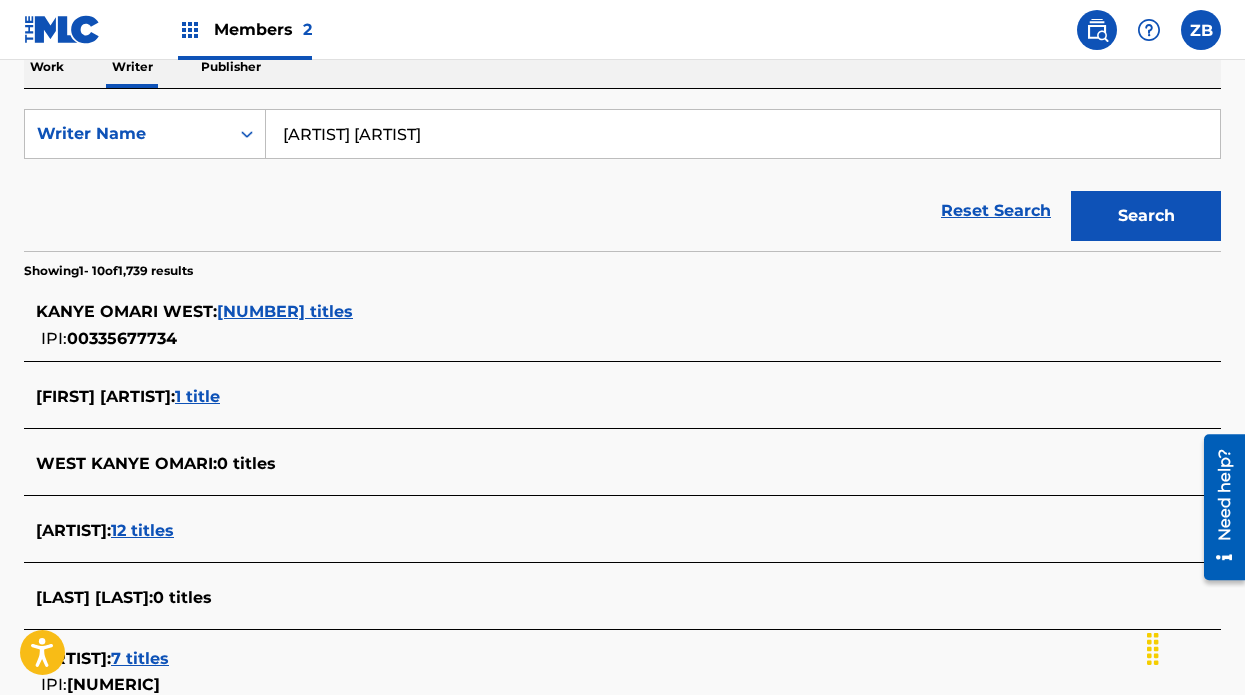 click on "[NUMBER] titles" at bounding box center [285, 311] 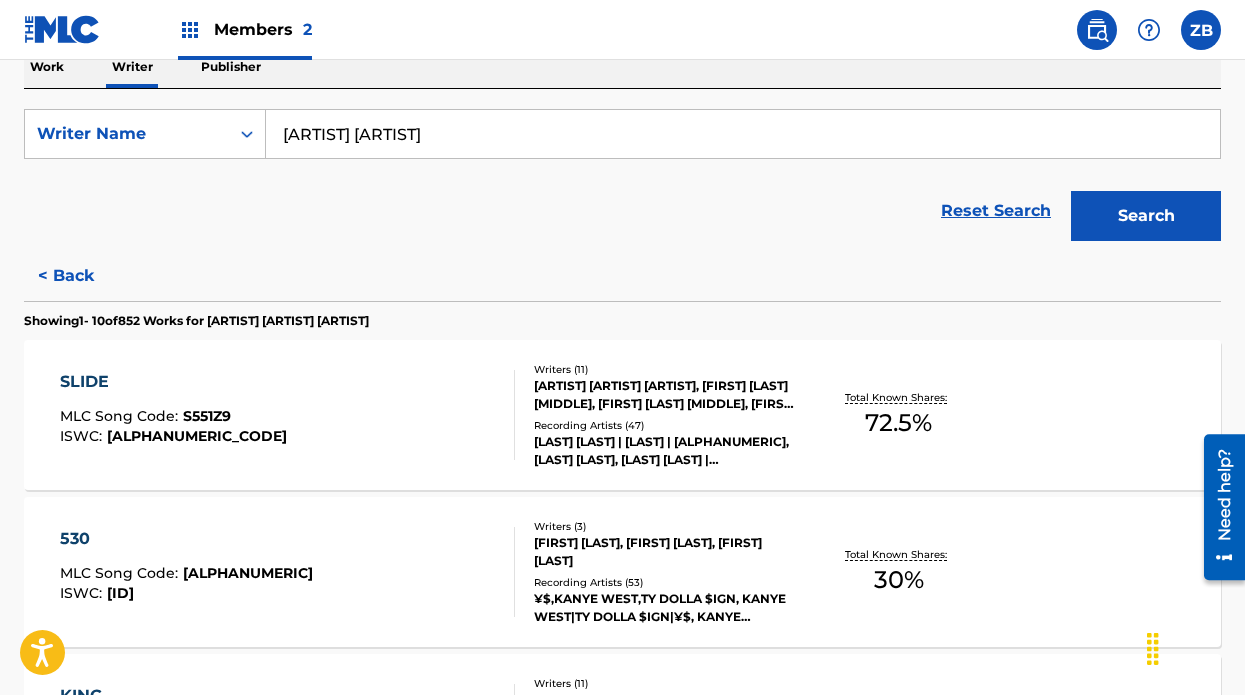 click at bounding box center (1201, 30) 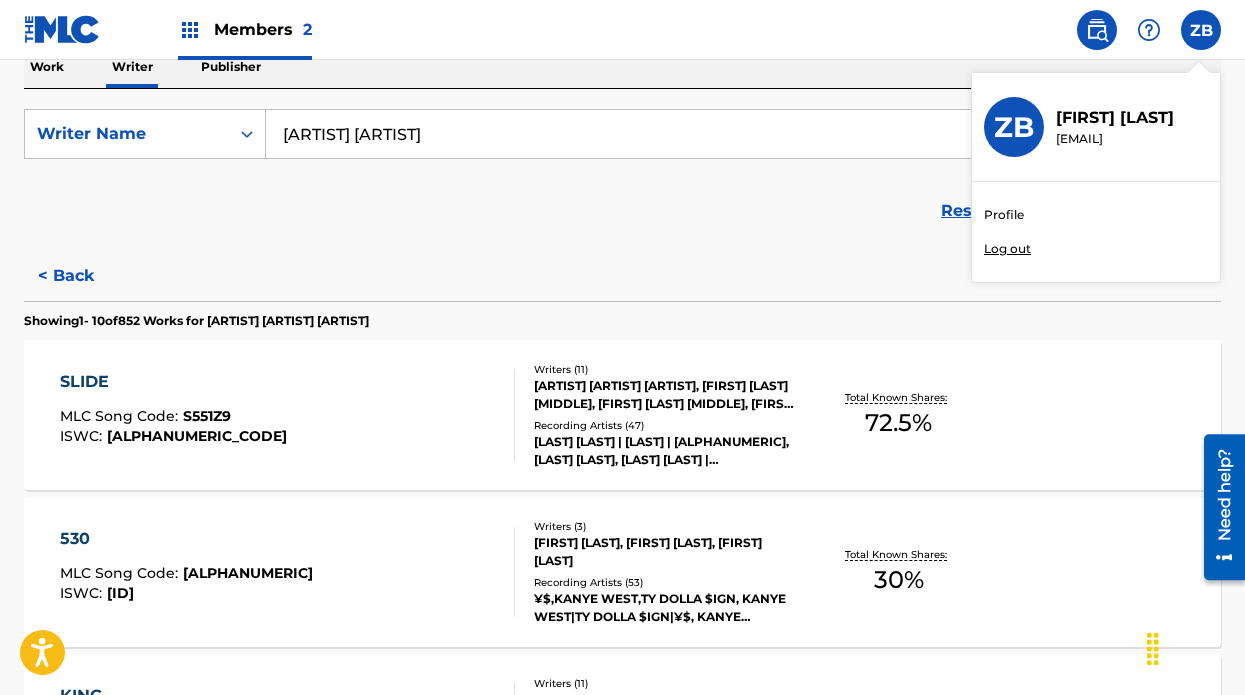click on "Profile" at bounding box center [1004, 215] 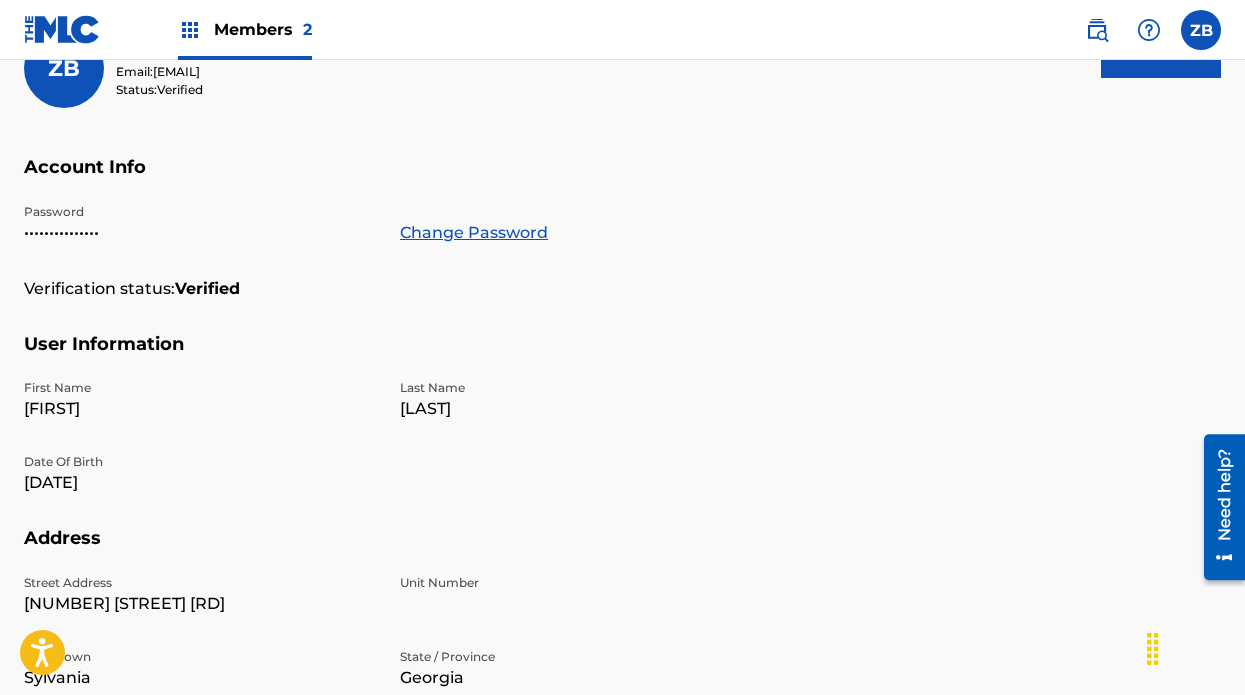 scroll, scrollTop: 223, scrollLeft: 0, axis: vertical 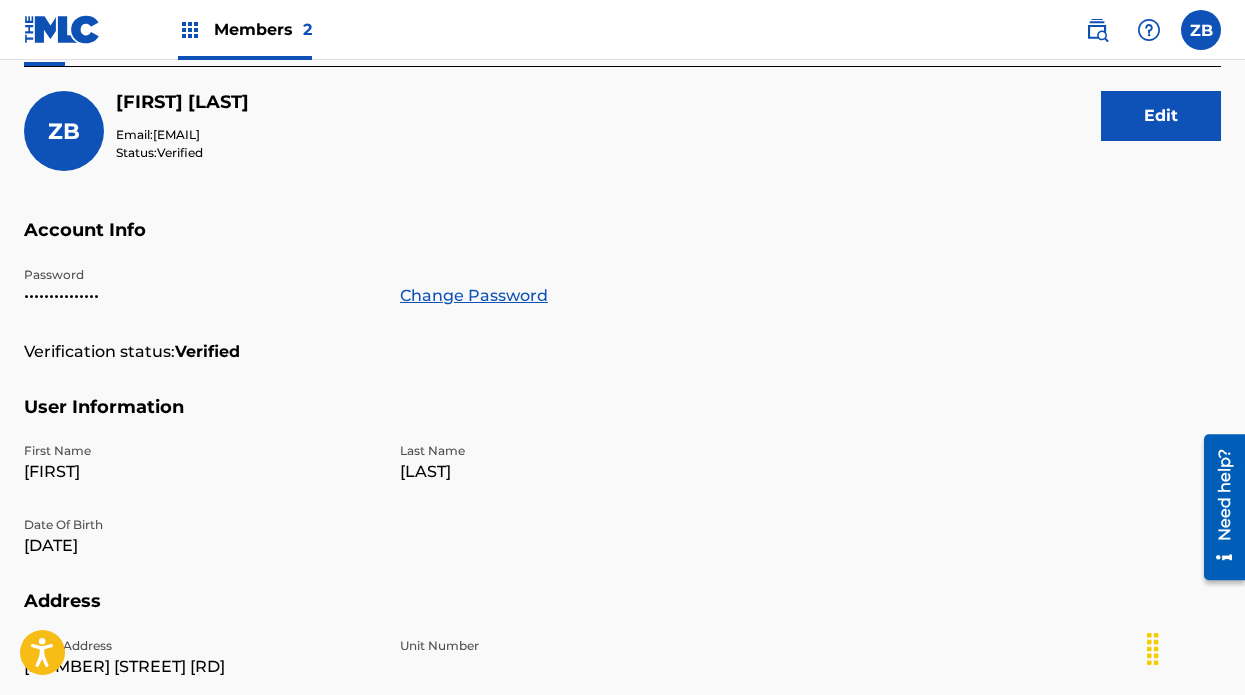 click on "Edit" at bounding box center (1161, 116) 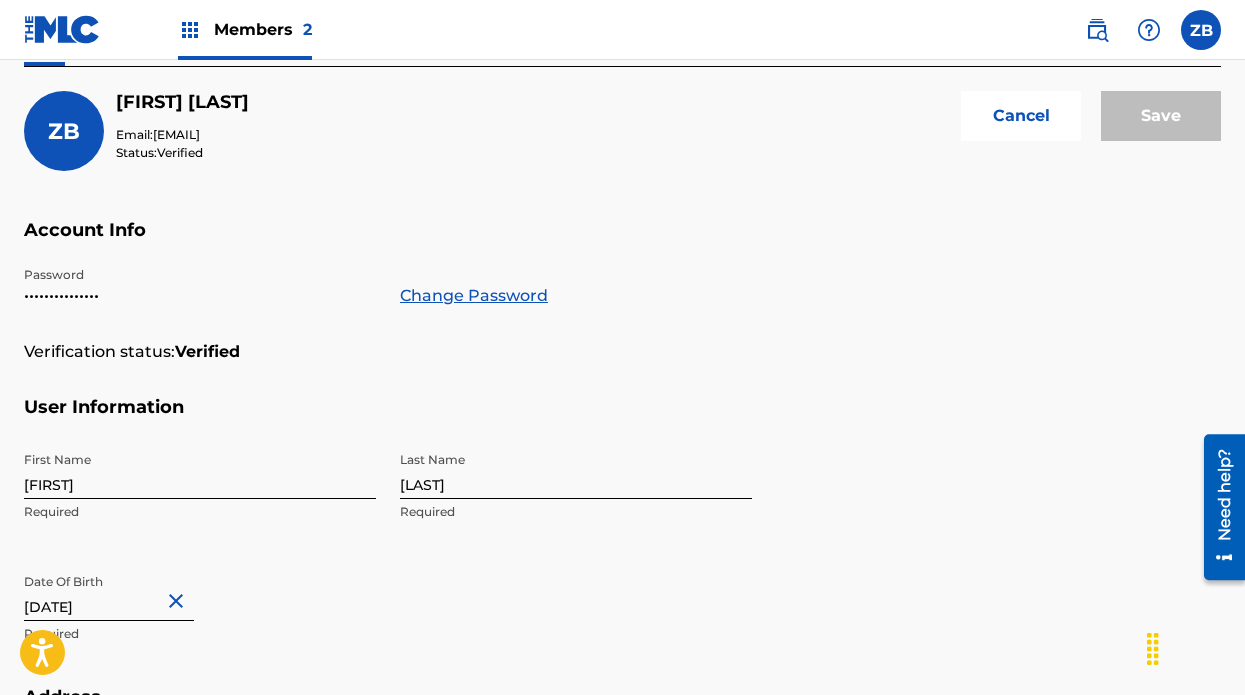 click on "[LAST]" at bounding box center [576, 470] 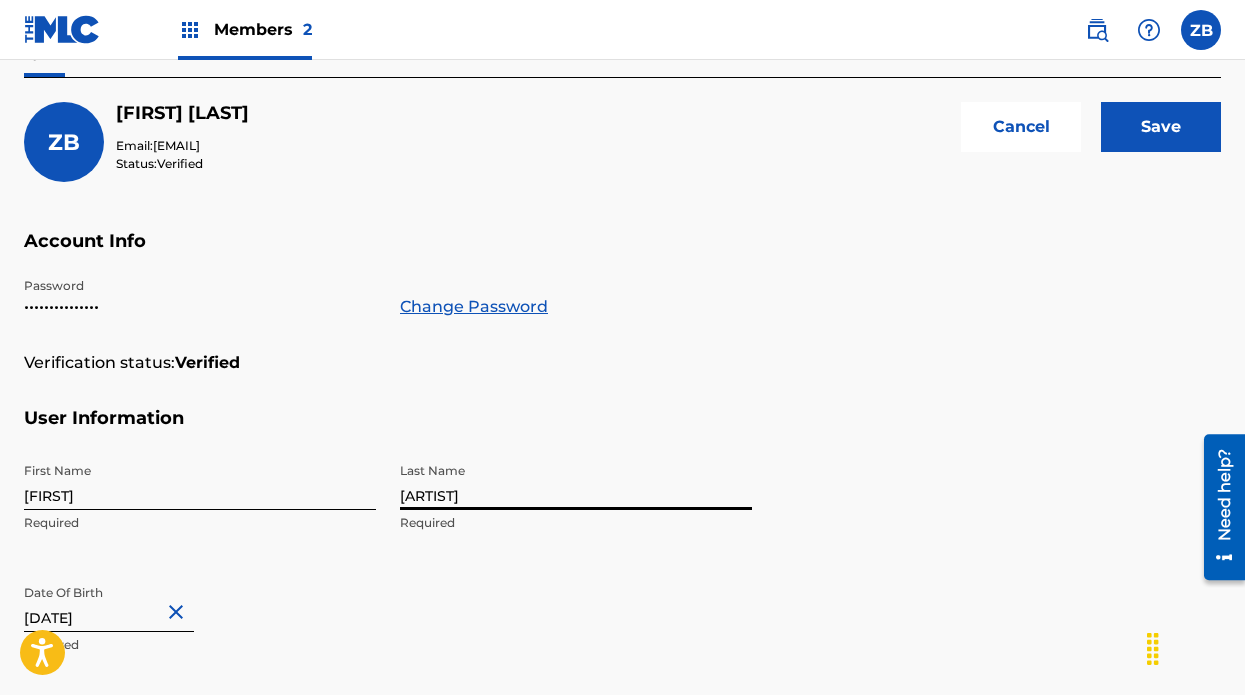 scroll, scrollTop: 53, scrollLeft: 0, axis: vertical 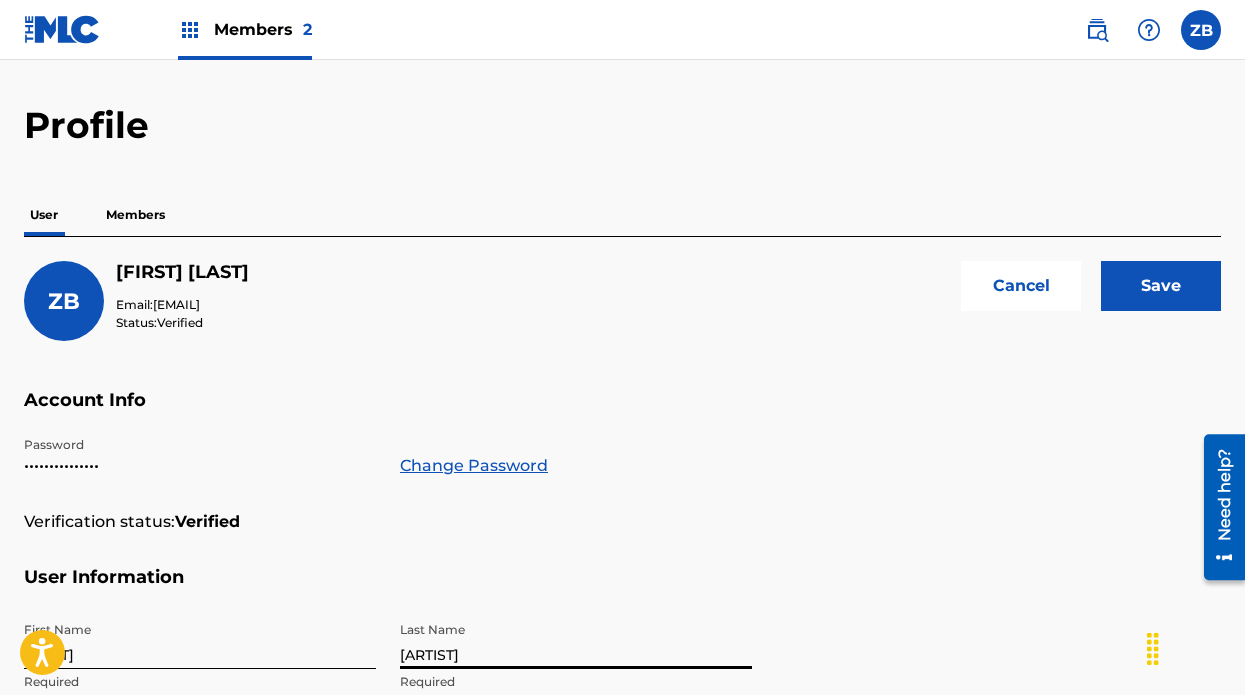 type on "[ARTIST]" 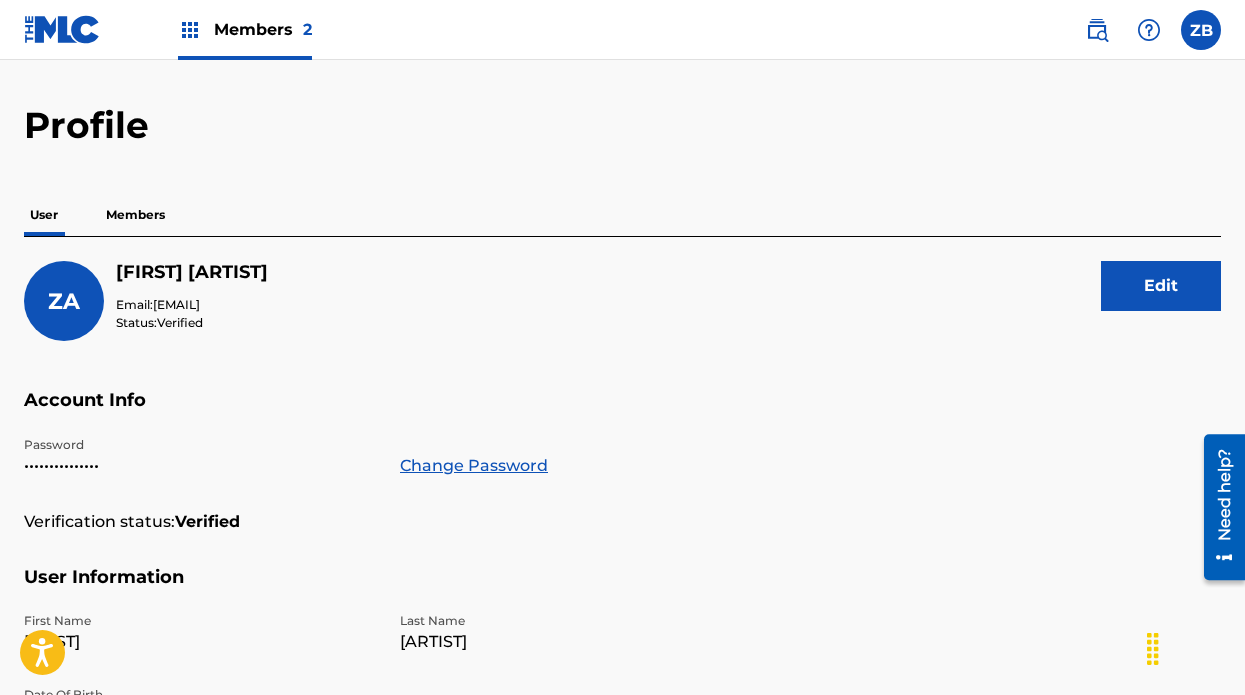 click at bounding box center (1201, 30) 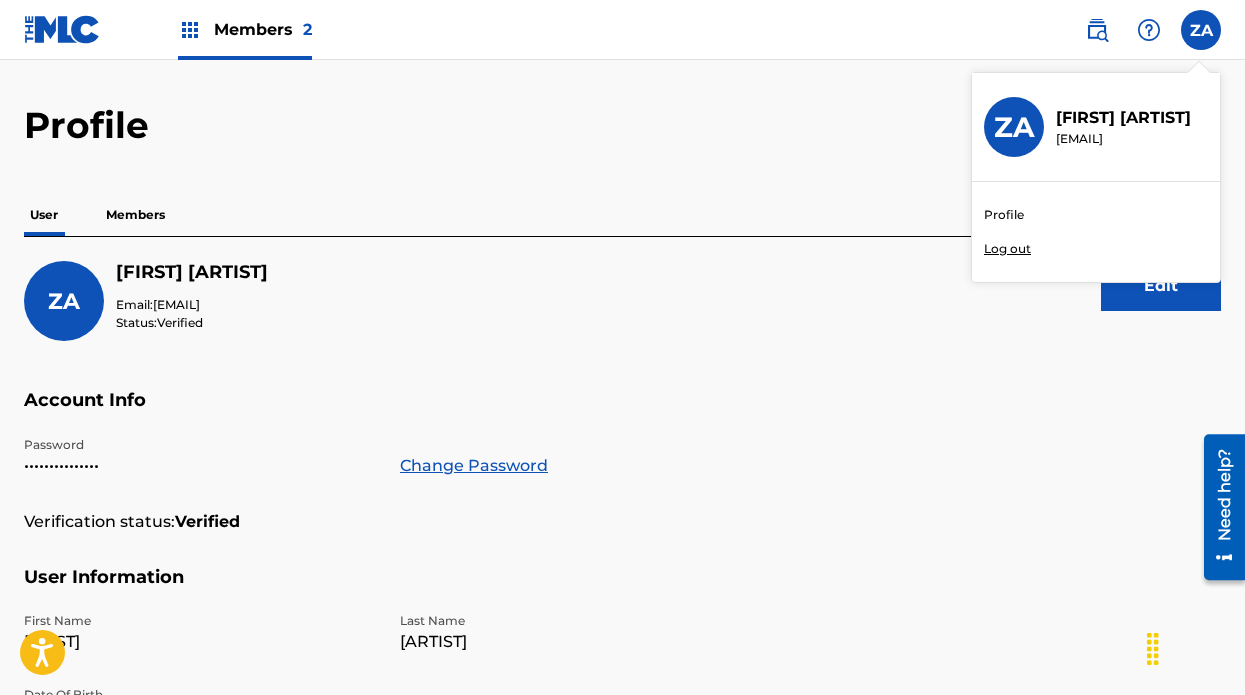 click on "Profile" at bounding box center (622, 125) 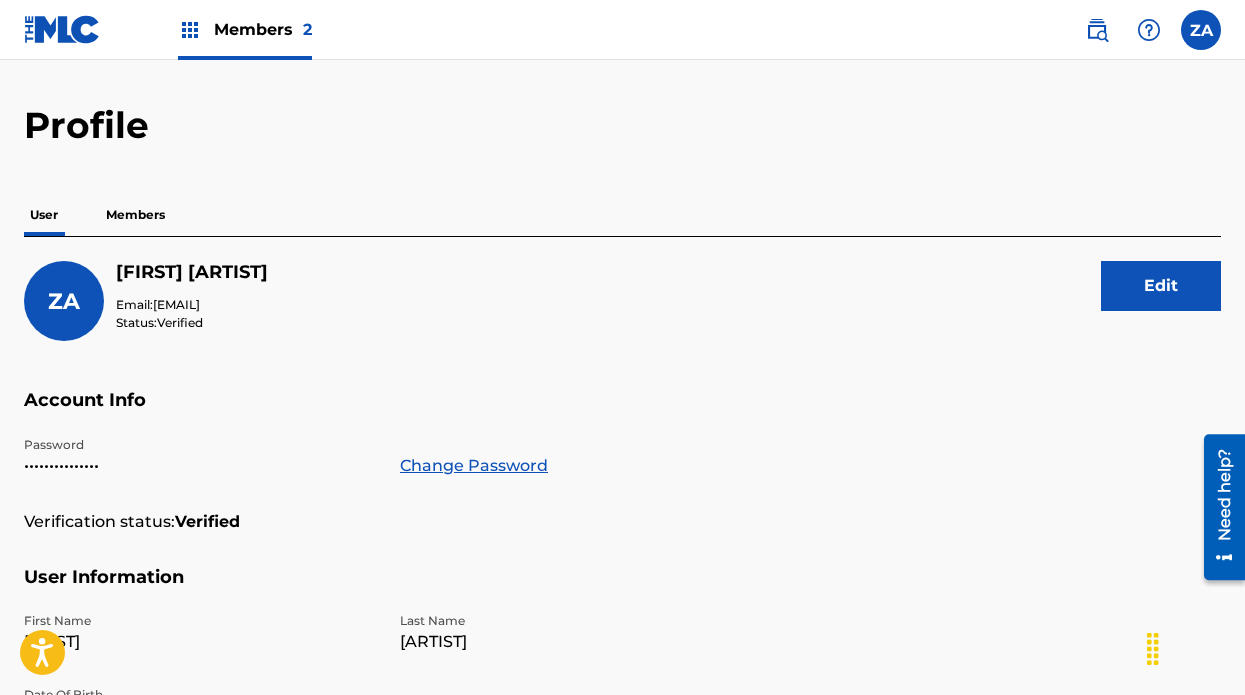 click at bounding box center (1097, 30) 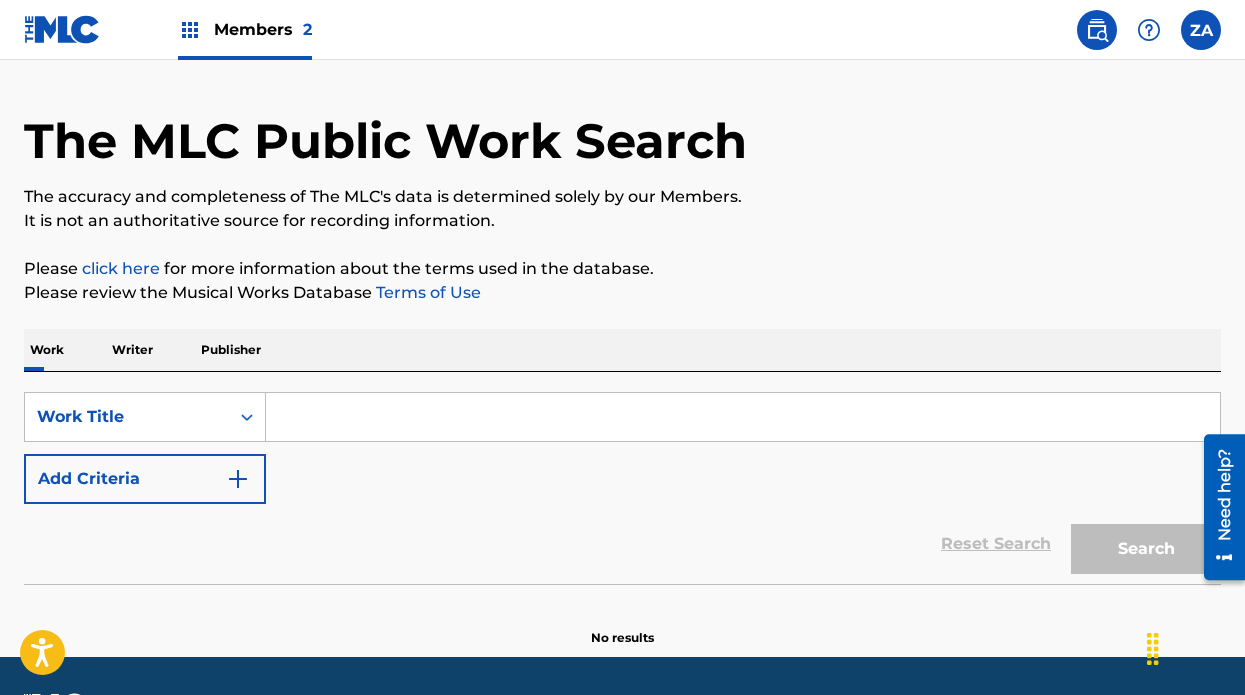scroll, scrollTop: 0, scrollLeft: 0, axis: both 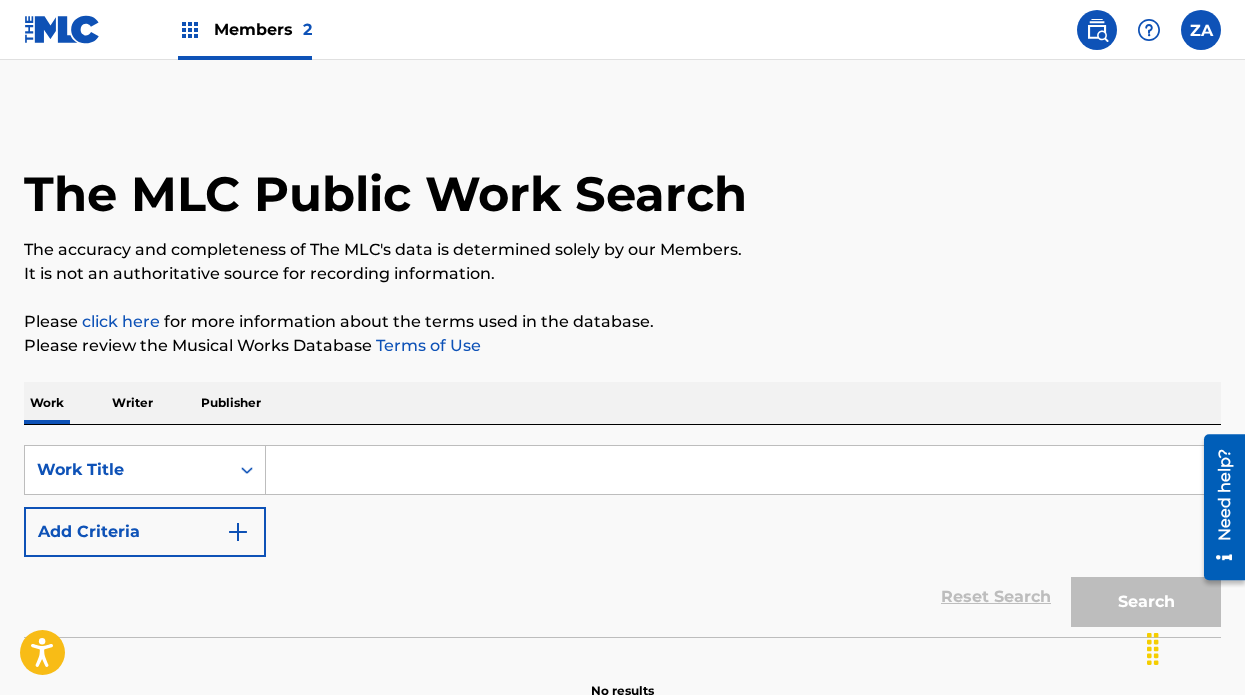 click at bounding box center (743, 470) 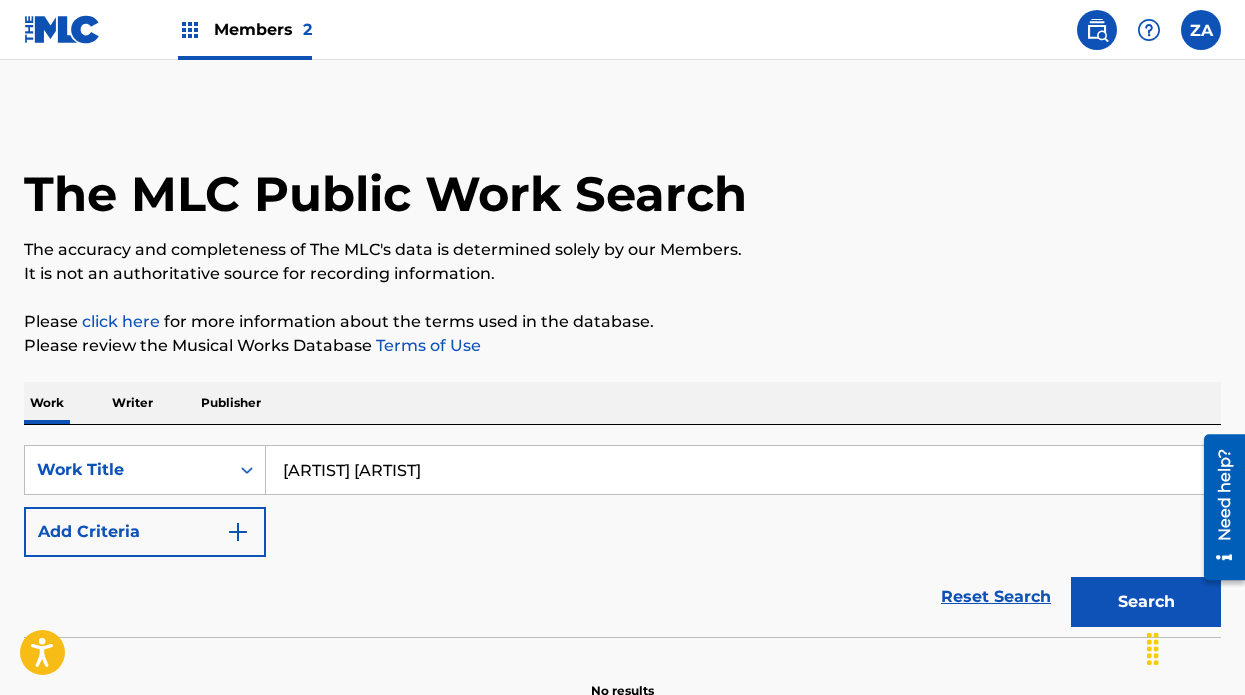 type on "[ARTIST] [ARTIST]" 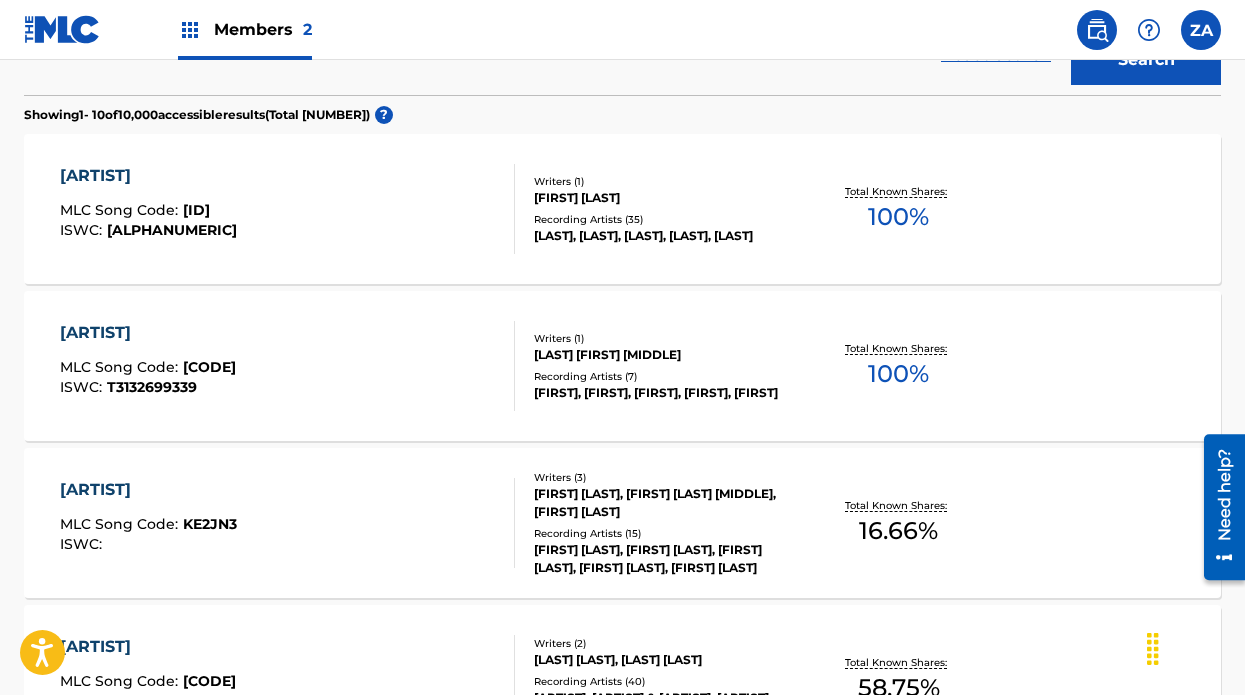 scroll, scrollTop: 57, scrollLeft: 0, axis: vertical 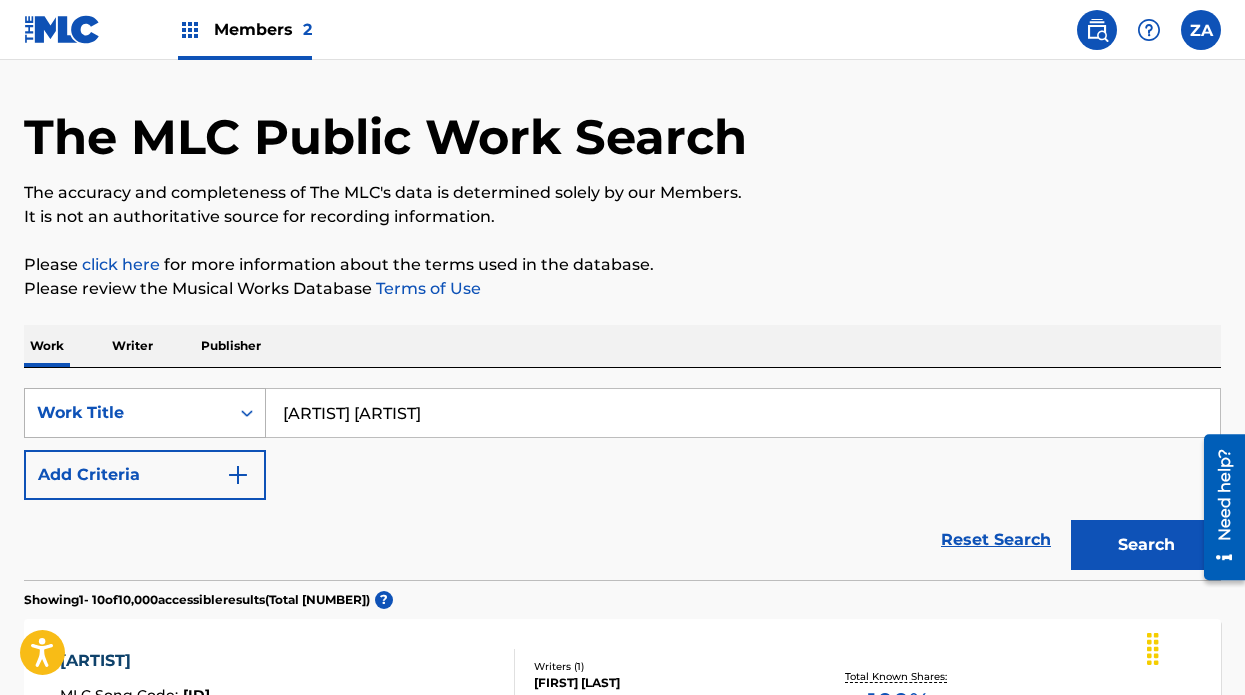 click 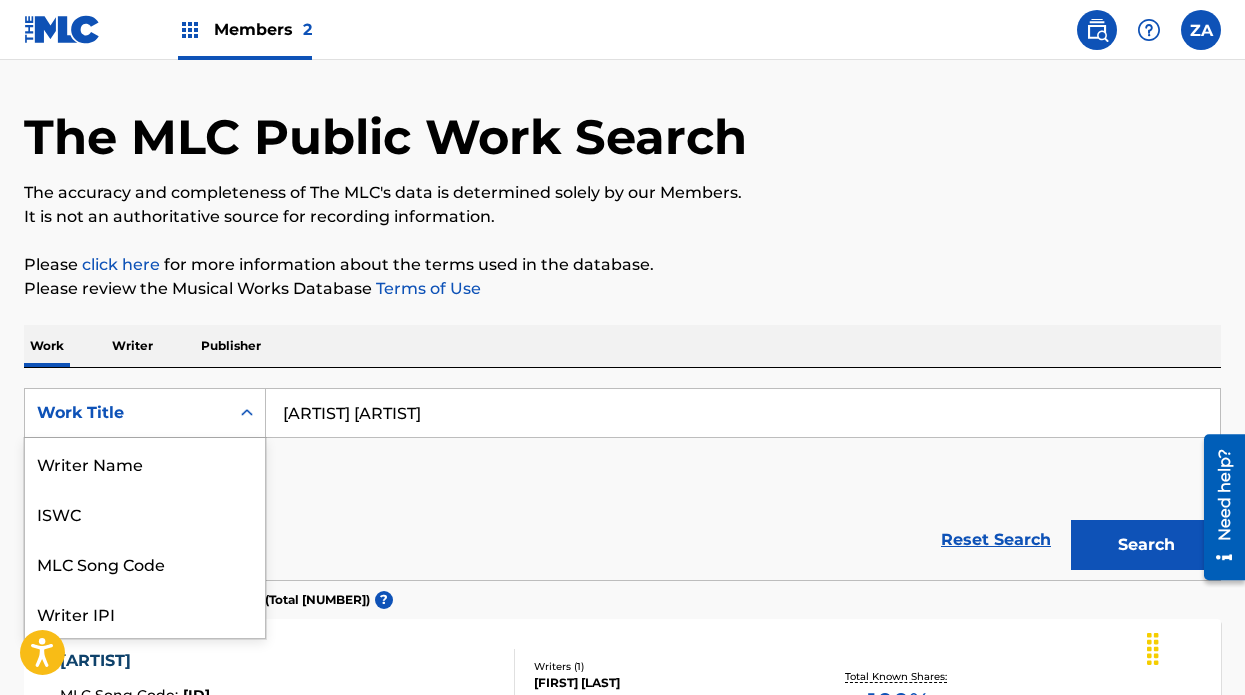 scroll, scrollTop: 100, scrollLeft: 0, axis: vertical 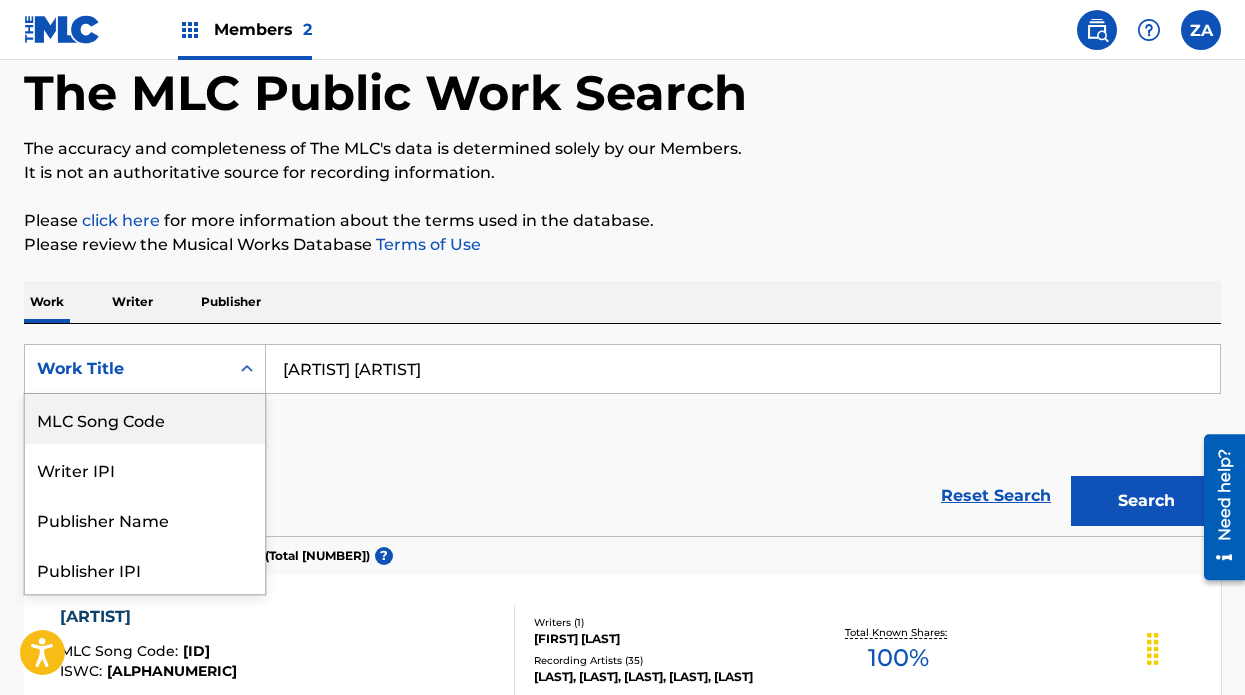 click on "Writer" at bounding box center [132, 302] 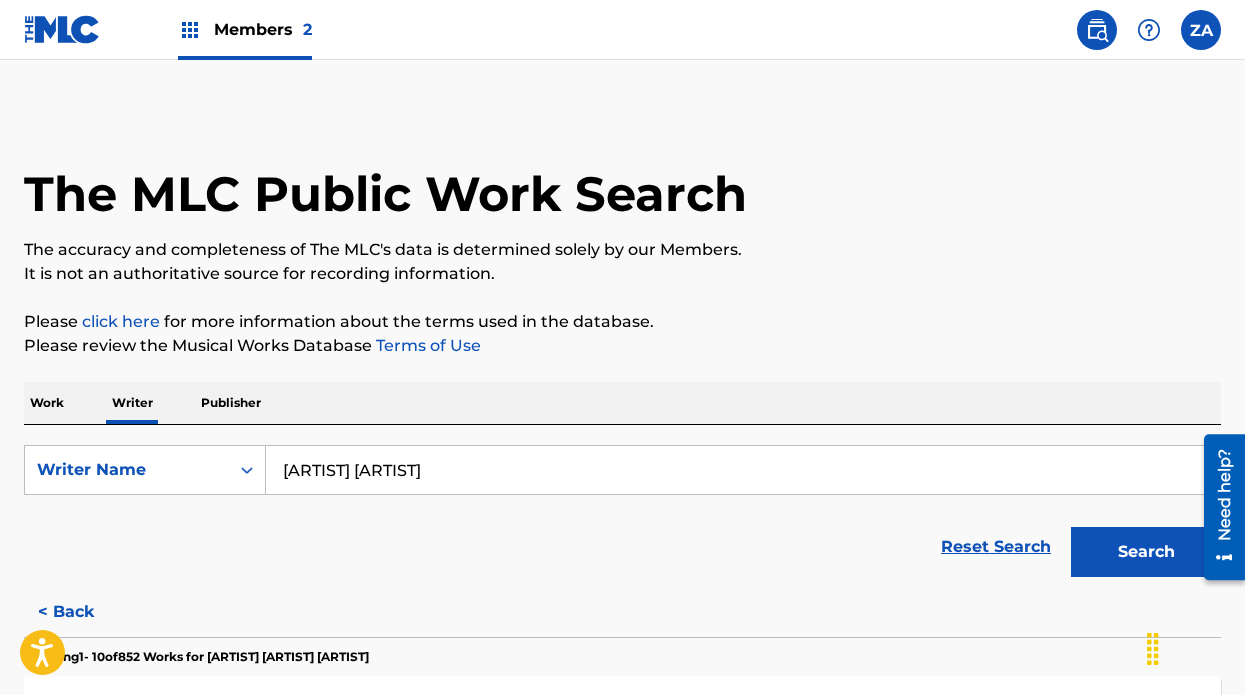 click on "[ARTIST] [ARTIST]" at bounding box center [743, 470] 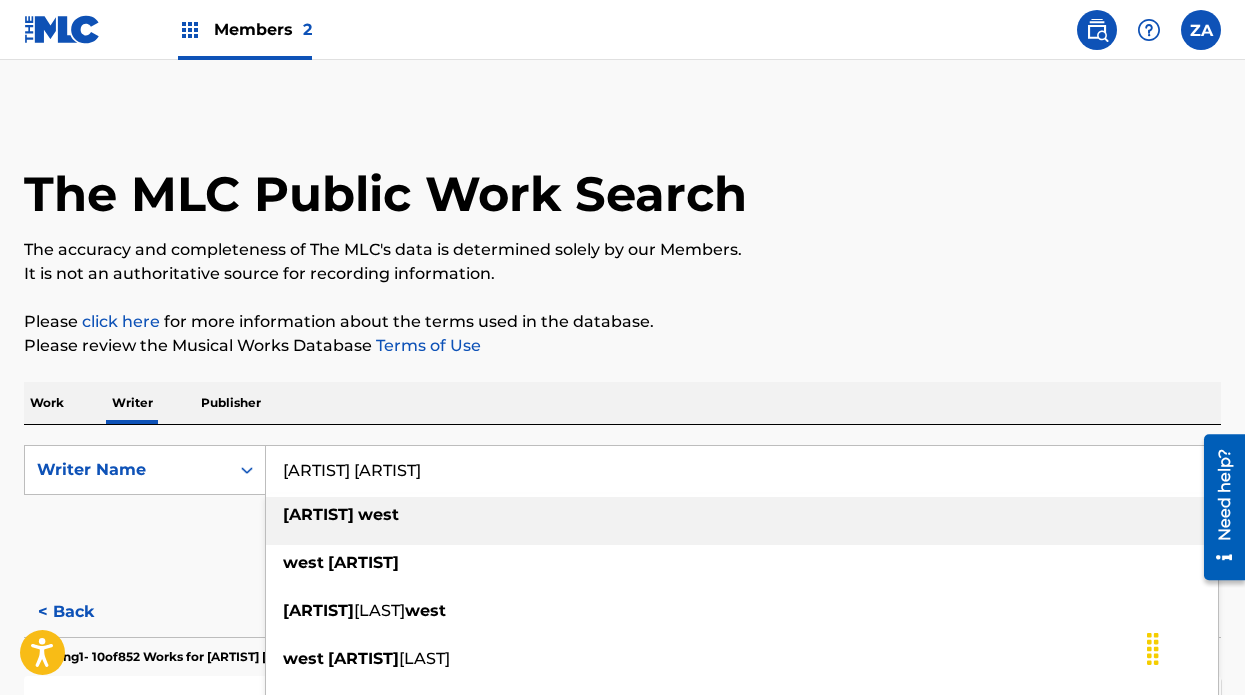 click on "[ARTIST]   [ARTIST]" at bounding box center (742, 515) 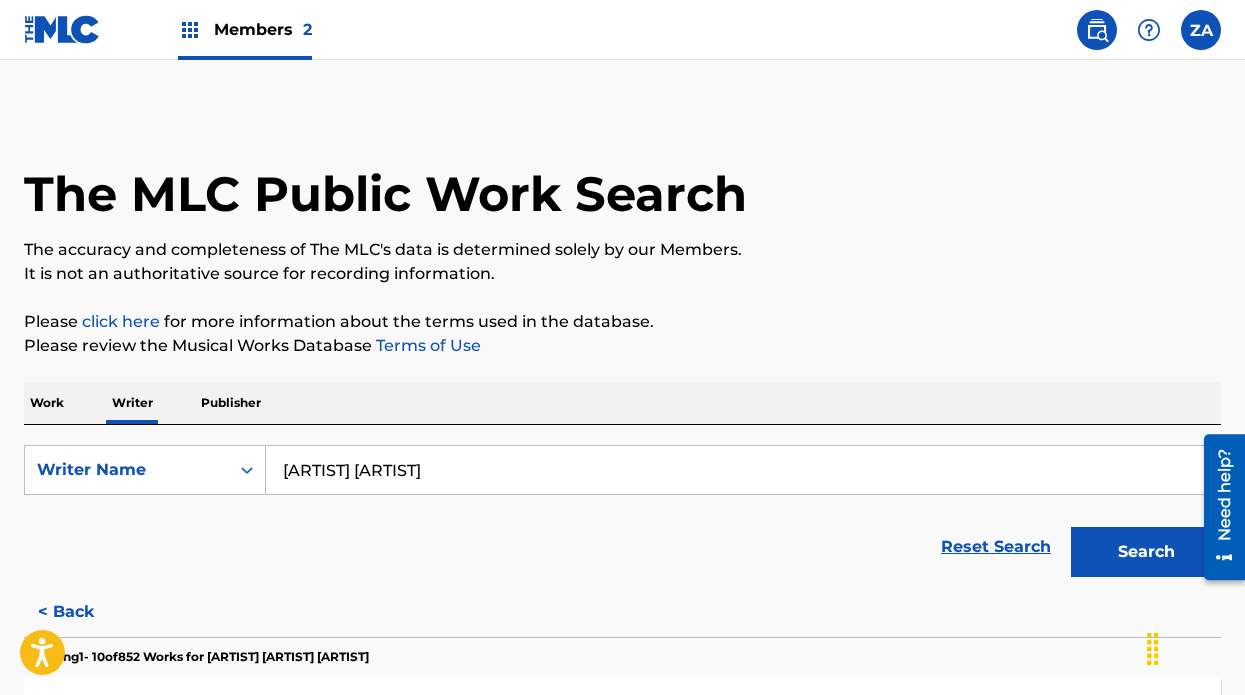 click on "Search" at bounding box center [1146, 552] 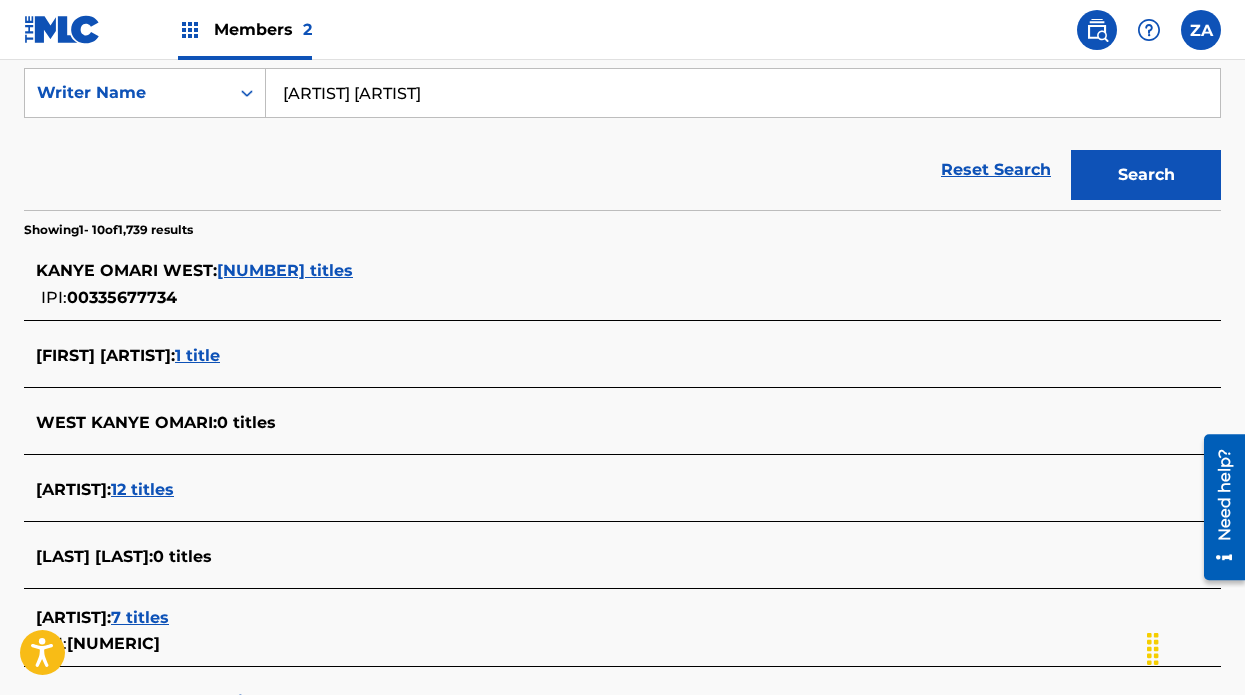 scroll, scrollTop: 407, scrollLeft: 0, axis: vertical 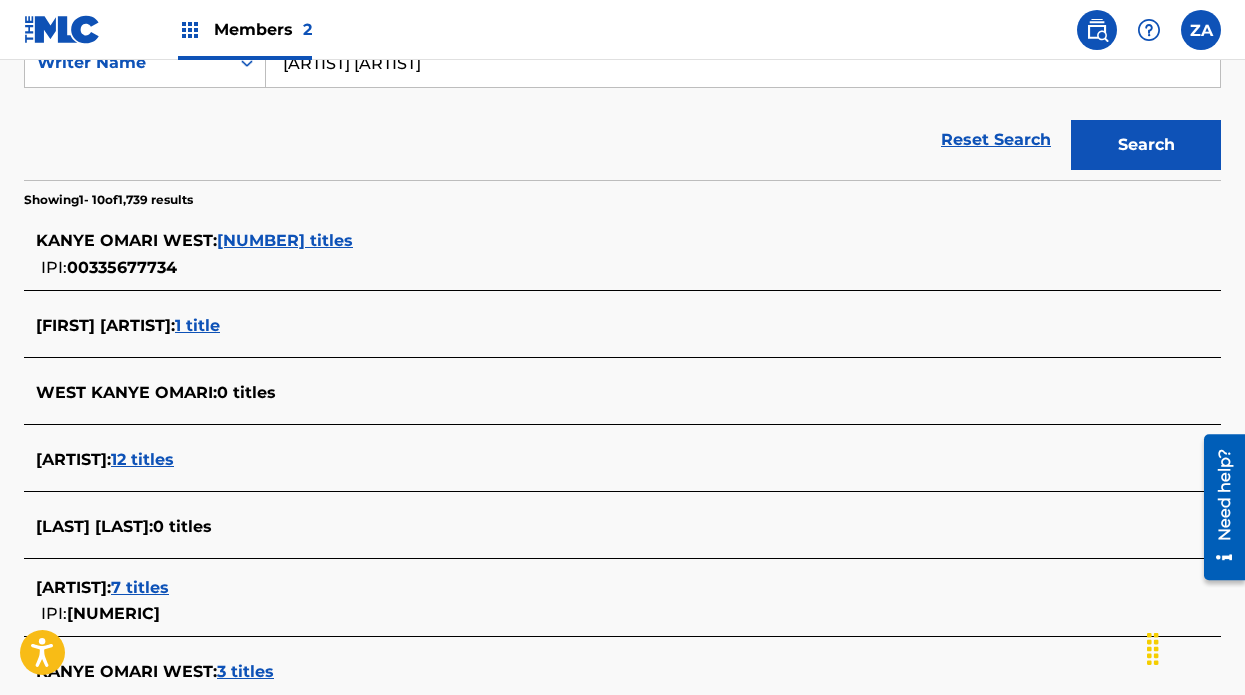click on "[NUMBER] titles" at bounding box center [285, 240] 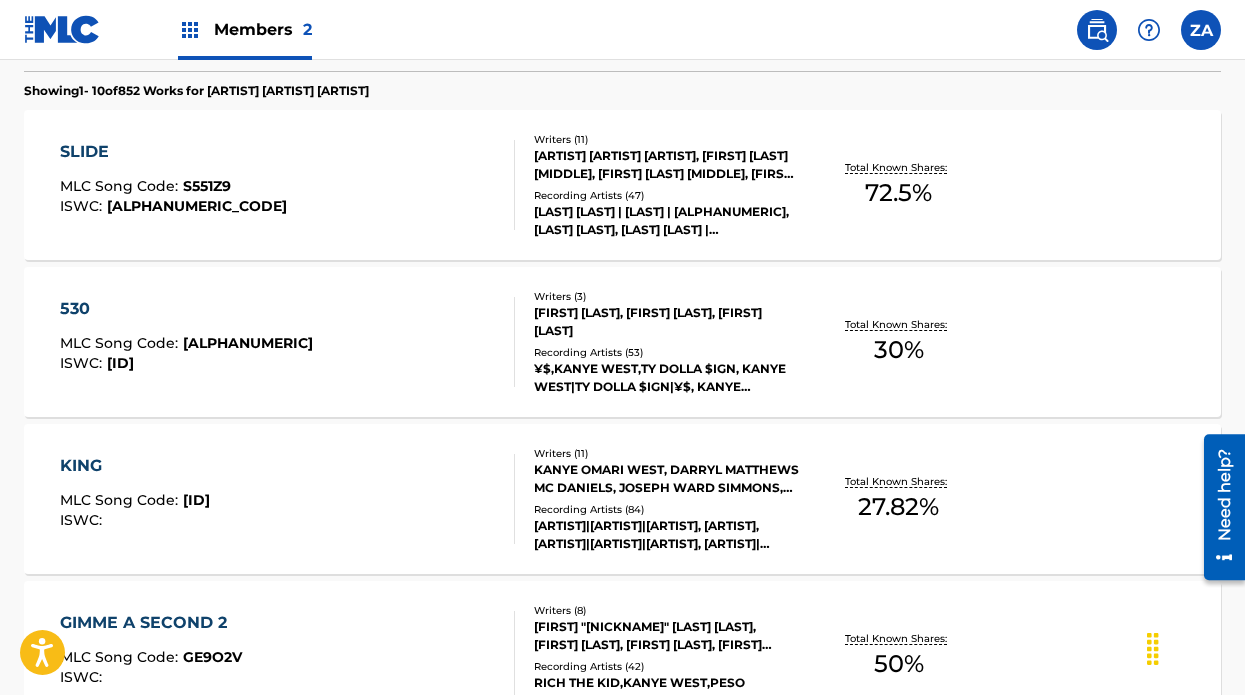 scroll, scrollTop: 567, scrollLeft: 0, axis: vertical 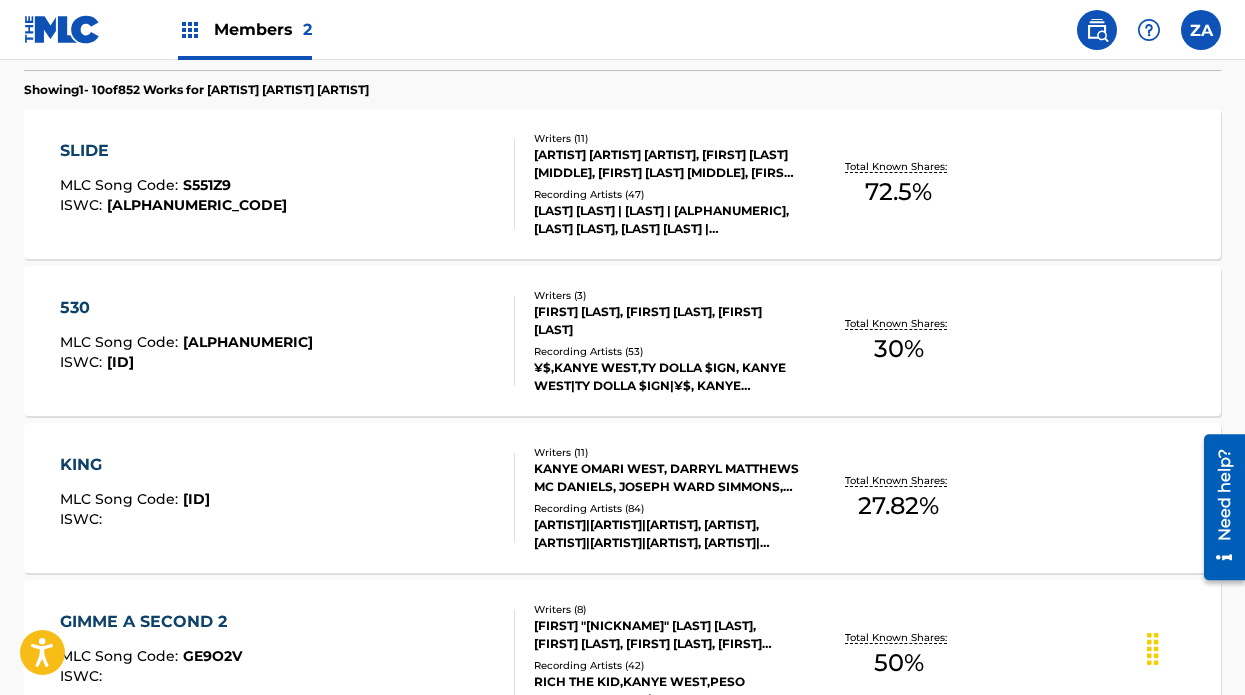 click on "[FIRST] [LAST], [FIRST] [LAST], [FIRST] [LAST]" at bounding box center [666, 321] 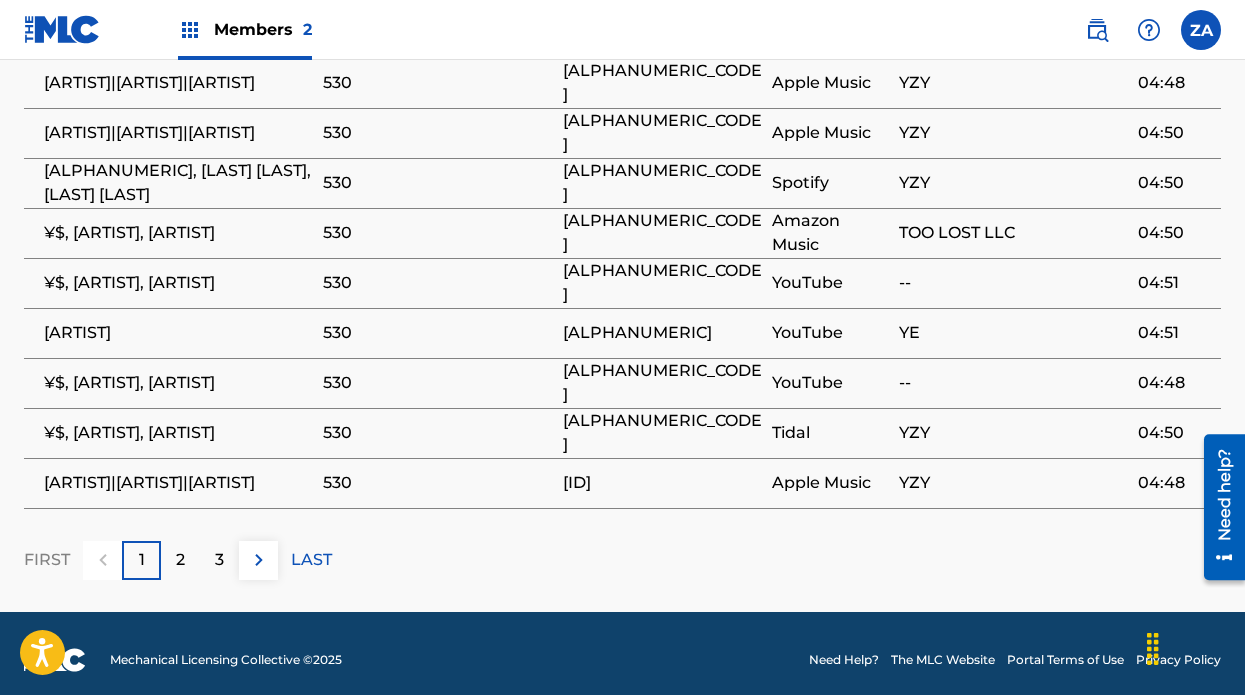 scroll, scrollTop: 1583, scrollLeft: 0, axis: vertical 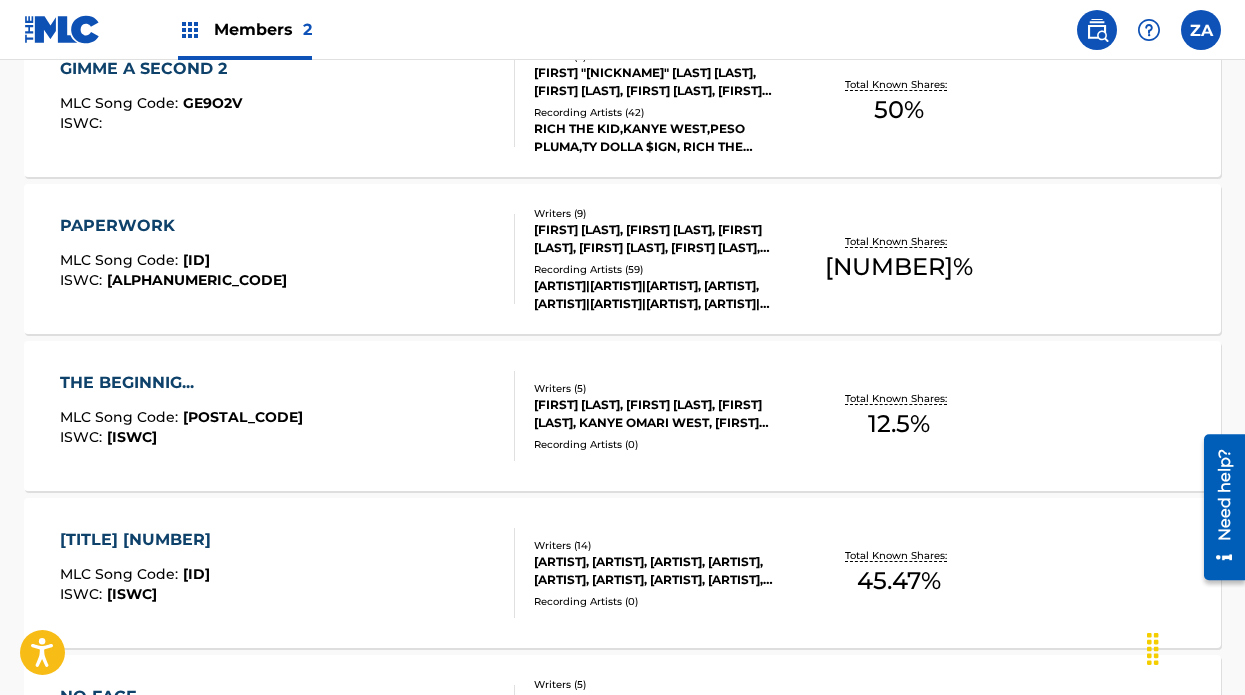 click on "[FIRST] [LAST], [FIRST] [LAST], [FIRST] [LAST], [FIRST] [LAST], [FIRST] [LAST], [FIRST] [LAST], [FIRST] [LAST], [FIRST] [LAST], [FIRST] [LAST]" at bounding box center (666, 239) 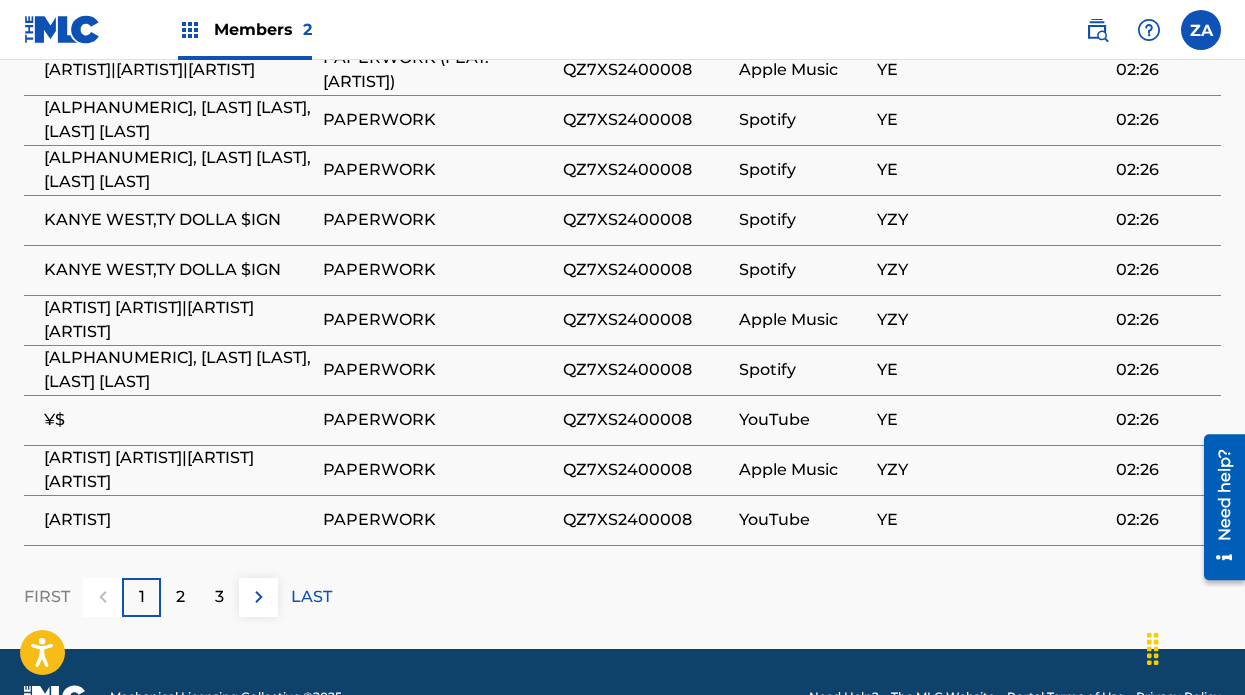 scroll, scrollTop: 2382, scrollLeft: 0, axis: vertical 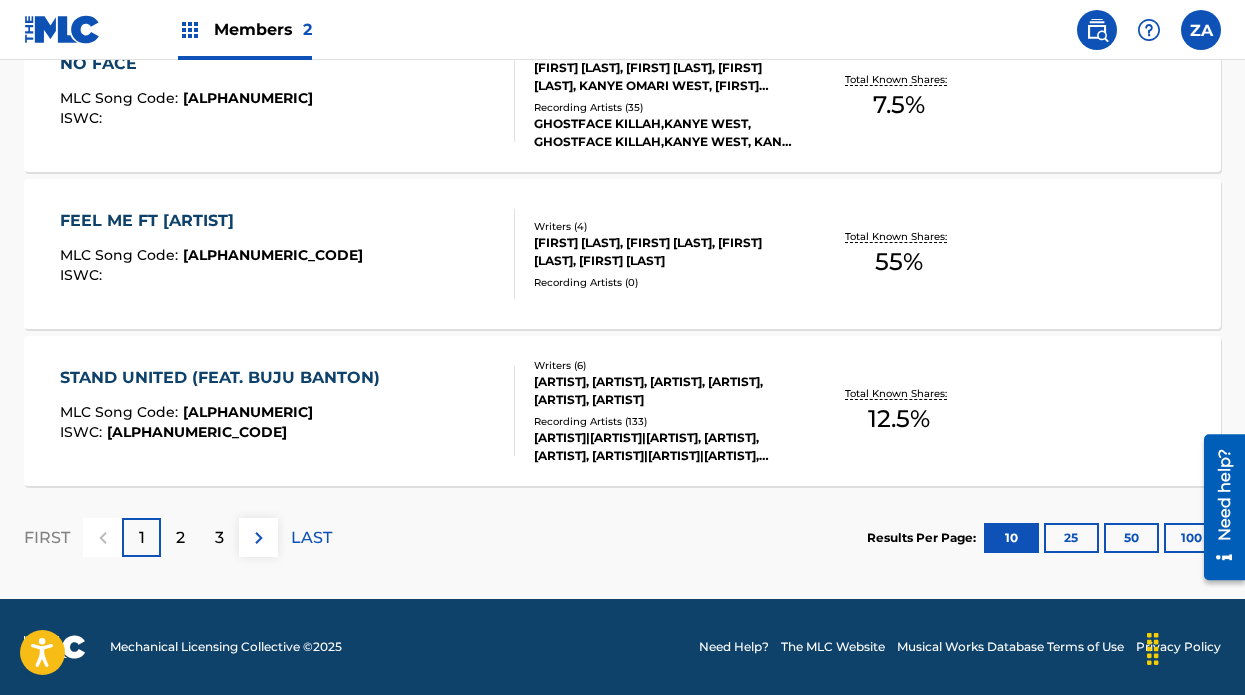 click on "Recording Artists ( 133 )" at bounding box center (666, 421) 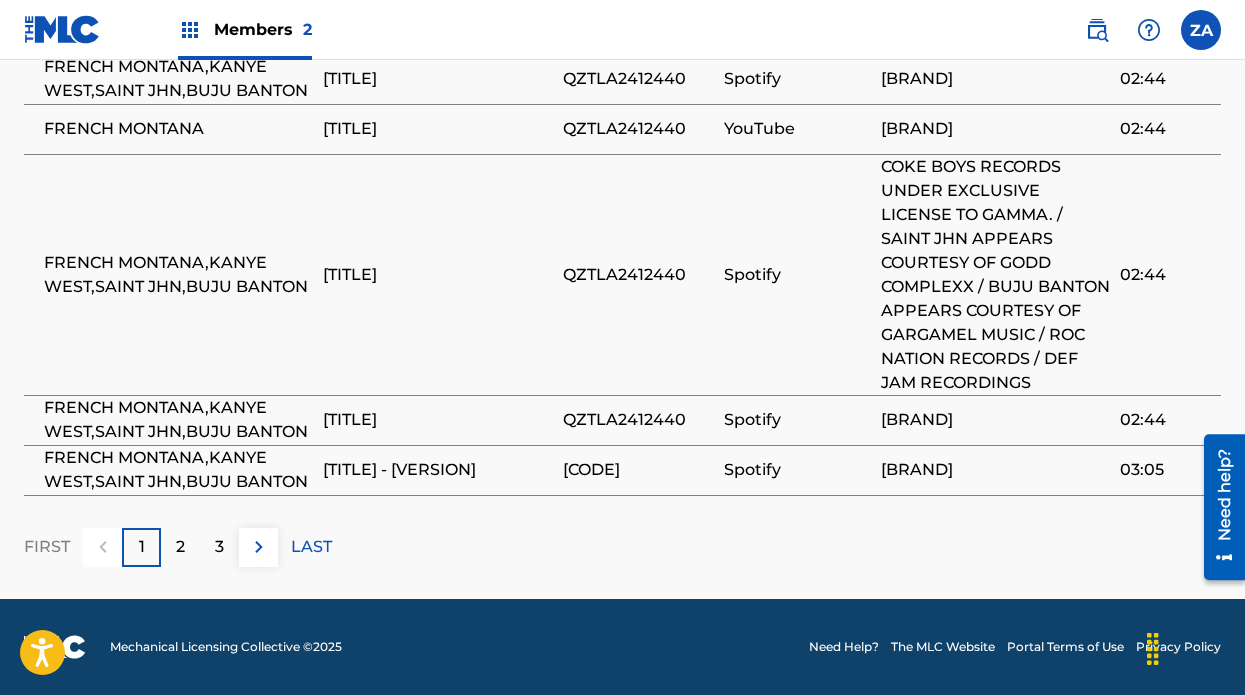 scroll, scrollTop: 2022, scrollLeft: 0, axis: vertical 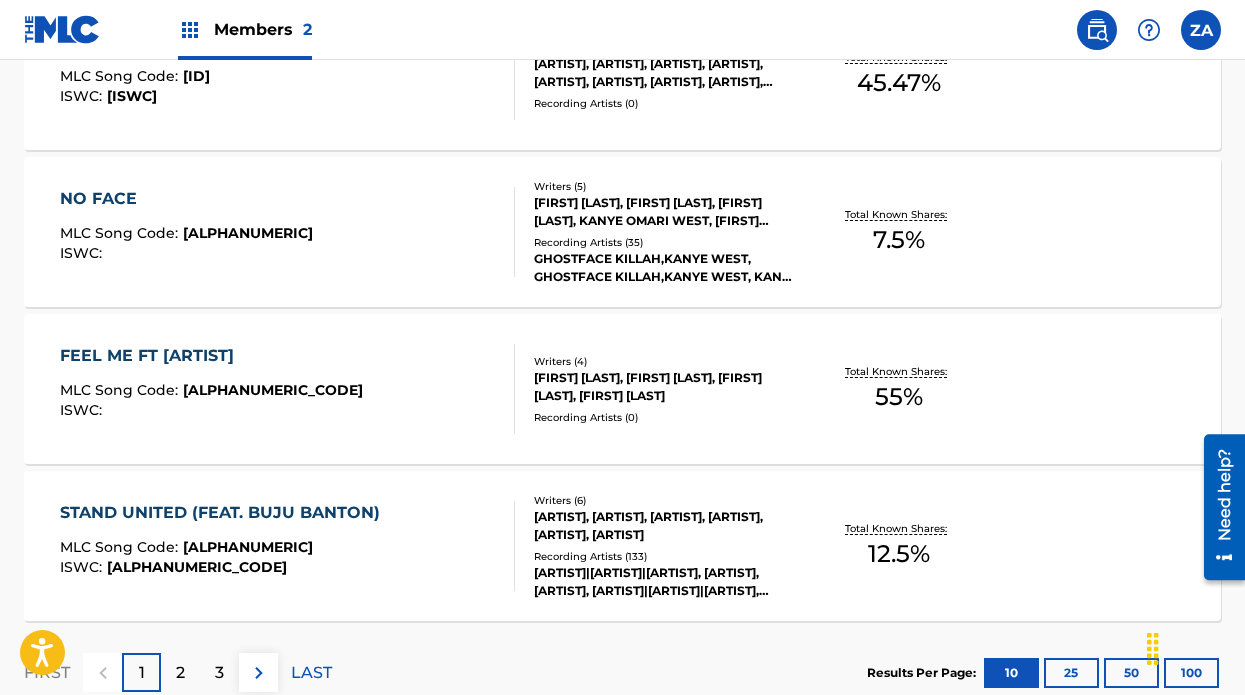 click on "FEEL ME FT KANYE WEST MLC Song Code : FA2B6L ISWC : Writers ( 4 ) MICHAEL STEVENSON, ALEXANDER EDWARDS, KANYE OMARI WEST, JOSEPH EPPERSON Recording Artists ( 0 ) Total Known Shares: 55 %" at bounding box center [622, 389] 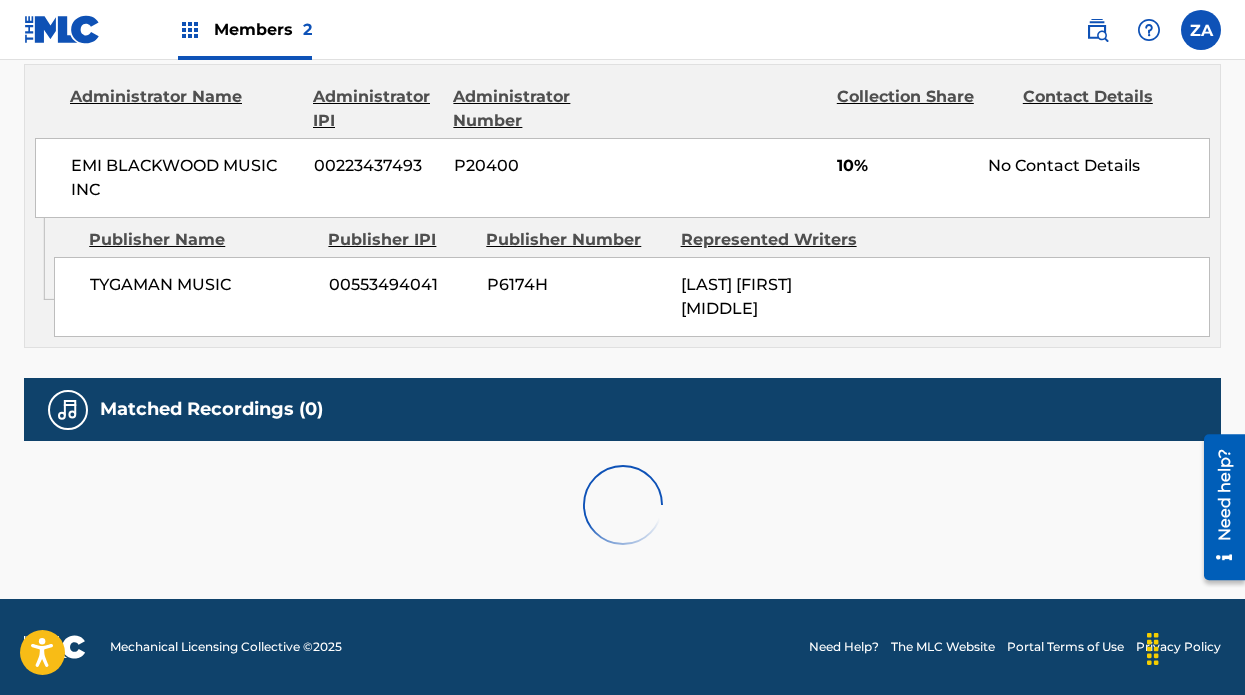 scroll, scrollTop: 0, scrollLeft: 0, axis: both 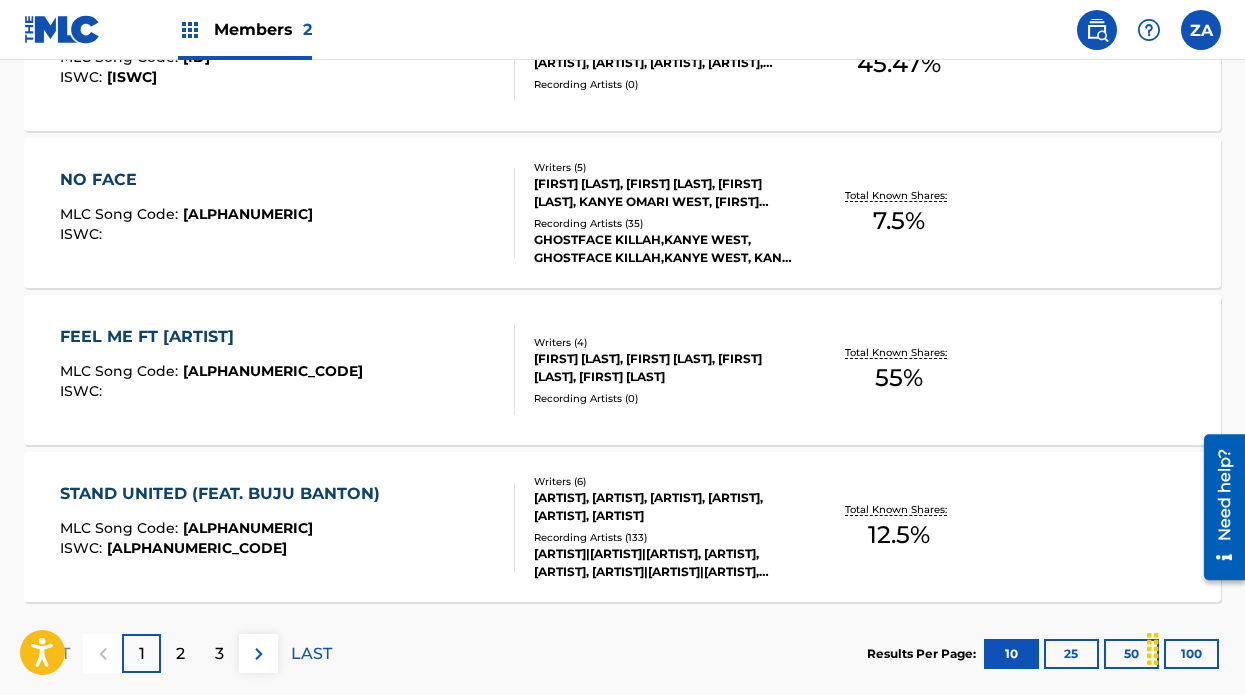 click on "FEEL ME FT [ARTIST]" at bounding box center (211, 337) 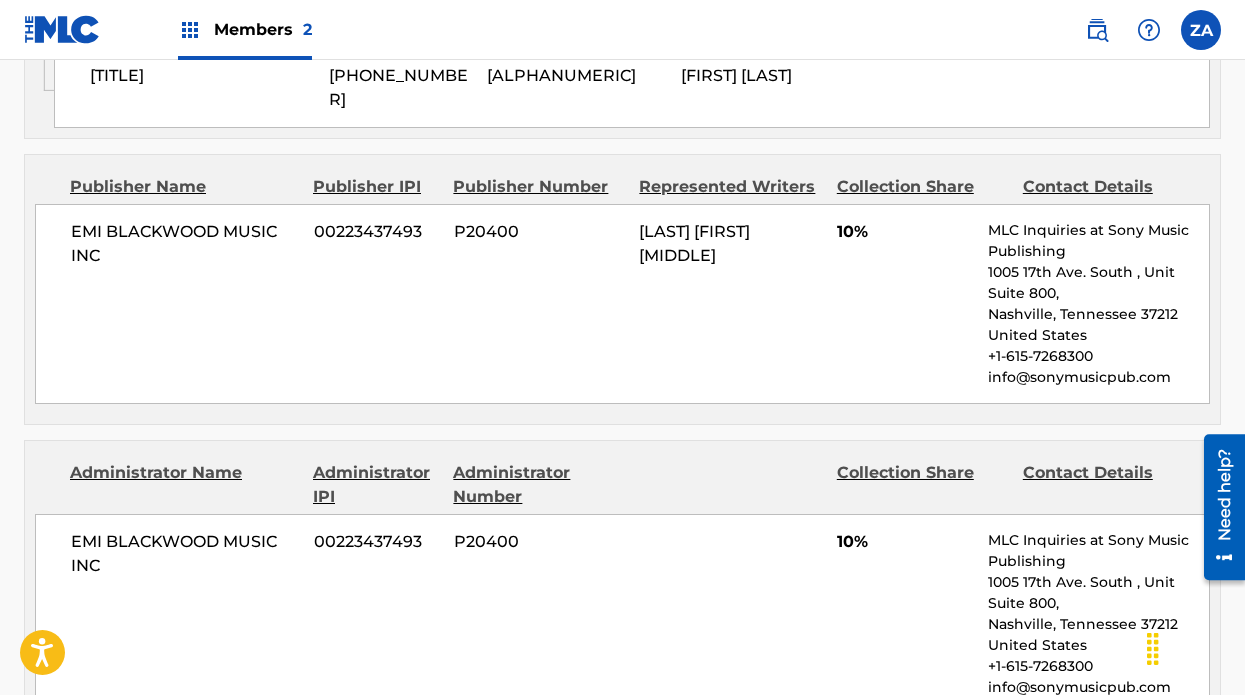 scroll, scrollTop: 1329, scrollLeft: 0, axis: vertical 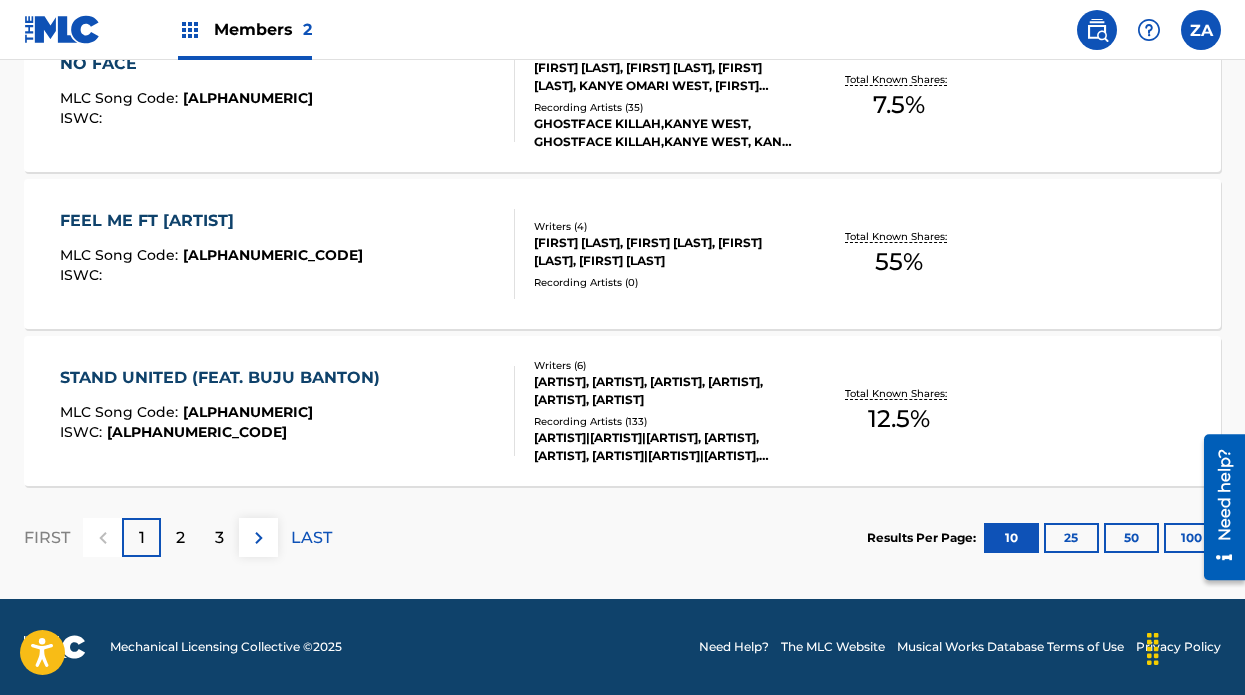 click at bounding box center [259, 538] 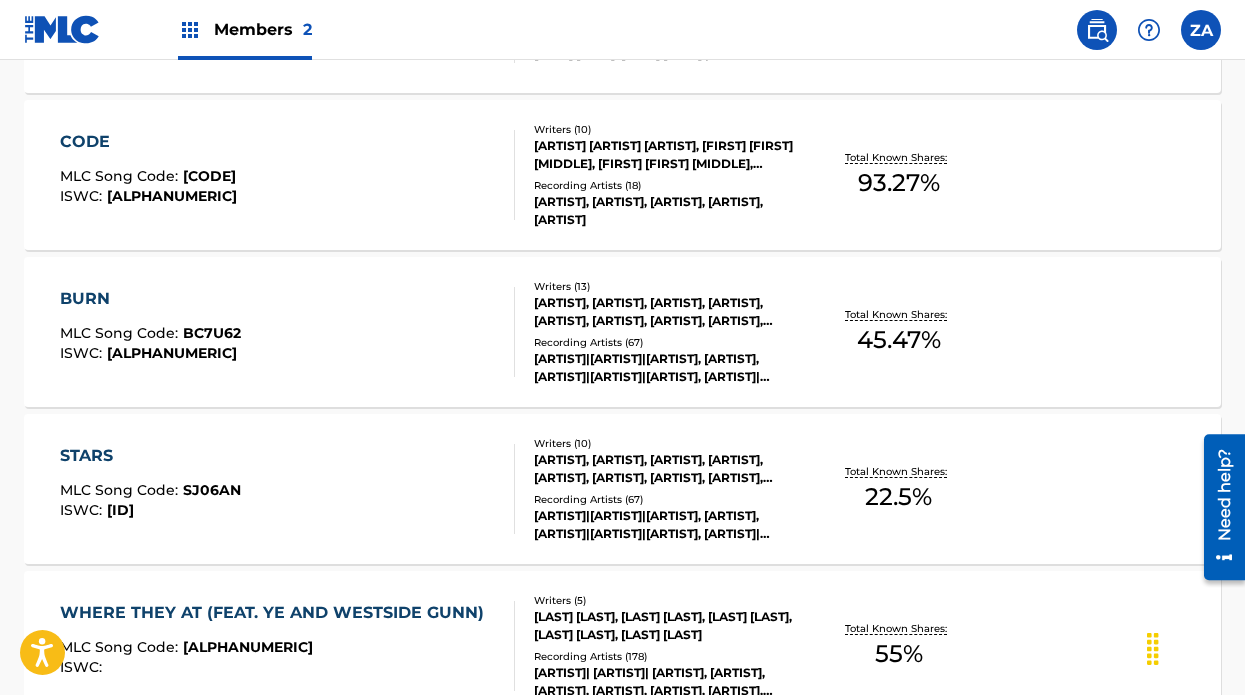 scroll, scrollTop: 1205, scrollLeft: 0, axis: vertical 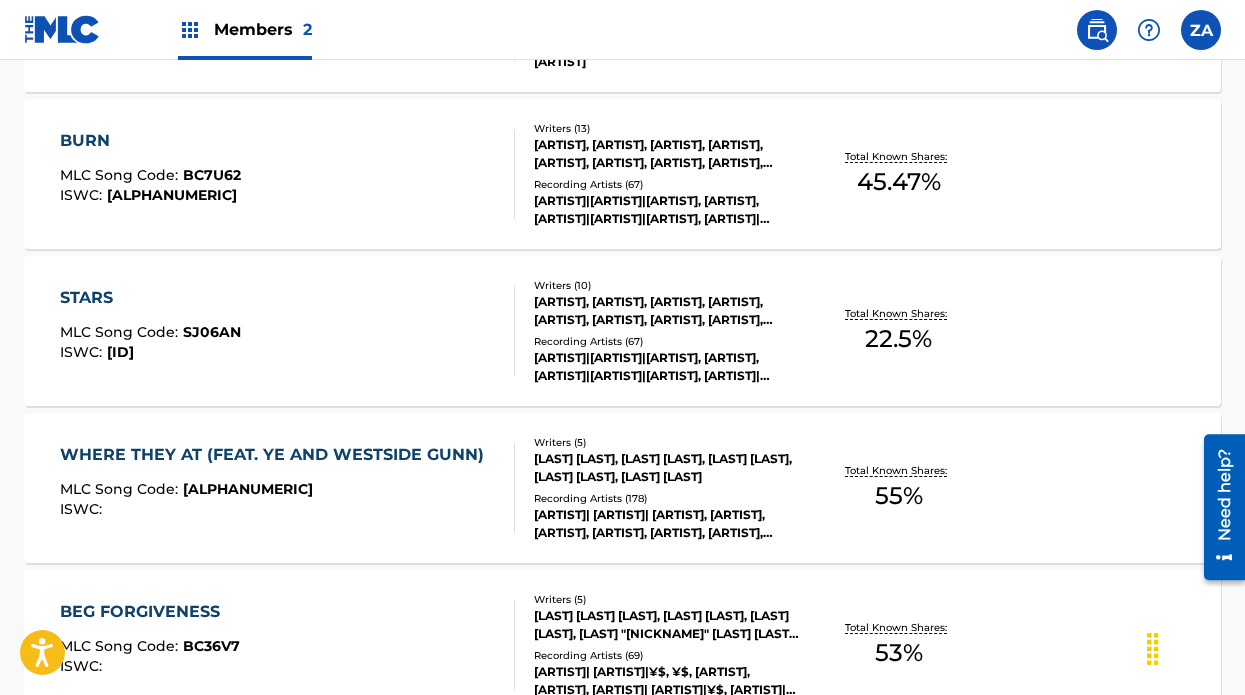 click on "[LAST] [LAST], [LAST] [LAST], [LAST] [LAST], [LAST] [LAST], [LAST] [LAST]" at bounding box center (666, 468) 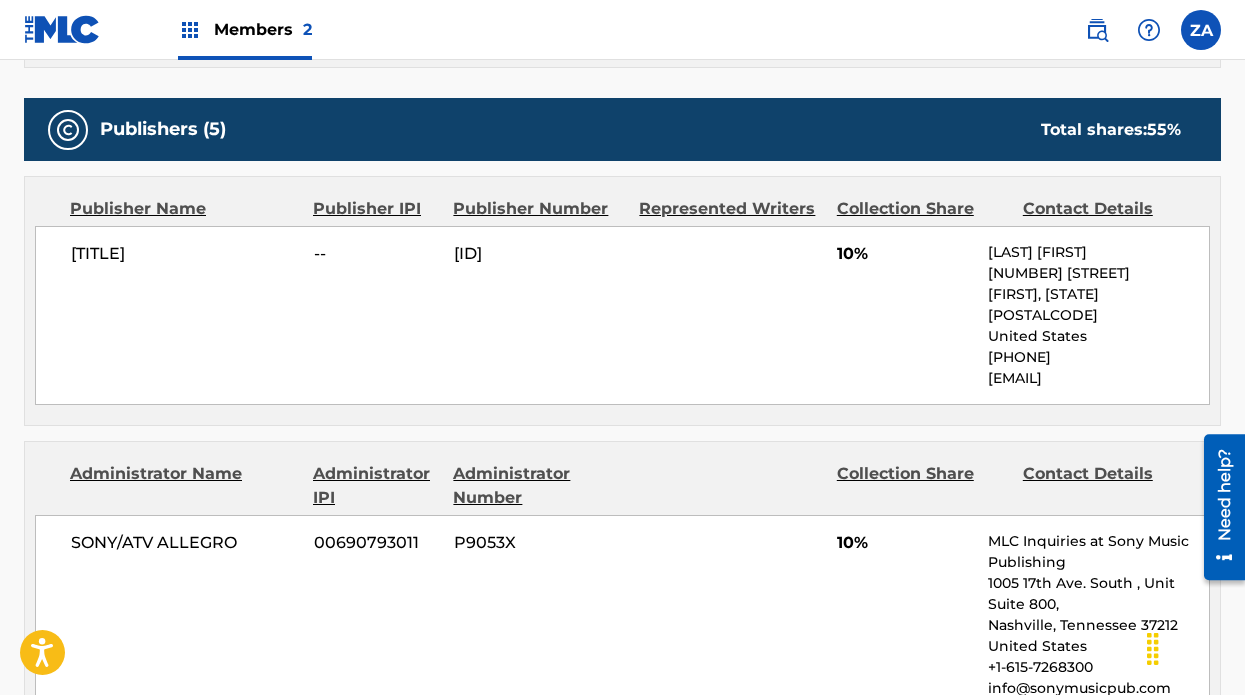 scroll, scrollTop: 0, scrollLeft: 0, axis: both 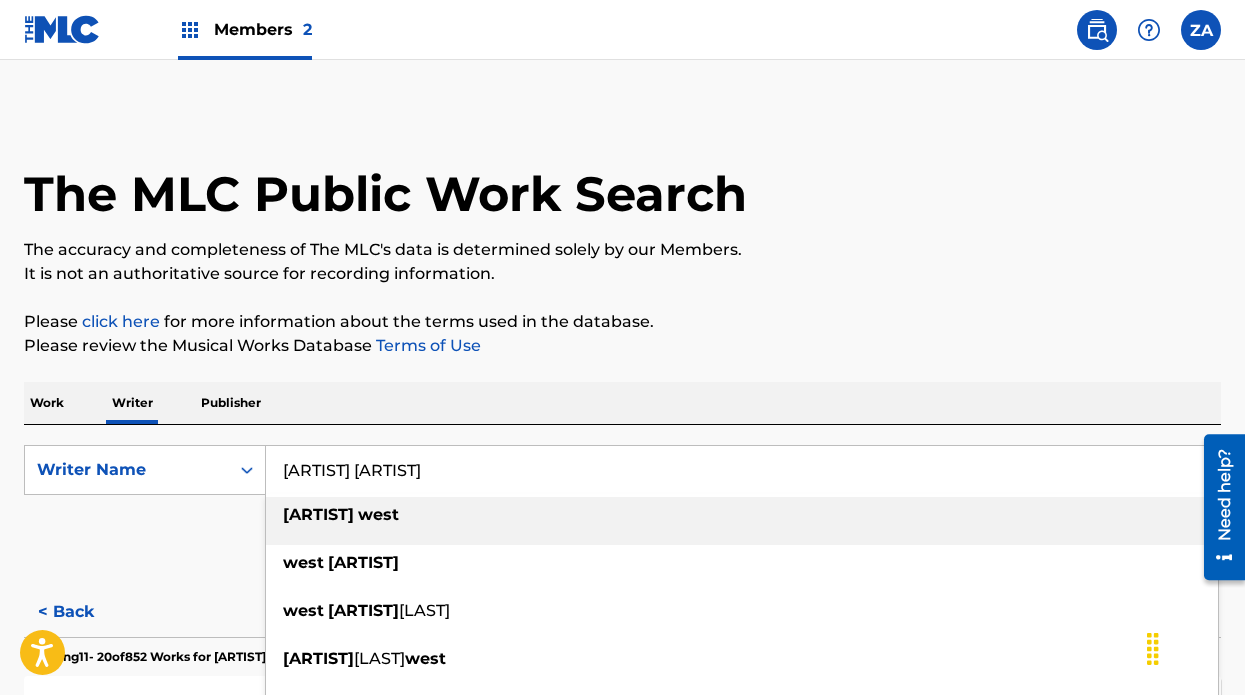 drag, startPoint x: 416, startPoint y: 454, endPoint x: 399, endPoint y: 482, distance: 32.75668 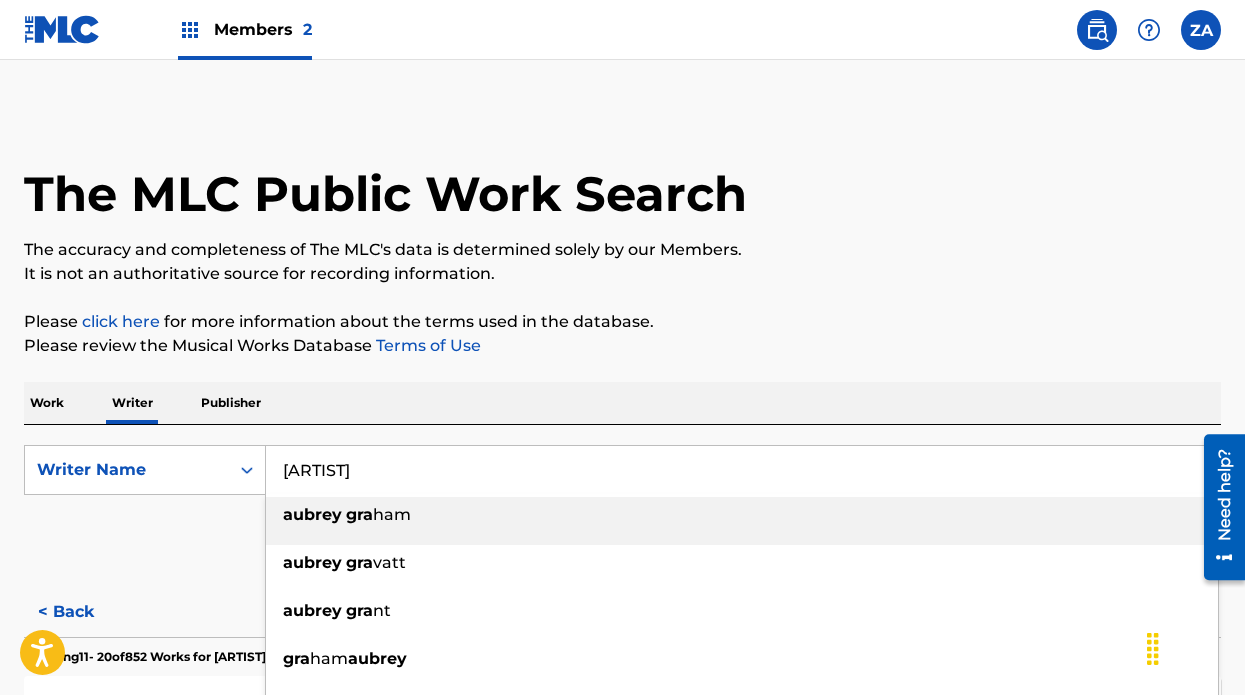 click on "ham" at bounding box center [392, 514] 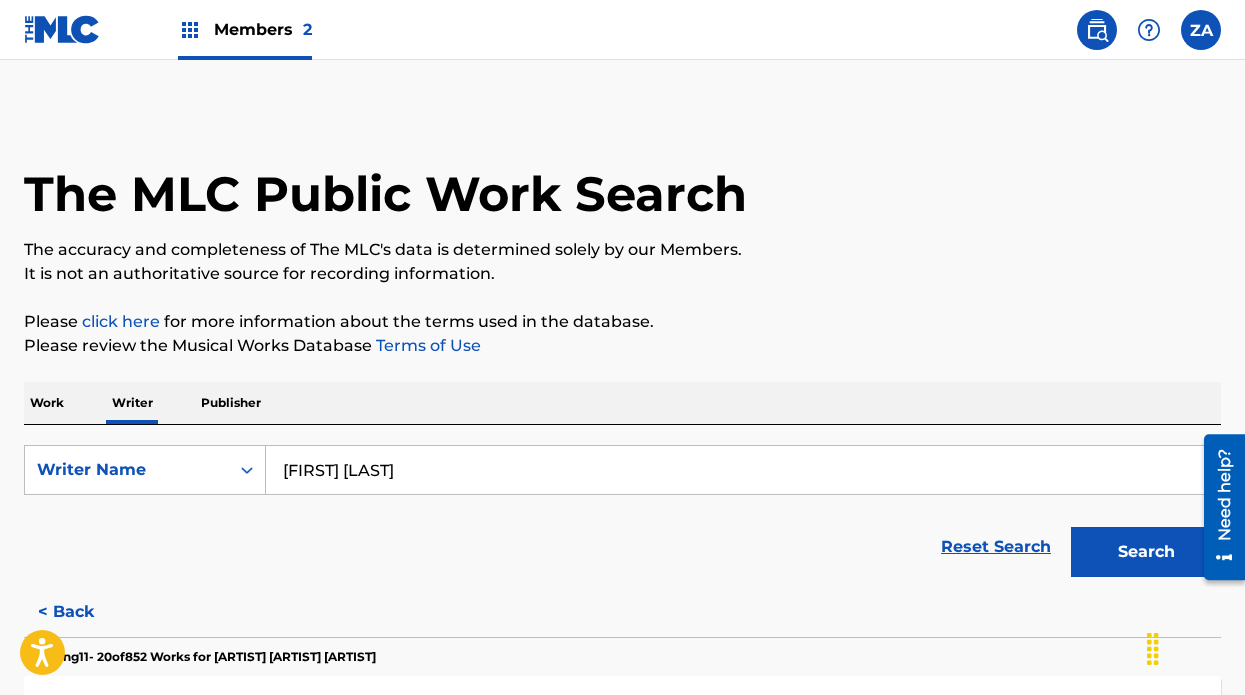 click on "Search" at bounding box center (1146, 552) 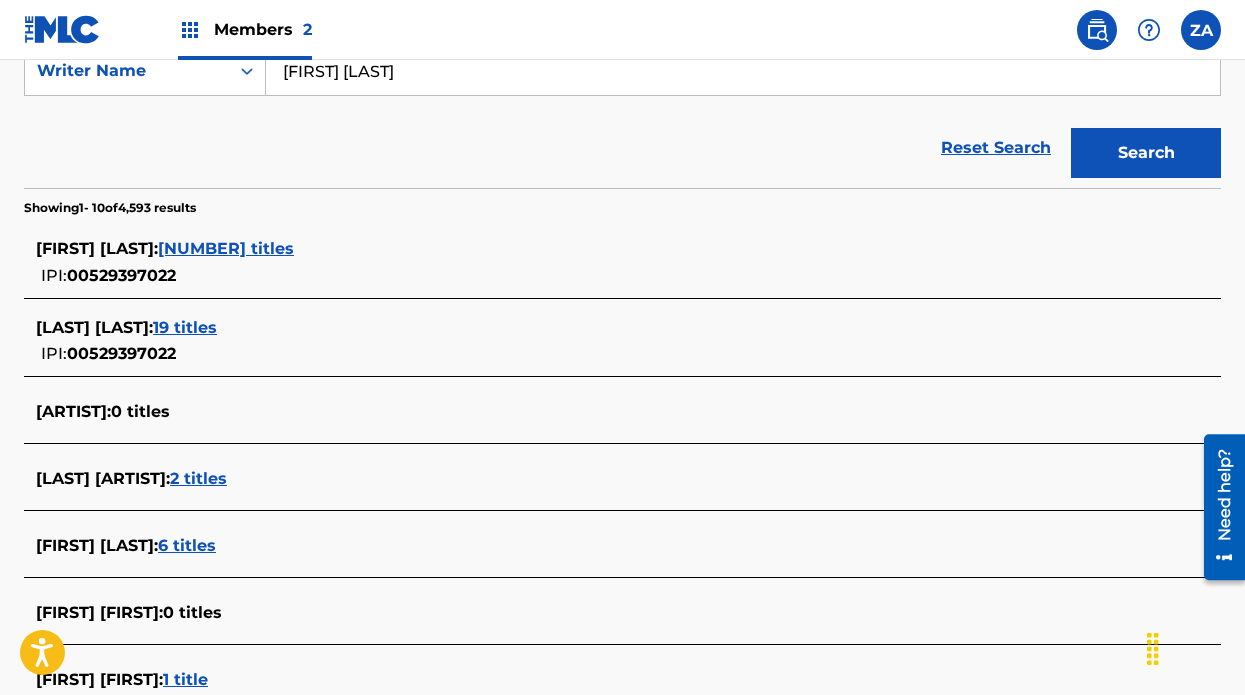 scroll, scrollTop: 433, scrollLeft: 0, axis: vertical 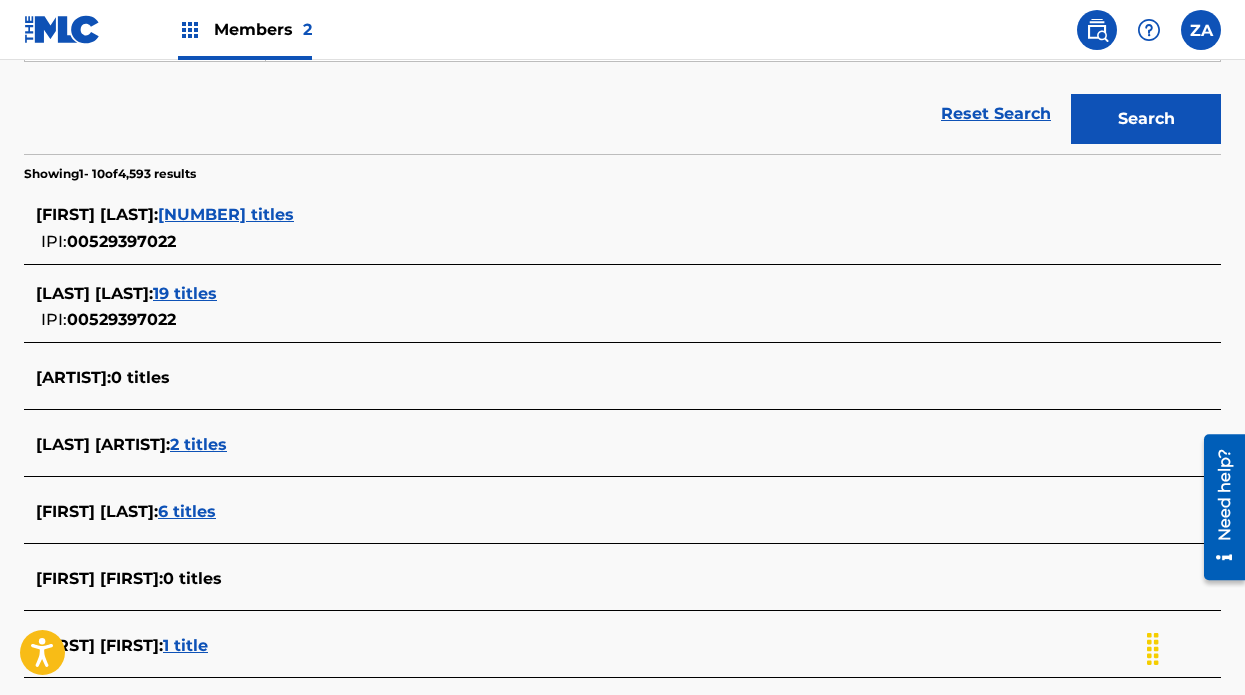 click on "[NUMBER] titles" at bounding box center [226, 214] 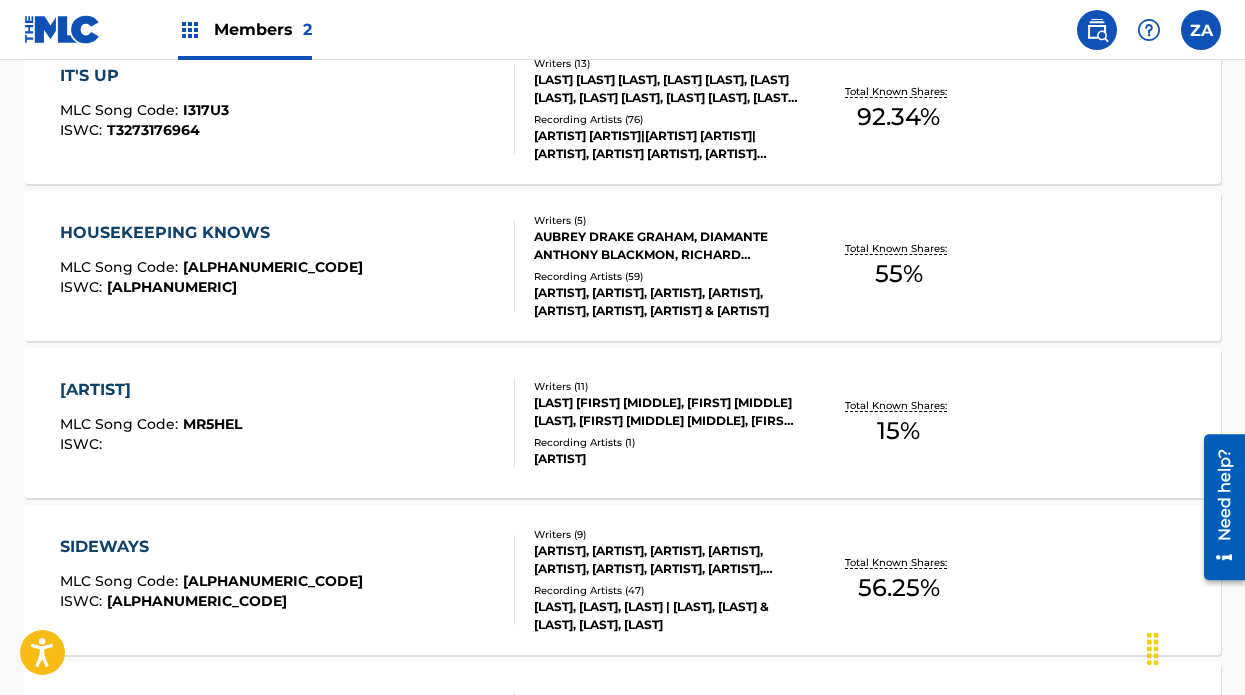 scroll, scrollTop: 806, scrollLeft: 0, axis: vertical 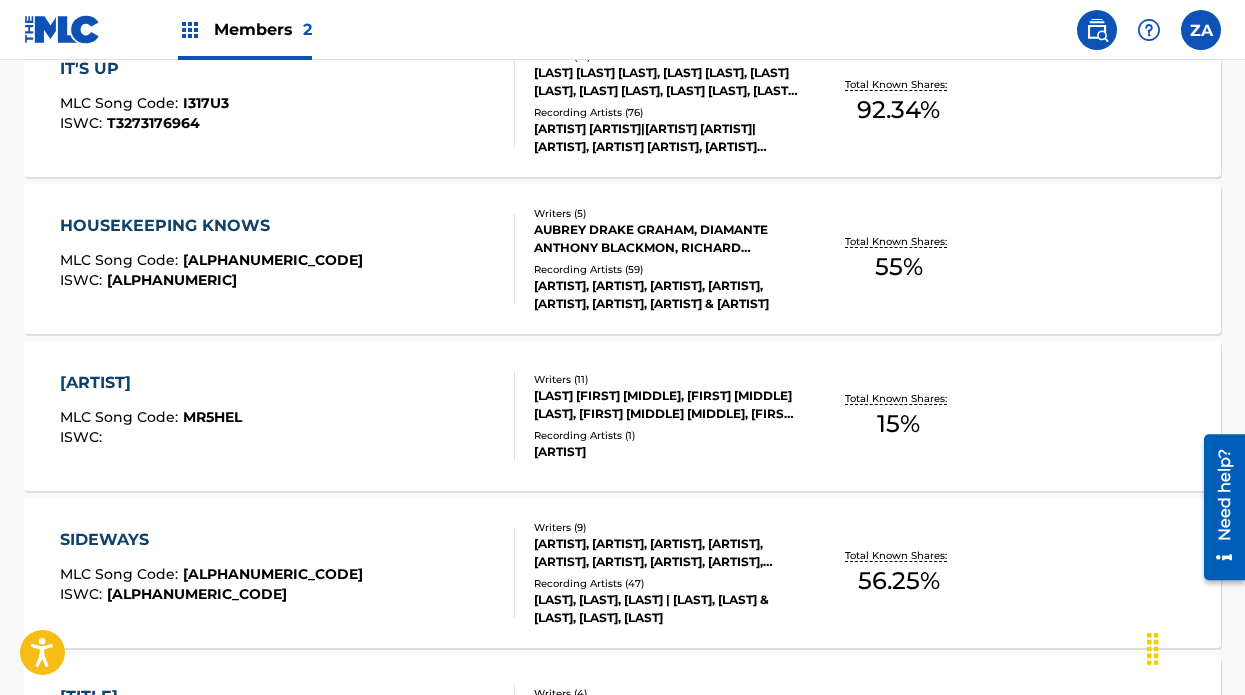click on "[LAST] [FIRST] [MIDDLE], [FIRST] [MIDDLE] [LAST], [FIRST] [MIDDLE] [MIDDLE], [FIRST] [FIRST] [MIDDLE] [MIDDLE] [MIDDLE], [ARTIST] [ARTIST] [ARTIST], [FIRST] [FIRST] [MIDDLE], [FIRST] [MIDDLE] [MIDDLE], [FIRST] [MIDDLE] [MIDDLE], [FIRST] [MIDDLE] [MIDDLE], [FIRST] [MIDDLE] [MIDDLE], [FIRST] [FIRST] [MIDDLE]" at bounding box center (666, 405) 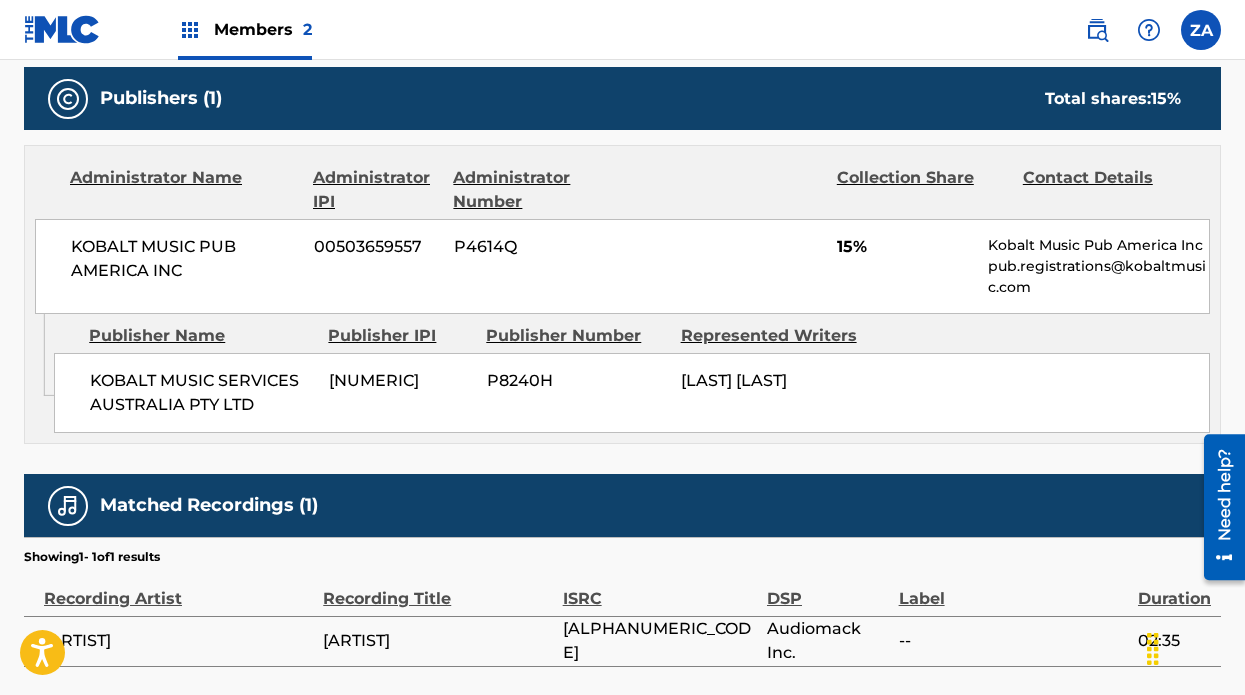 scroll, scrollTop: 1261, scrollLeft: 0, axis: vertical 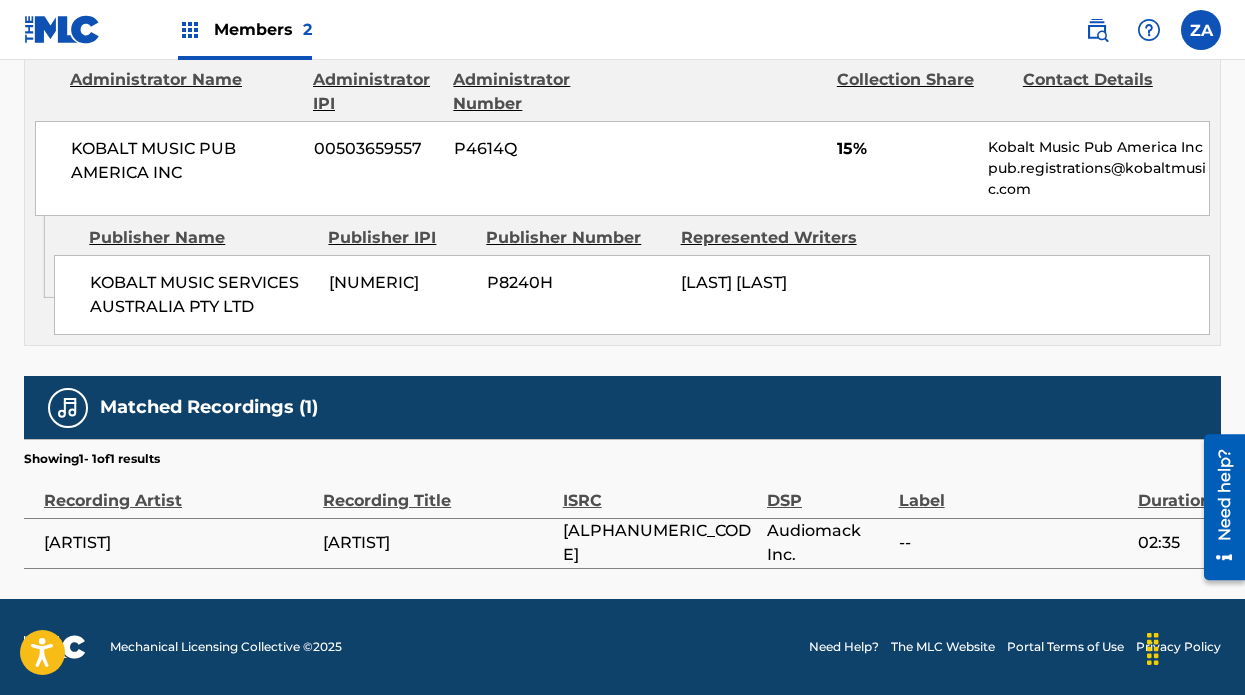 click on "[ARTIST]" at bounding box center [442, 543] 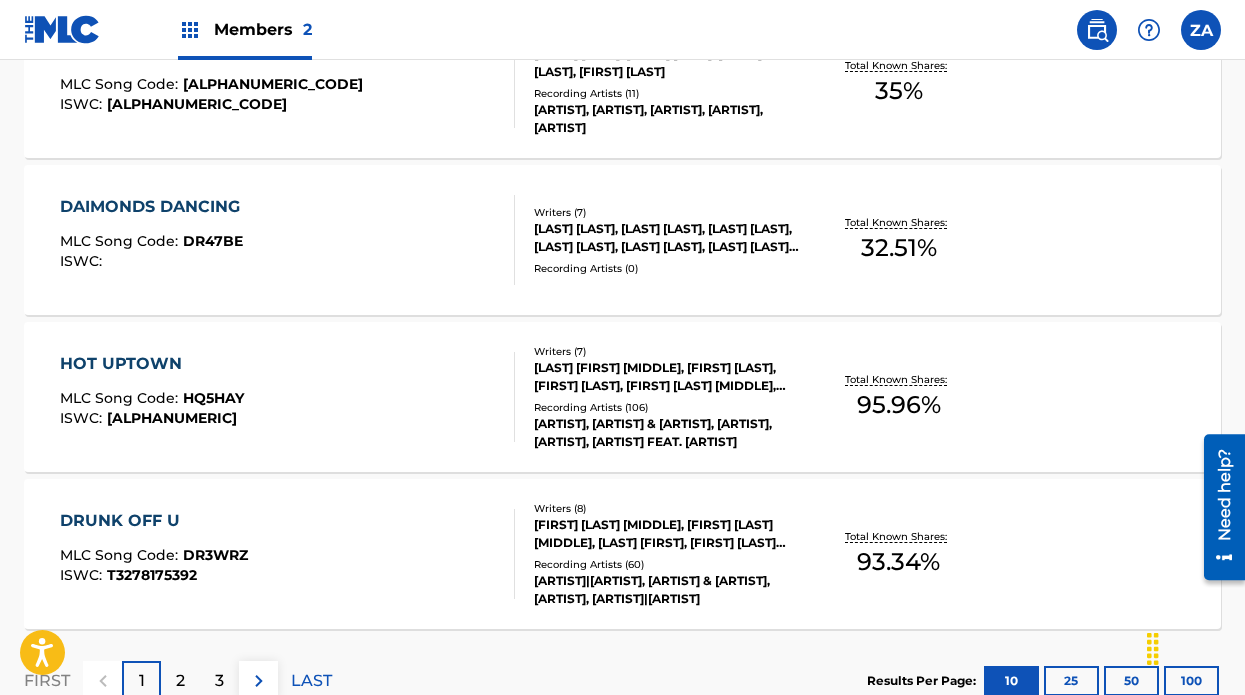 scroll, scrollTop: 1602, scrollLeft: 0, axis: vertical 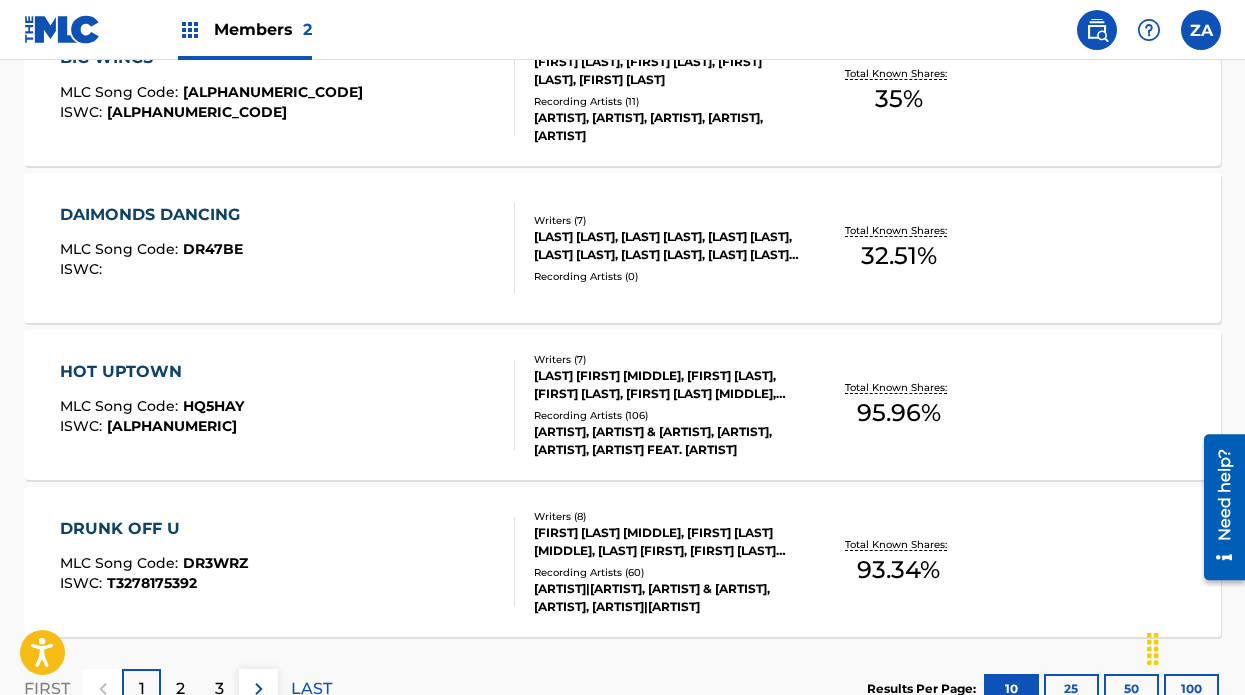 click on "[LAST] [LAST], [LAST] [LAST], [LAST] [LAST], [LAST] [LAST], [LAST] [LAST], [LAST] [LAST], [LAST] [LAST]" at bounding box center [666, 246] 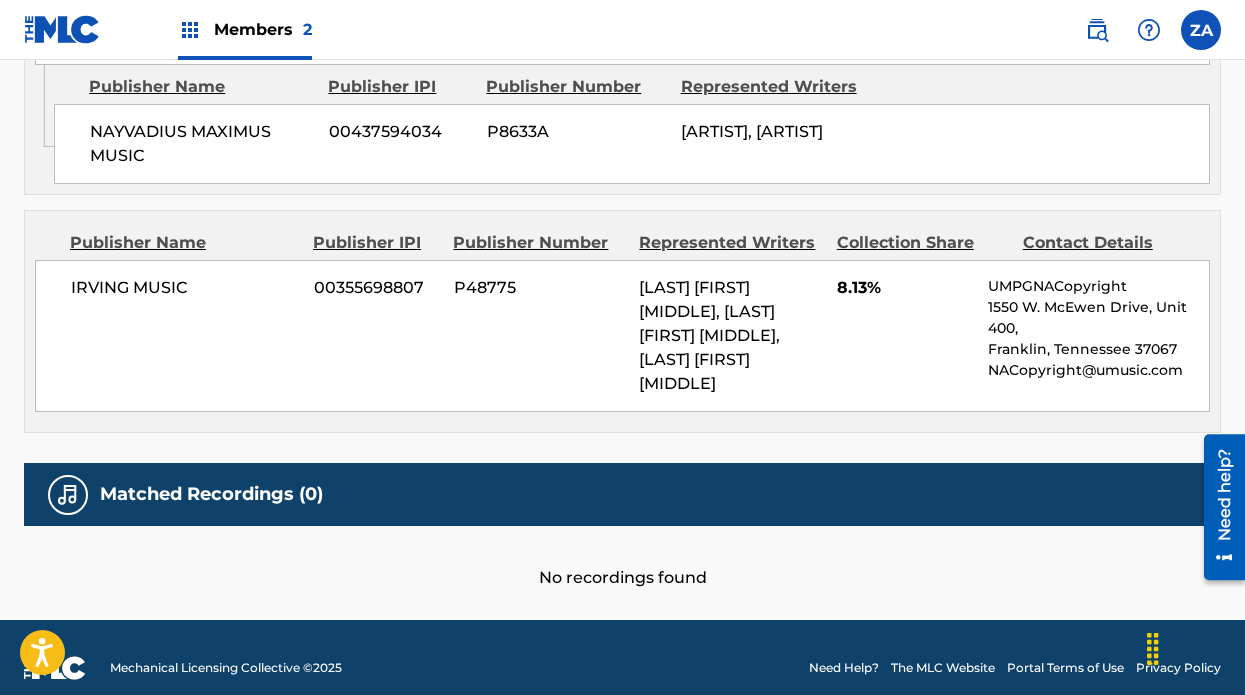 scroll, scrollTop: 1611, scrollLeft: 0, axis: vertical 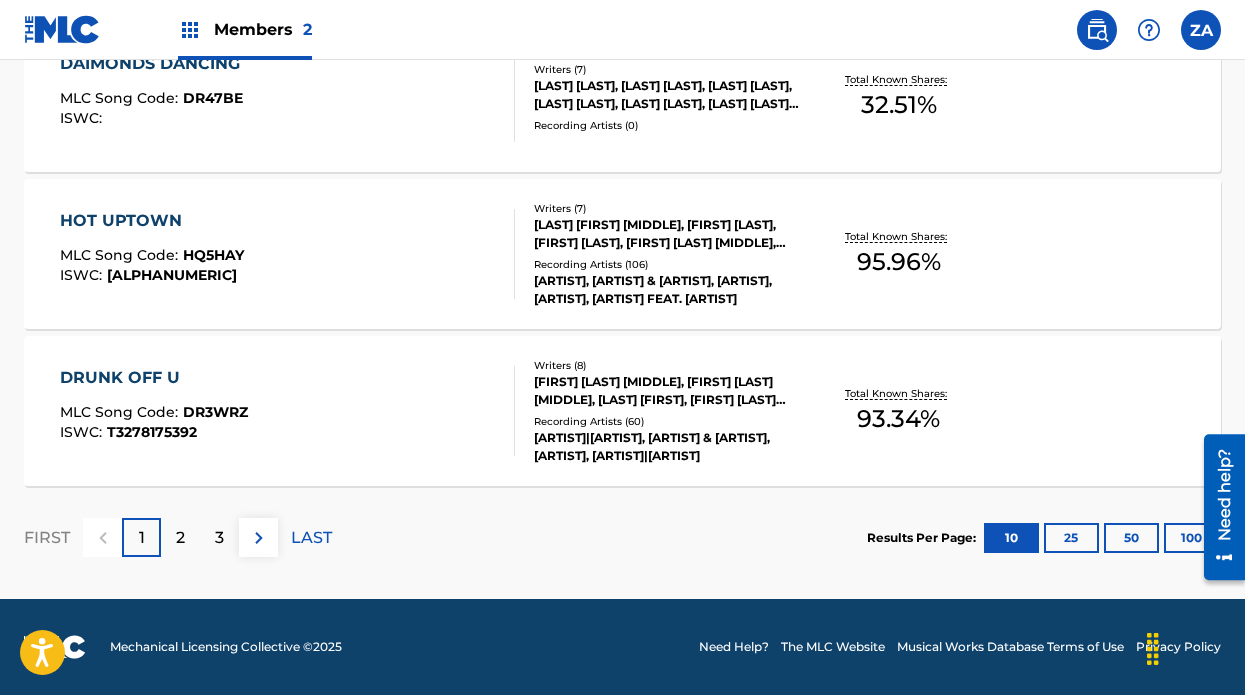 click on "2" at bounding box center (180, 537) 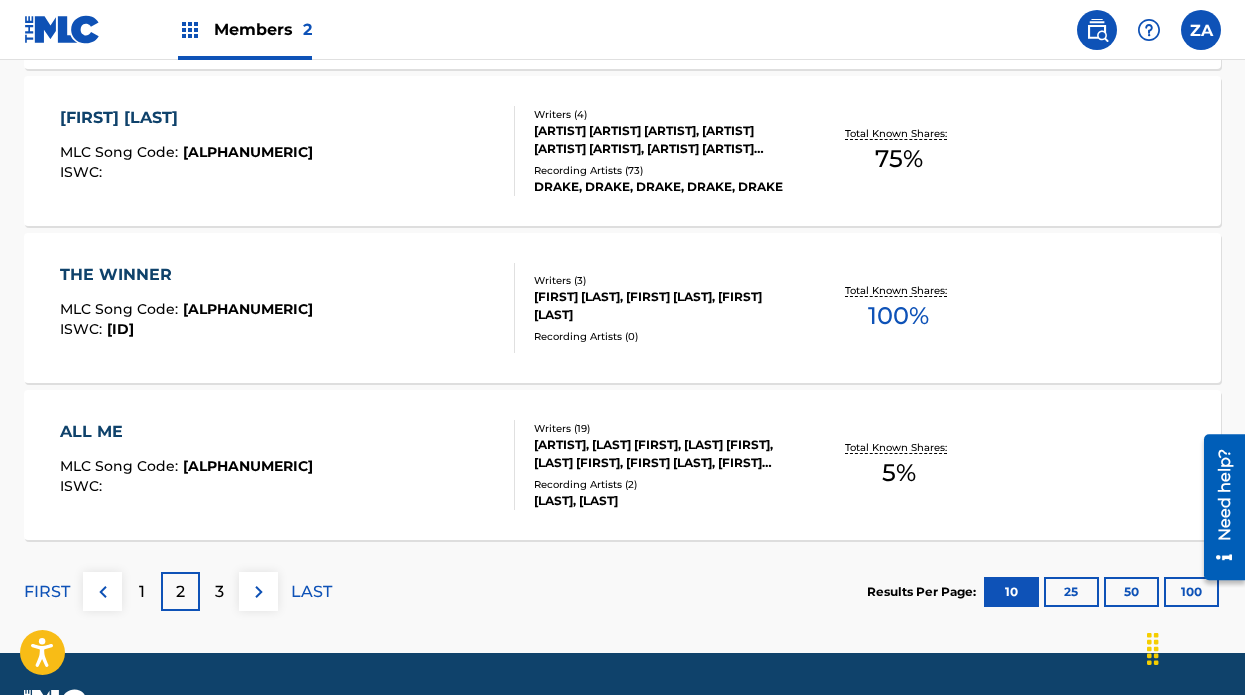 scroll, scrollTop: 1717, scrollLeft: 0, axis: vertical 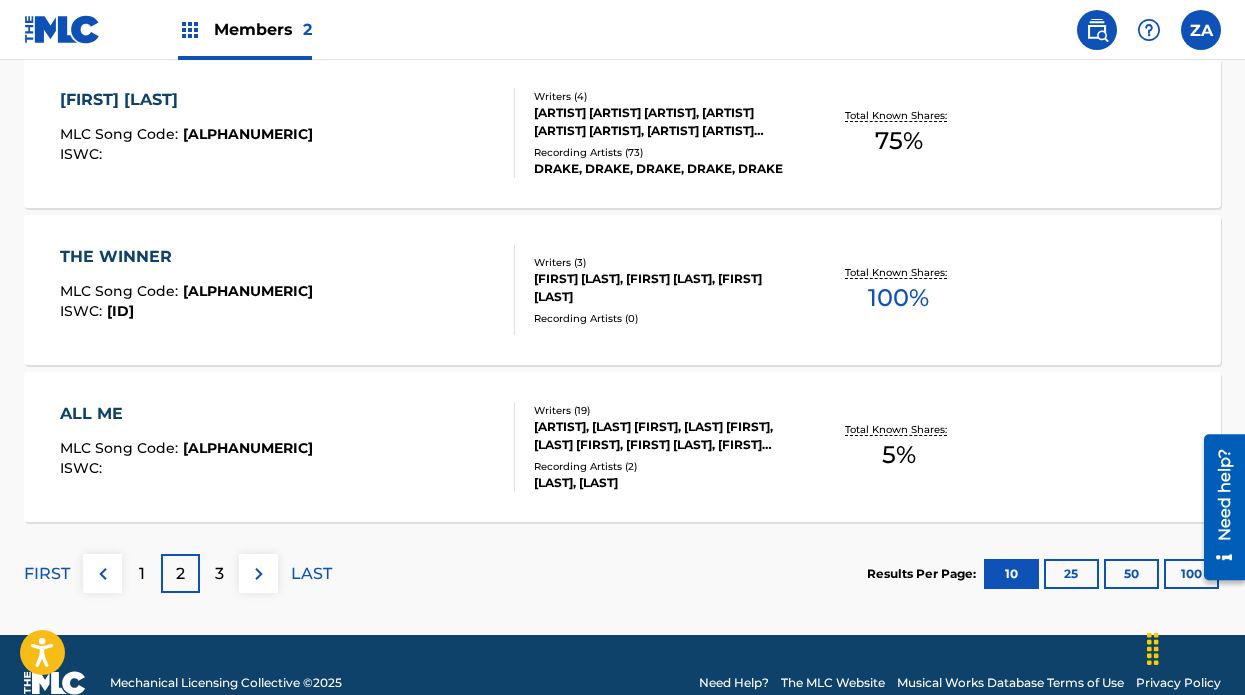 click on "[ARTIST], [LAST] [FIRST], [LAST] [FIRST], [LAST] [FIRST], [FIRST] [LAST], [FIRST] [LAST], [FIRST] [LAST], [FIRST] [LAST], [FIRST] [LAST], [FIRST] [LAST], [FIRST] [LAST], [FIRST] [LAST], [ARTIST] [ARTIST] [ARTIST], [LAST] [FIRST] [MIDDLE], [FIRST] [LAST], [FIRST] [LAST], [FIRST] [LAST]" at bounding box center (666, 436) 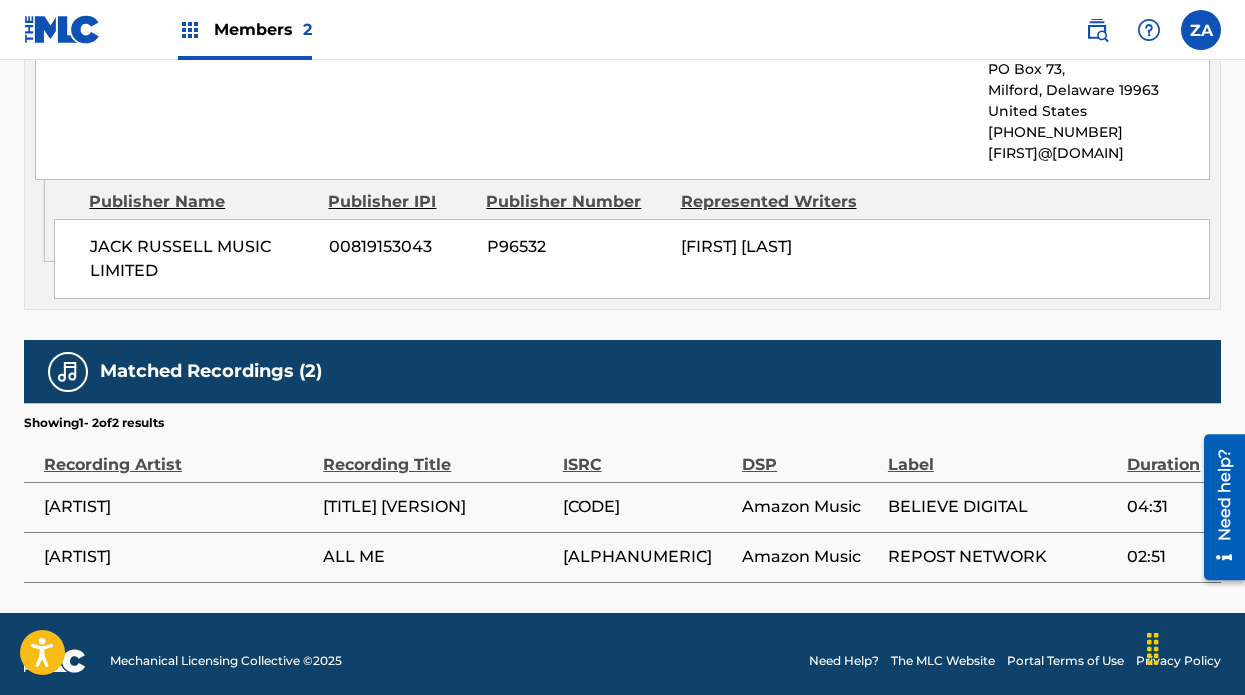 scroll, scrollTop: 1606, scrollLeft: 0, axis: vertical 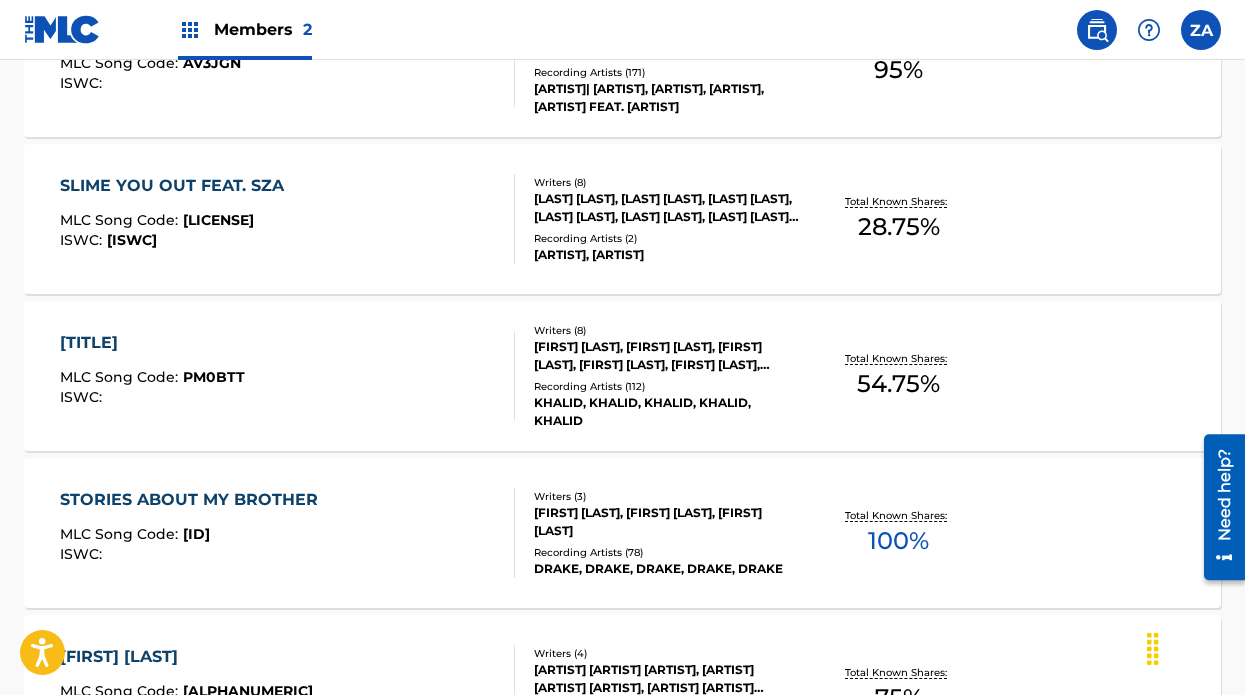 click on "Writers ( 3 ) [ARTIST], [ARTIST], [ARTIST] Recording Artists ( 78 ) [ARTIST], [ARTIST], [ARTIST], [ARTIST], [ARTIST]" at bounding box center [657, 533] 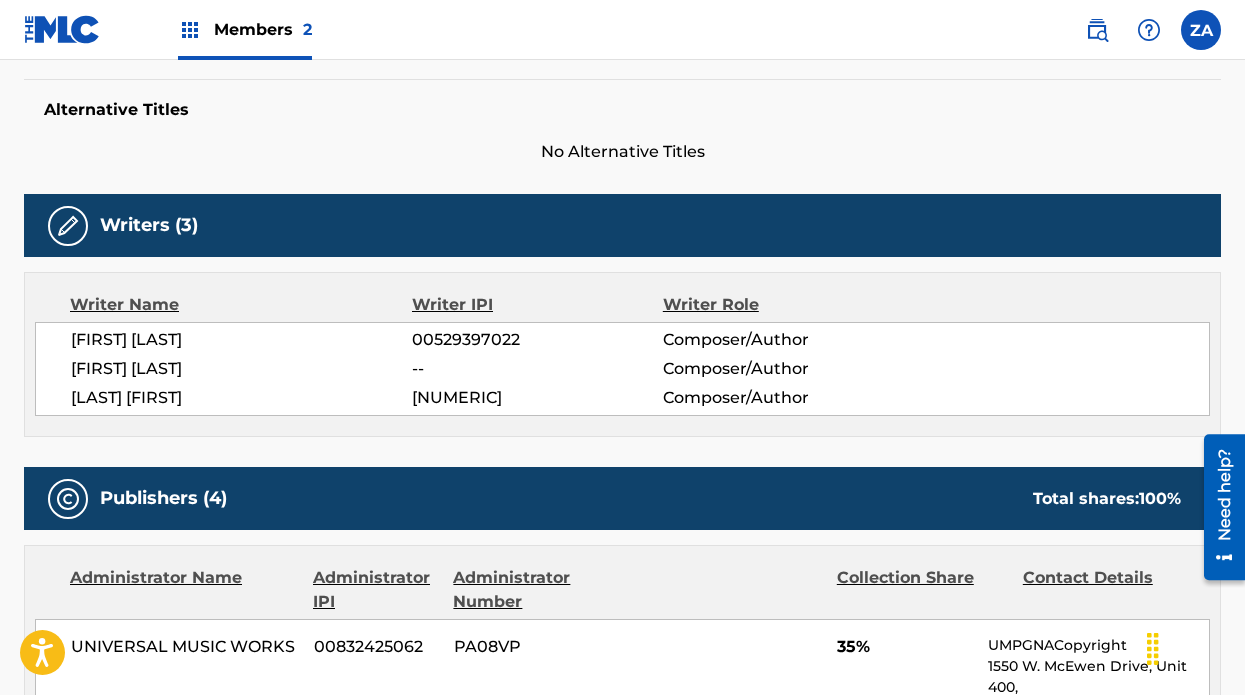 scroll, scrollTop: 513, scrollLeft: 0, axis: vertical 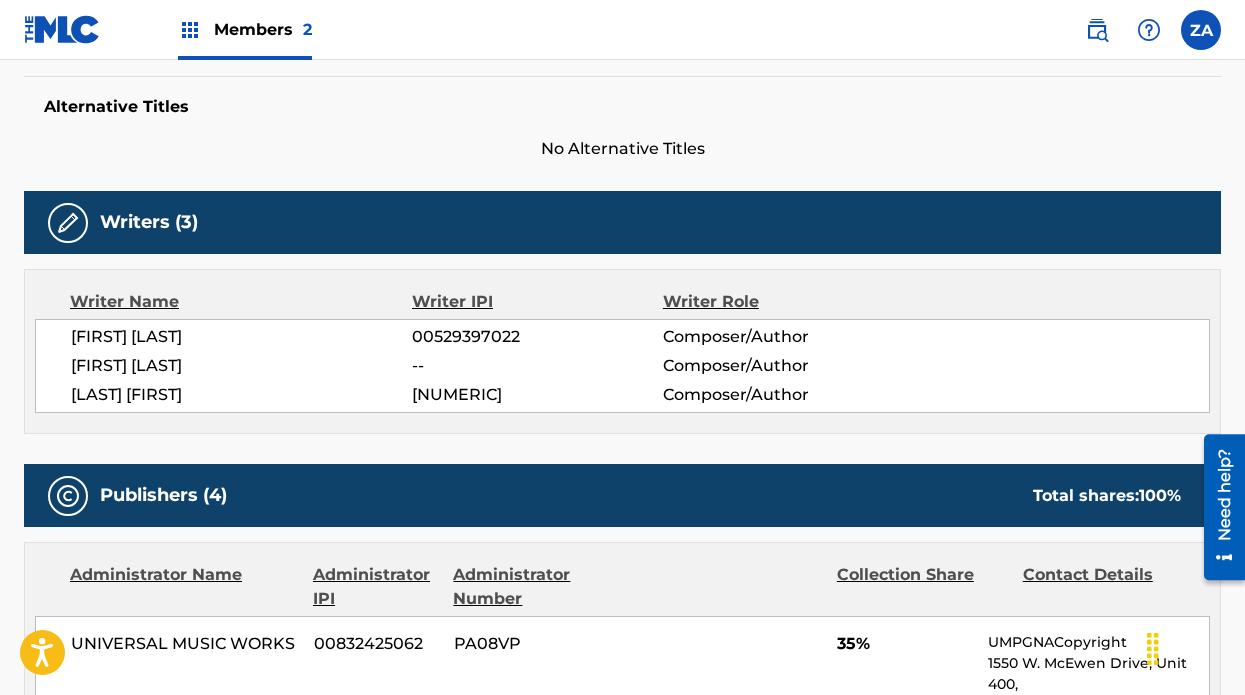 drag, startPoint x: 239, startPoint y: 390, endPoint x: 131, endPoint y: 390, distance: 108 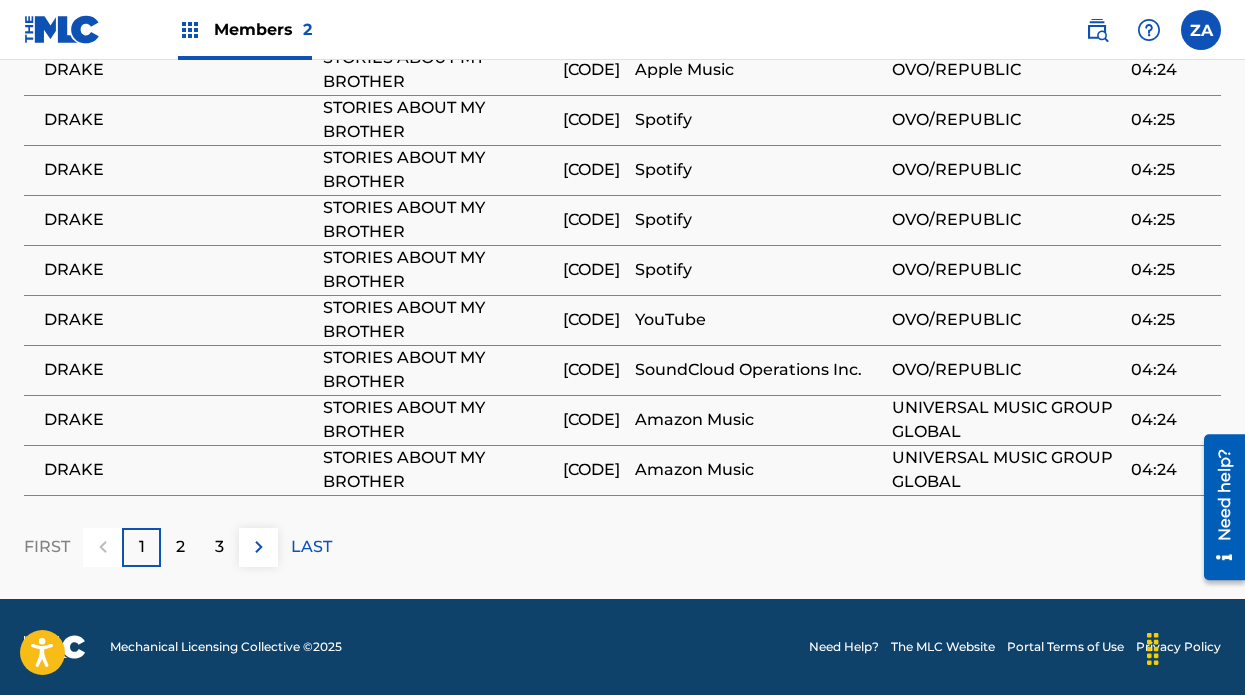 scroll, scrollTop: 2544, scrollLeft: 0, axis: vertical 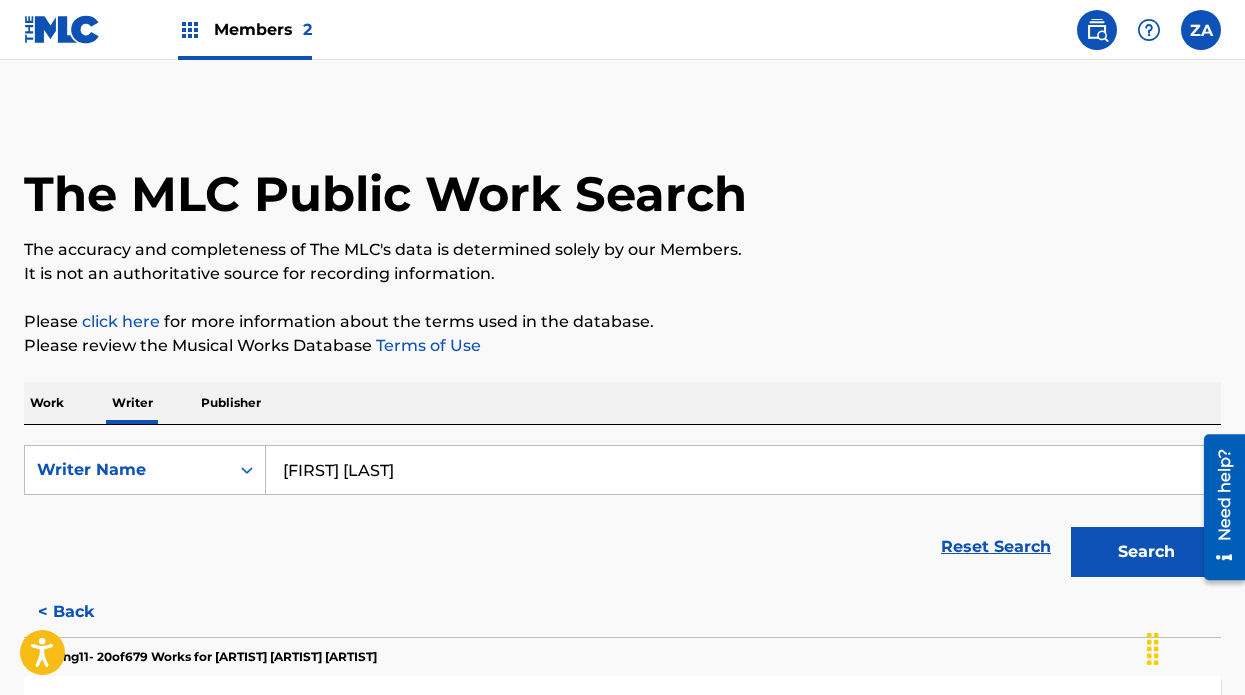 click at bounding box center [1201, 30] 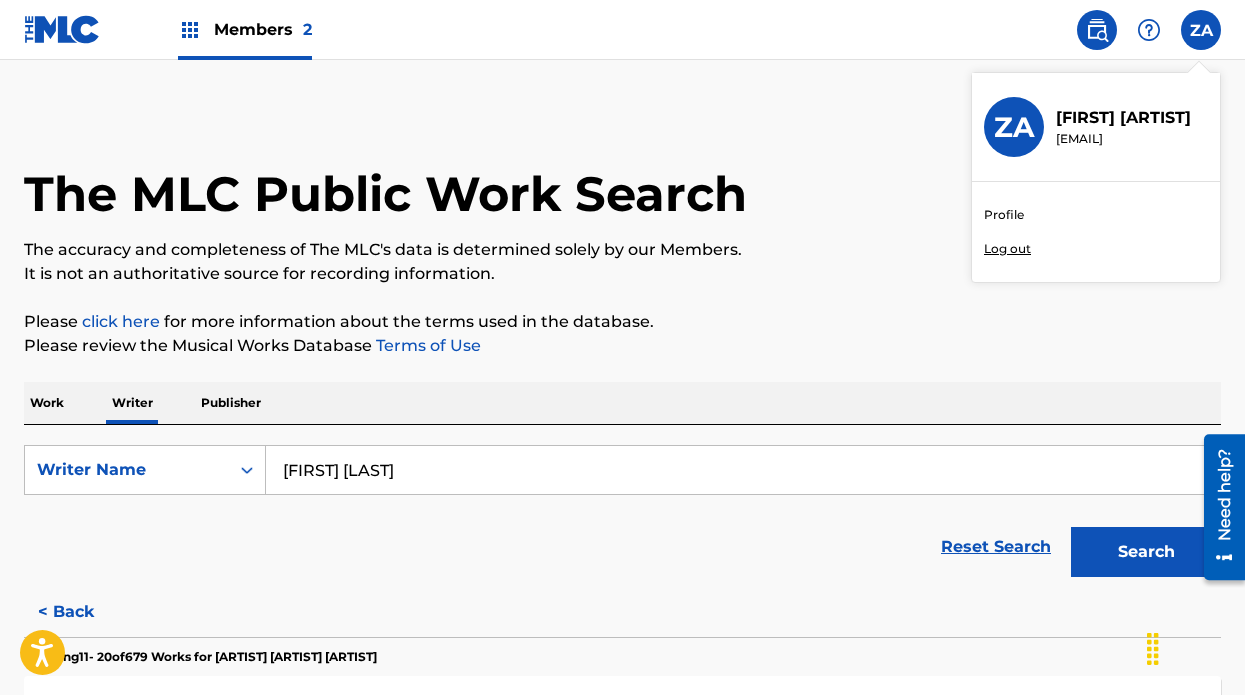 click on "Profile" at bounding box center (1004, 215) 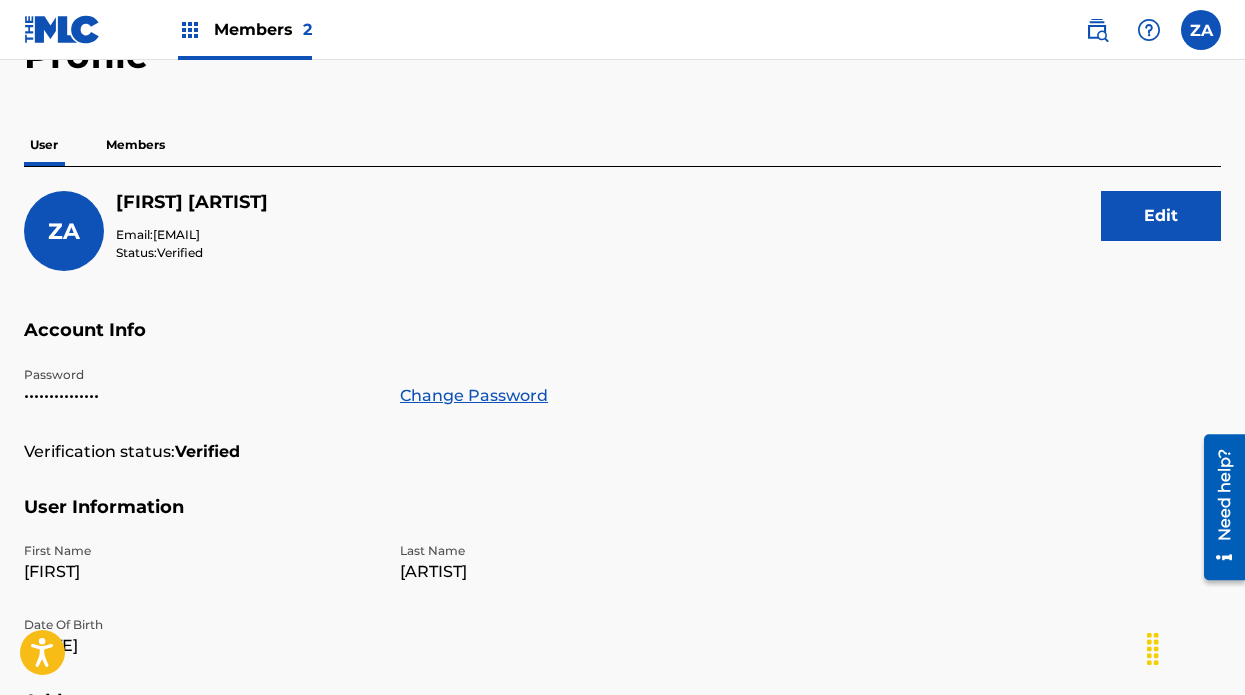 scroll, scrollTop: 0, scrollLeft: 0, axis: both 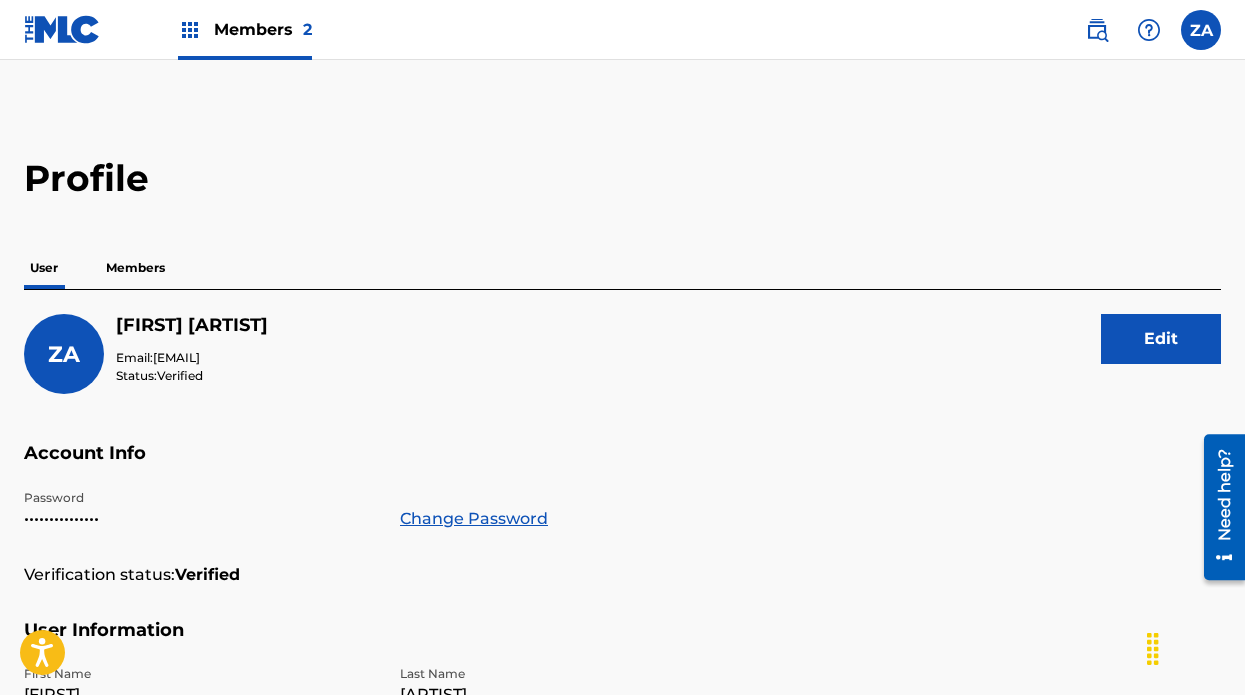click on "Members" at bounding box center (135, 268) 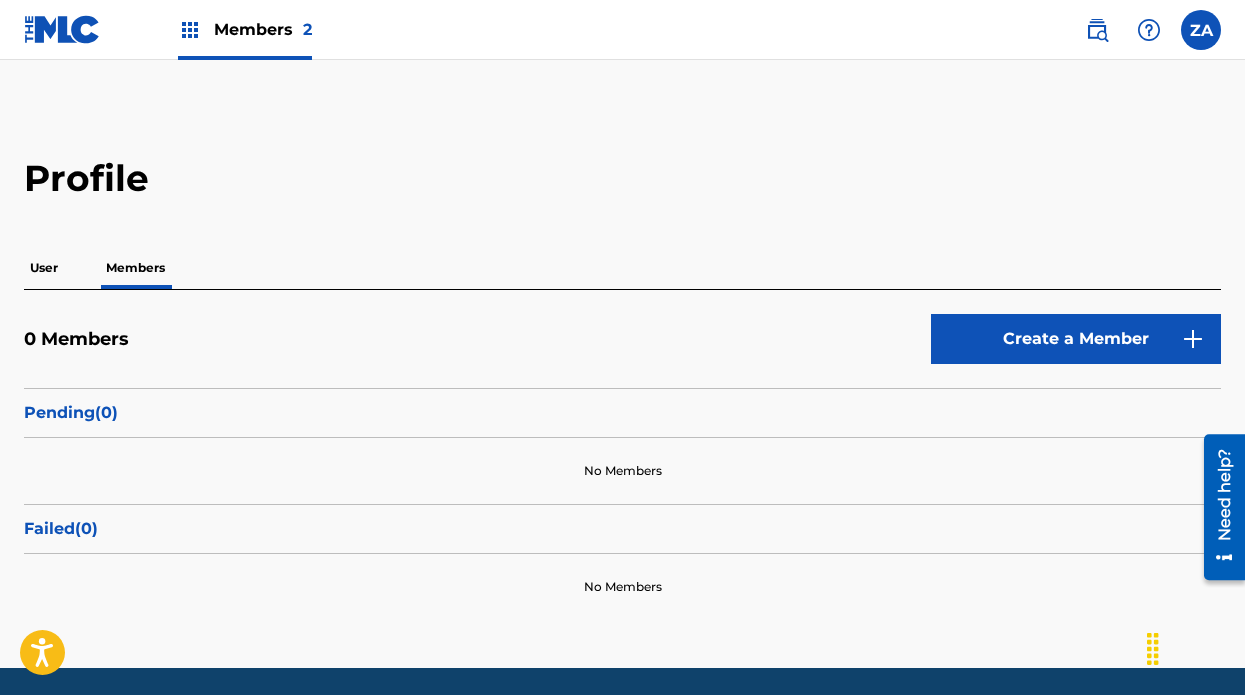 click on "User" at bounding box center (44, 268) 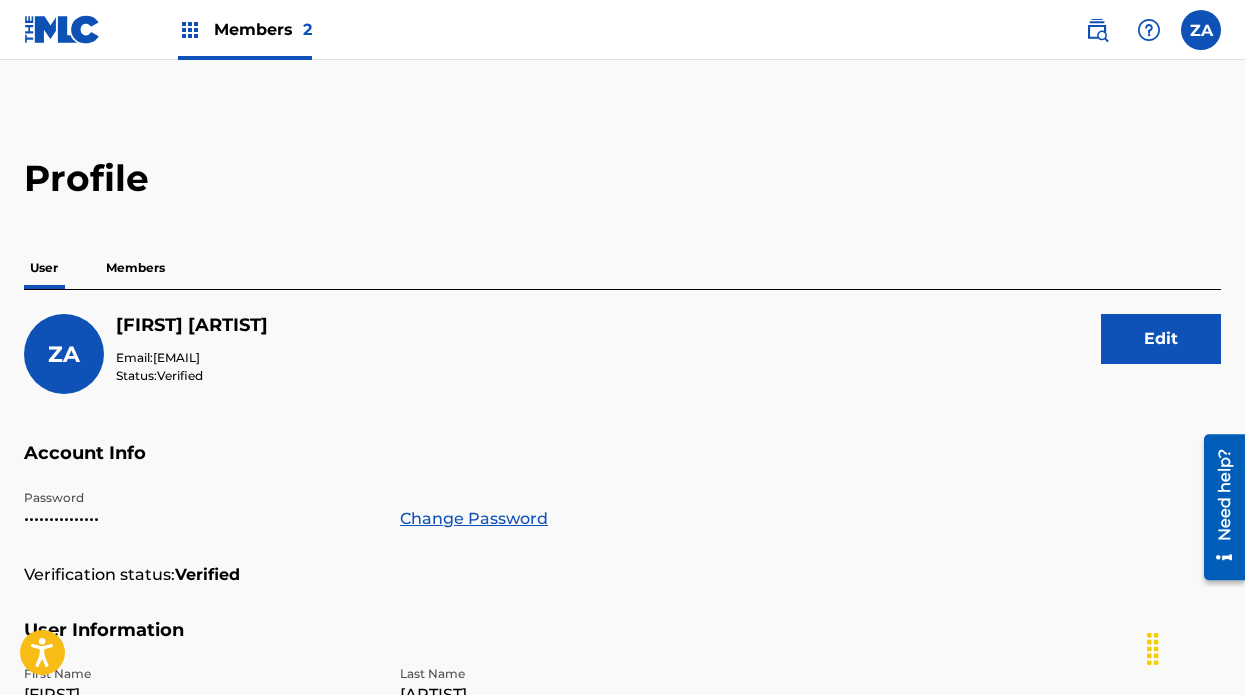 click at bounding box center (190, 30) 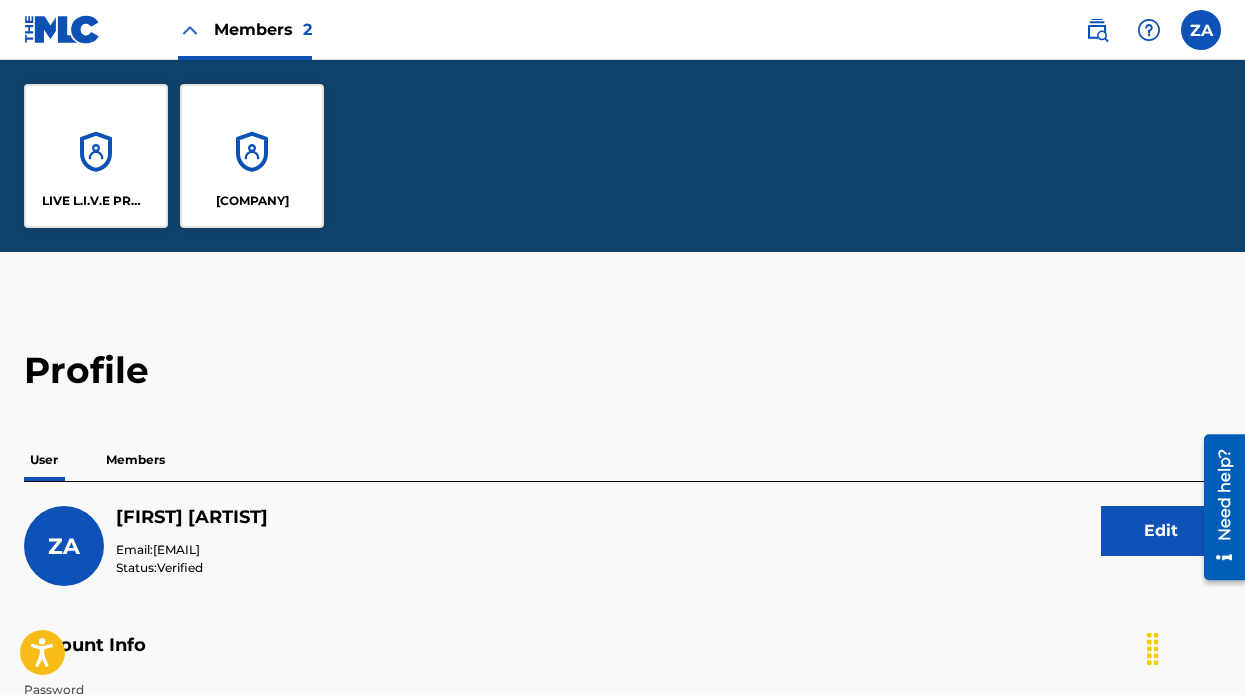 click on "[COMPANY]" at bounding box center (252, 156) 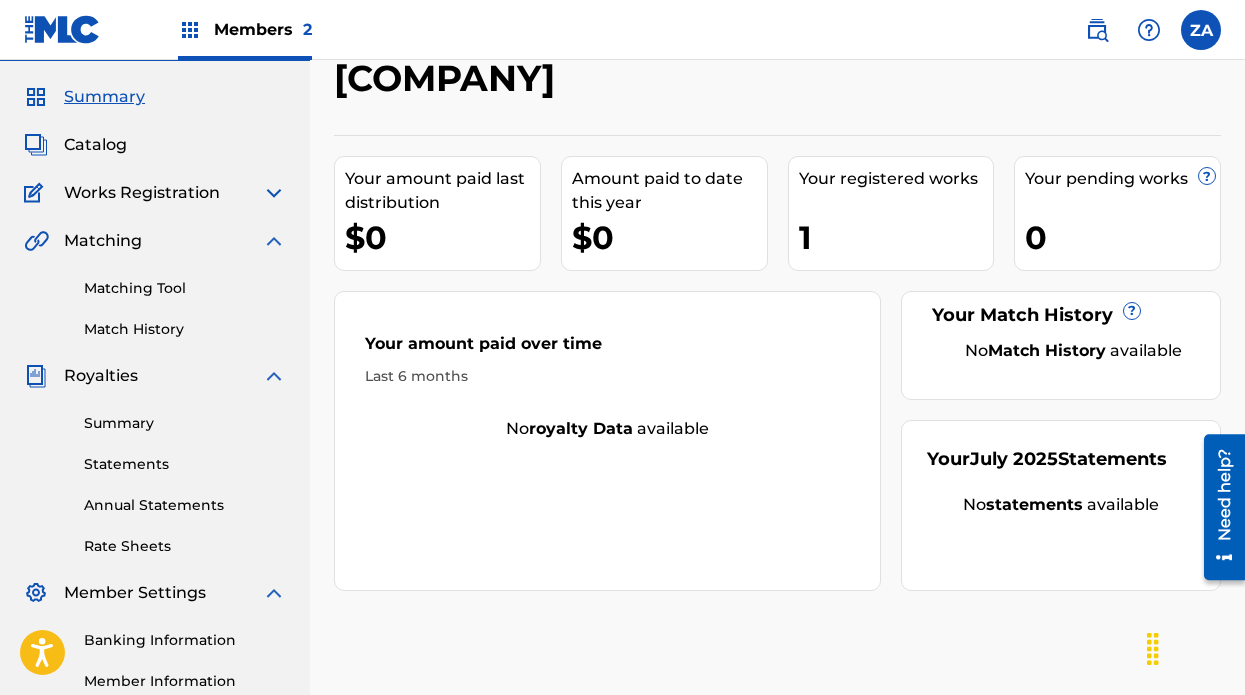 scroll, scrollTop: 55, scrollLeft: 0, axis: vertical 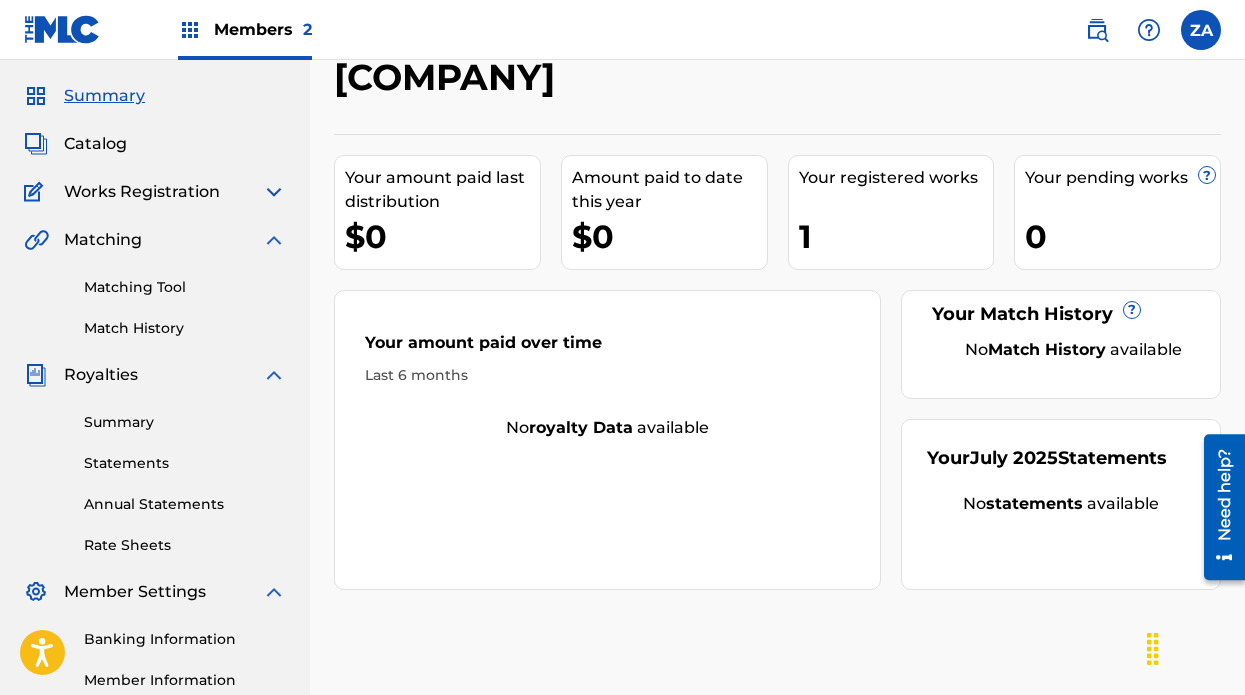 click on "Catalog" at bounding box center (95, 144) 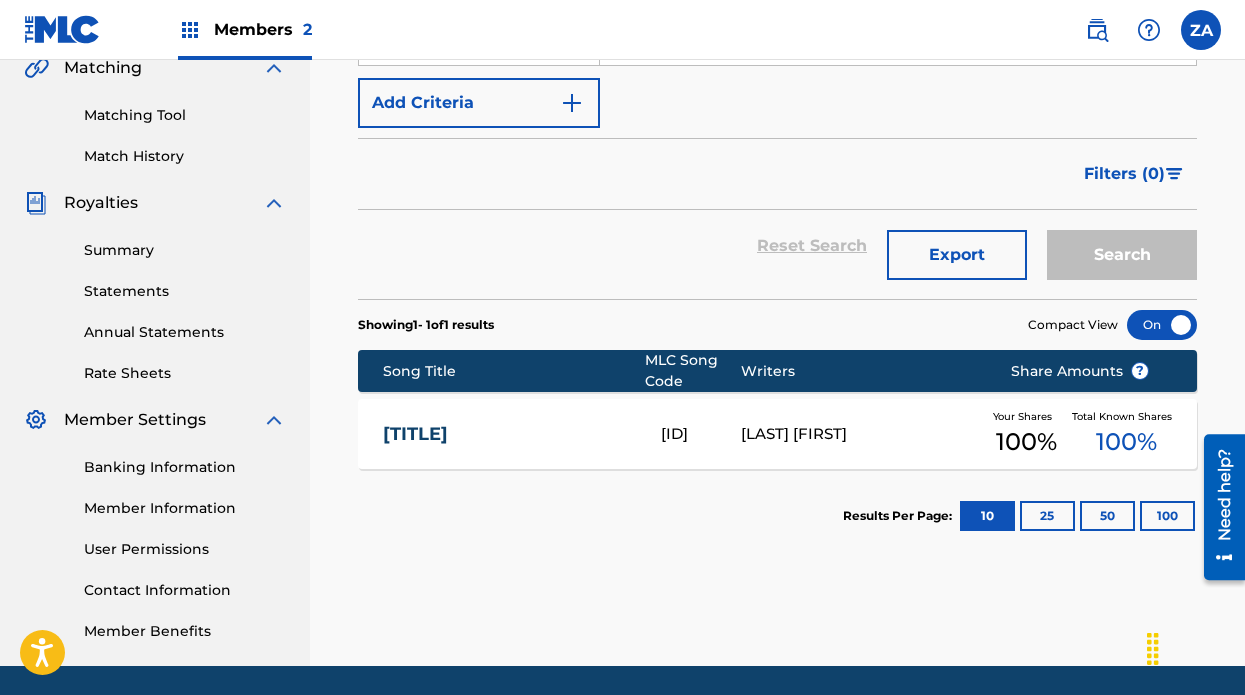 scroll, scrollTop: 245, scrollLeft: 0, axis: vertical 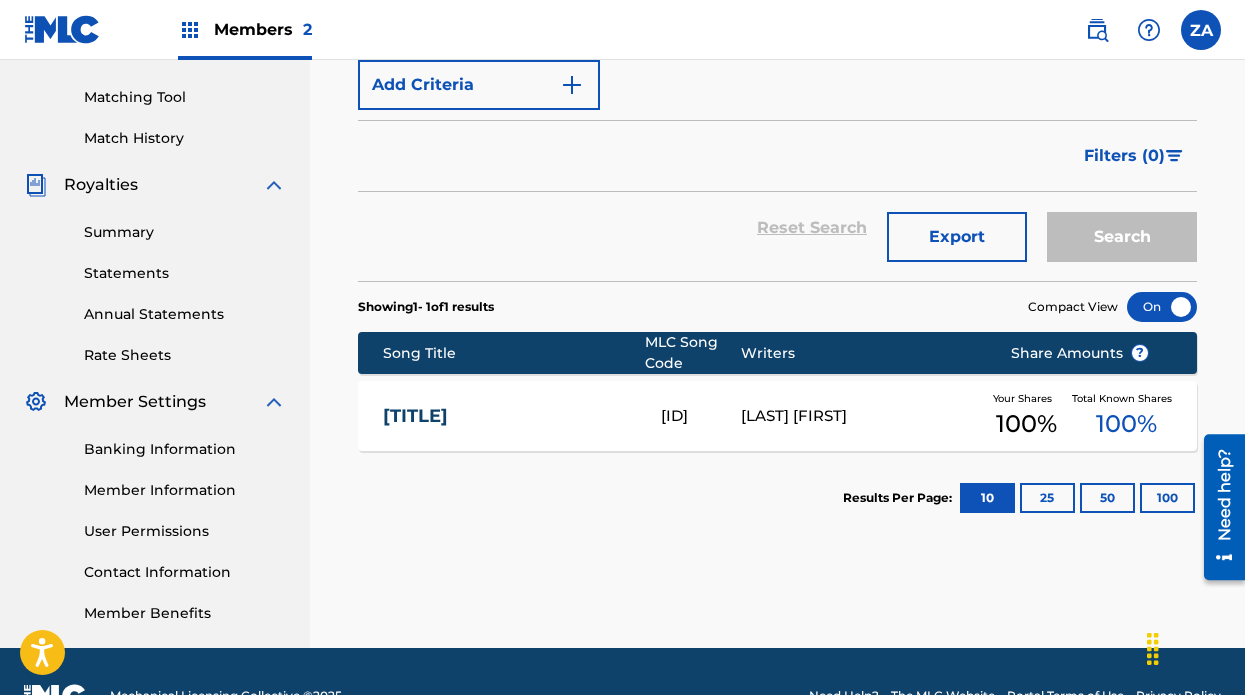 click on "100 %" at bounding box center [1126, 424] 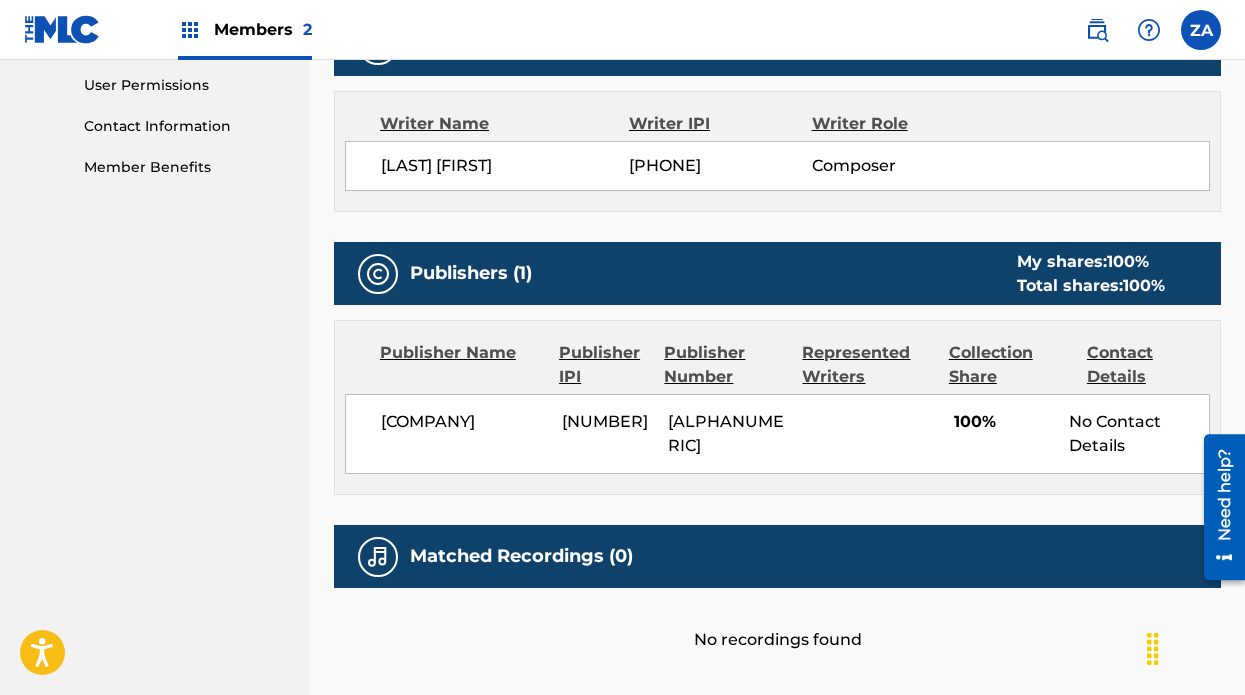 scroll, scrollTop: 689, scrollLeft: 0, axis: vertical 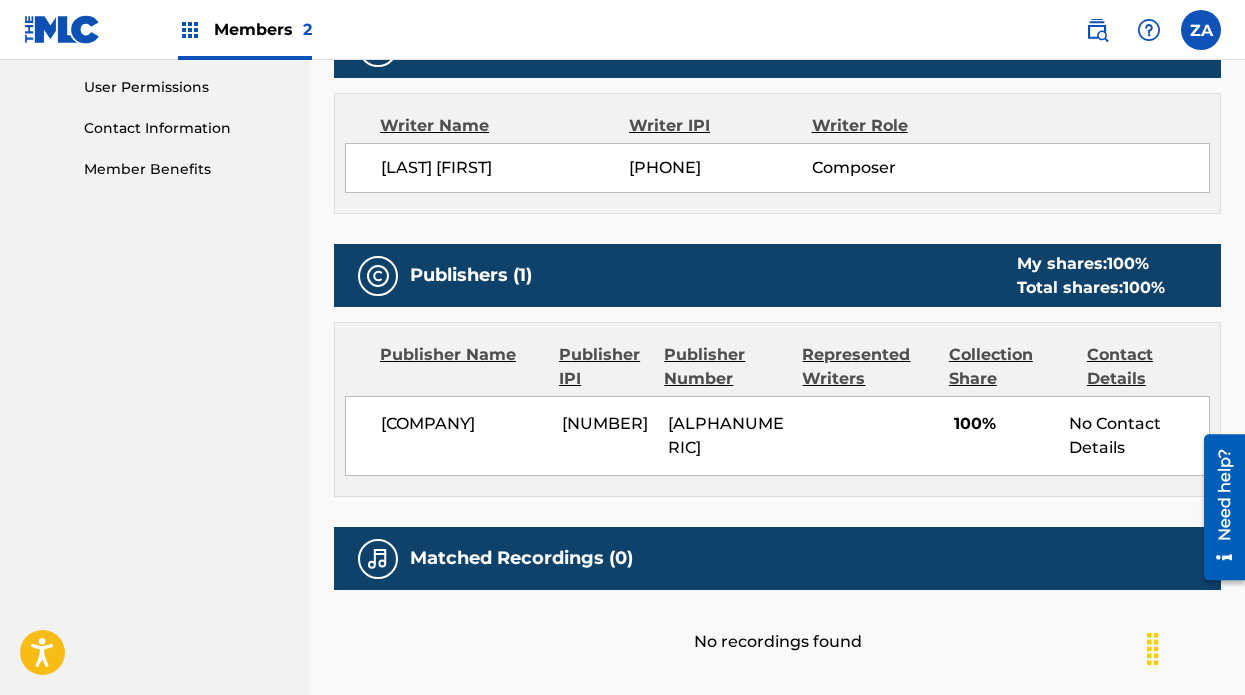 click on "Represented Writers" at bounding box center (867, 367) 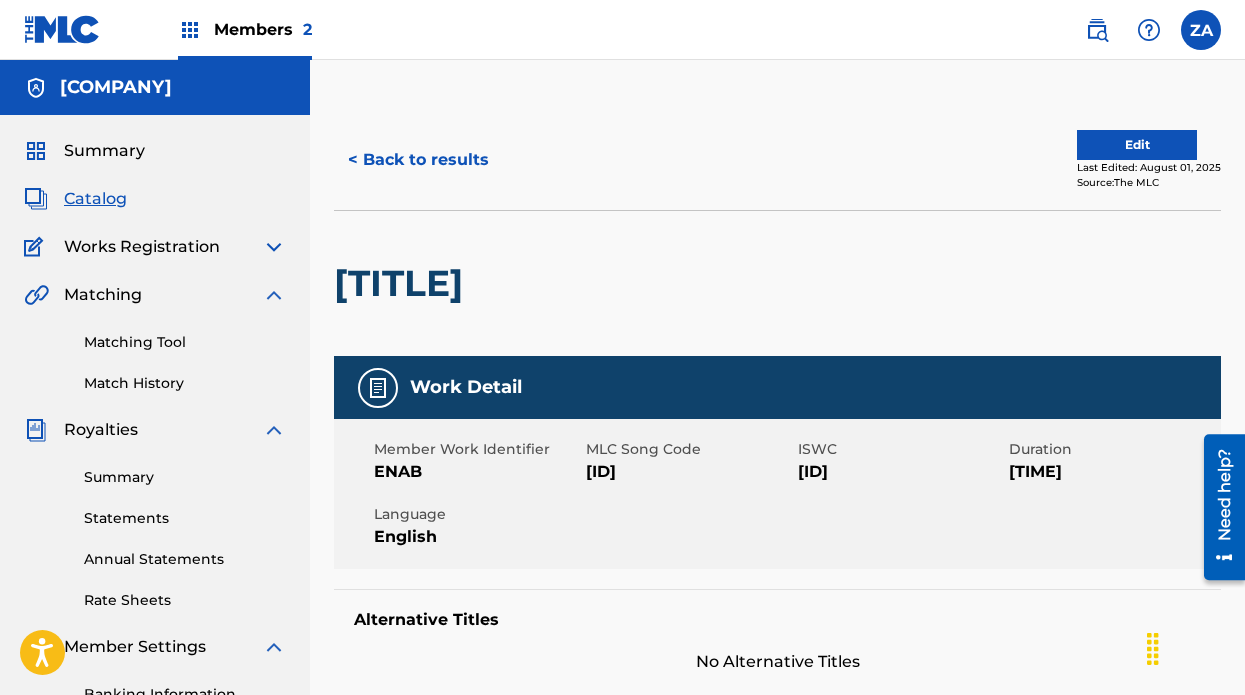 click on "Edit" at bounding box center (1137, 145) 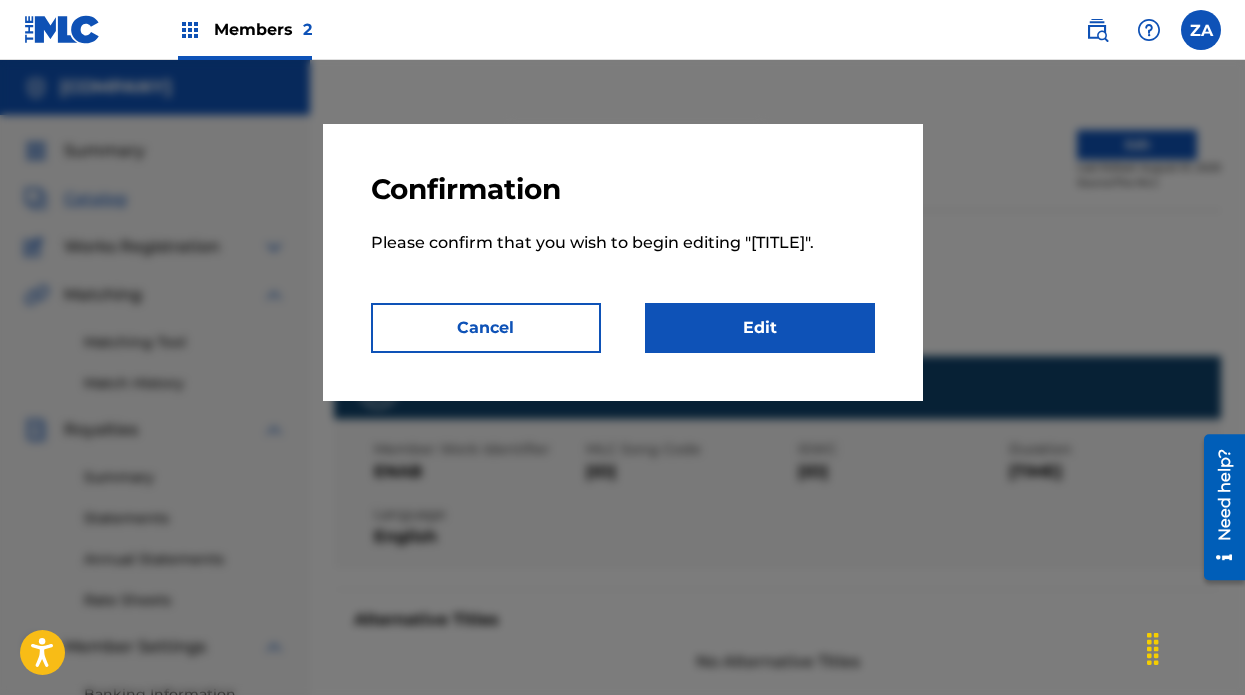 click on "Confirmation Please confirm that you wish to begin editing " EVERYBODY NEEDS A BEAT ". Cancel Edit" at bounding box center (623, 262) 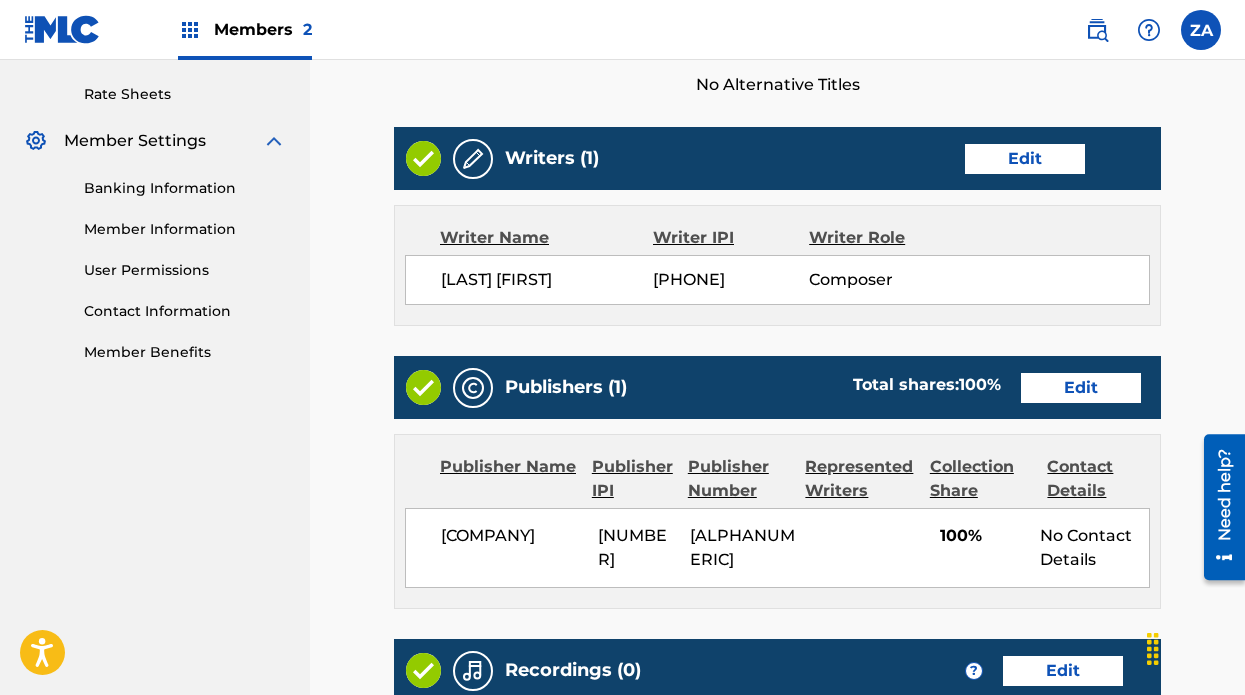 scroll, scrollTop: 582, scrollLeft: 0, axis: vertical 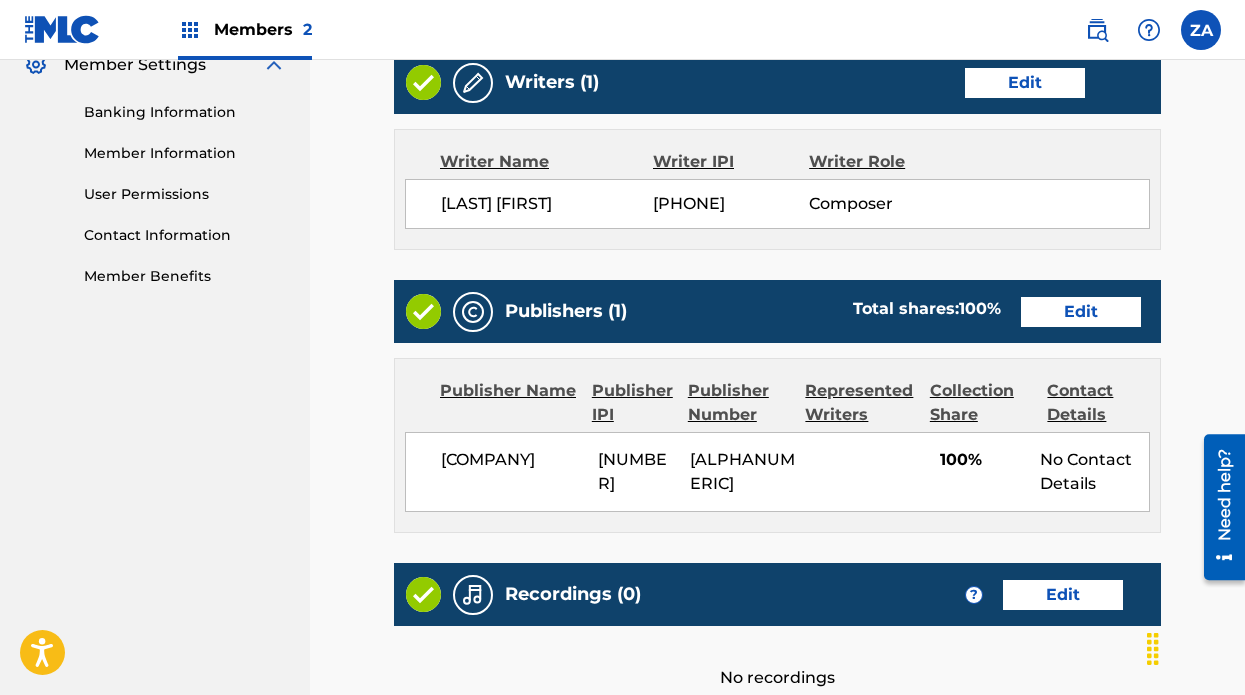 click on "Edit" at bounding box center (1081, 312) 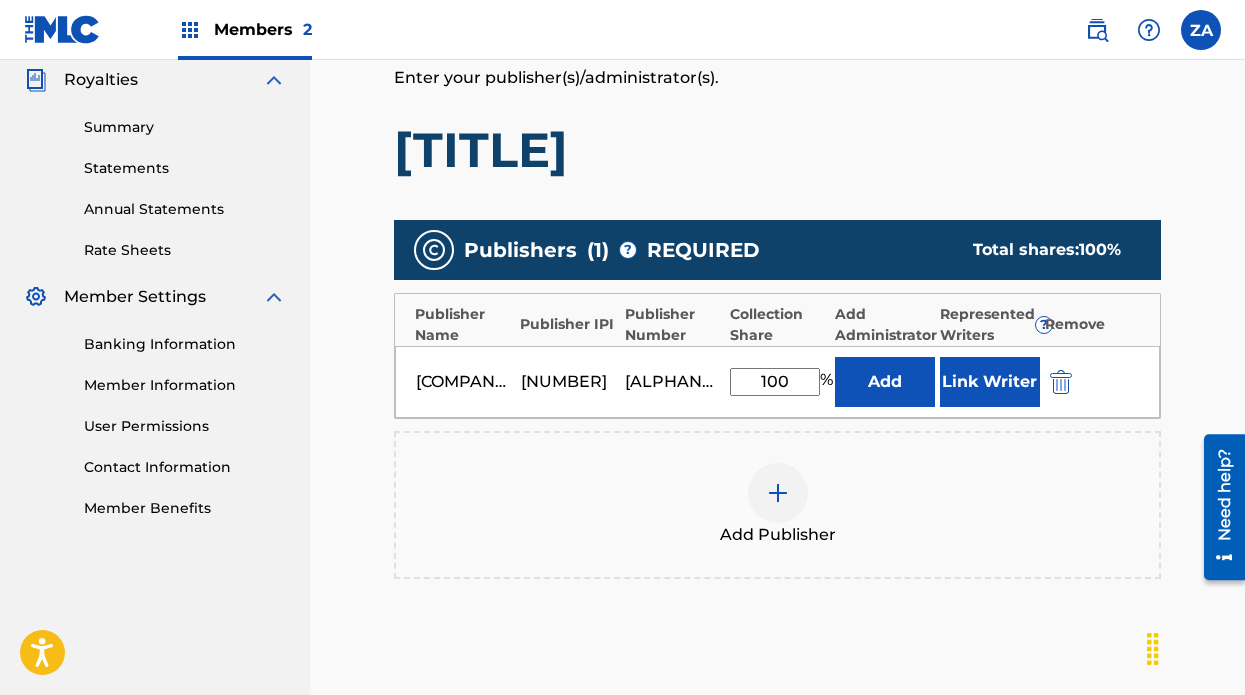 scroll, scrollTop: 473, scrollLeft: 0, axis: vertical 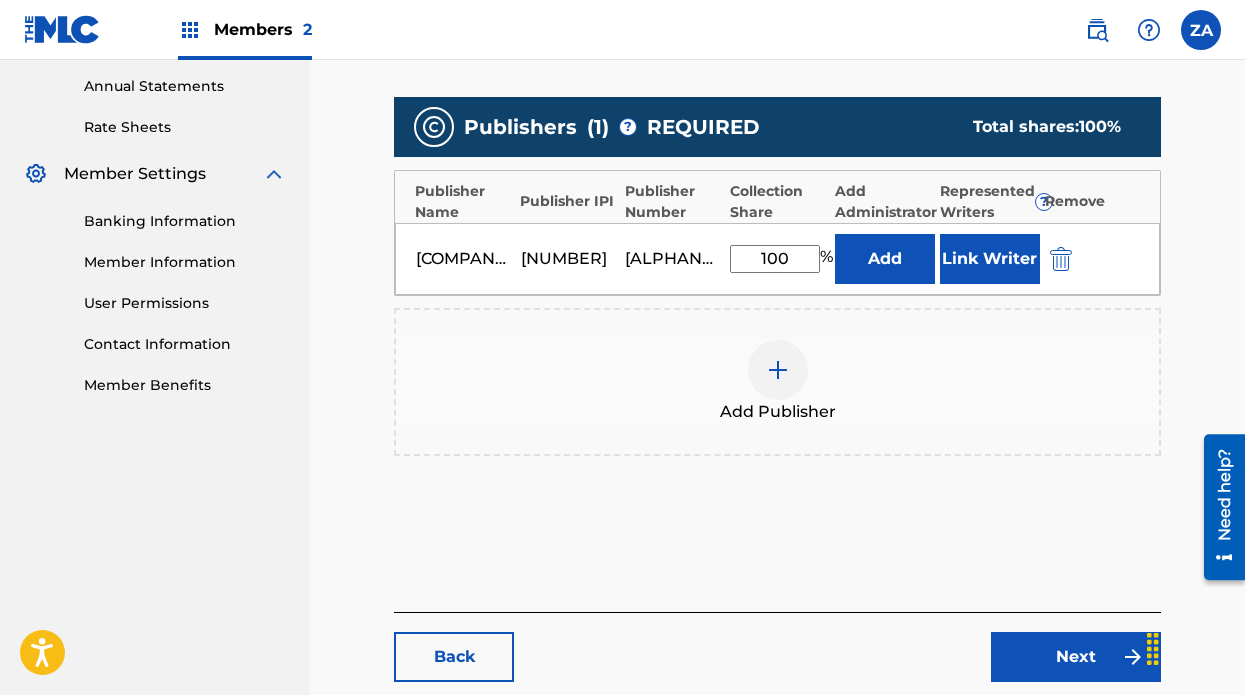 click on "Link Writer" at bounding box center (990, 259) 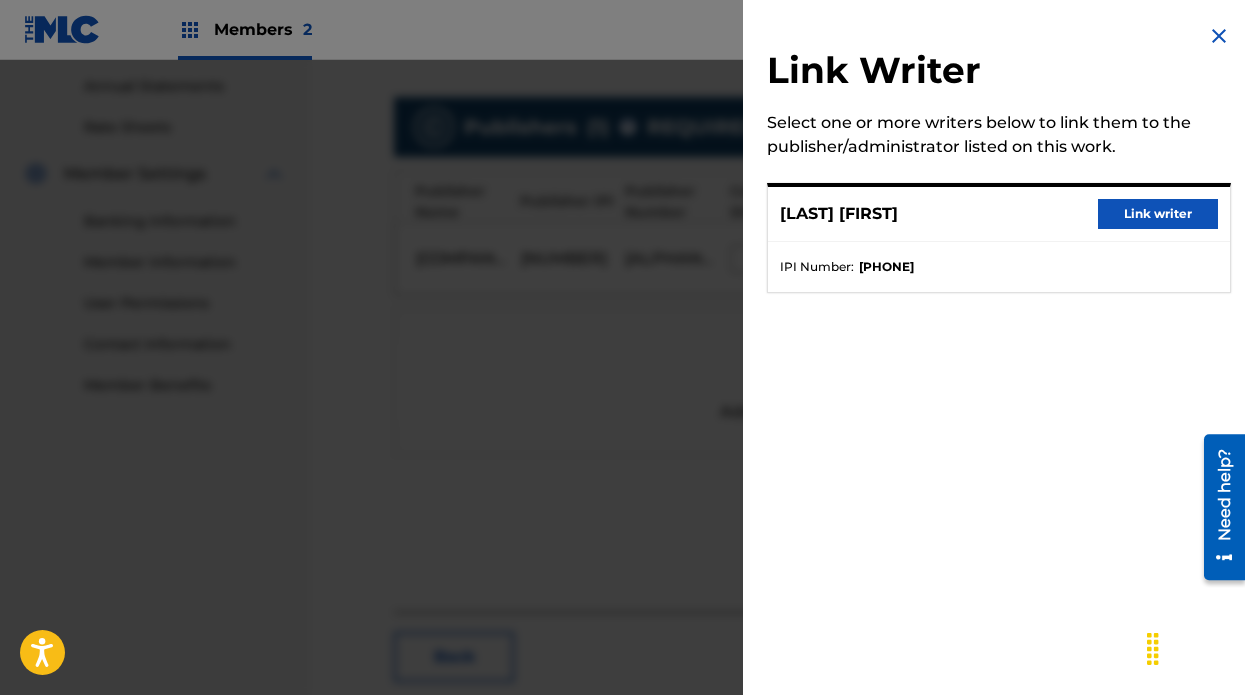 click at bounding box center [1219, 36] 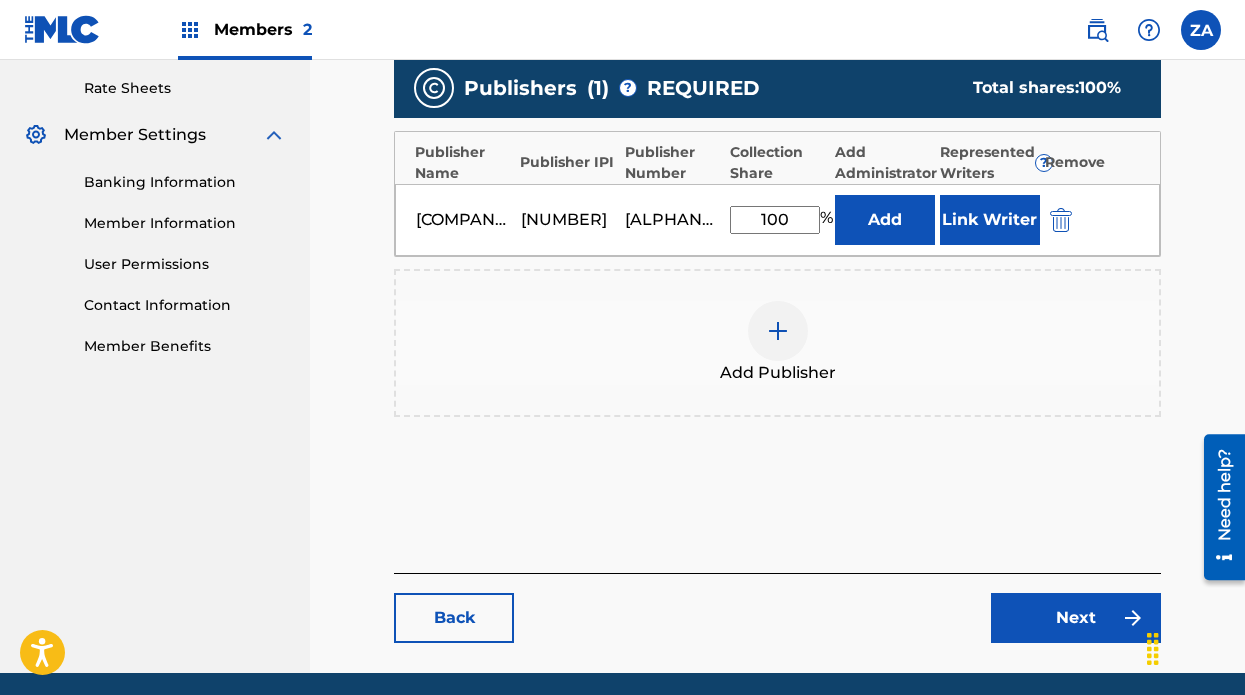 scroll, scrollTop: 558, scrollLeft: 0, axis: vertical 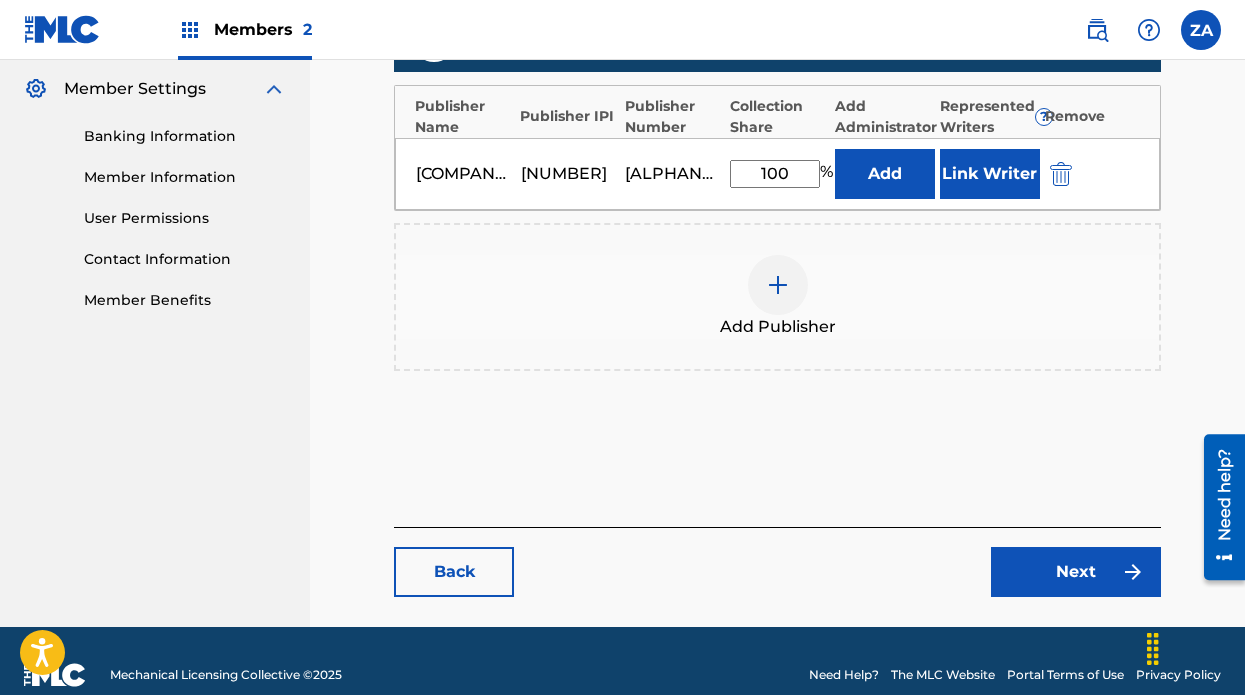 click on "Back" at bounding box center [454, 572] 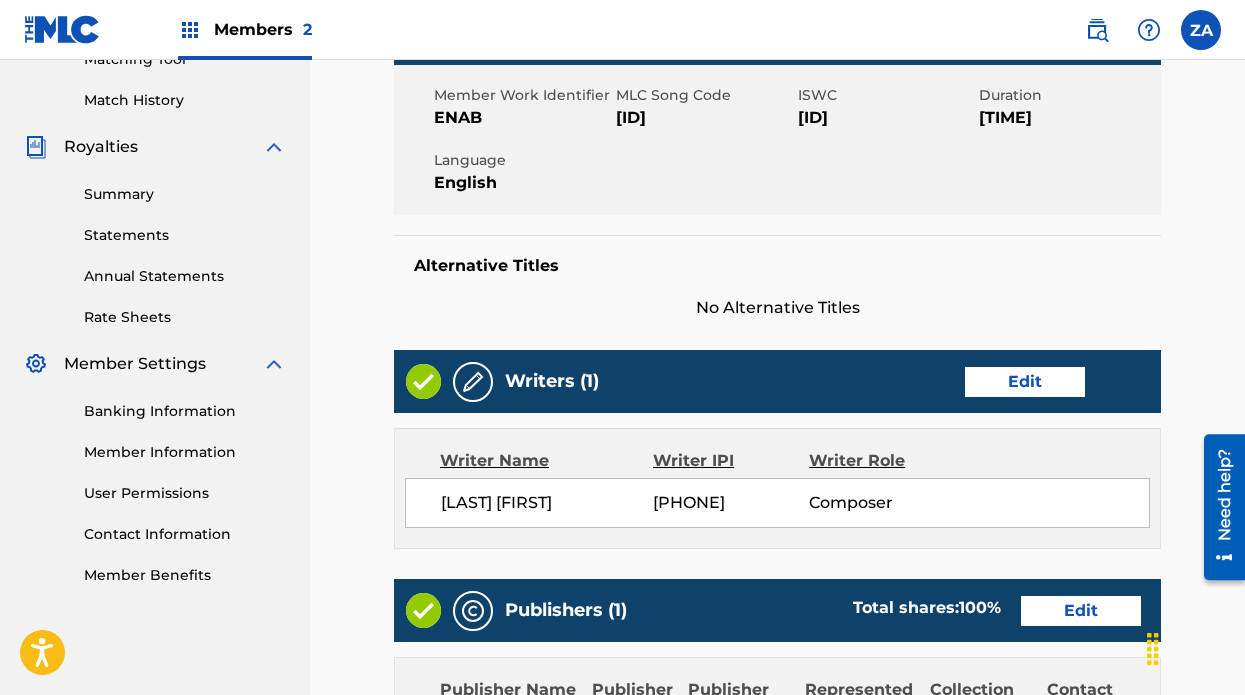 scroll, scrollTop: 341, scrollLeft: 0, axis: vertical 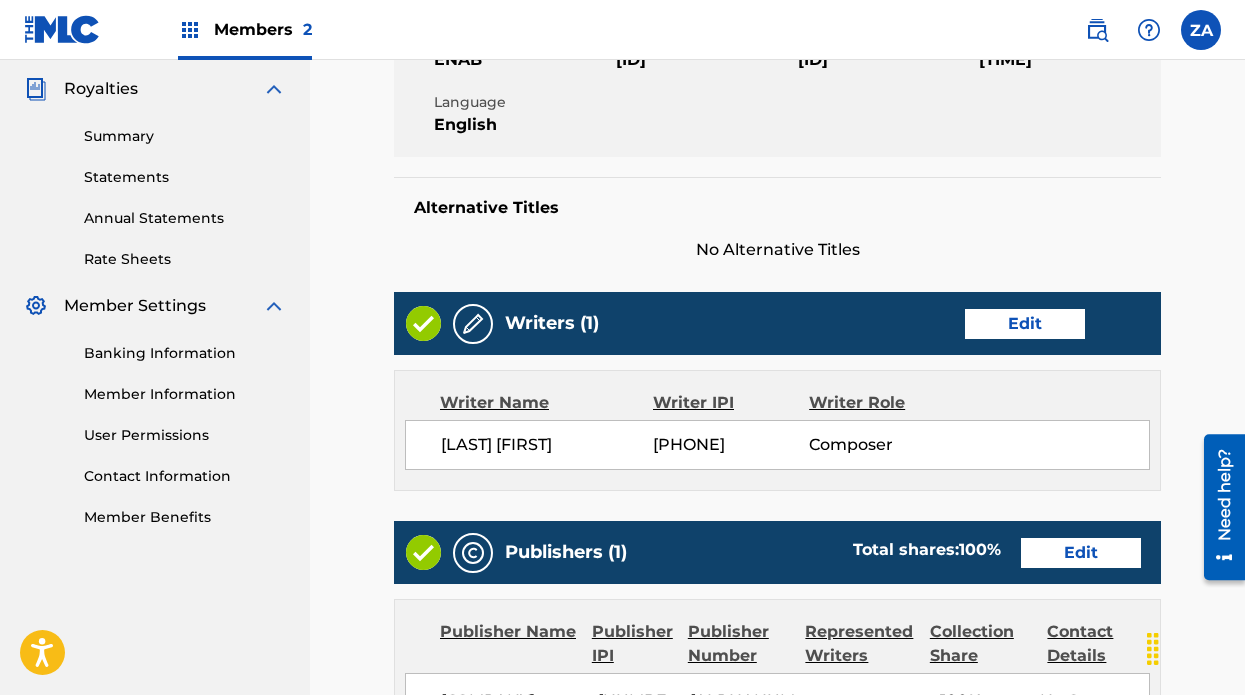 click on "Edit" at bounding box center (1025, 324) 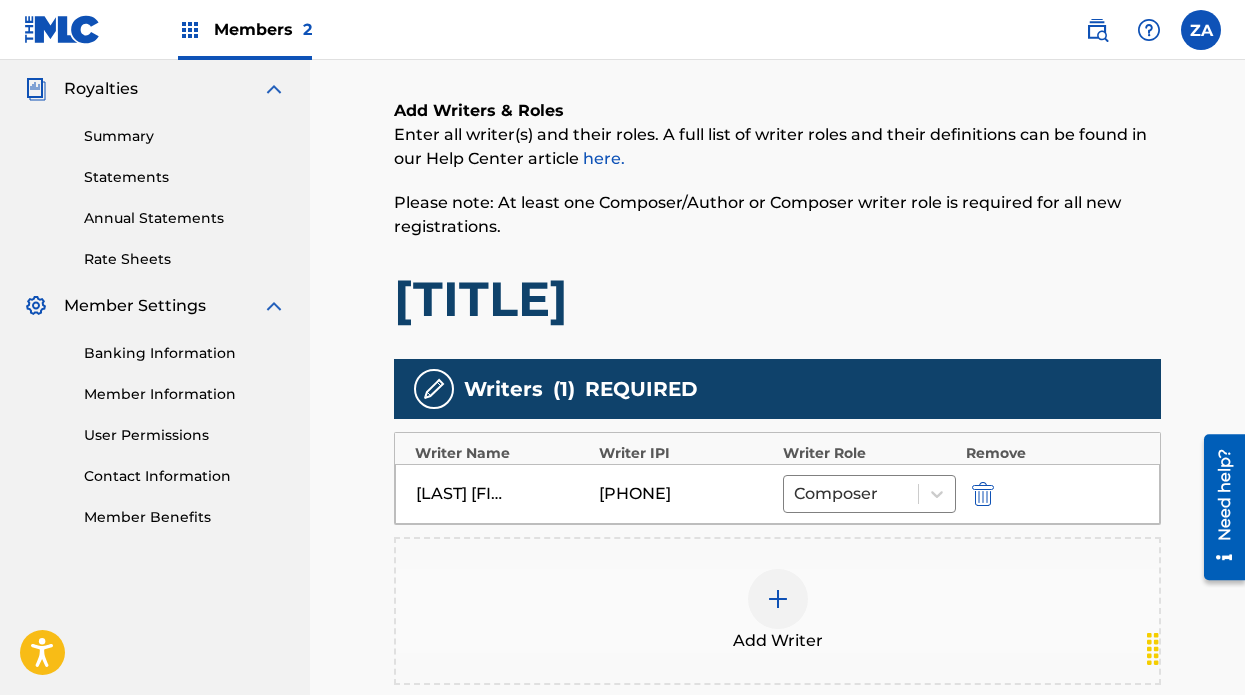 scroll, scrollTop: 0, scrollLeft: 0, axis: both 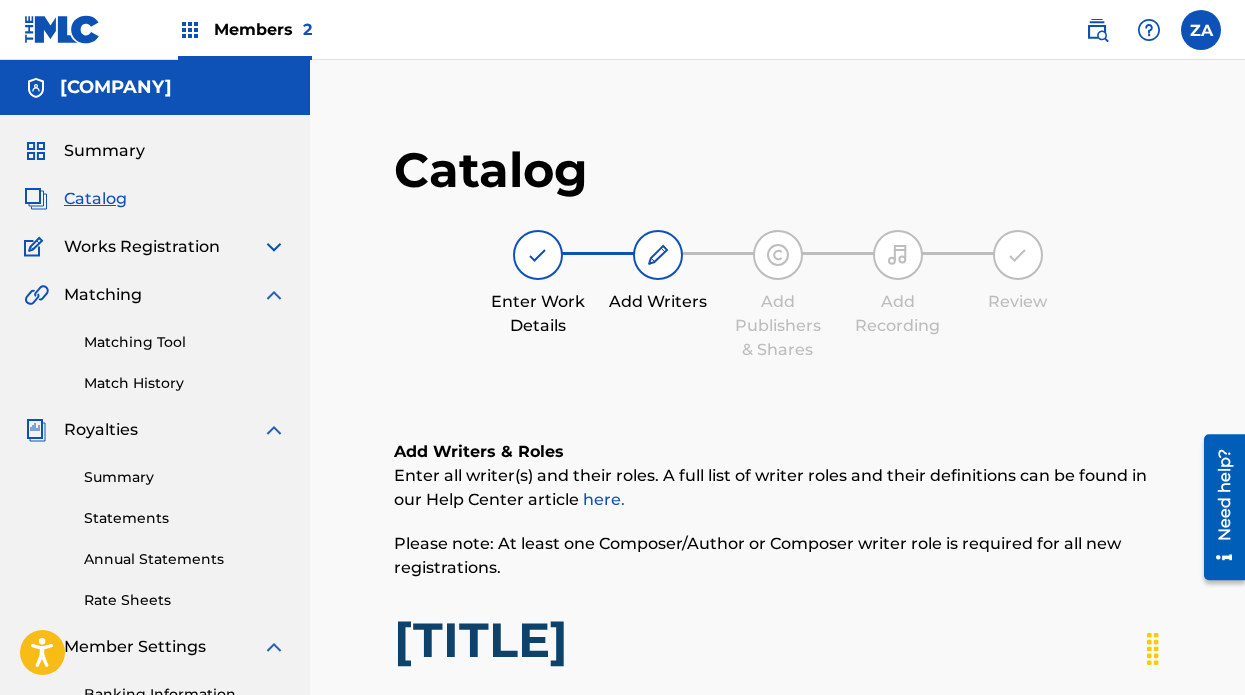 click on "Enter Work Details Add Writers Add Publishers & Shares Add Recording Review" at bounding box center [777, 296] 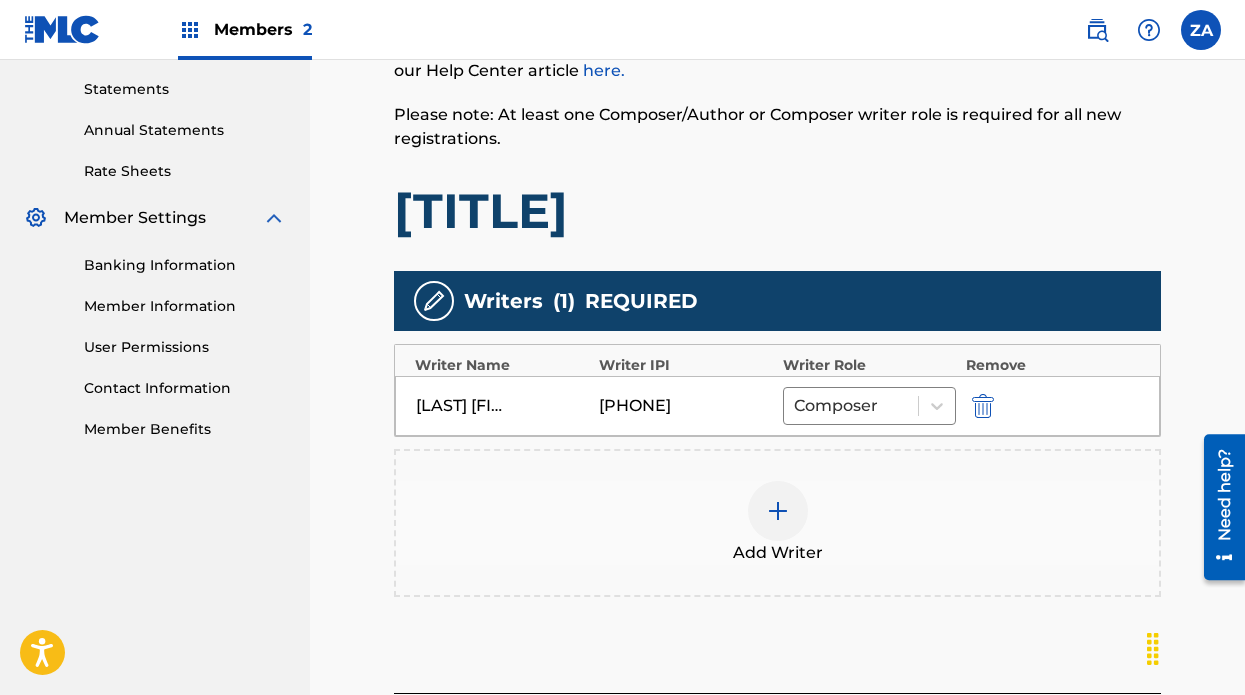 scroll, scrollTop: 491, scrollLeft: 0, axis: vertical 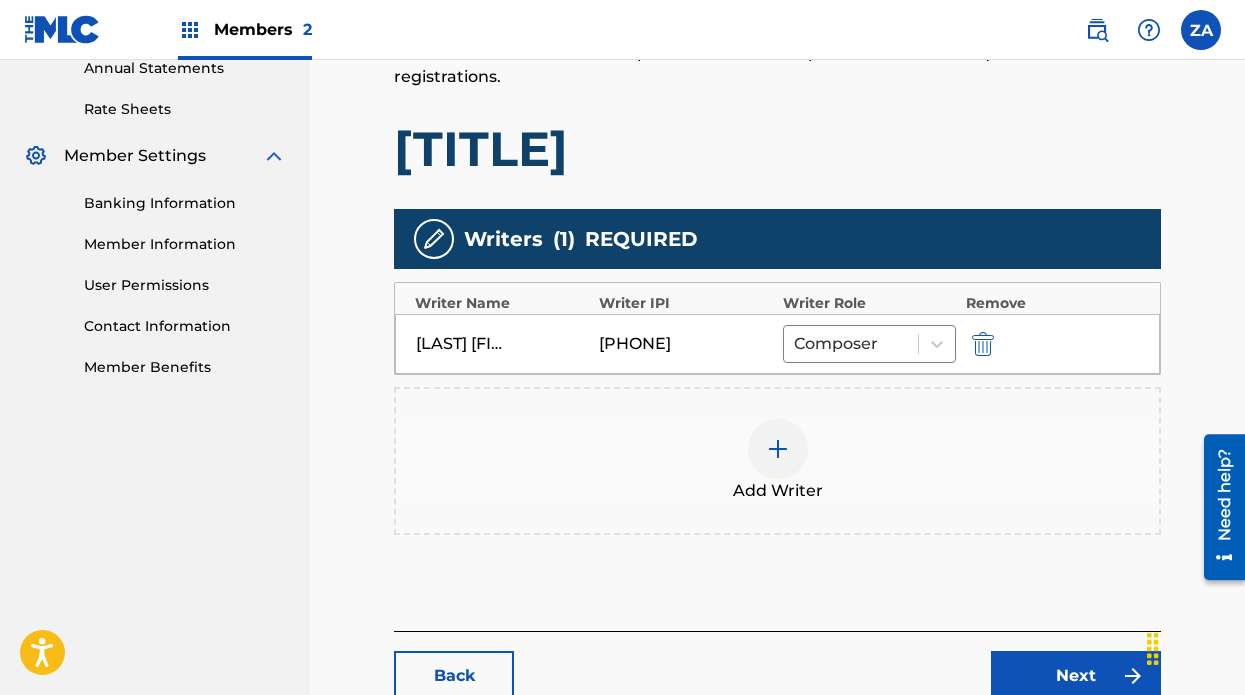 click on "[LAST] [FIRST]" at bounding box center [461, 344] 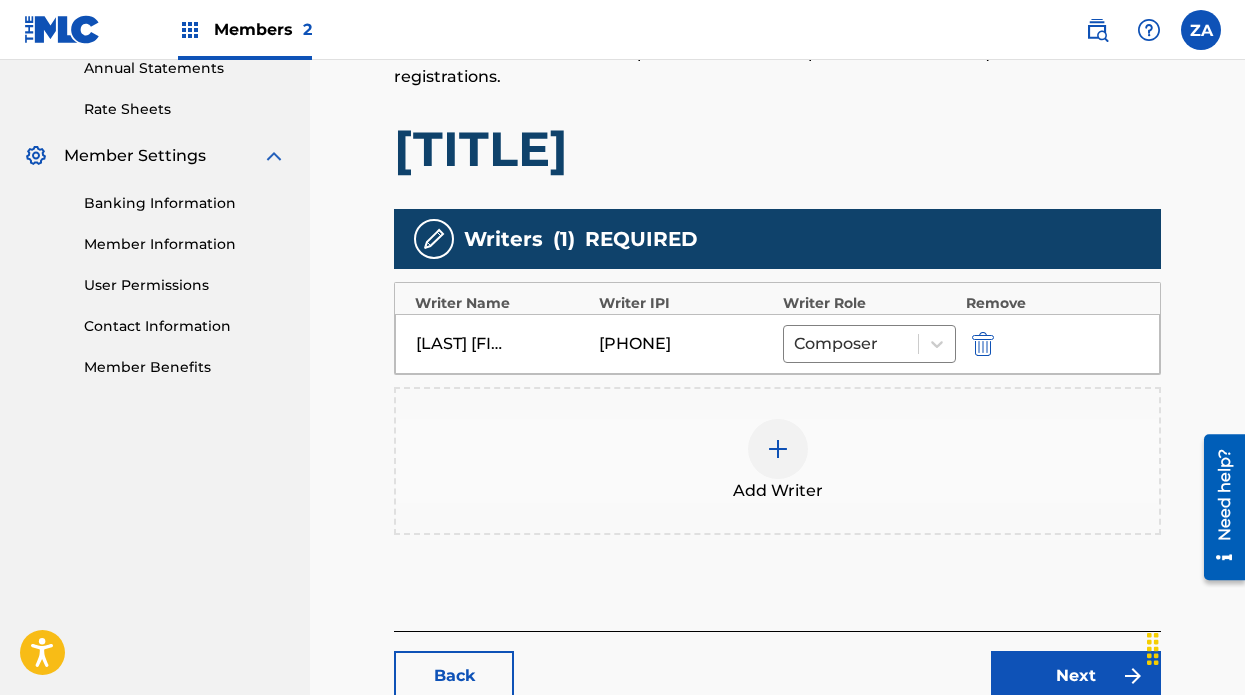 click on "[PHONE]" at bounding box center [644, 344] 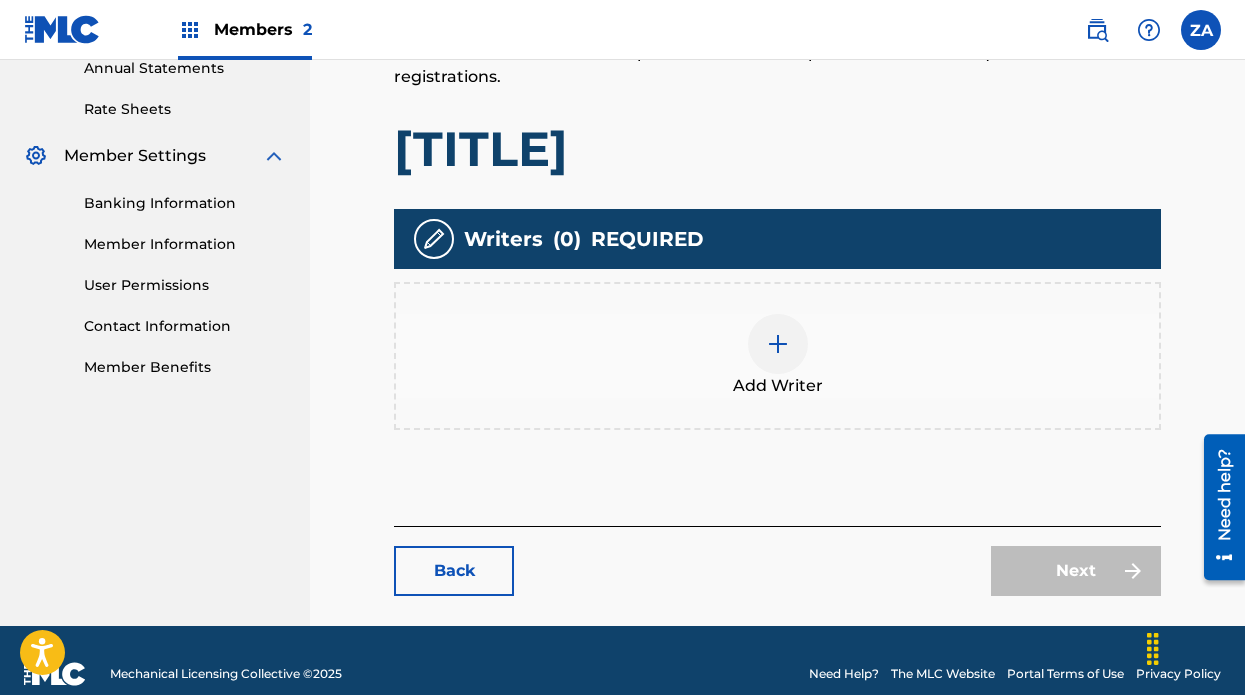 click at bounding box center (778, 344) 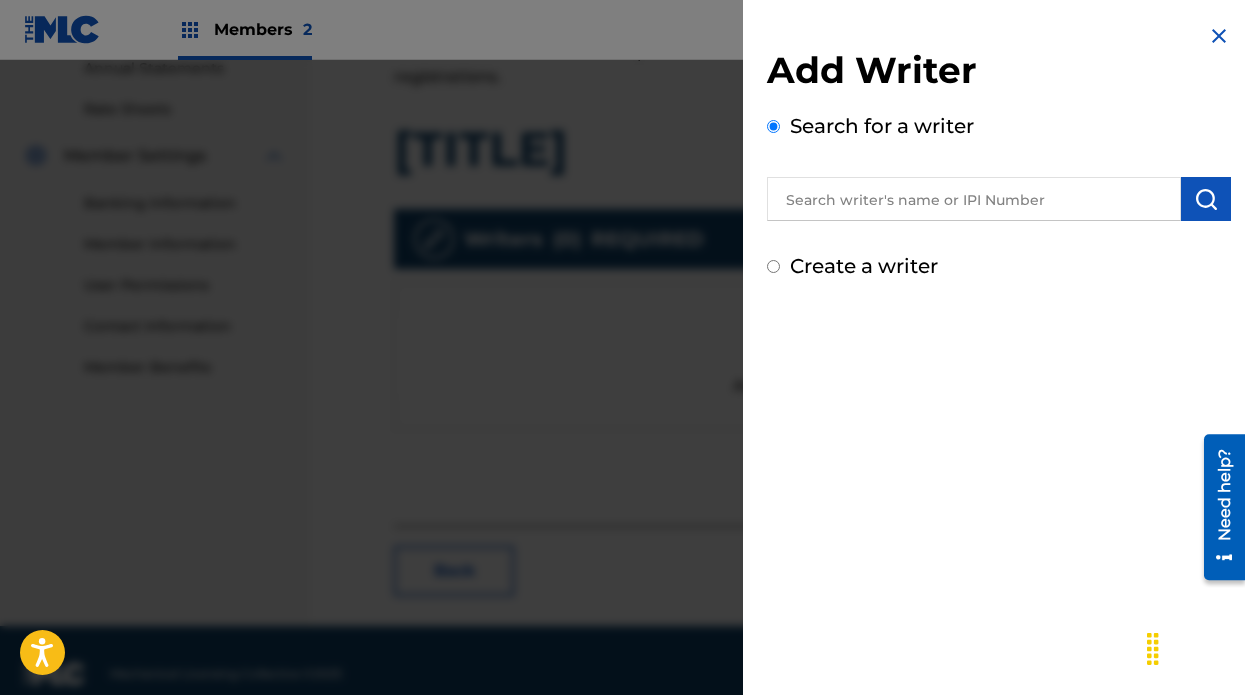 click at bounding box center [974, 199] 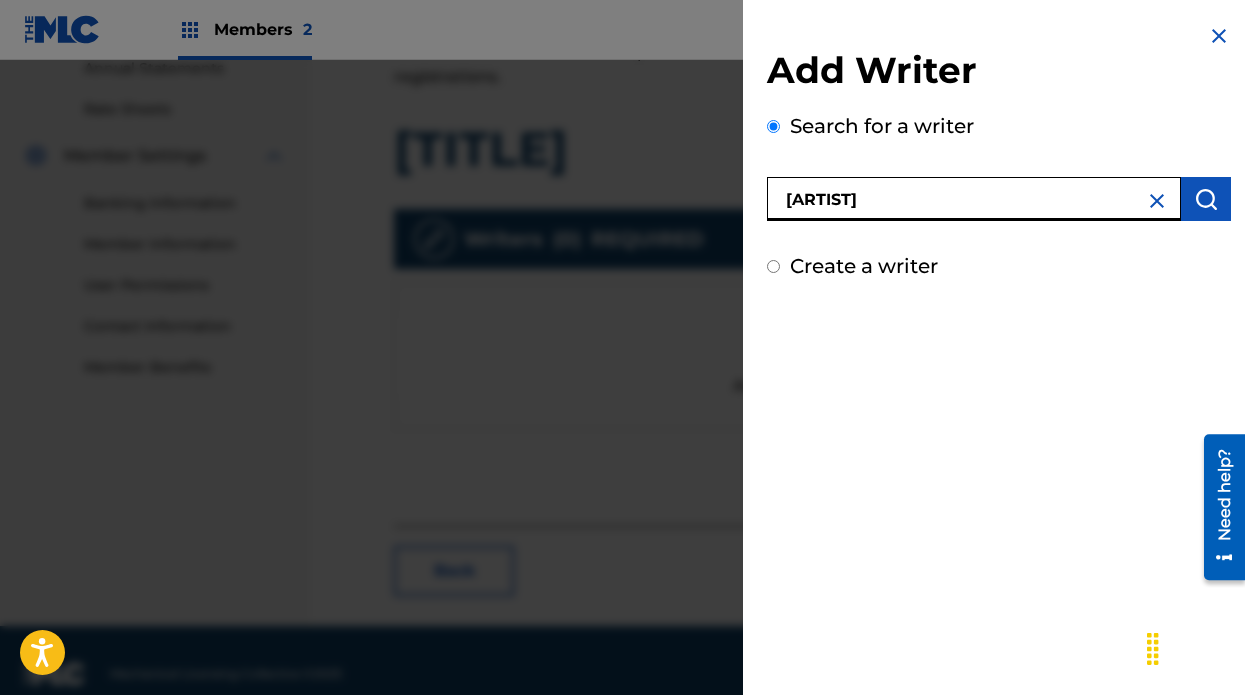 type on "[ARTIST]" 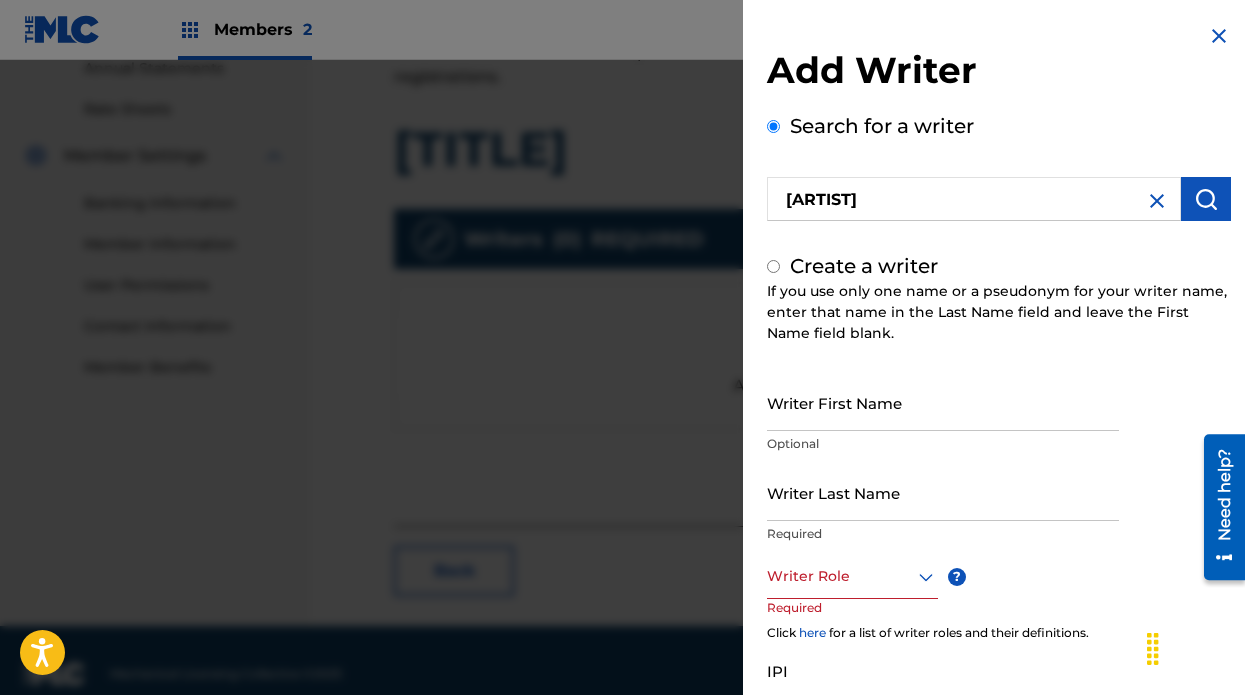 radio on "false" 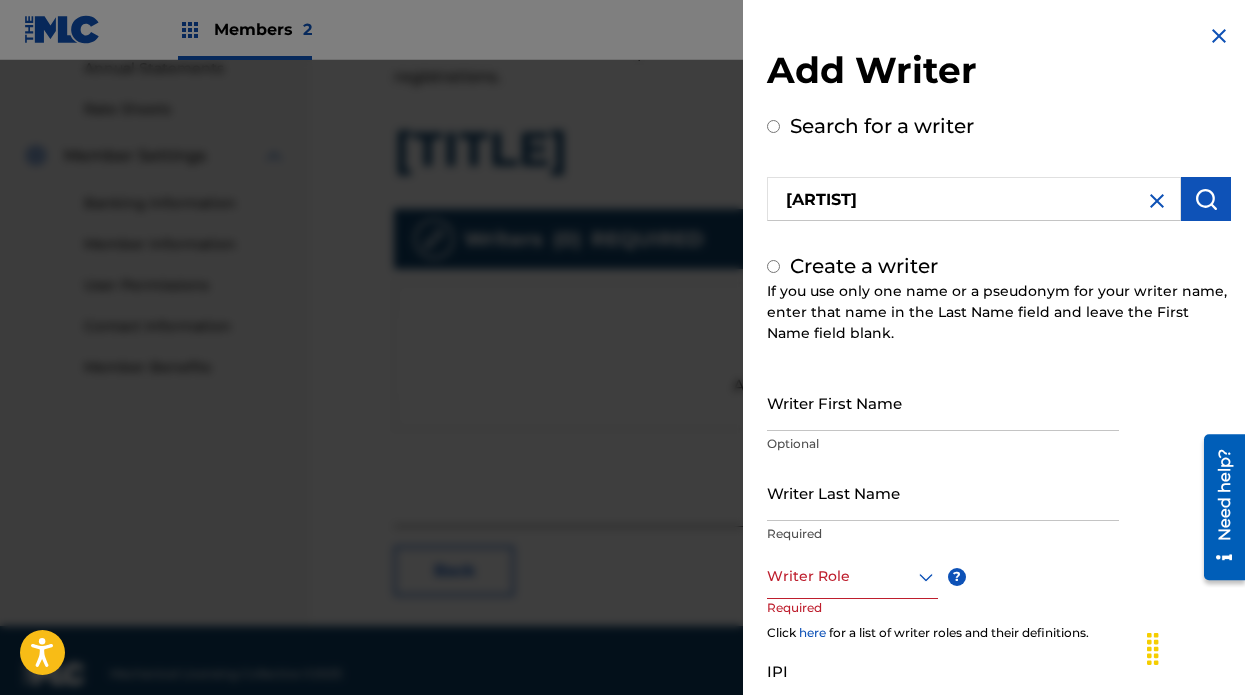 radio on "true" 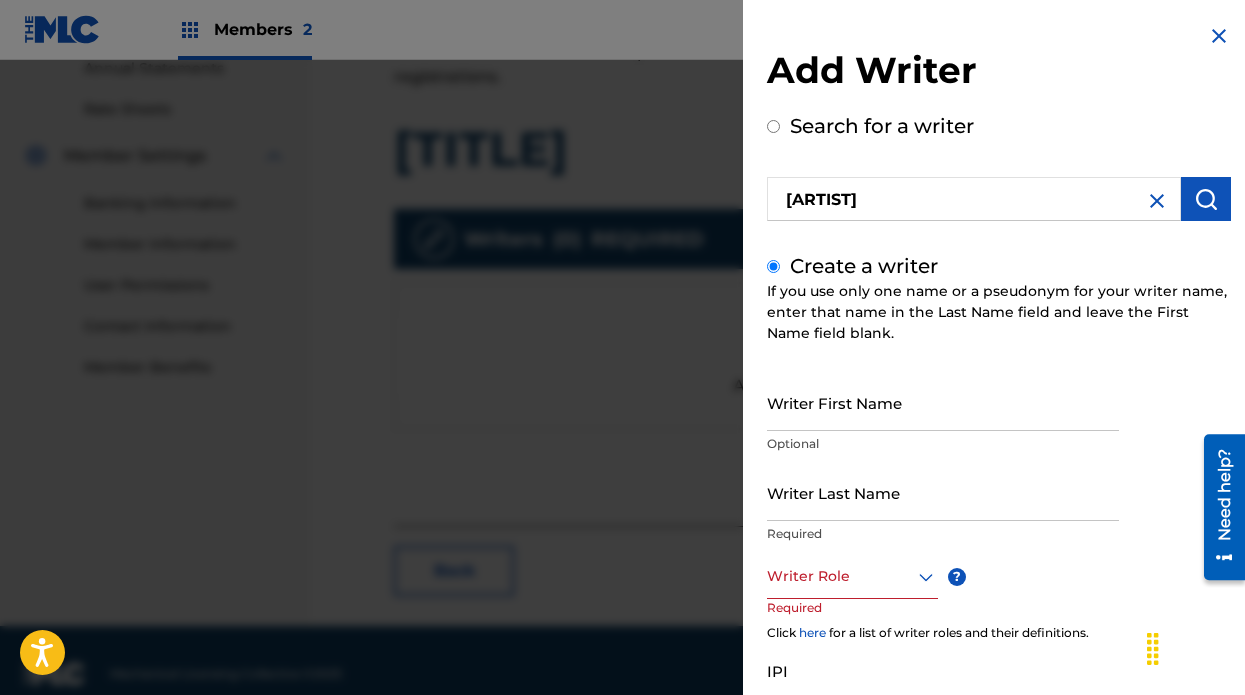 scroll, scrollTop: 94, scrollLeft: 0, axis: vertical 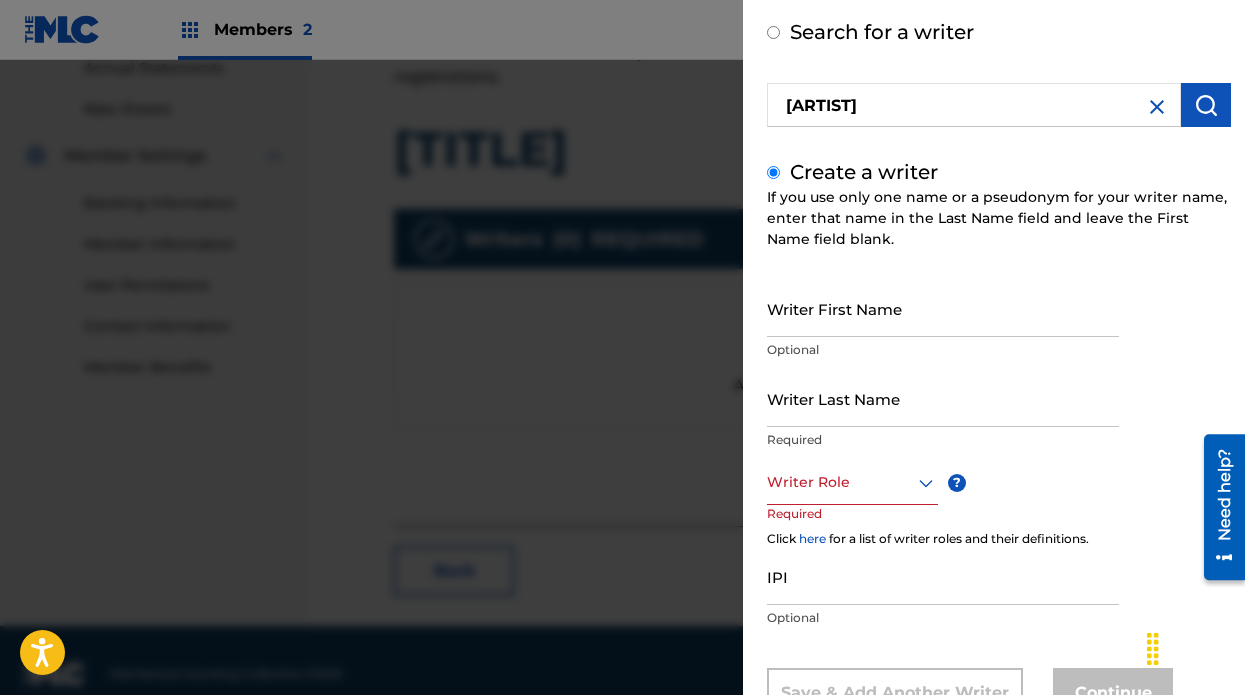 click on "Writer First Name" at bounding box center [943, 308] 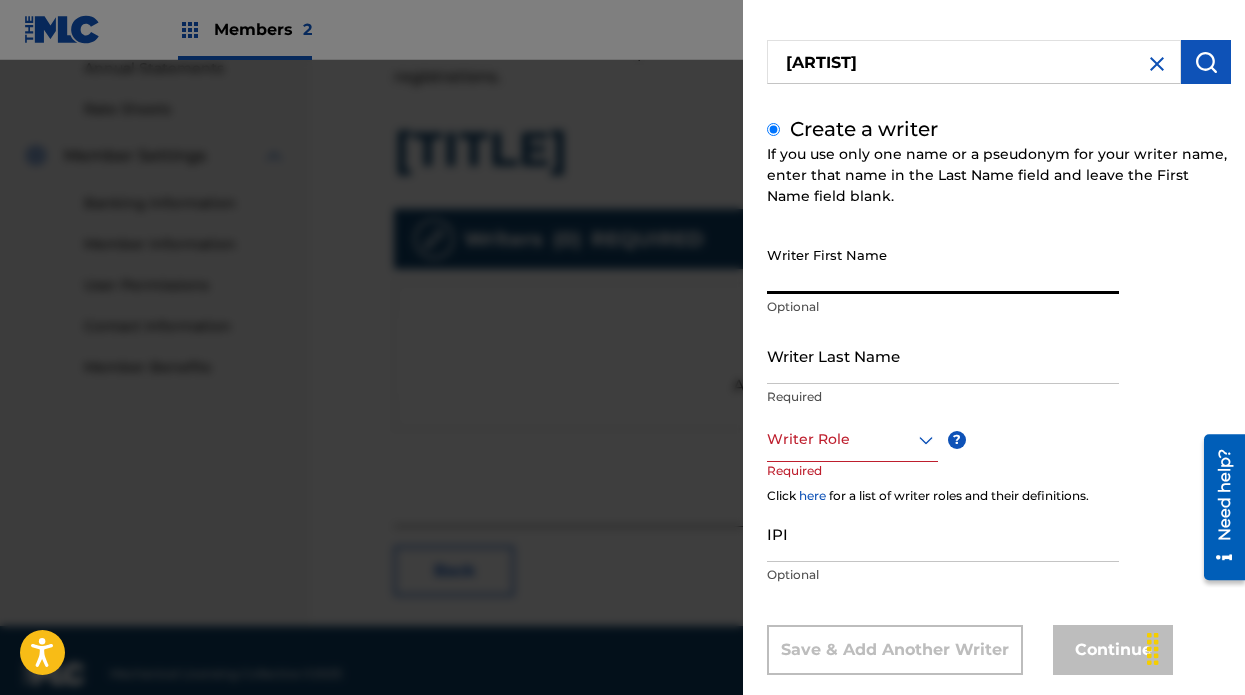 scroll, scrollTop: 140, scrollLeft: 0, axis: vertical 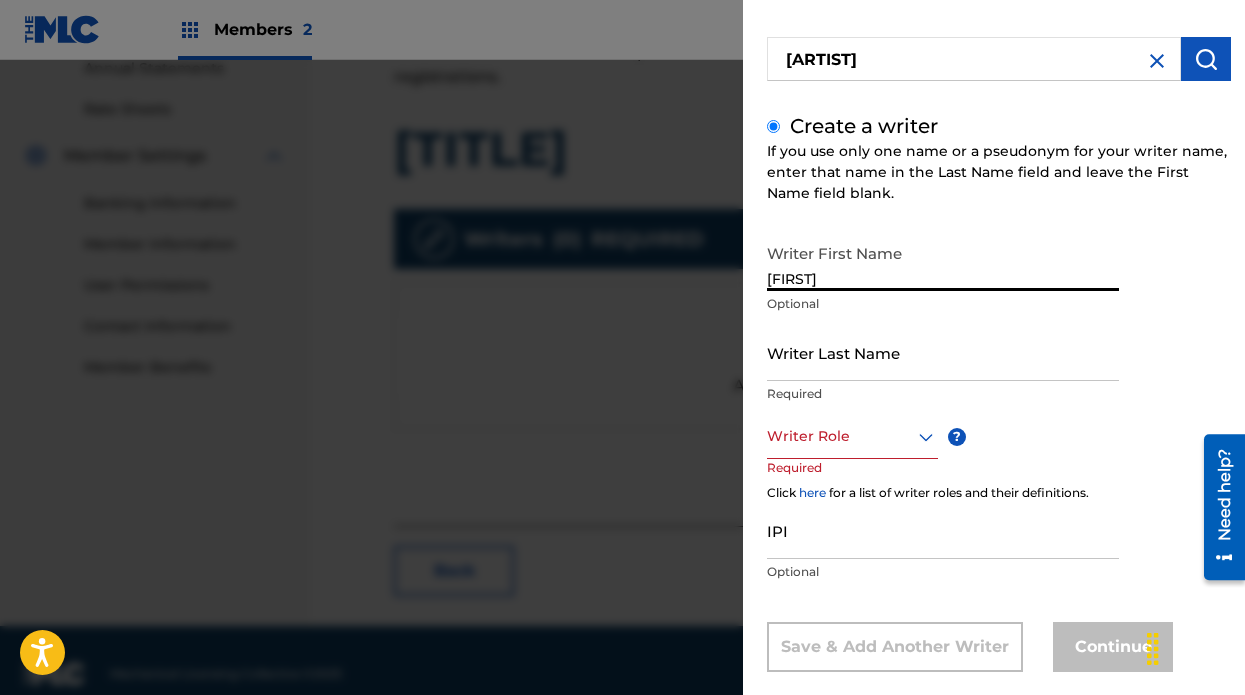 type on "[FIRST]" 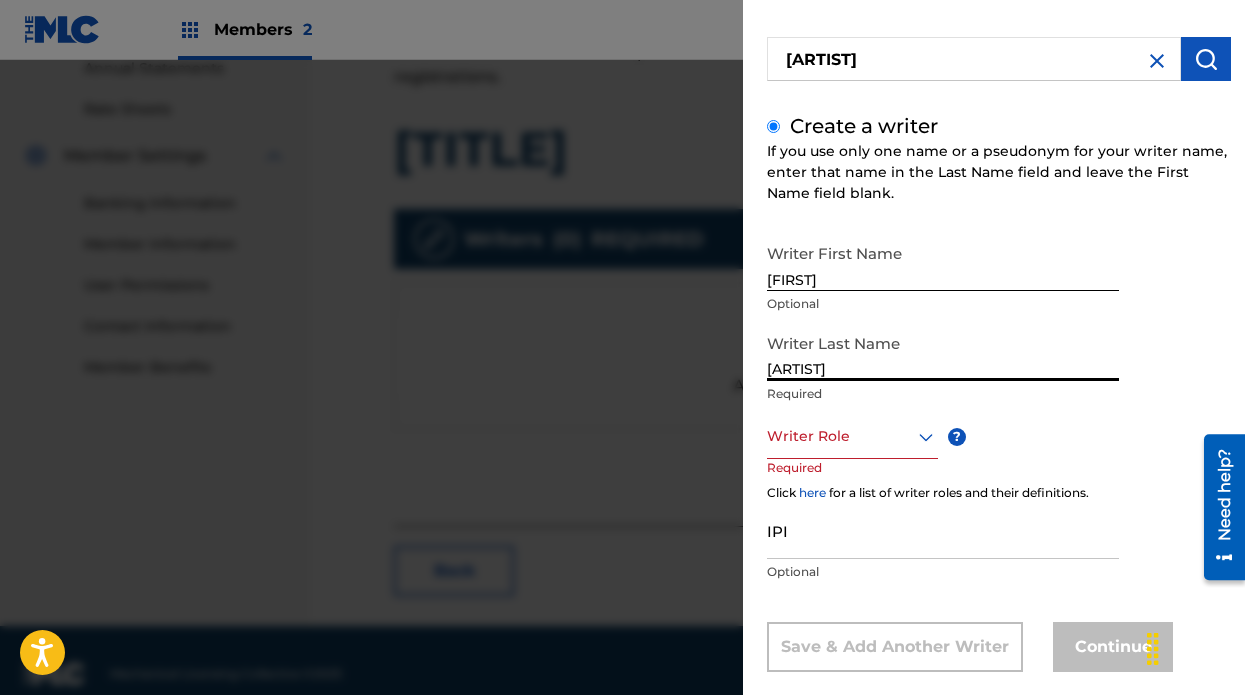 click on "Writer Role" at bounding box center [852, 436] 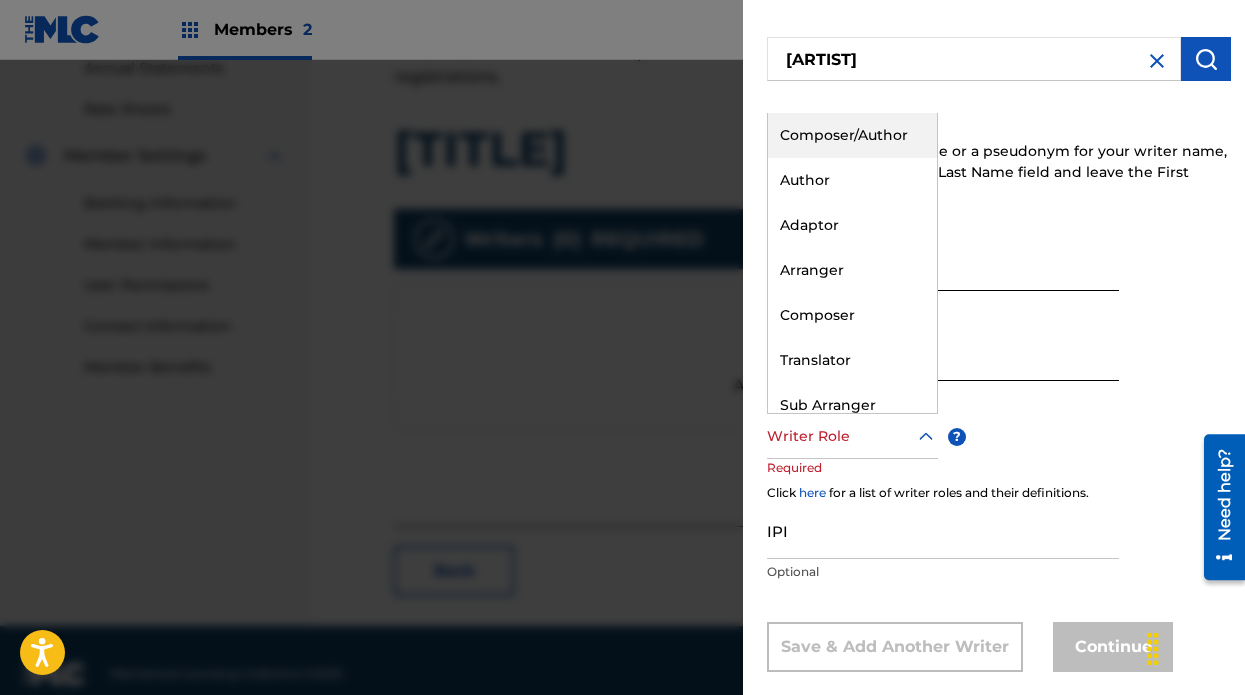 click on "Composer/Author" at bounding box center (852, 135) 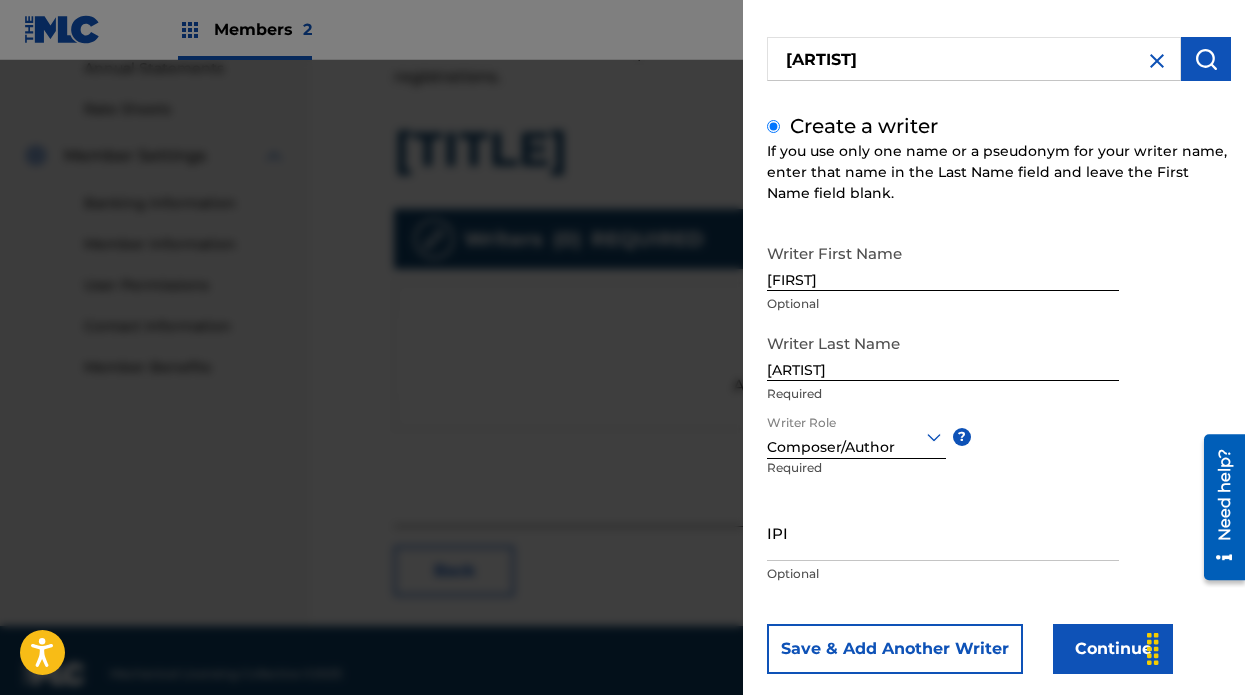 scroll, scrollTop: 173, scrollLeft: 0, axis: vertical 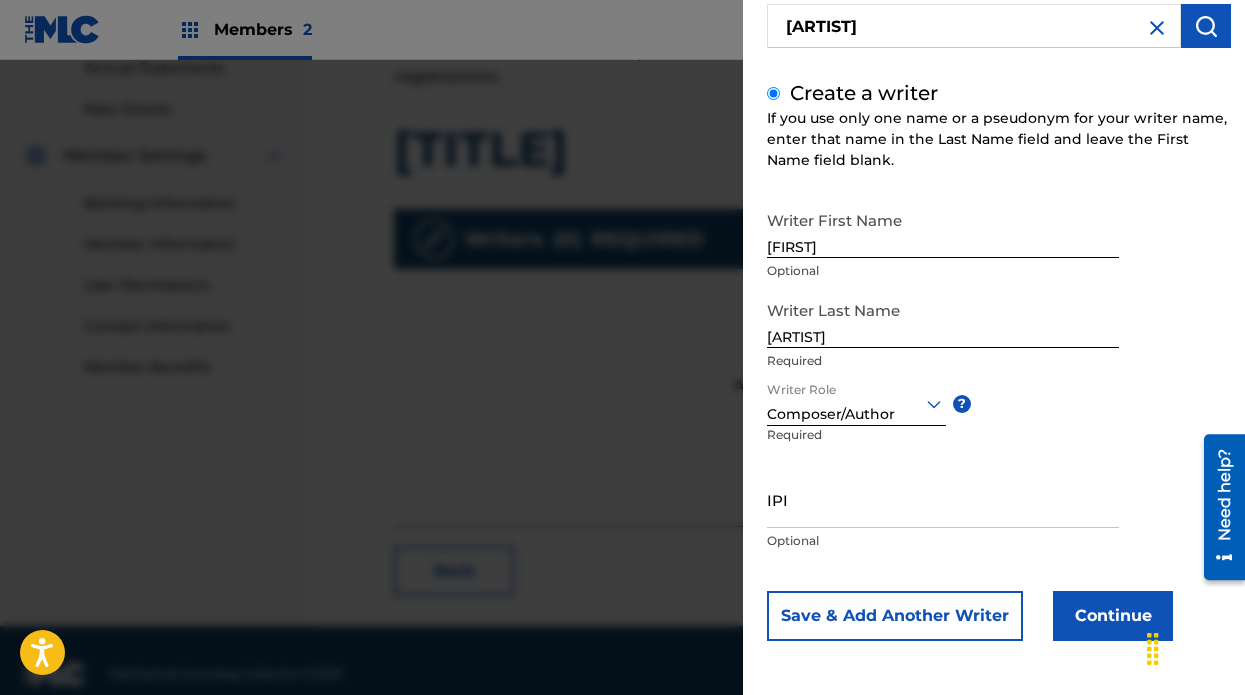 click on "IPI" at bounding box center [943, 499] 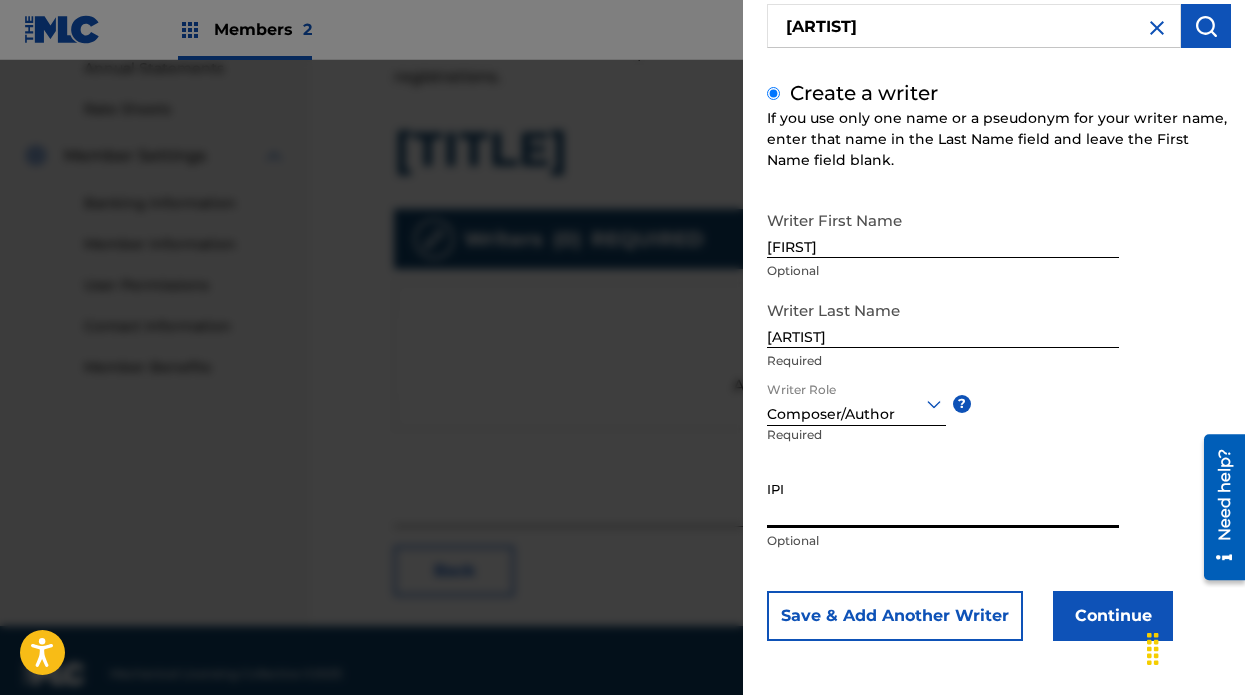 click on "[ARTIST]" at bounding box center (943, 319) 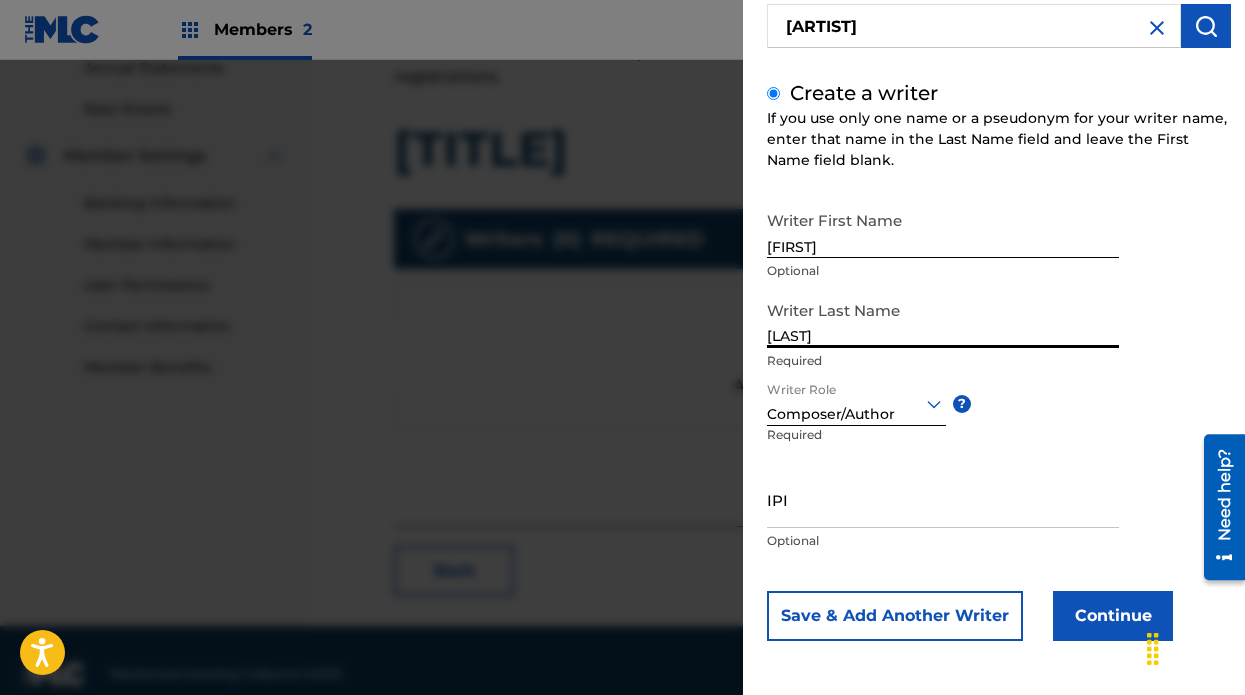 type on "[LAST]" 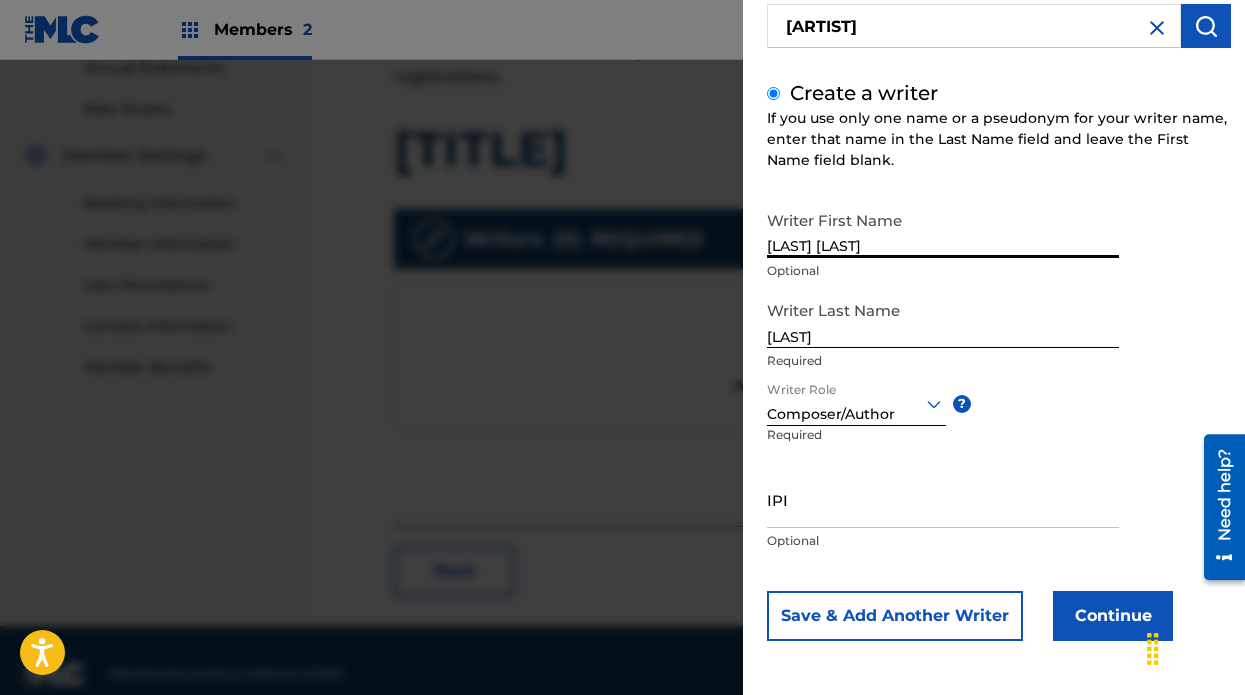 type on "[LAST] [LAST]" 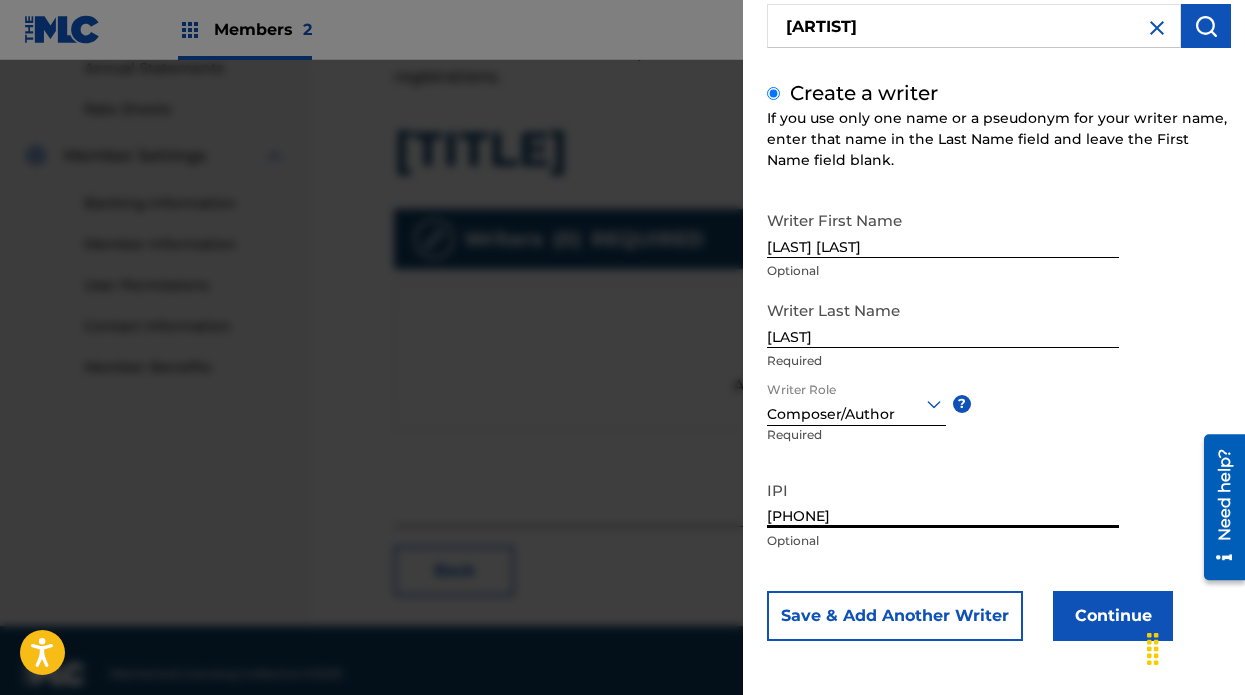 type on "[PHONE]" 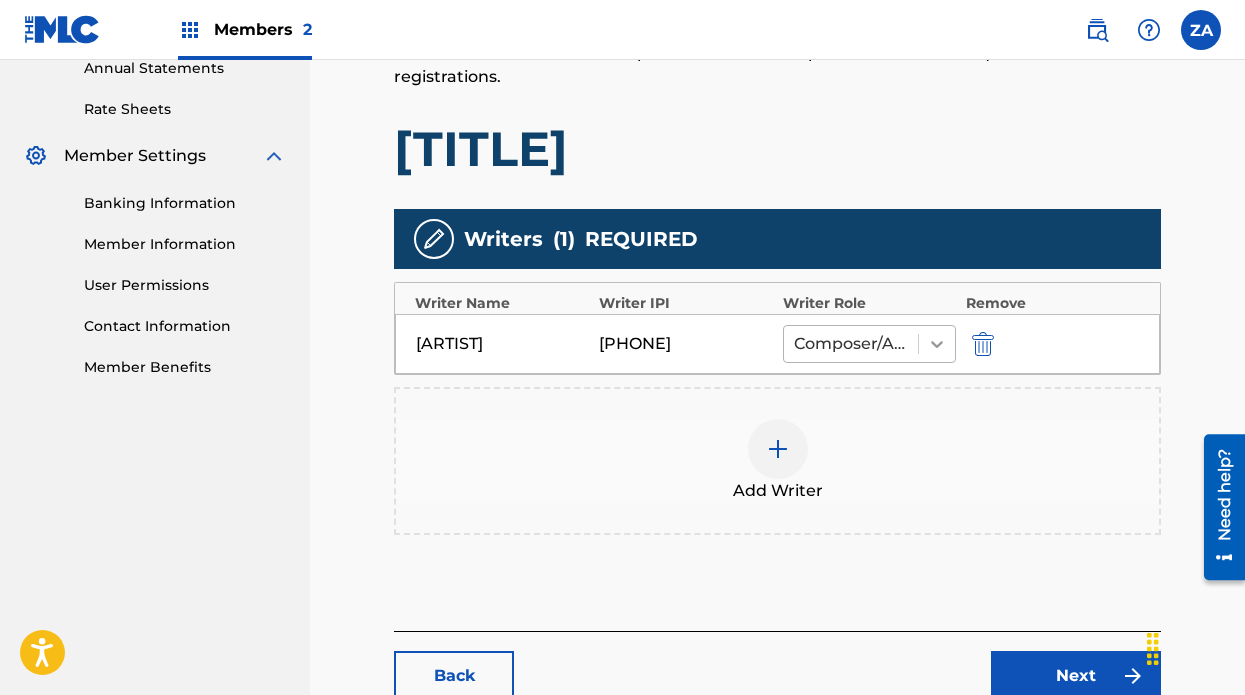 click 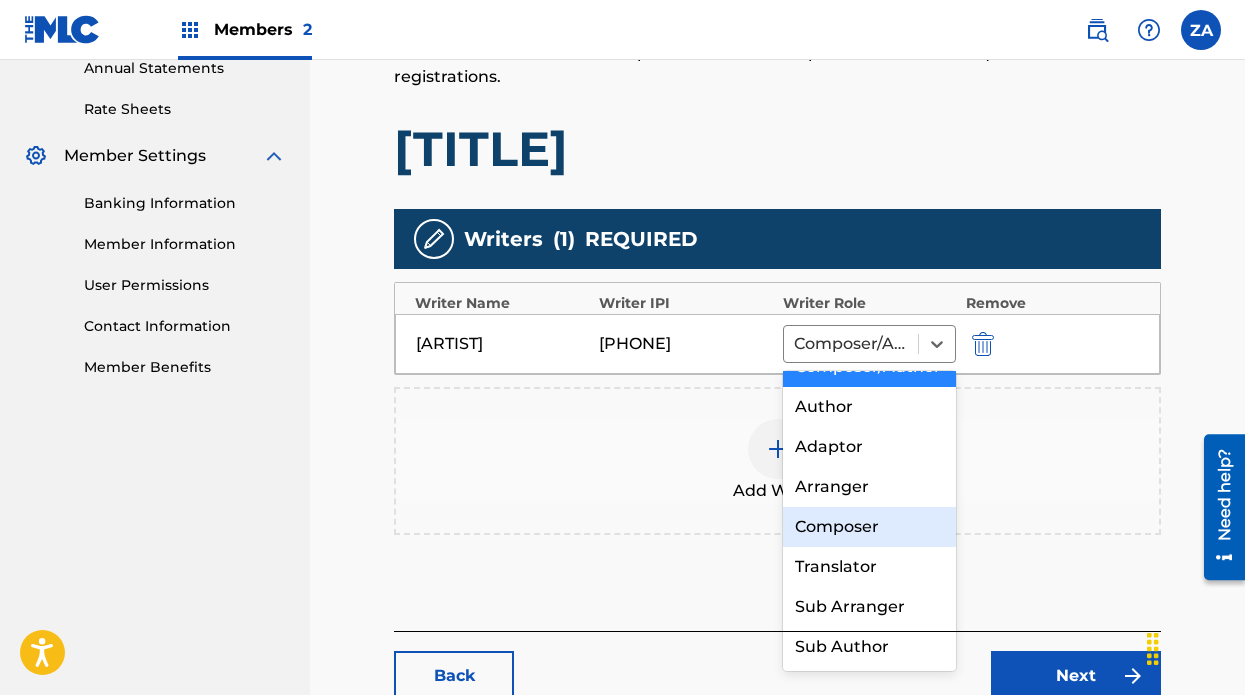 scroll, scrollTop: 0, scrollLeft: 0, axis: both 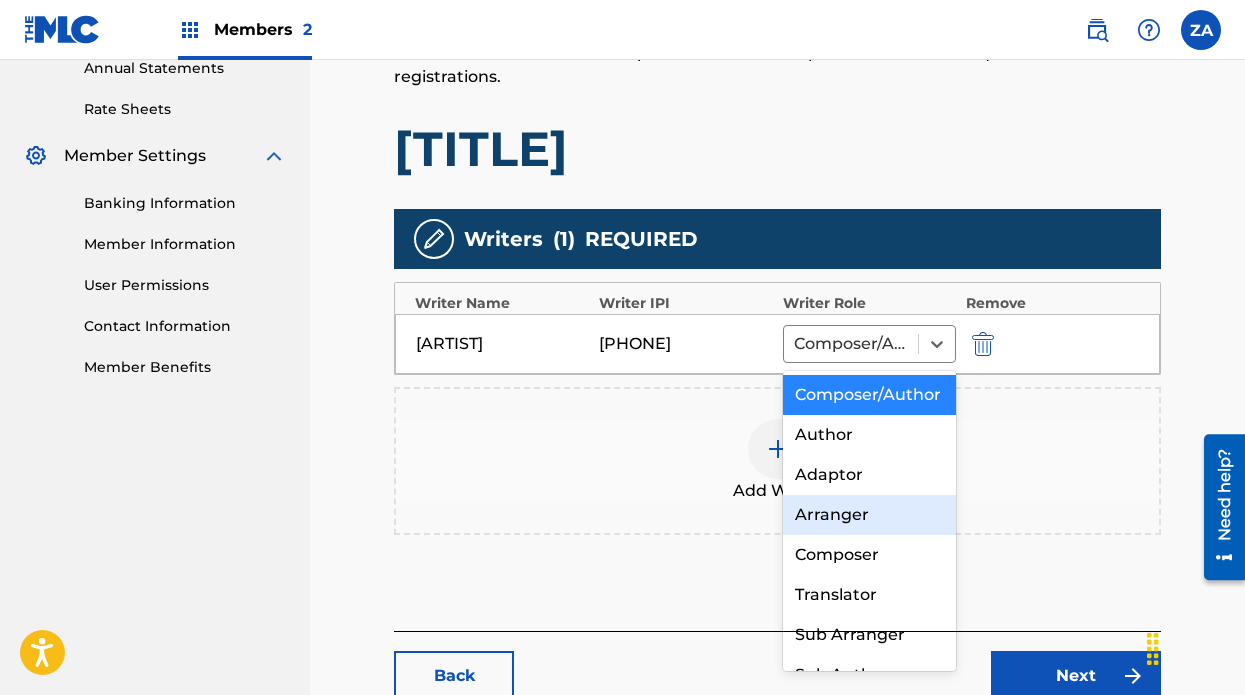 click on "Add Writer" at bounding box center (777, 461) 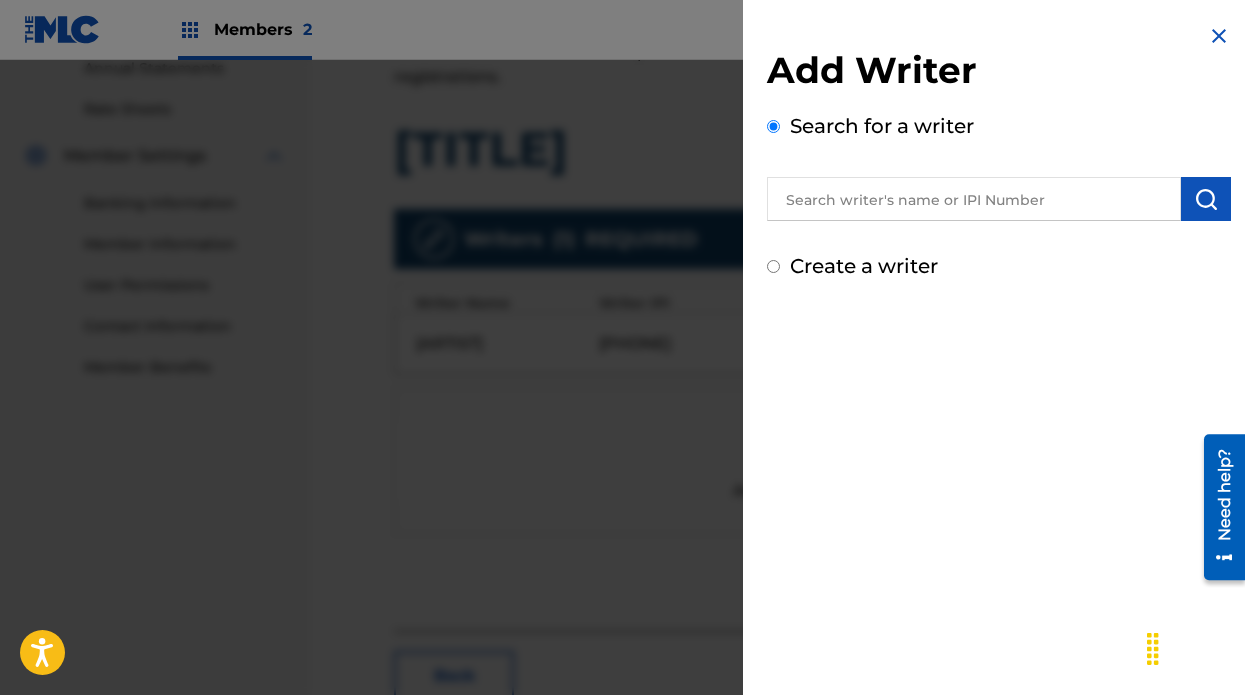click at bounding box center [622, 407] 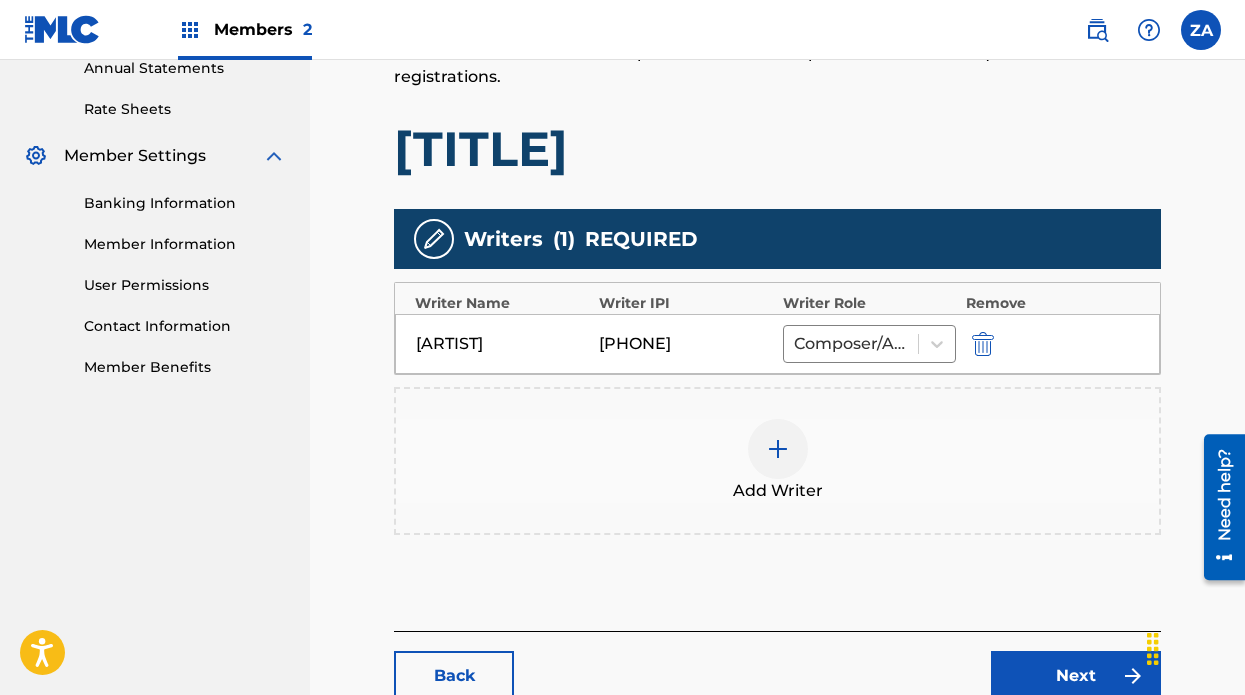 click on "Next" at bounding box center (1076, 676) 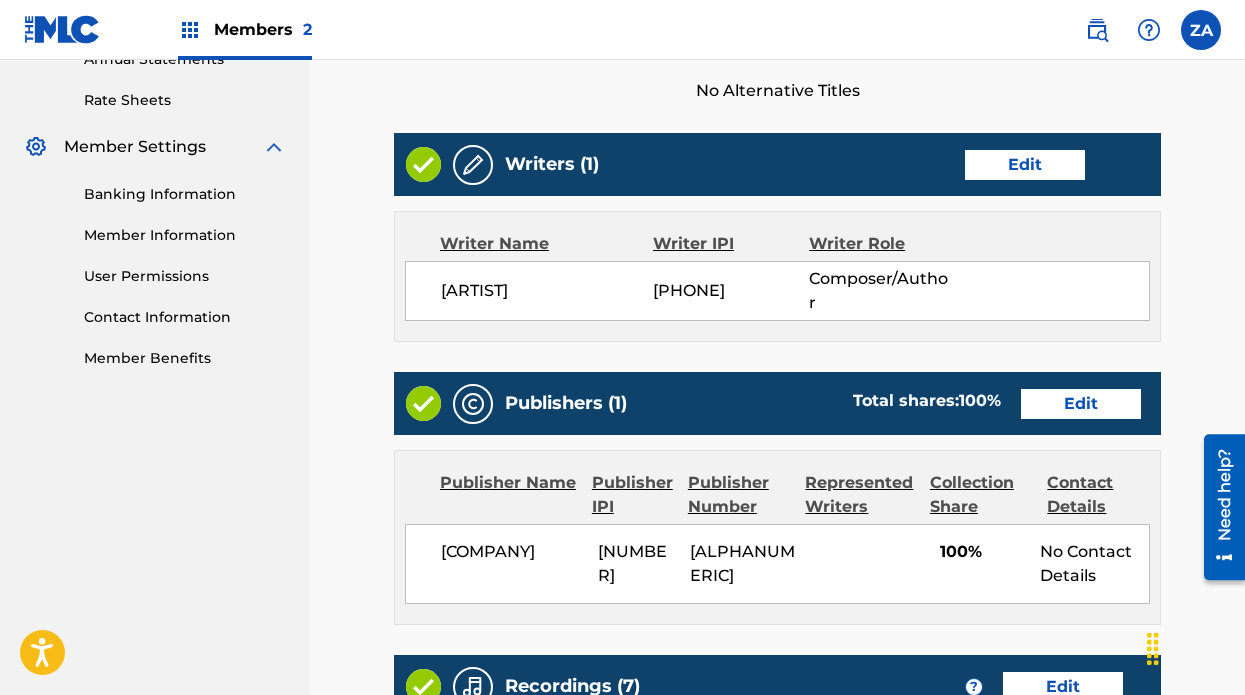 scroll, scrollTop: 505, scrollLeft: 0, axis: vertical 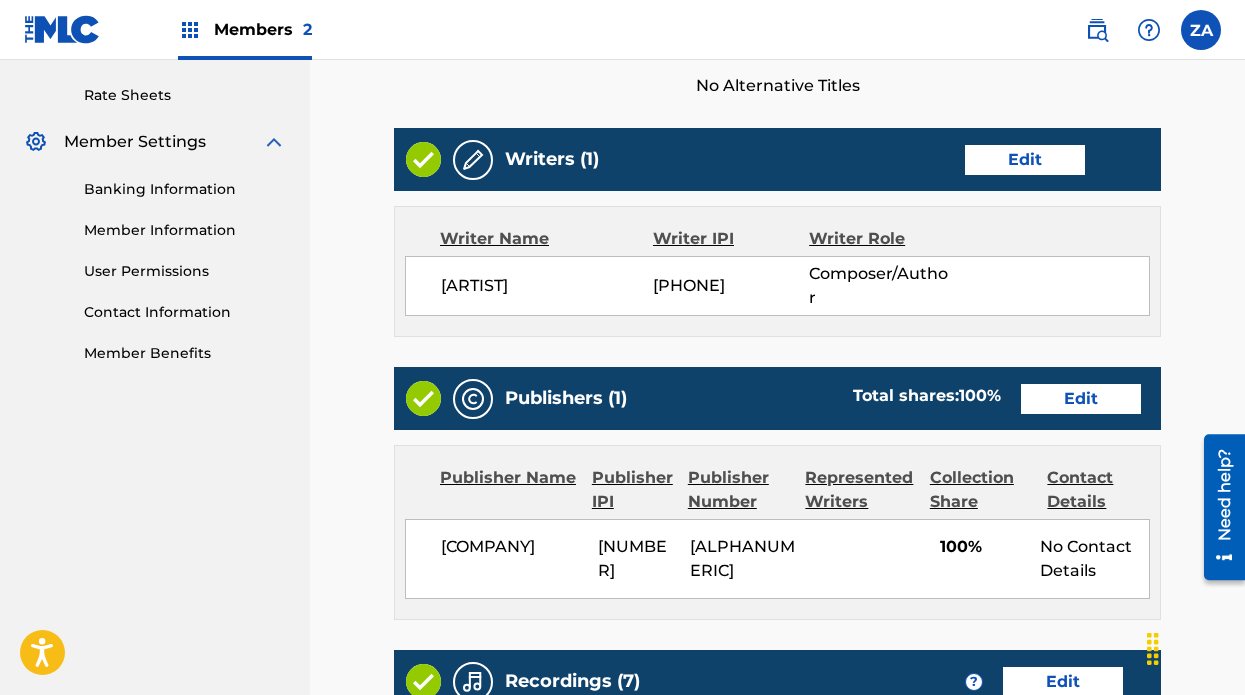 click on "Edit" at bounding box center (1081, 399) 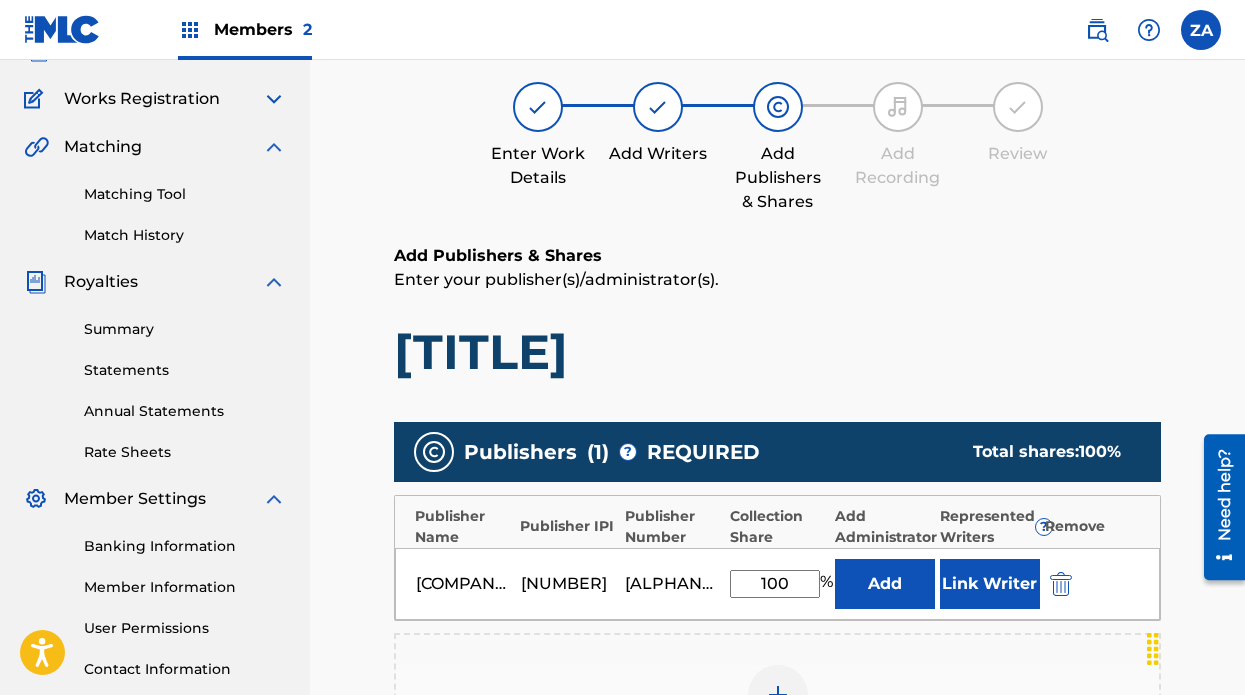 scroll, scrollTop: 314, scrollLeft: 0, axis: vertical 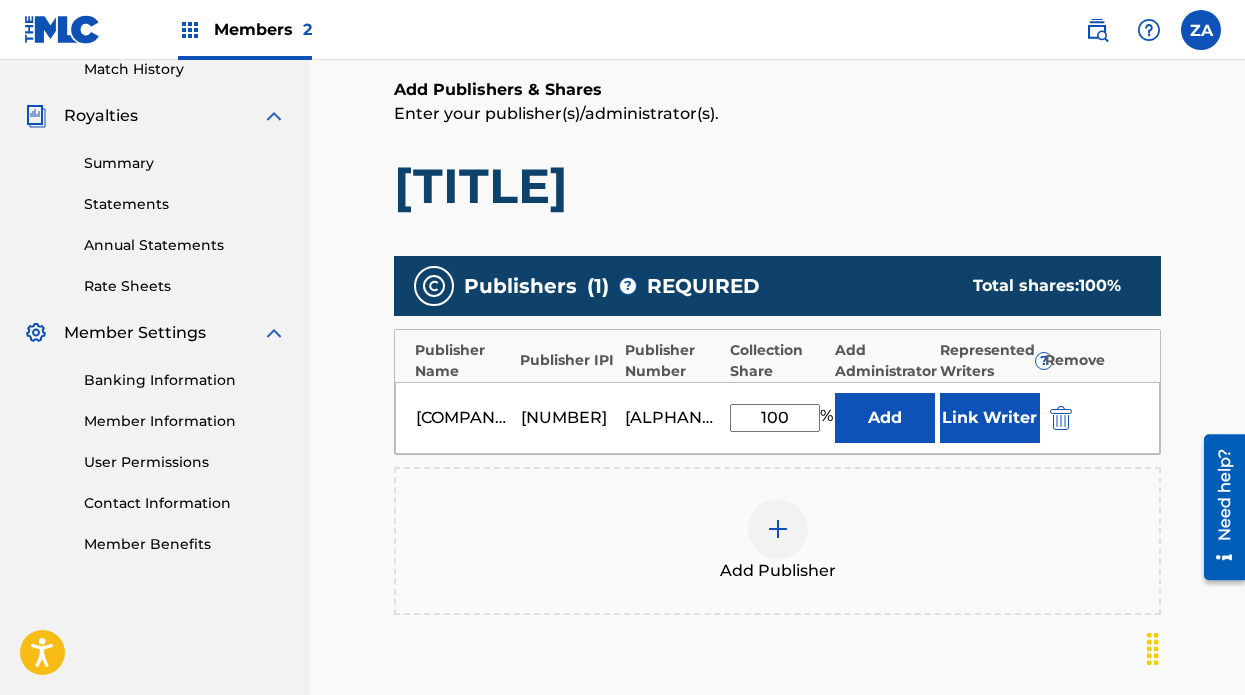 click on "Link Writer" at bounding box center (990, 418) 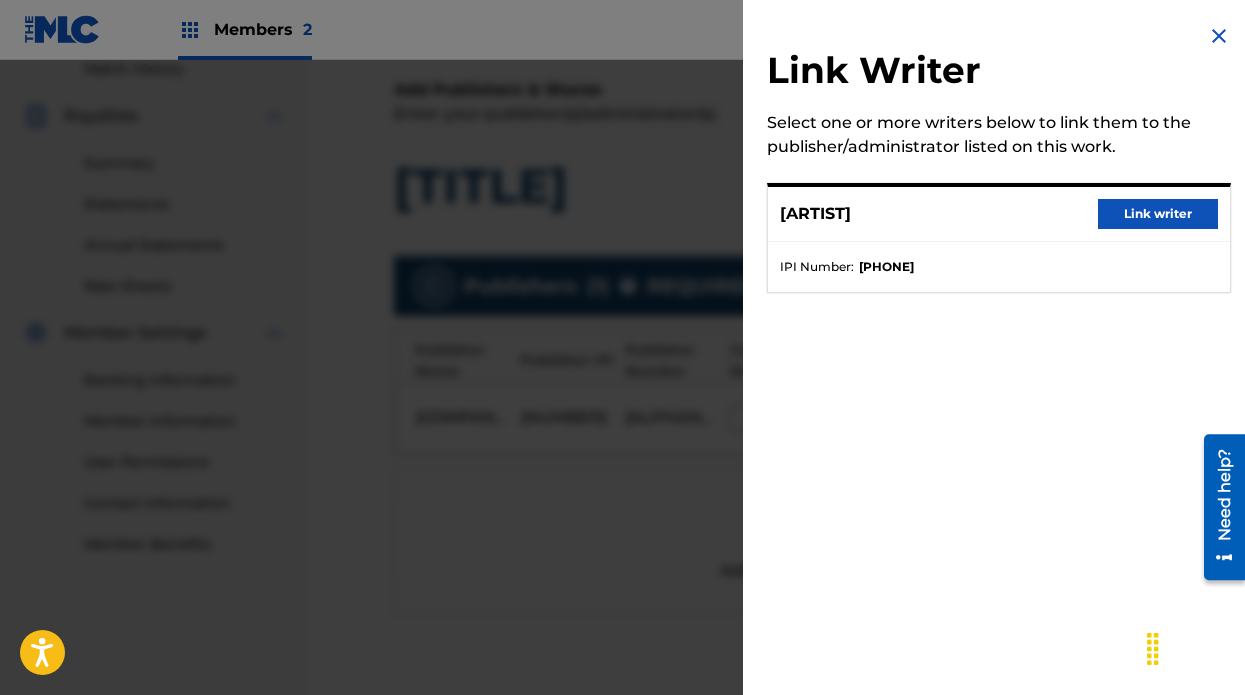 click on "Link writer" at bounding box center [1158, 214] 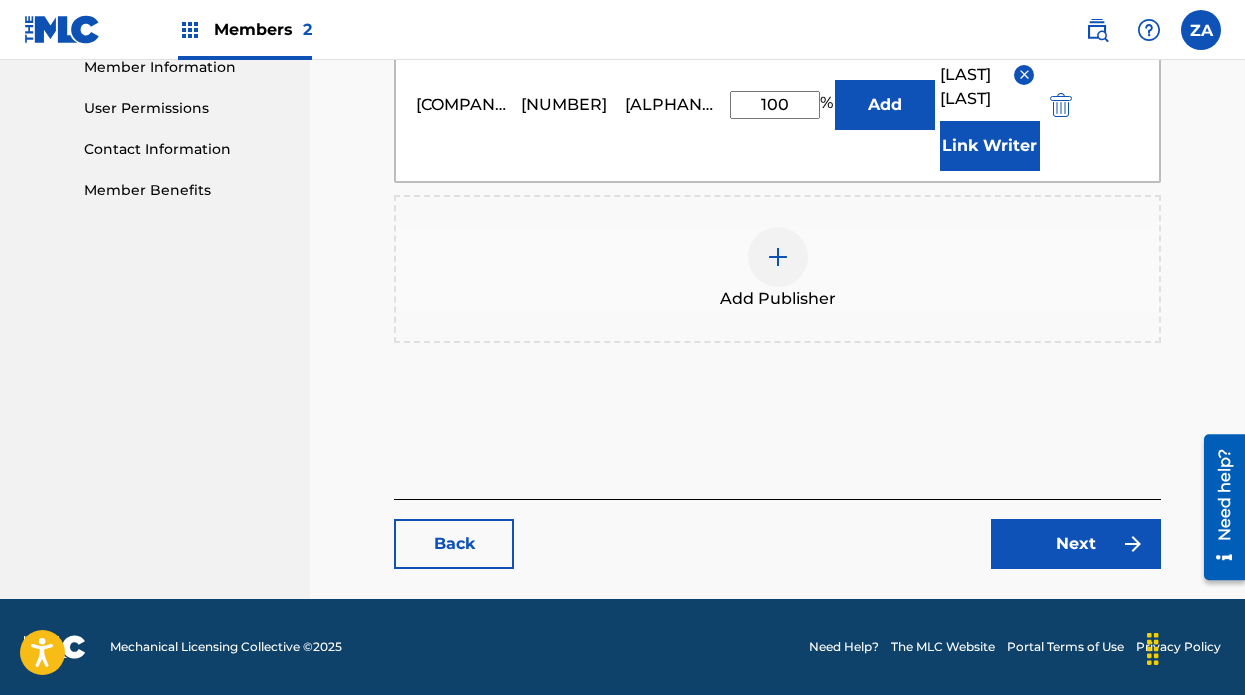 click on "Next" at bounding box center [1076, 544] 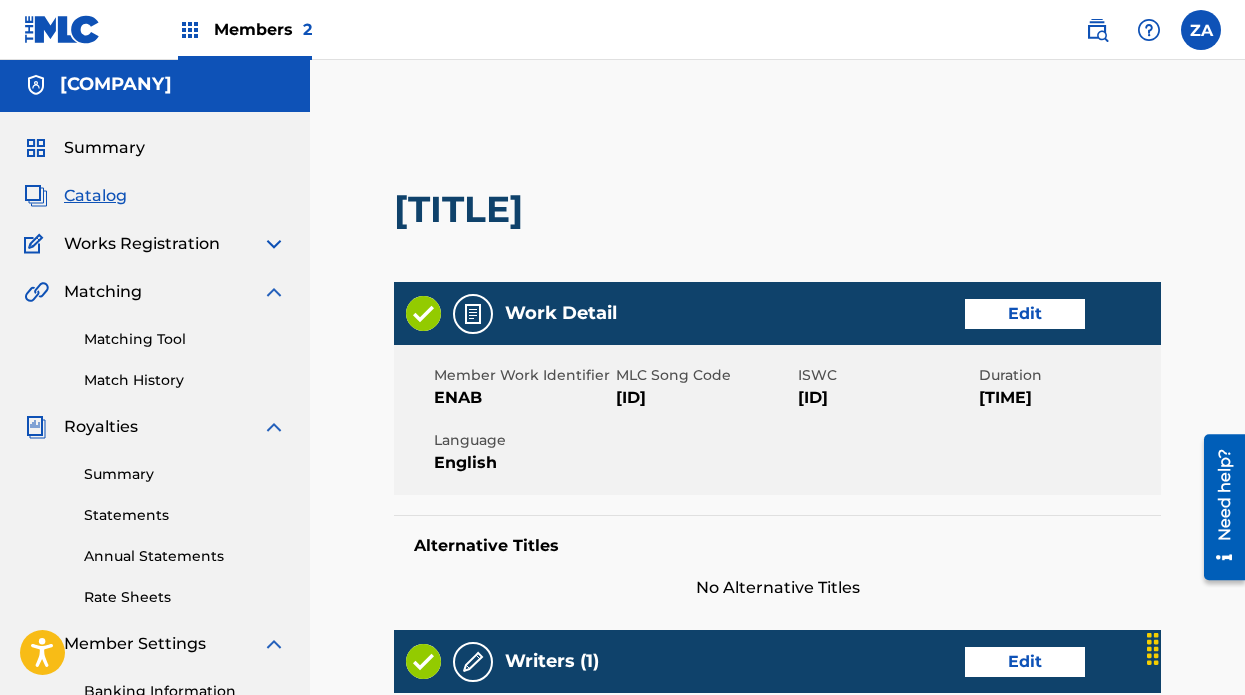 click on "Alternative Titles No Alternative Titles" at bounding box center (777, 557) 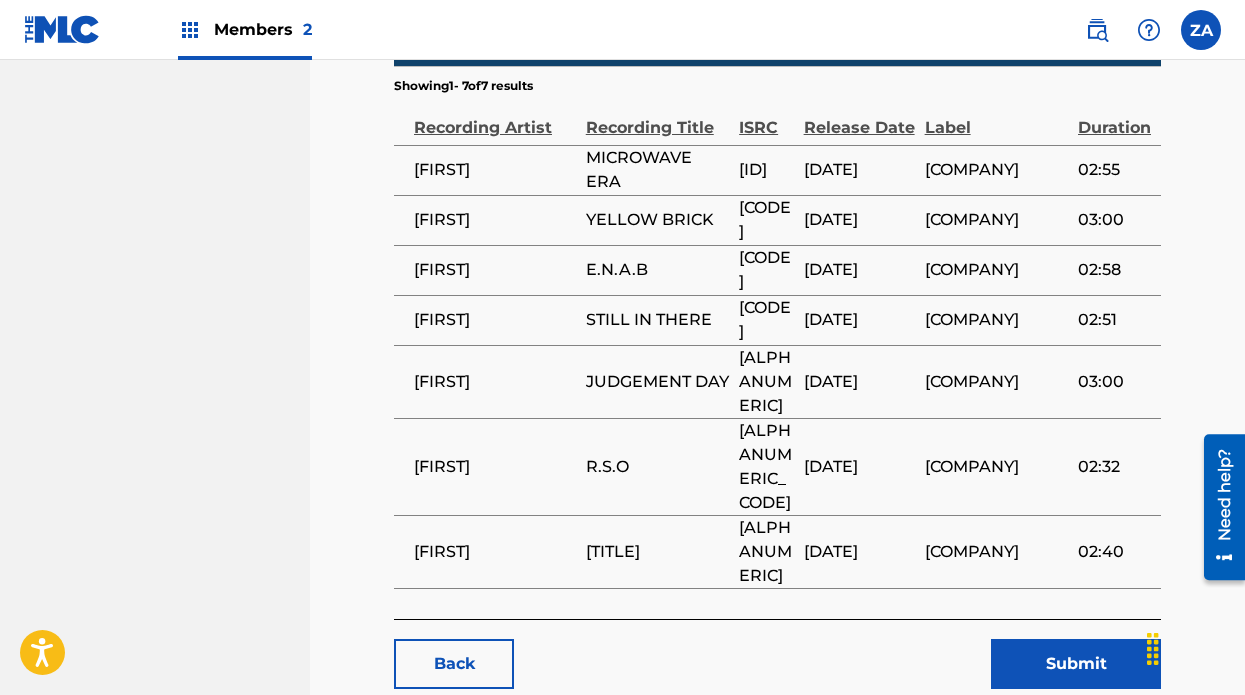 scroll, scrollTop: 1122, scrollLeft: 0, axis: vertical 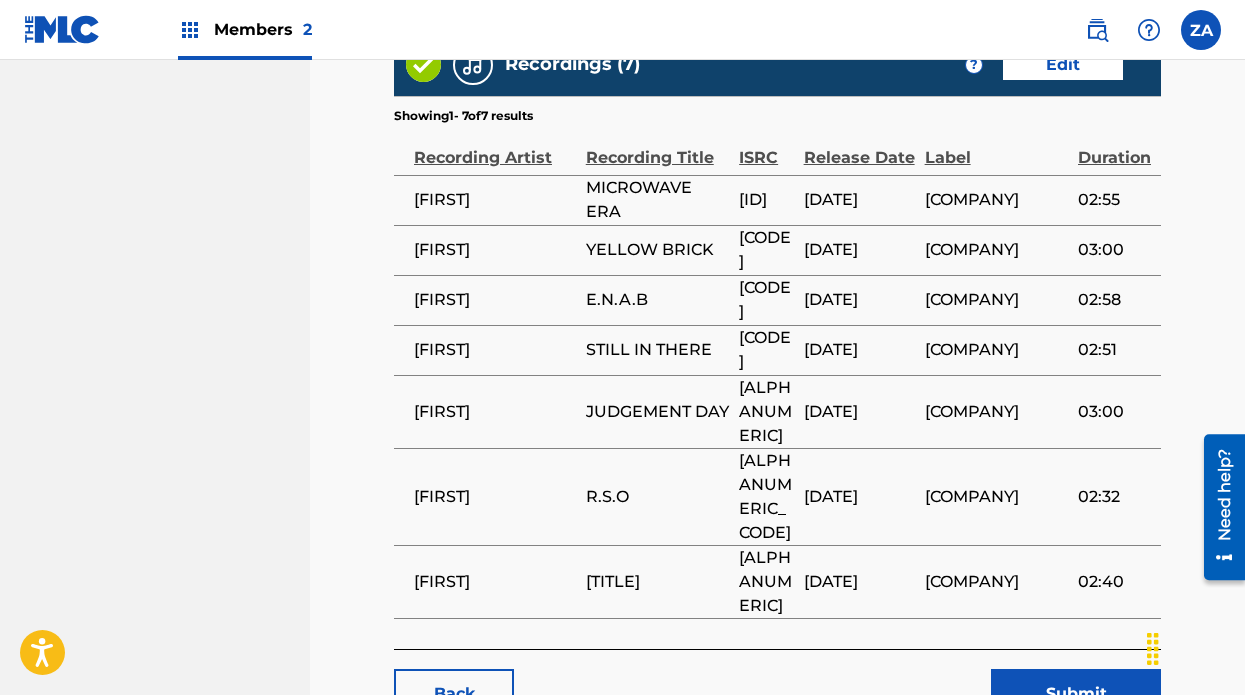 click on "Edit" at bounding box center (1063, 65) 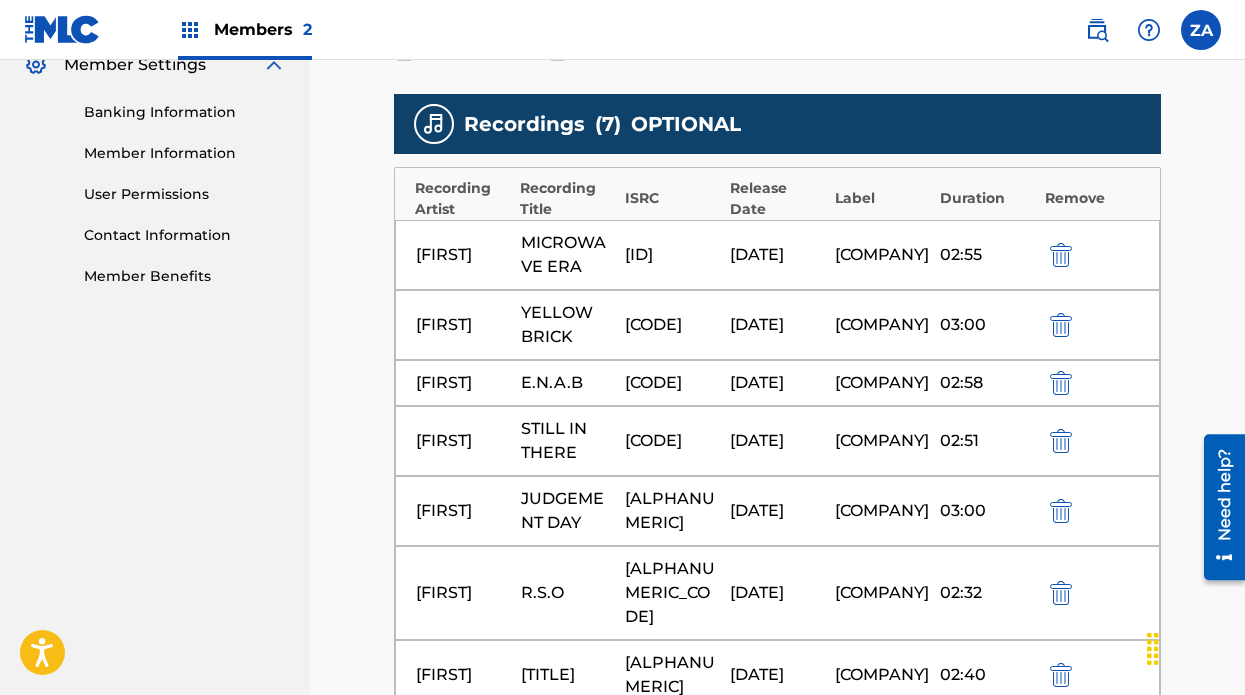 scroll, scrollTop: 523, scrollLeft: 0, axis: vertical 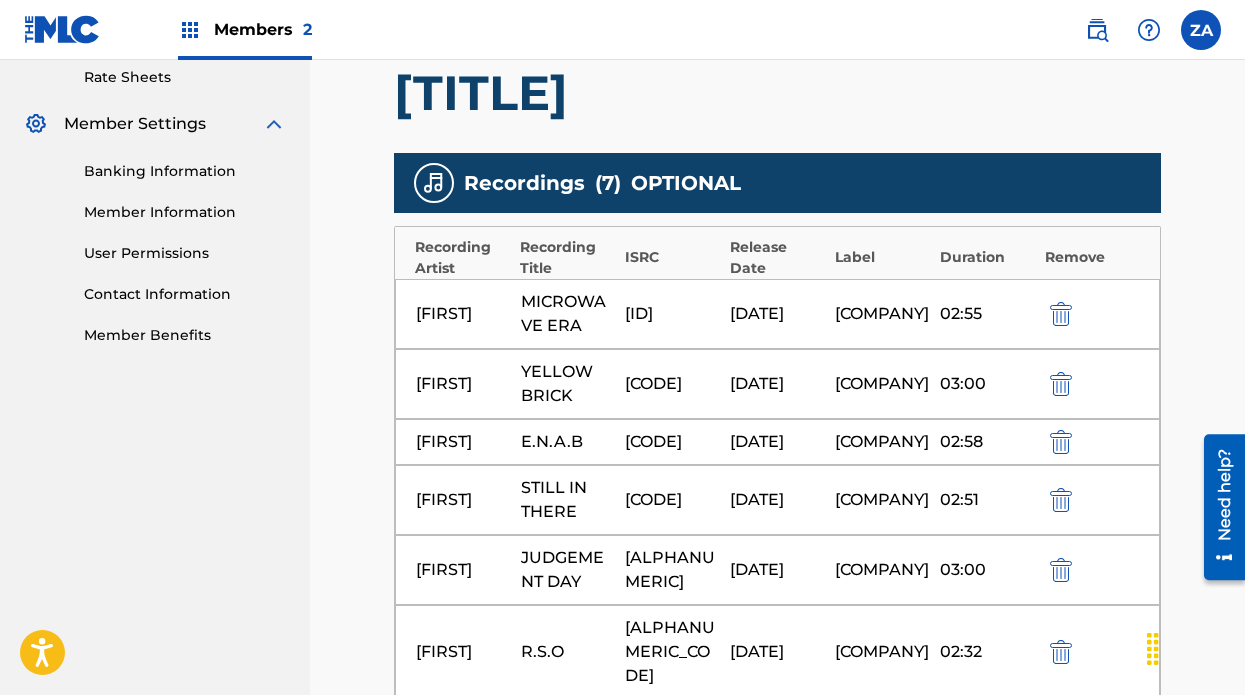 click at bounding box center [1061, 314] 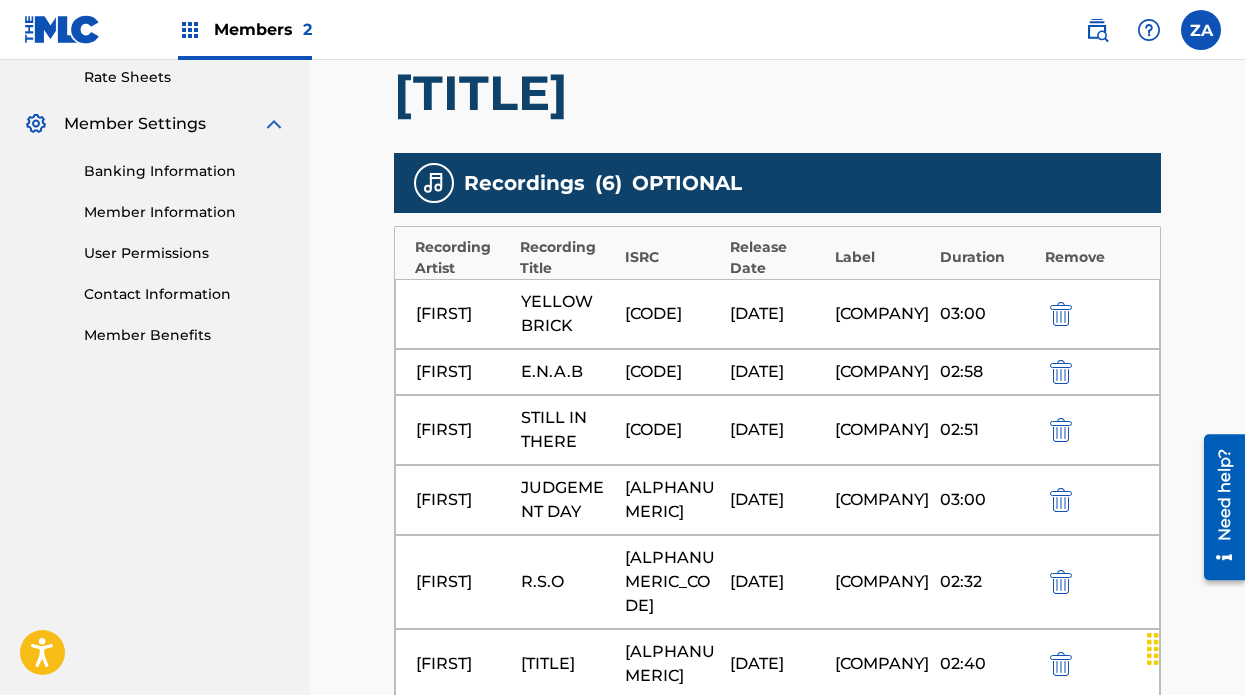 click at bounding box center [1061, 314] 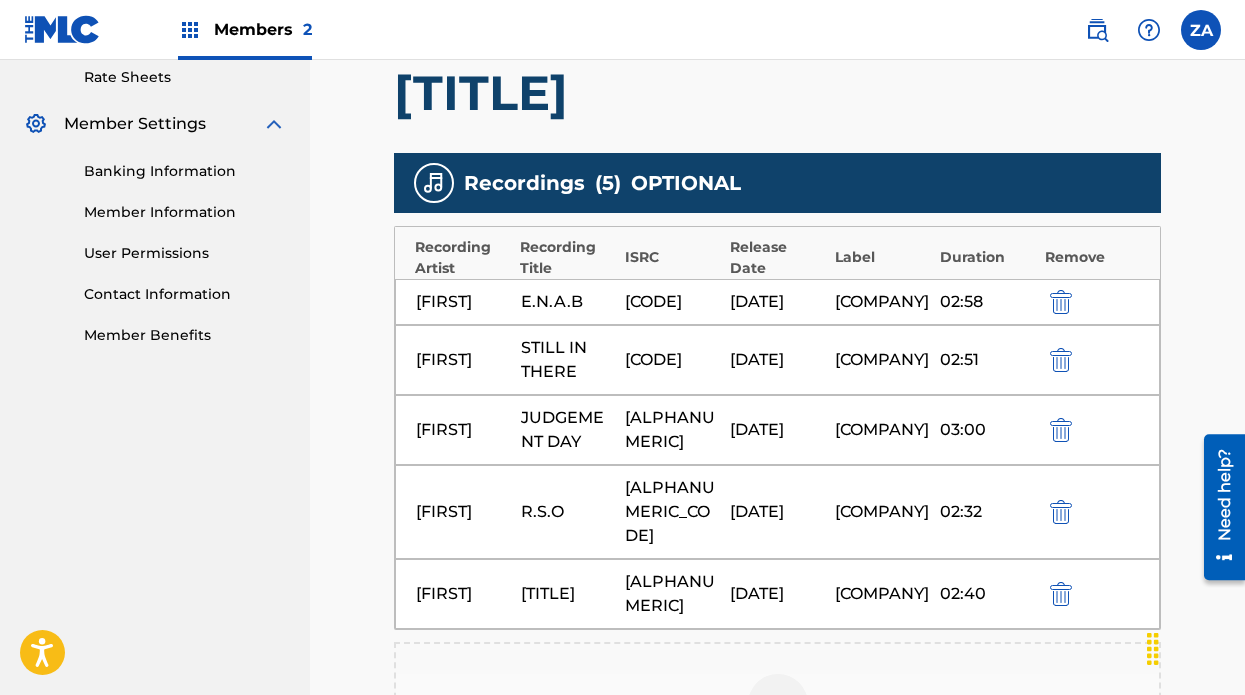 click at bounding box center (1061, 302) 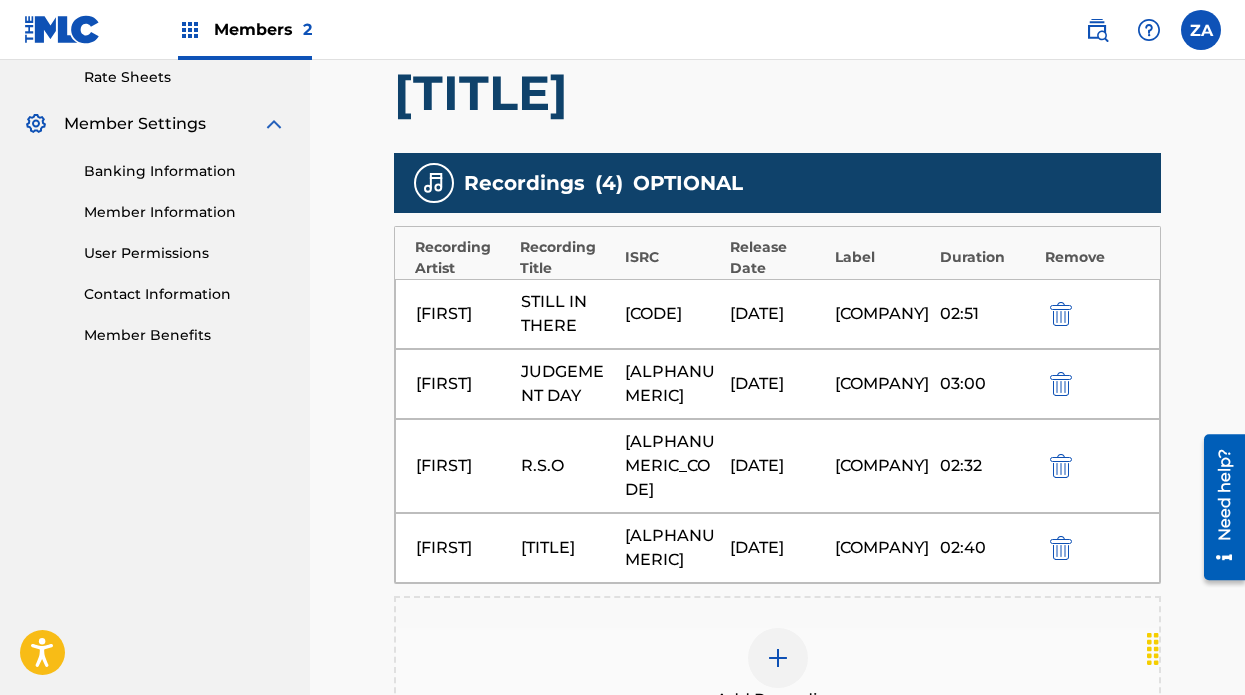 click at bounding box center (1061, 314) 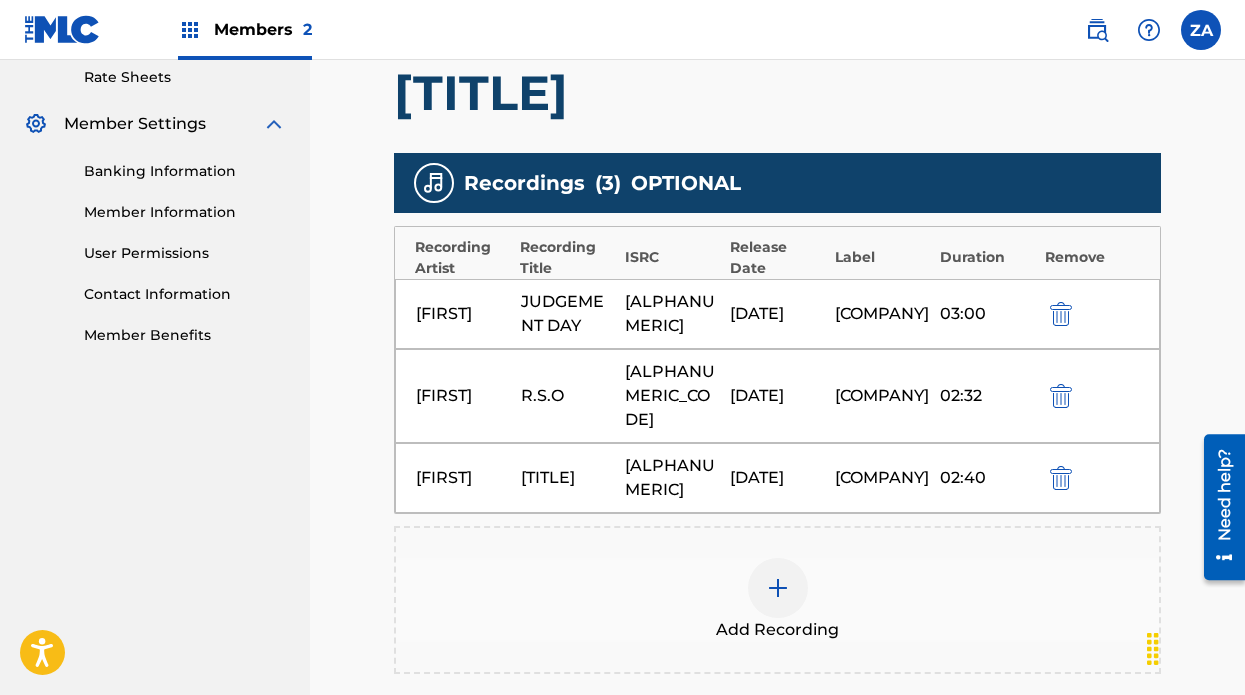 click at bounding box center (1061, 314) 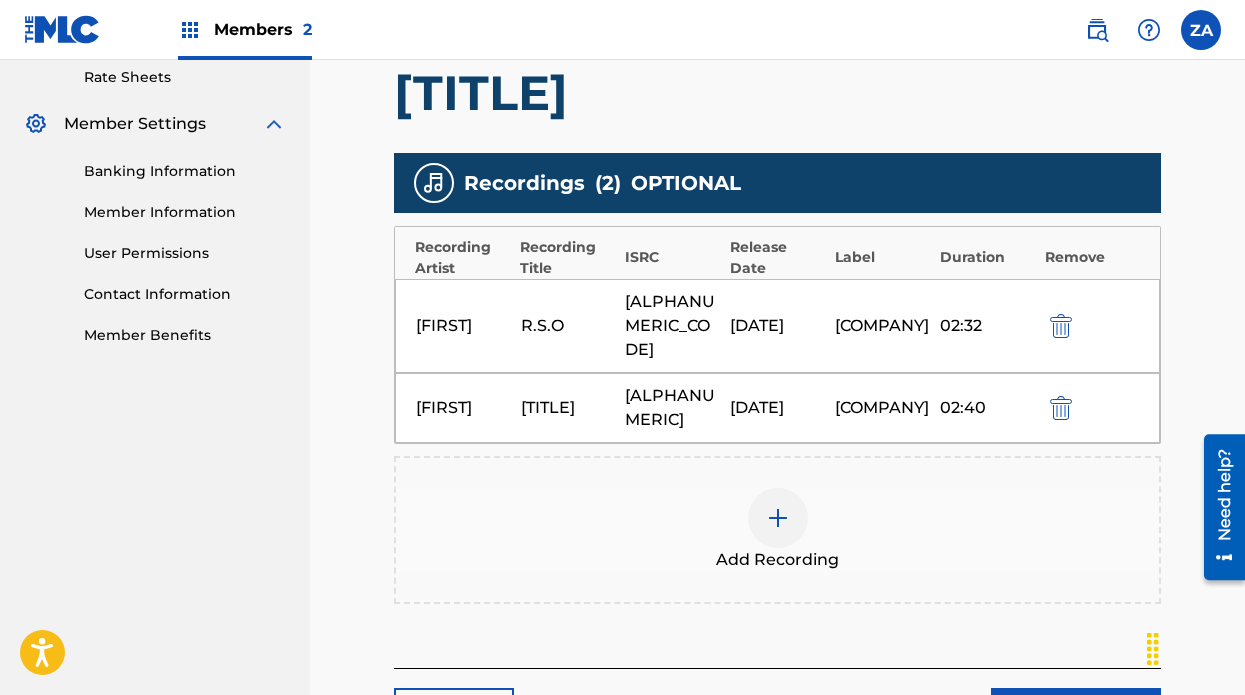 click at bounding box center (1061, 326) 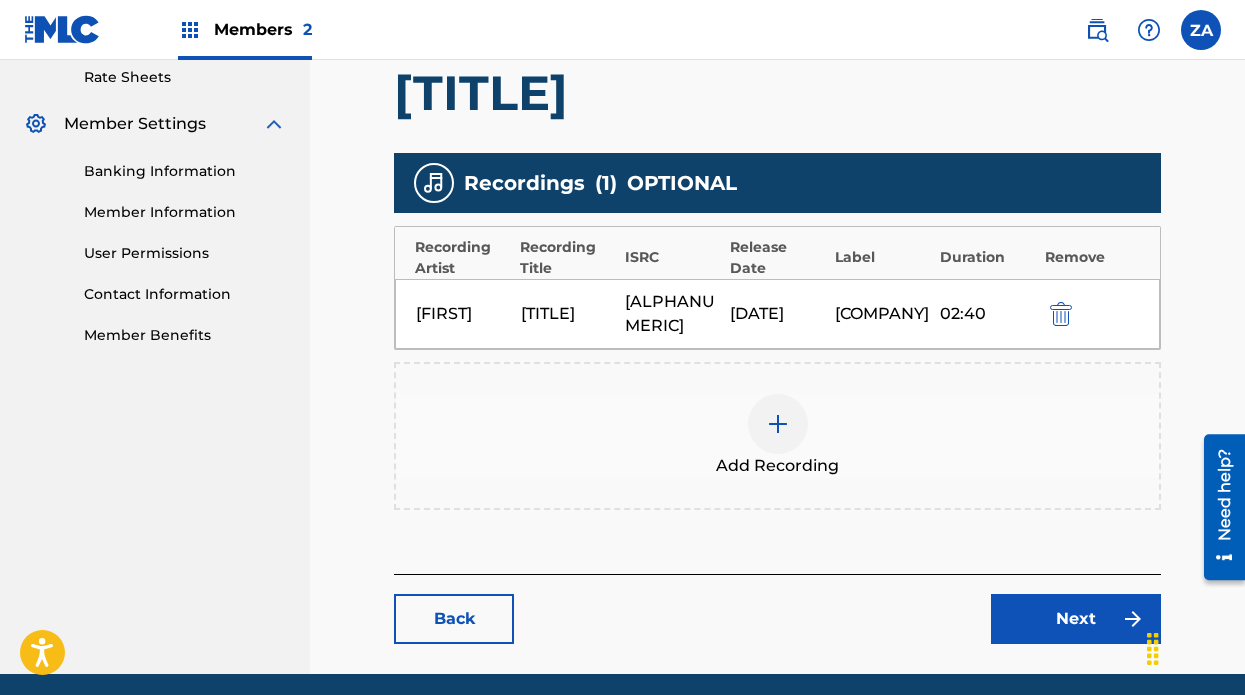 click on "[FIRST] STUDENT OF THE GAME QMEU32414701 10/29/2024 LIVE LIVE PRODUCTIONS 02:40" at bounding box center (777, 314) 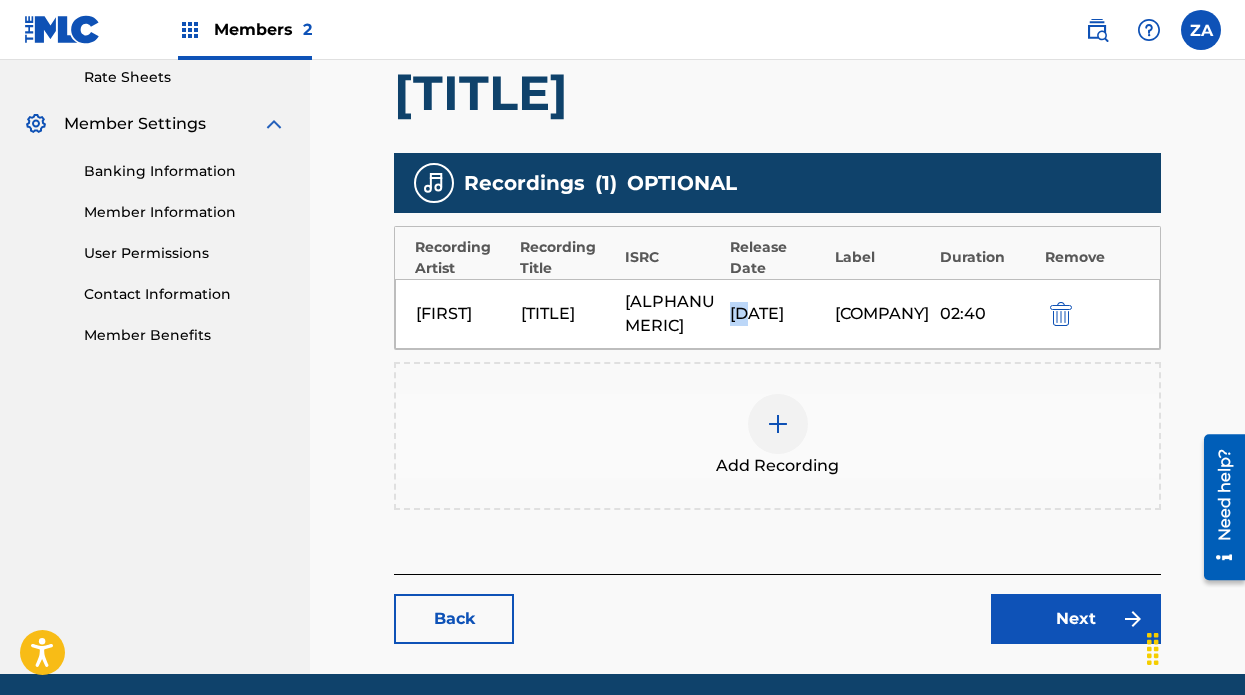 click at bounding box center (1061, 314) 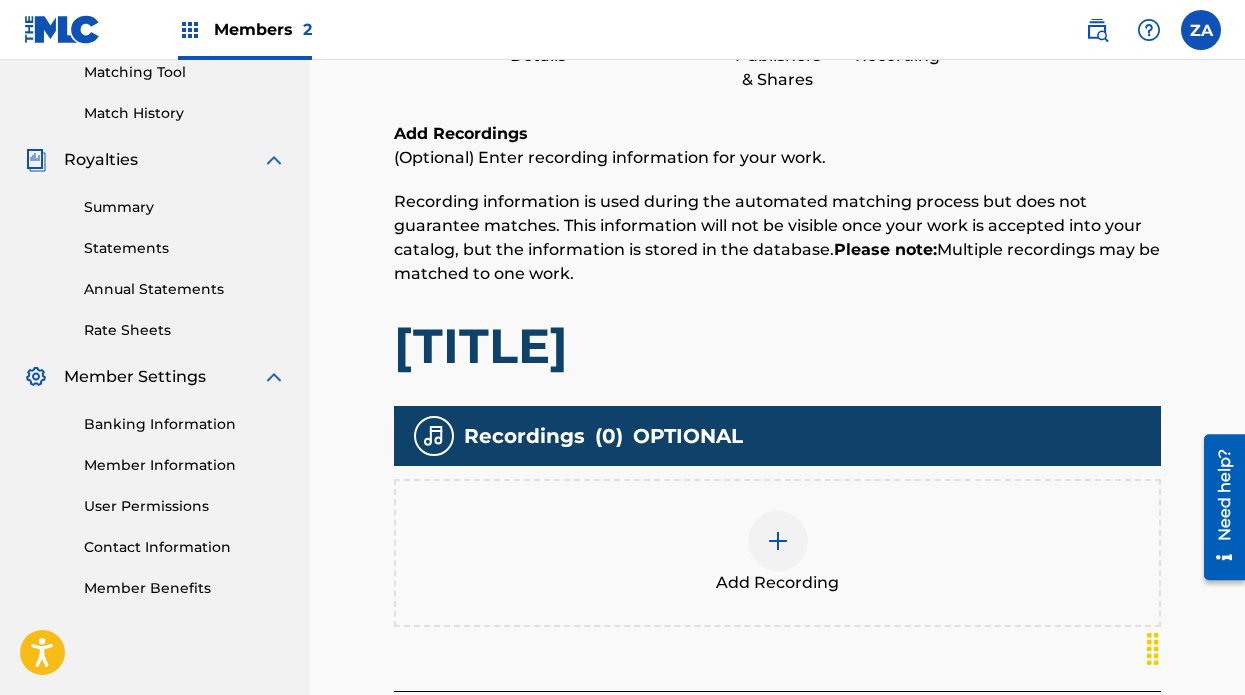 scroll, scrollTop: 272, scrollLeft: 0, axis: vertical 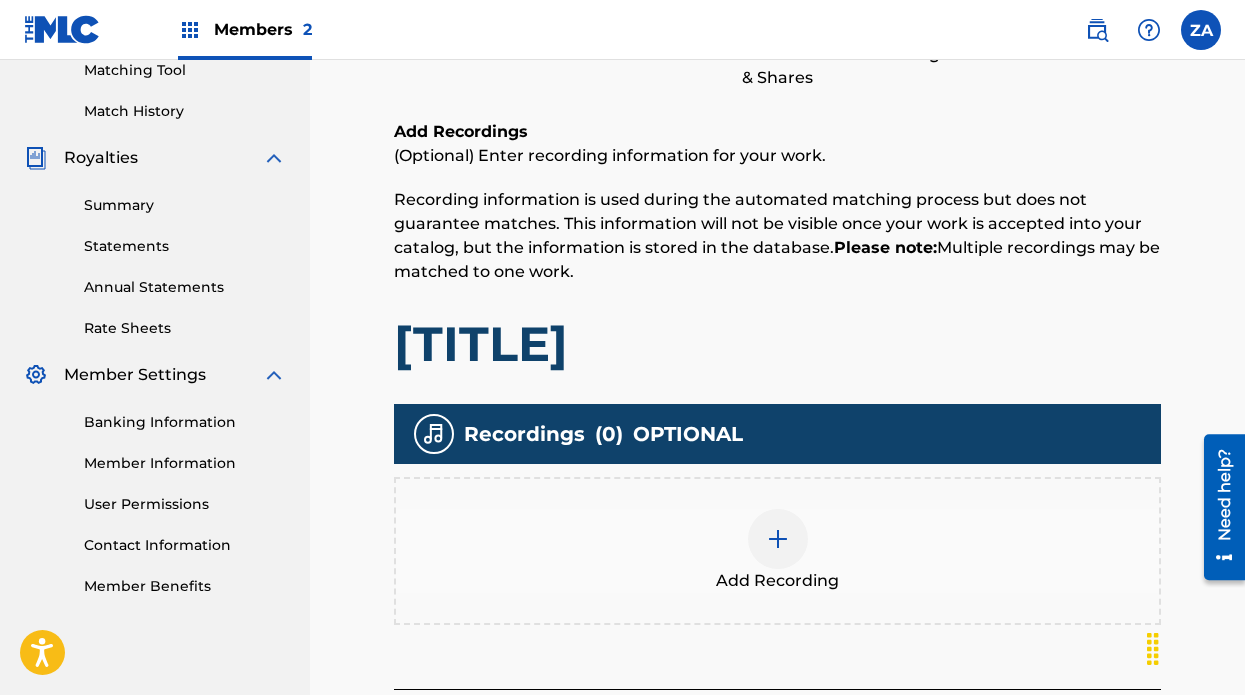 click at bounding box center [778, 539] 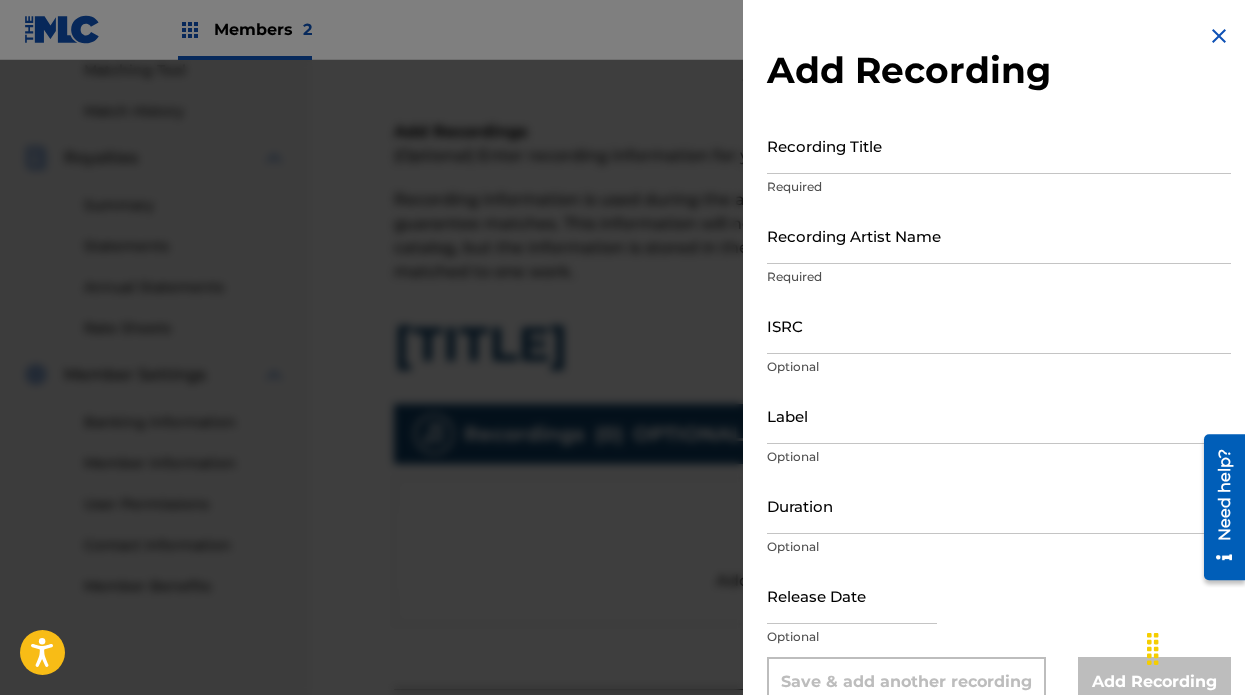 scroll, scrollTop: 36, scrollLeft: 0, axis: vertical 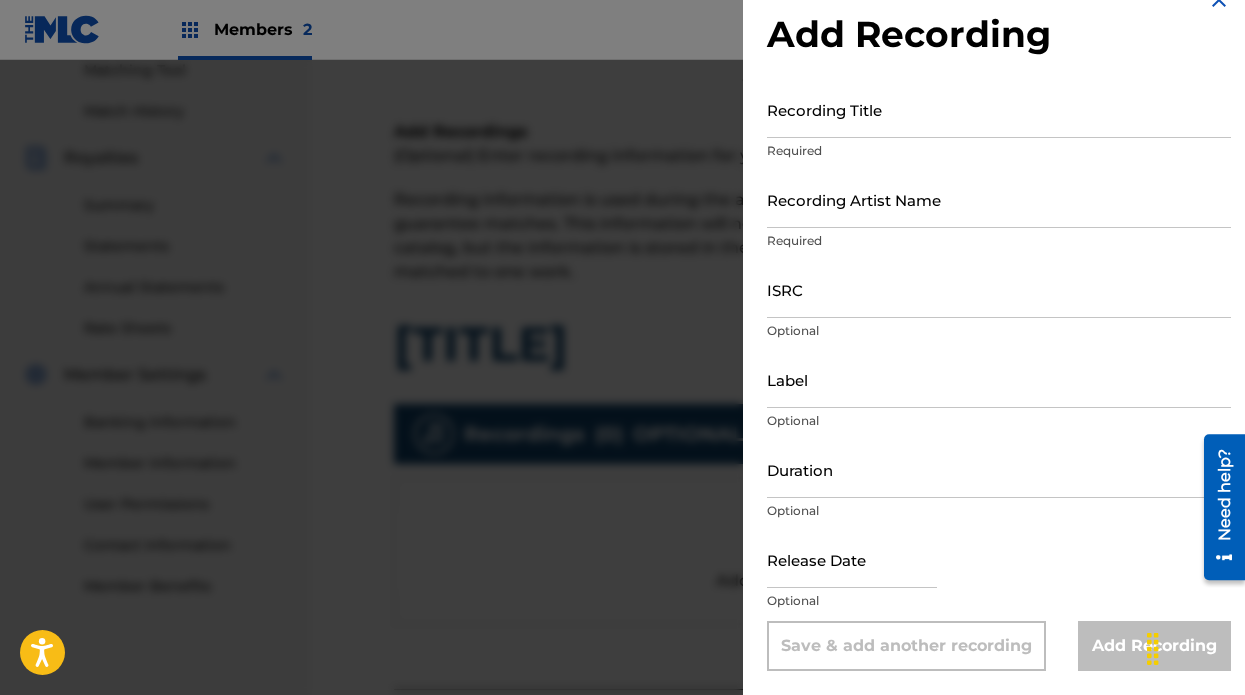 click at bounding box center (622, 407) 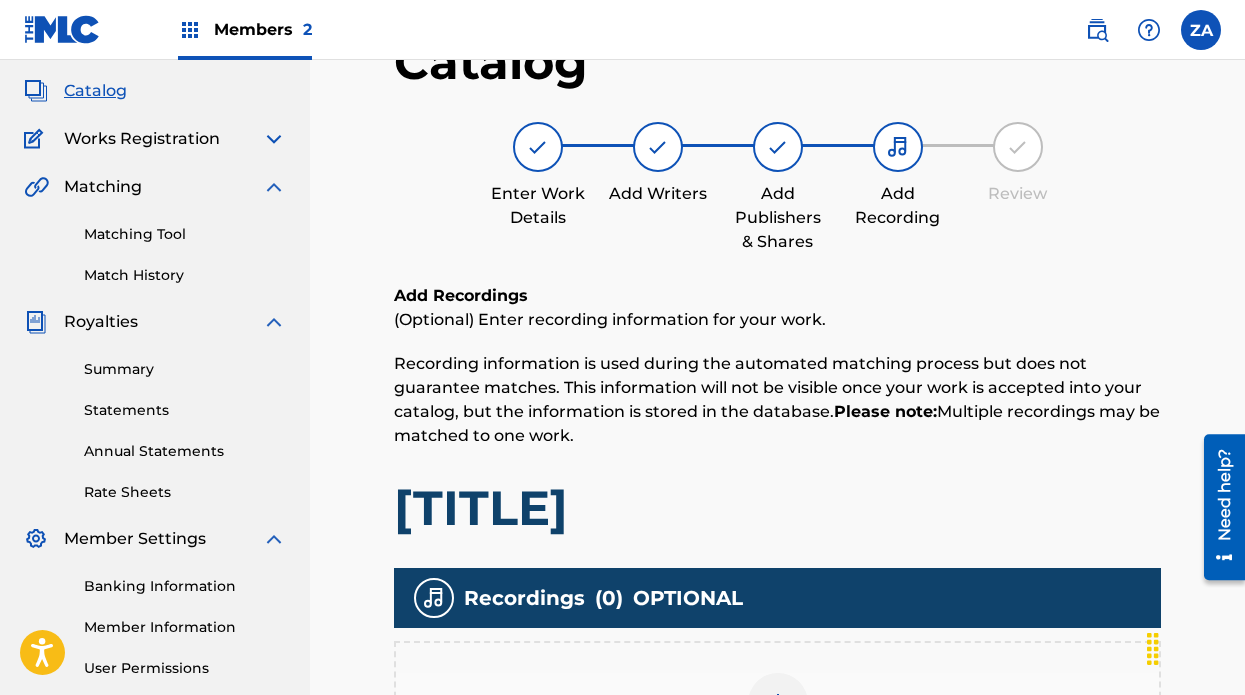 scroll, scrollTop: 0, scrollLeft: 0, axis: both 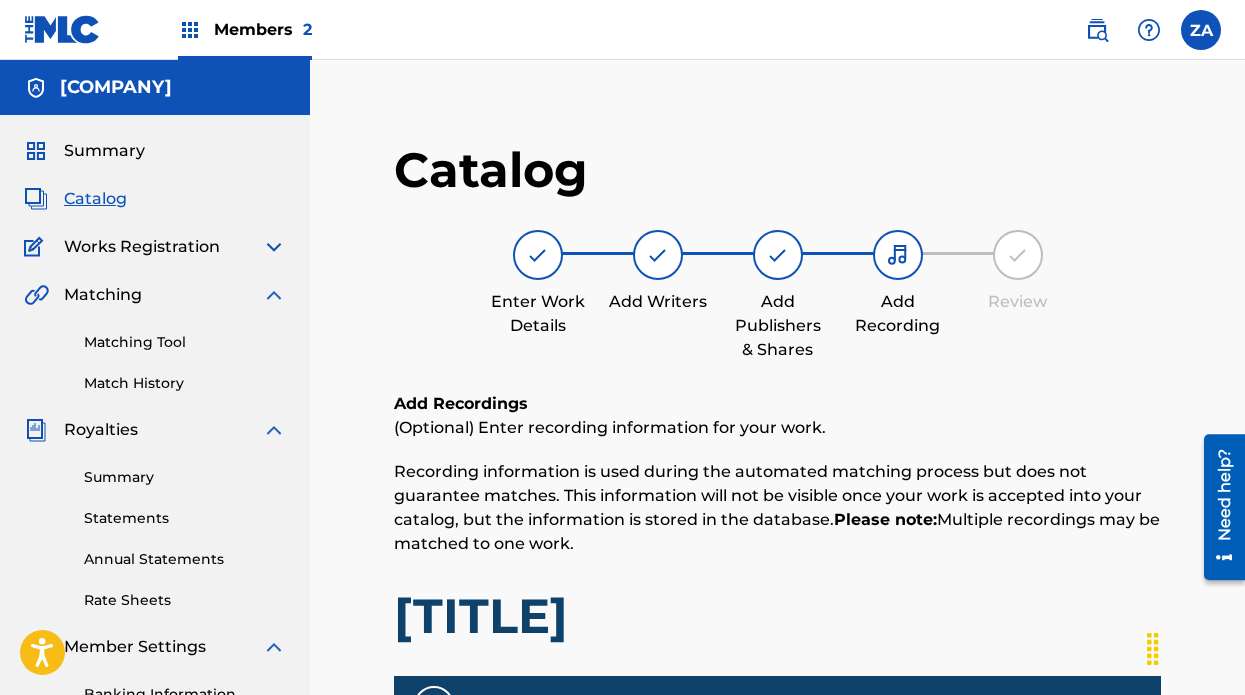 click at bounding box center [898, 255] 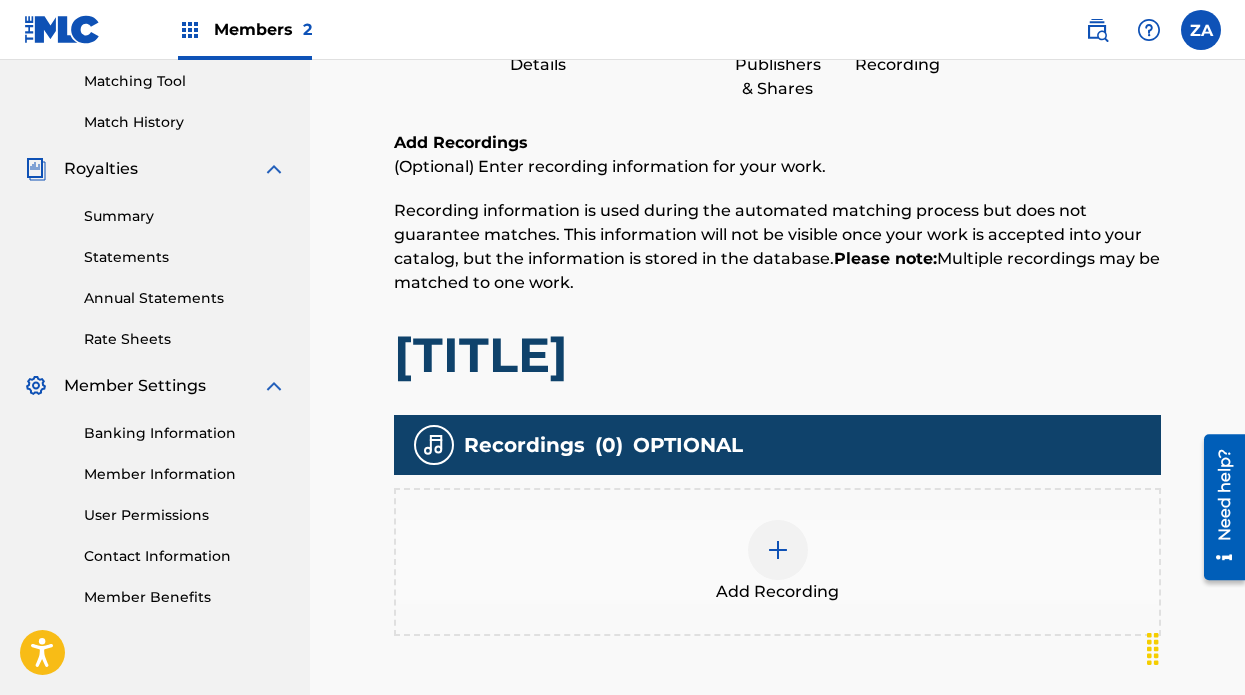 scroll, scrollTop: 462, scrollLeft: 0, axis: vertical 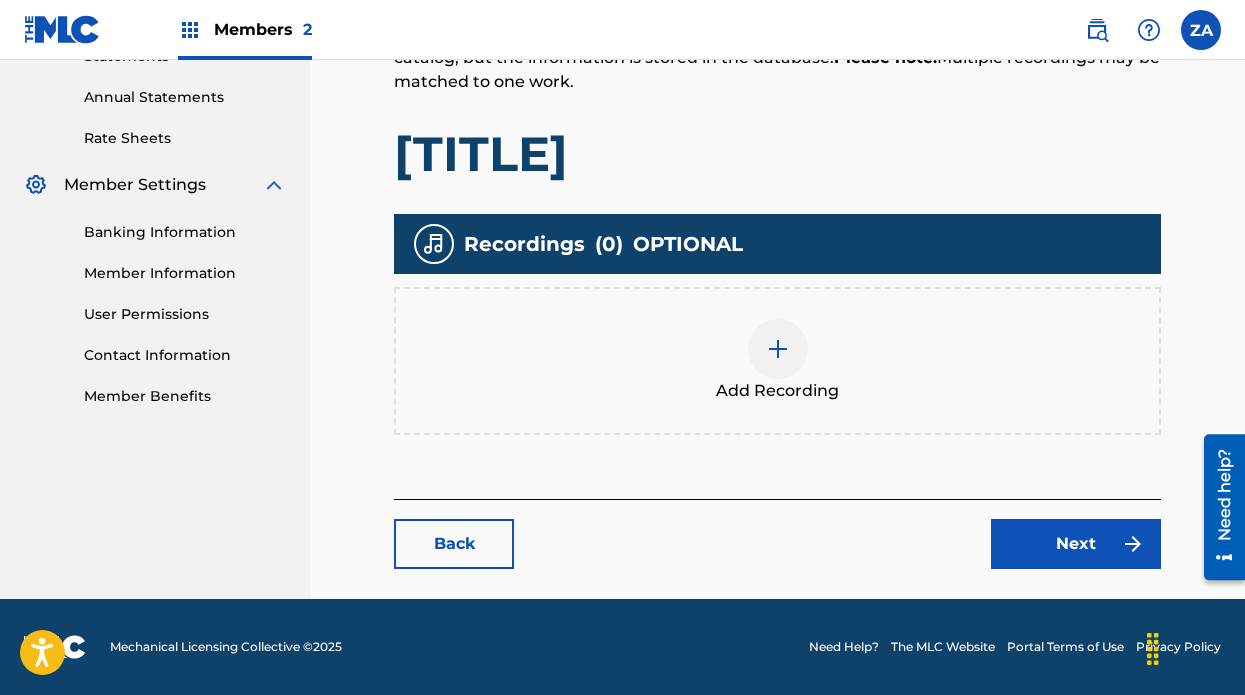 click on "Next" at bounding box center [1076, 544] 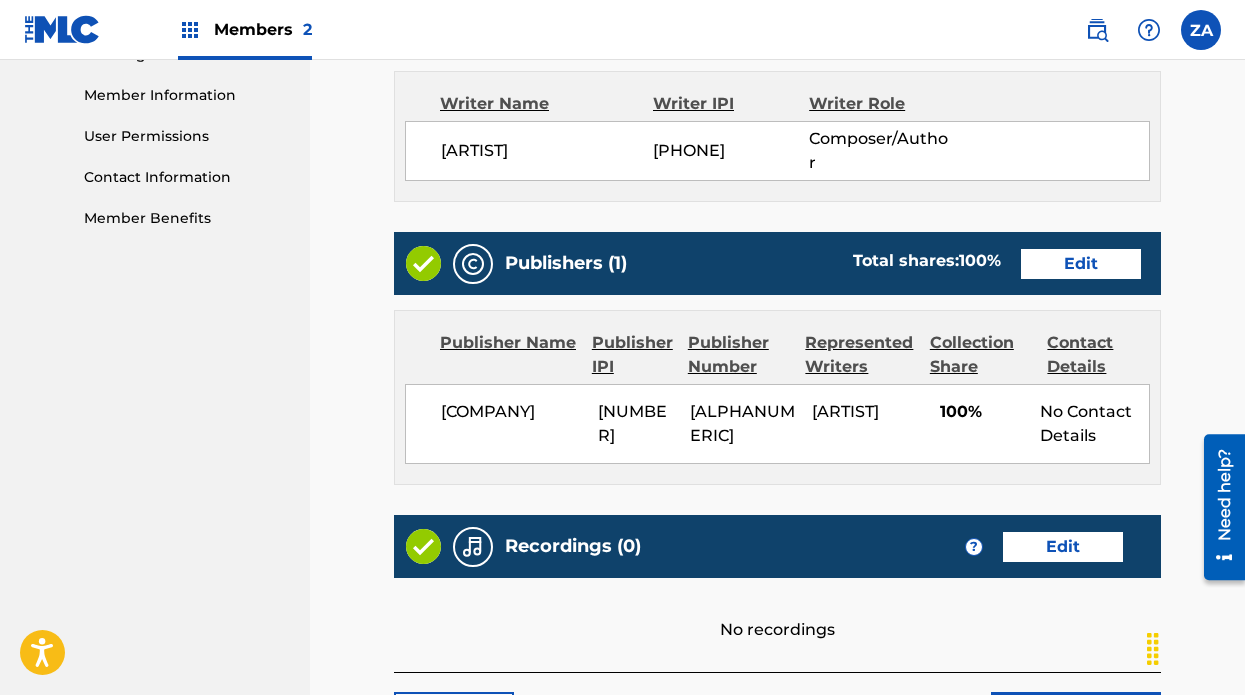 scroll, scrollTop: 858, scrollLeft: 0, axis: vertical 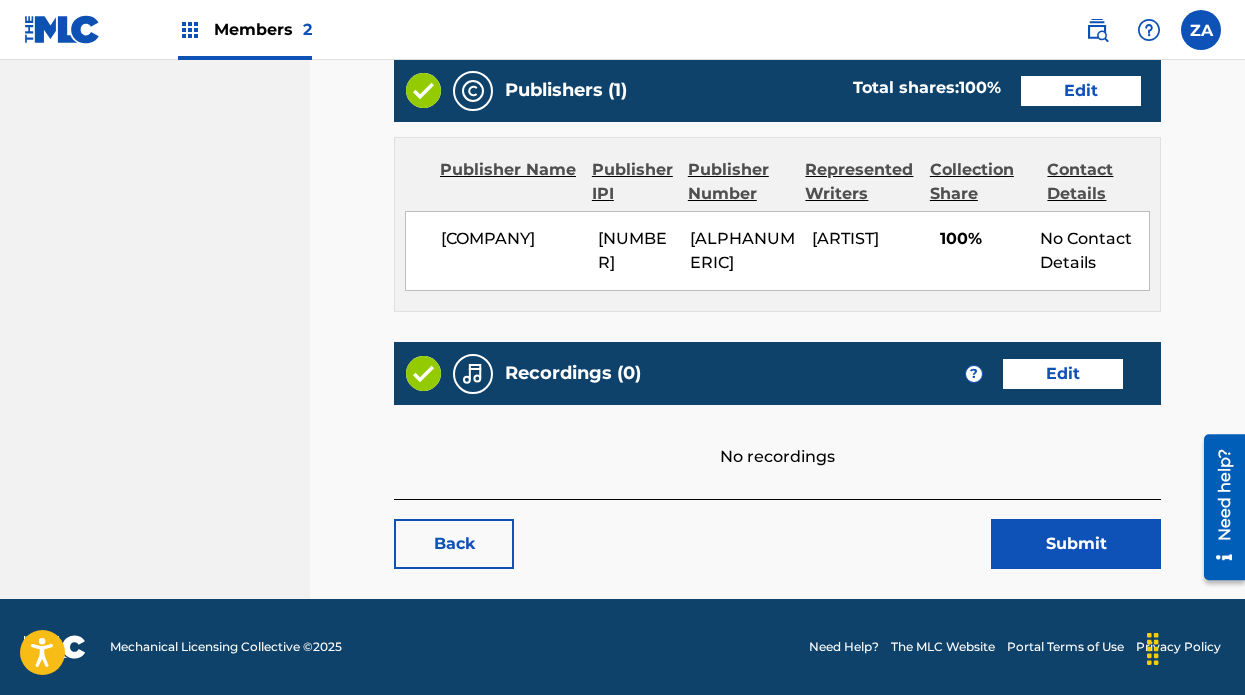 click on "Edit" at bounding box center [1063, 374] 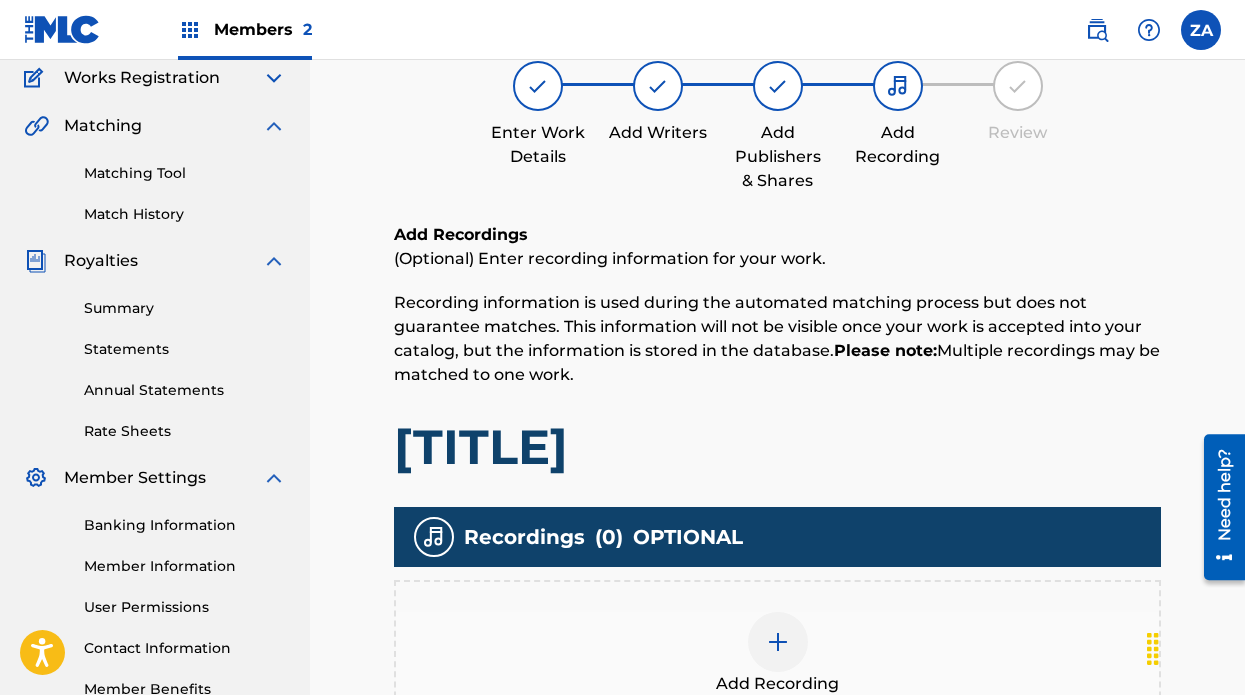 scroll, scrollTop: 158, scrollLeft: 0, axis: vertical 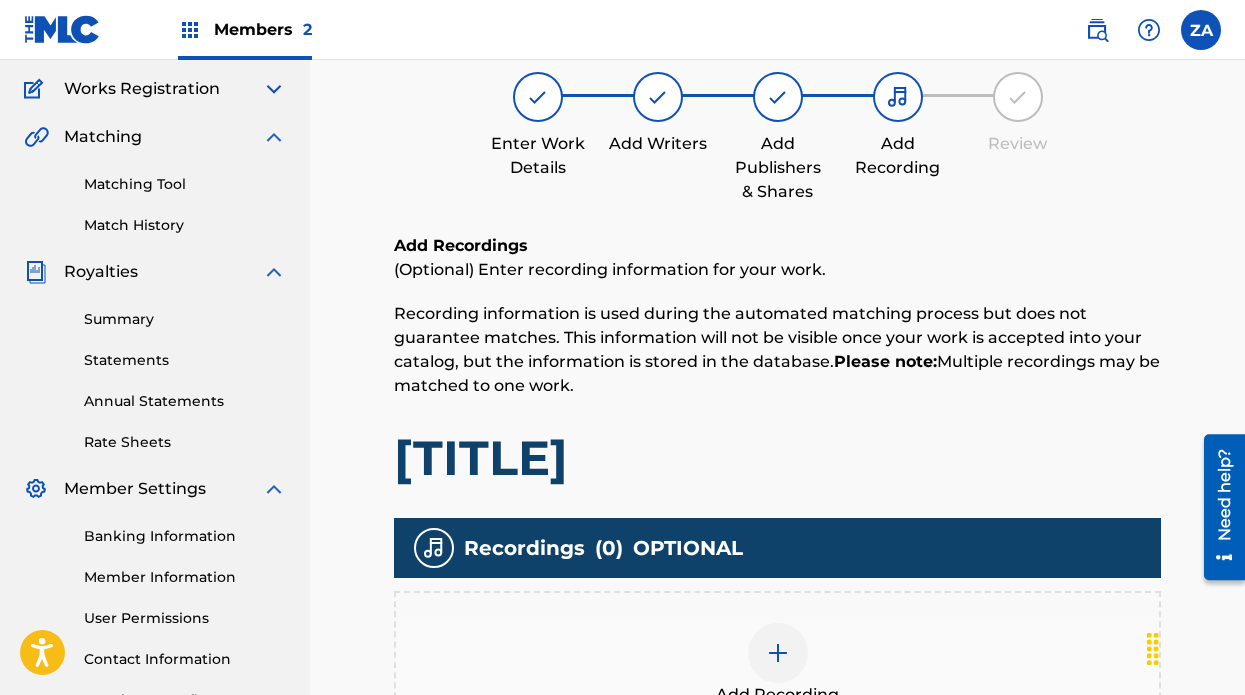 click at bounding box center (658, 97) 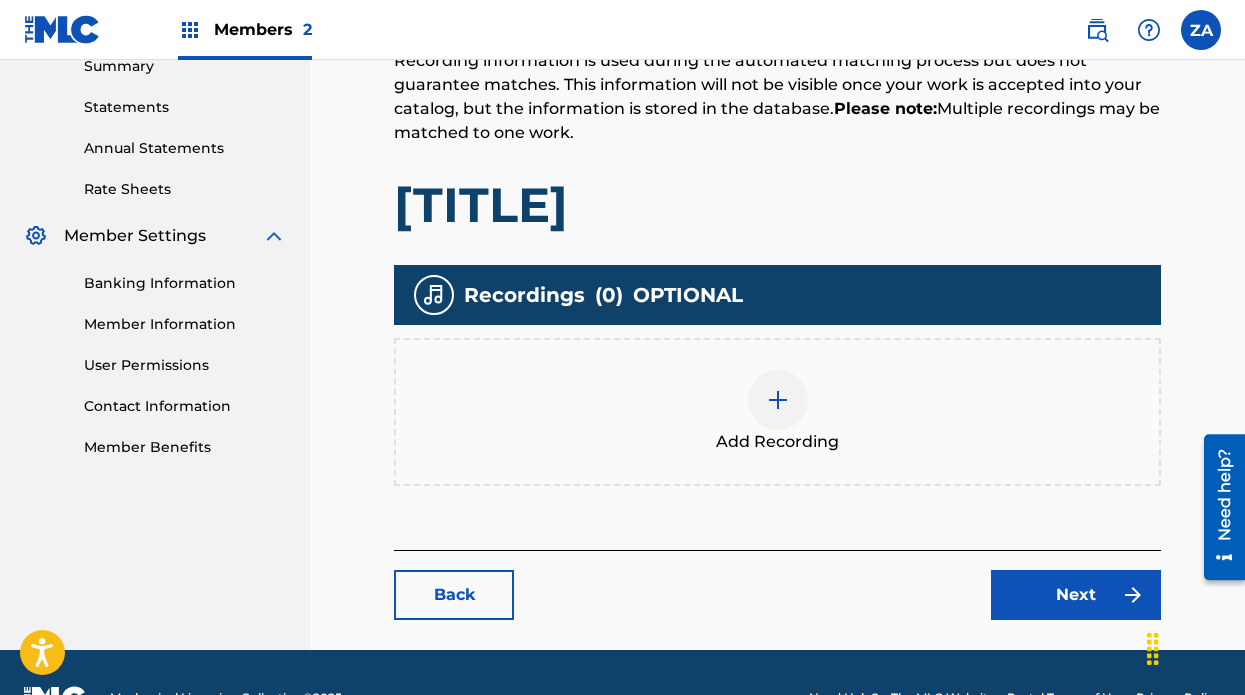 scroll, scrollTop: 462, scrollLeft: 0, axis: vertical 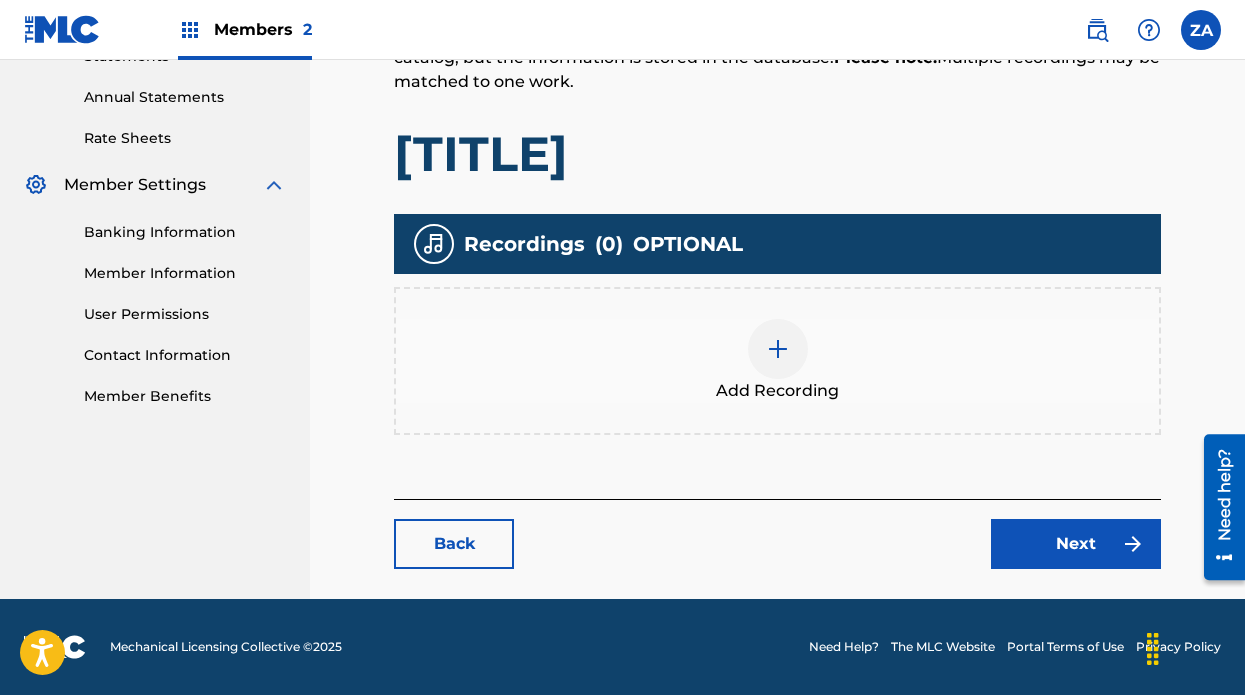 click on "Back" at bounding box center (454, 544) 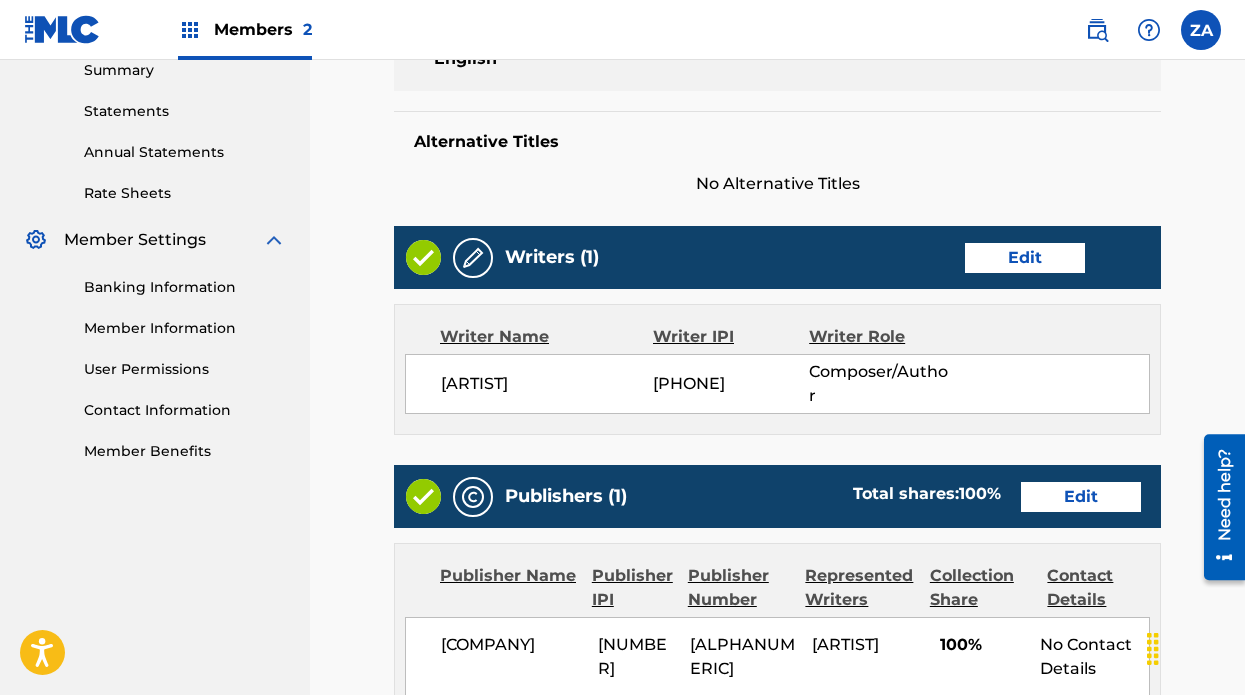 scroll, scrollTop: 335, scrollLeft: 0, axis: vertical 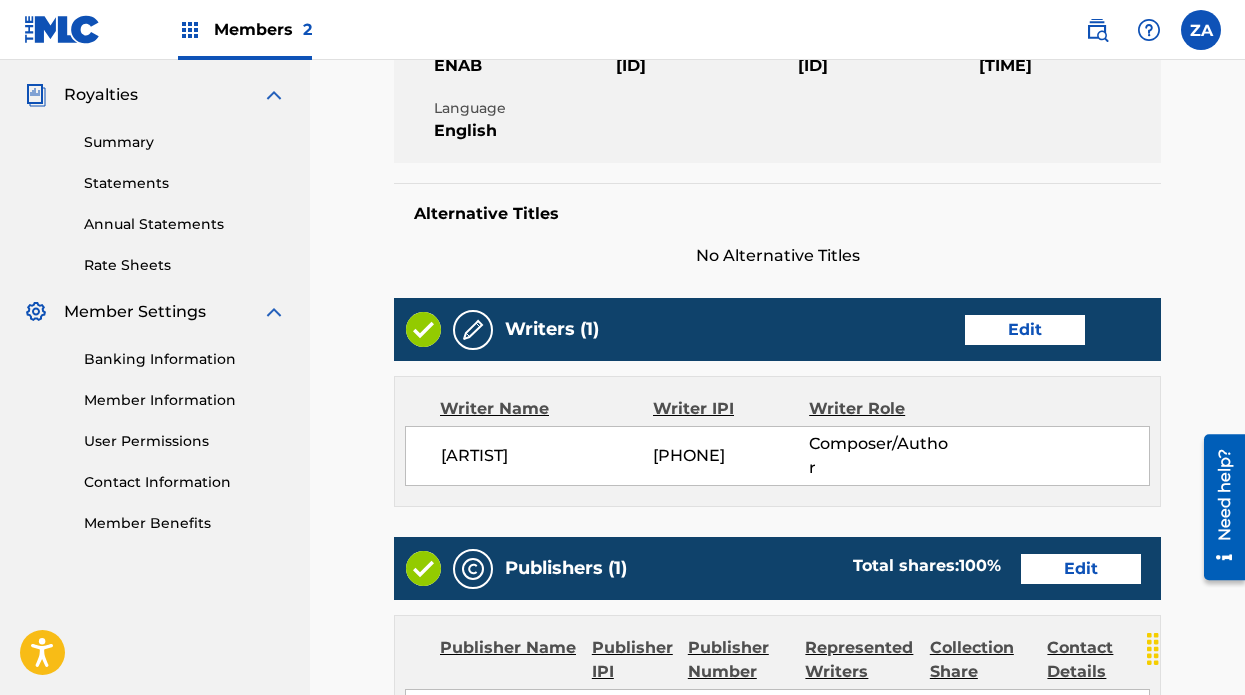 click on "Writers   (1) Edit" at bounding box center [777, 329] 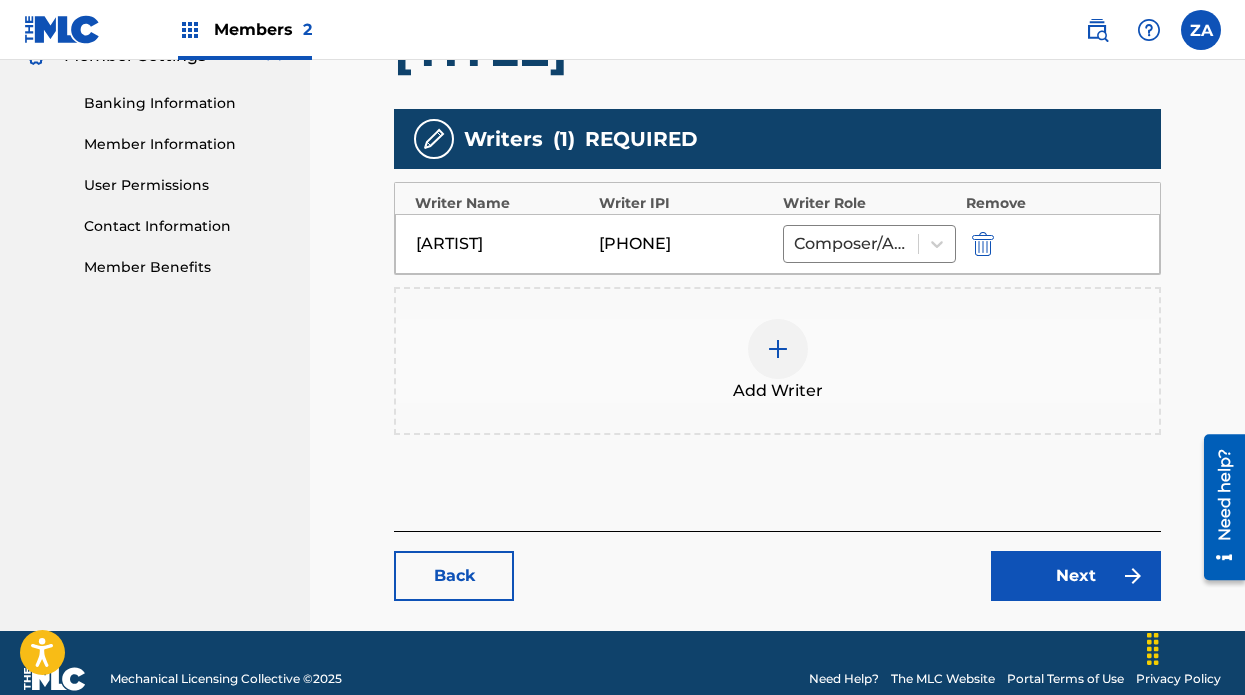scroll, scrollTop: 595, scrollLeft: 0, axis: vertical 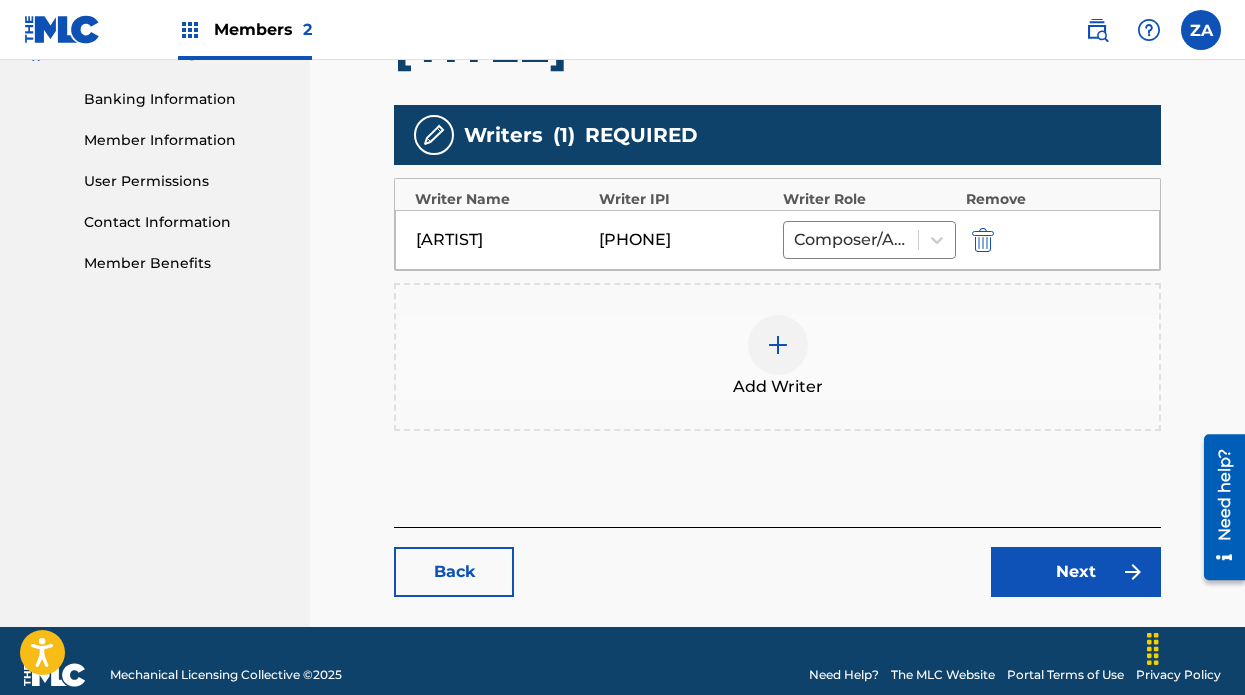 click at bounding box center (778, 345) 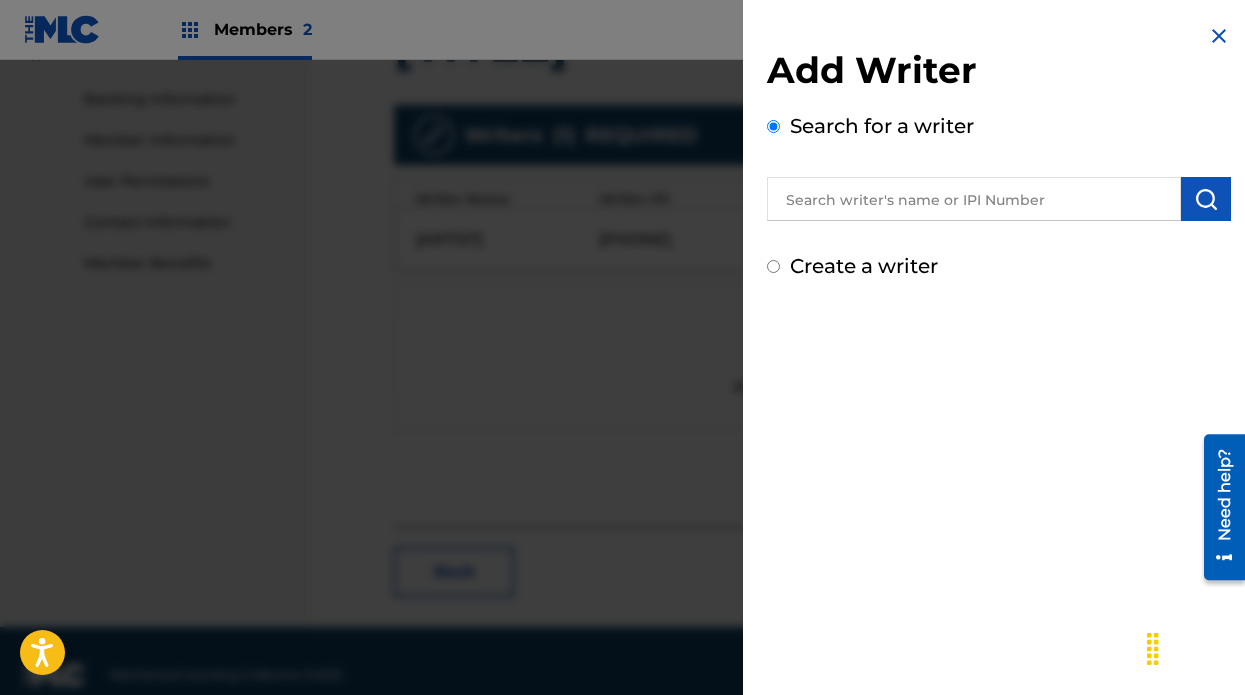 click at bounding box center [974, 199] 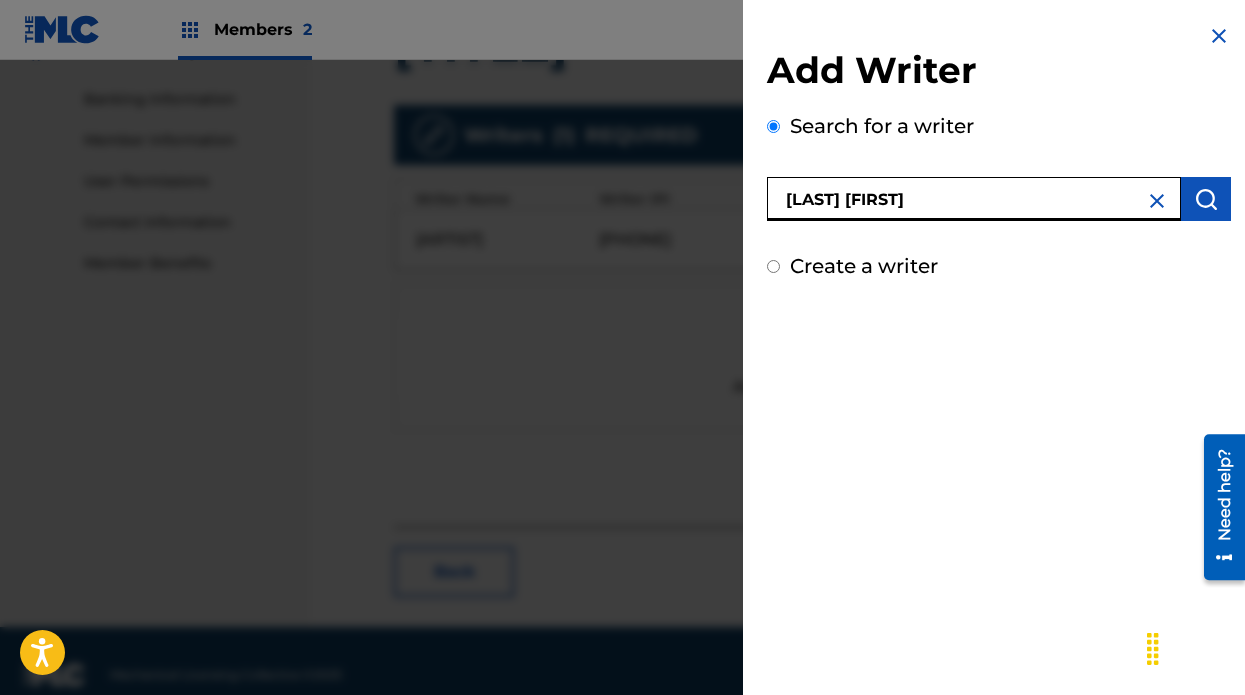 type on "[LAST] [FIRST]" 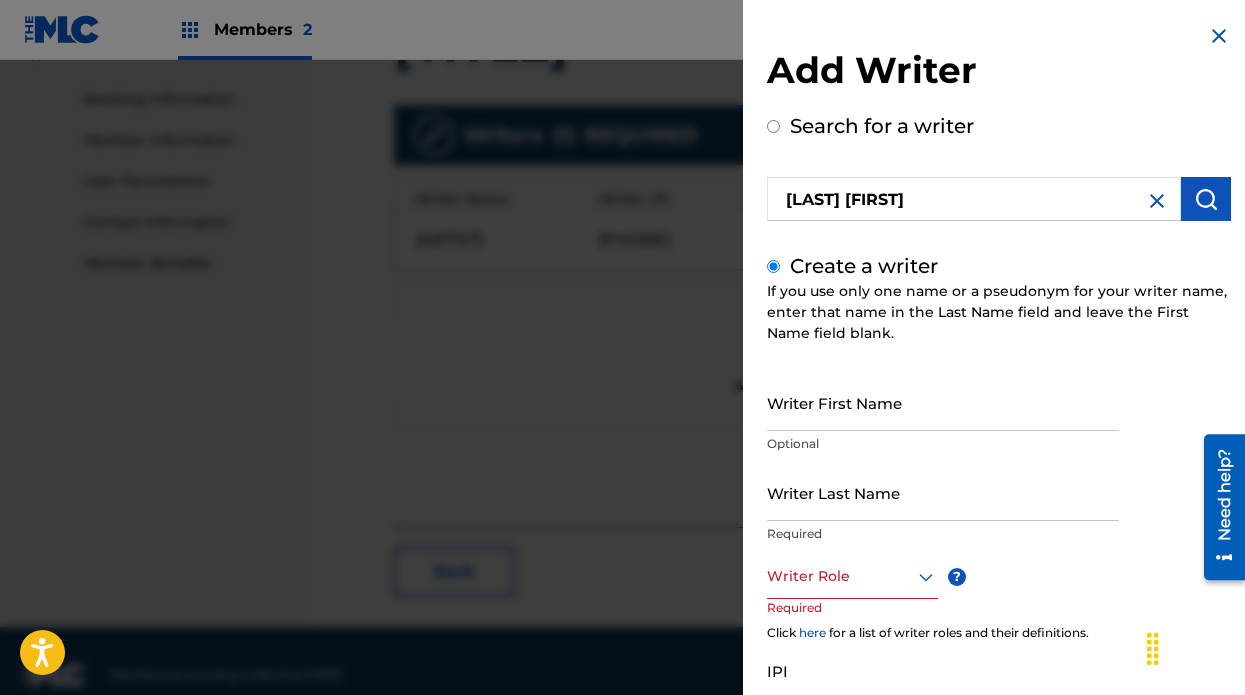 click on "Writer First Name" at bounding box center [943, 402] 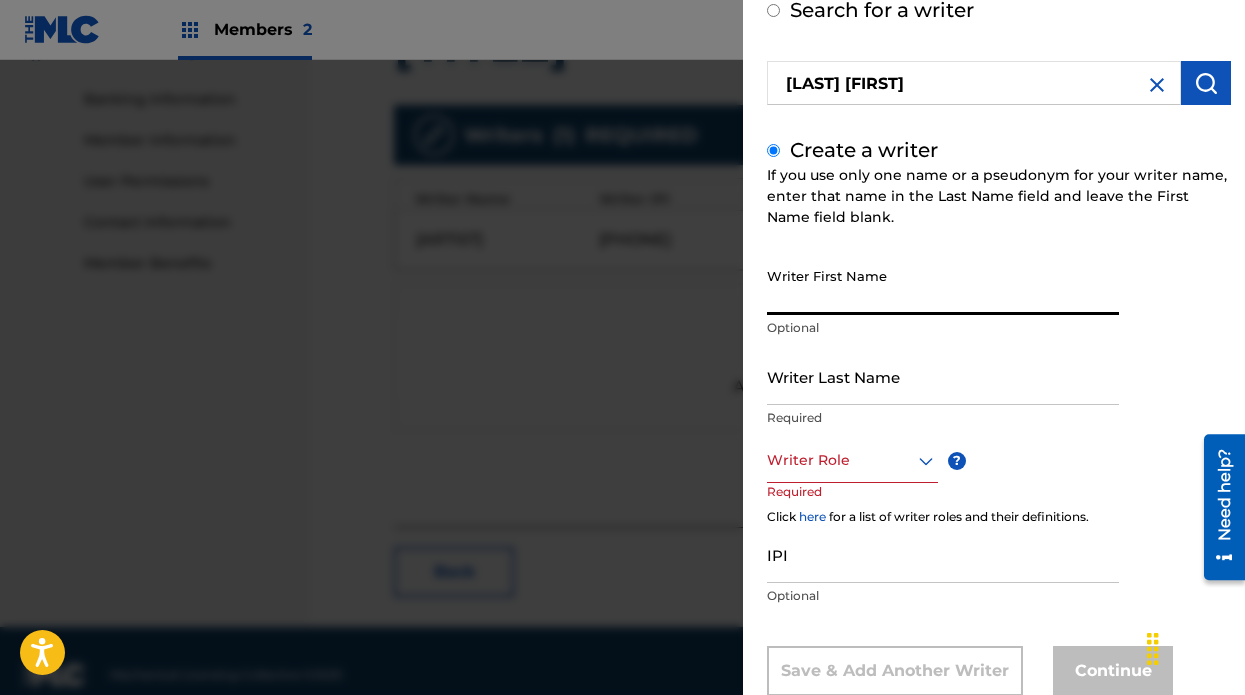 scroll, scrollTop: 171, scrollLeft: 0, axis: vertical 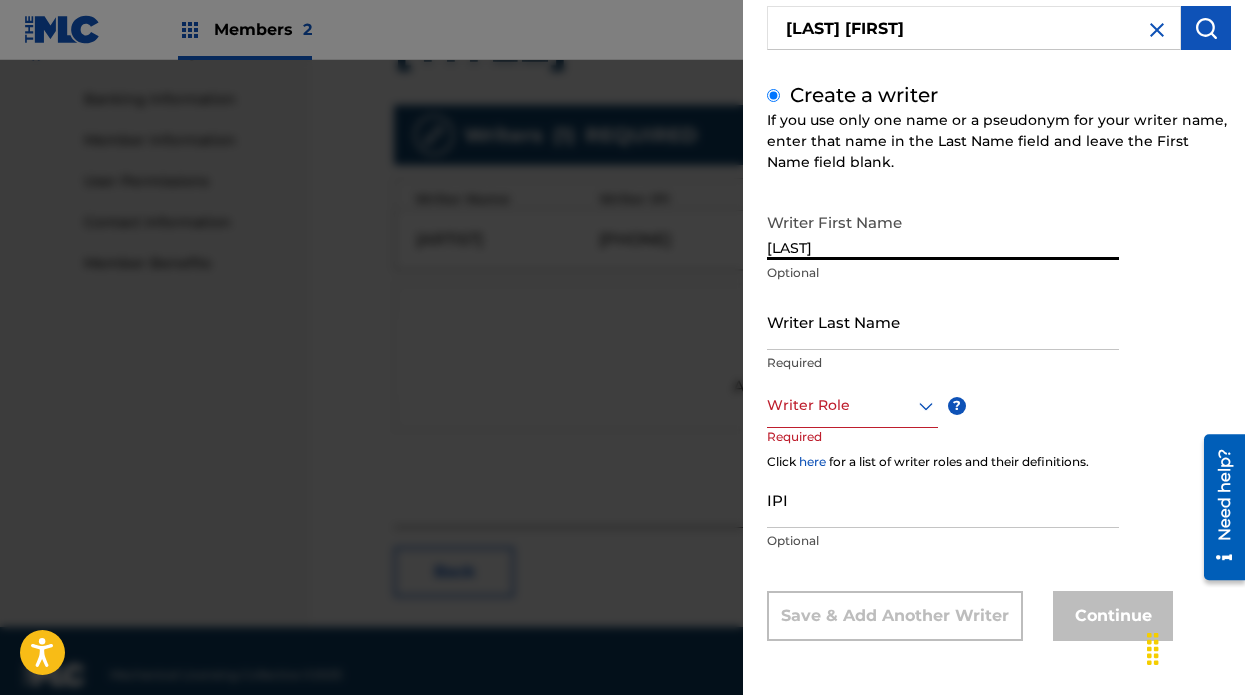 type on "[LAST]" 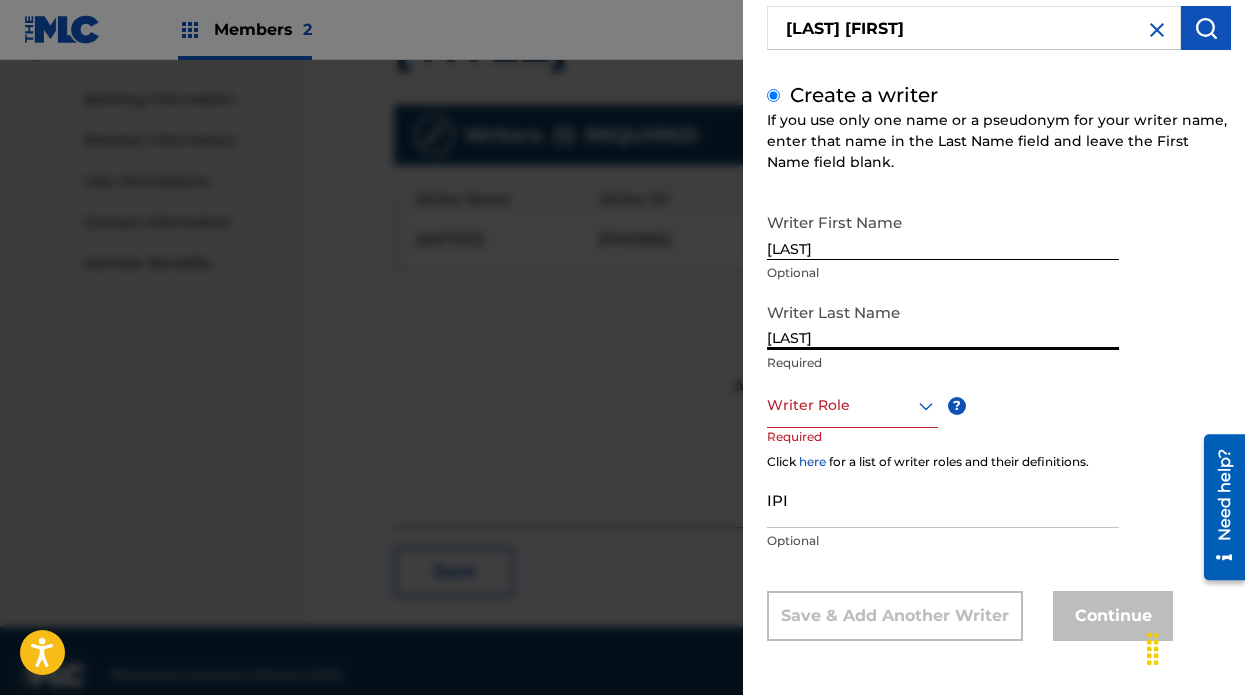 type on "[LAST]" 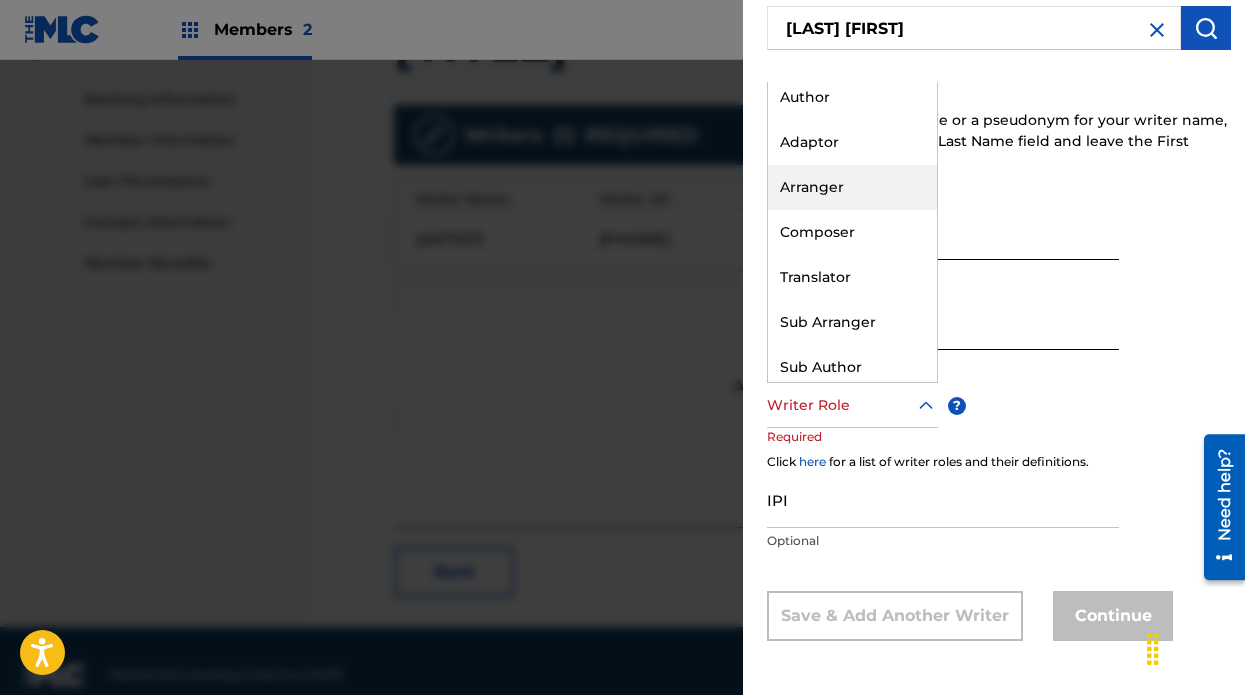 scroll, scrollTop: 60, scrollLeft: 0, axis: vertical 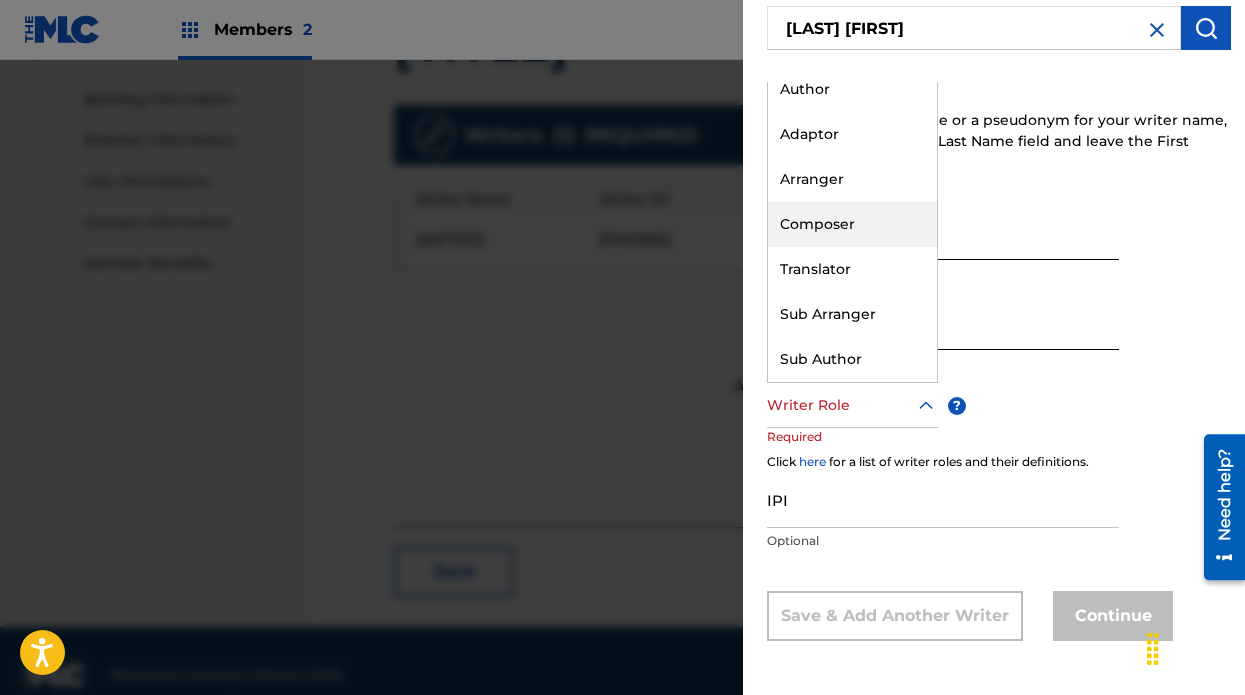 click on "Composer" at bounding box center (852, 224) 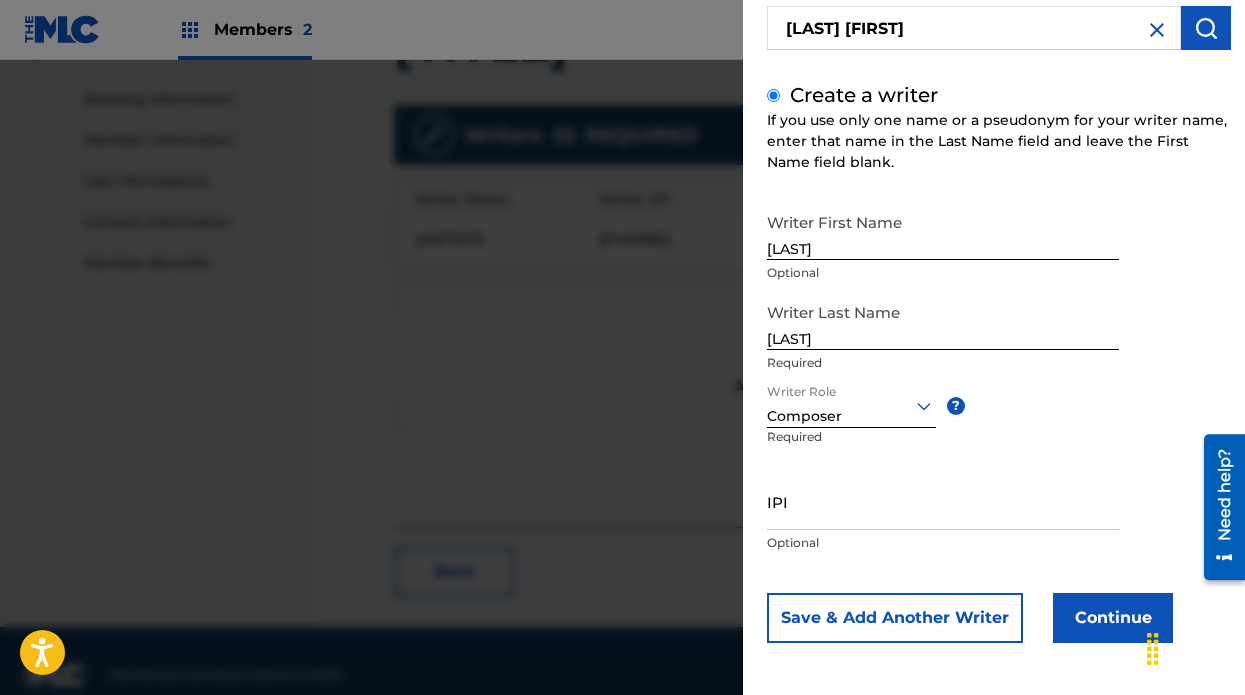 click at bounding box center [851, 405] 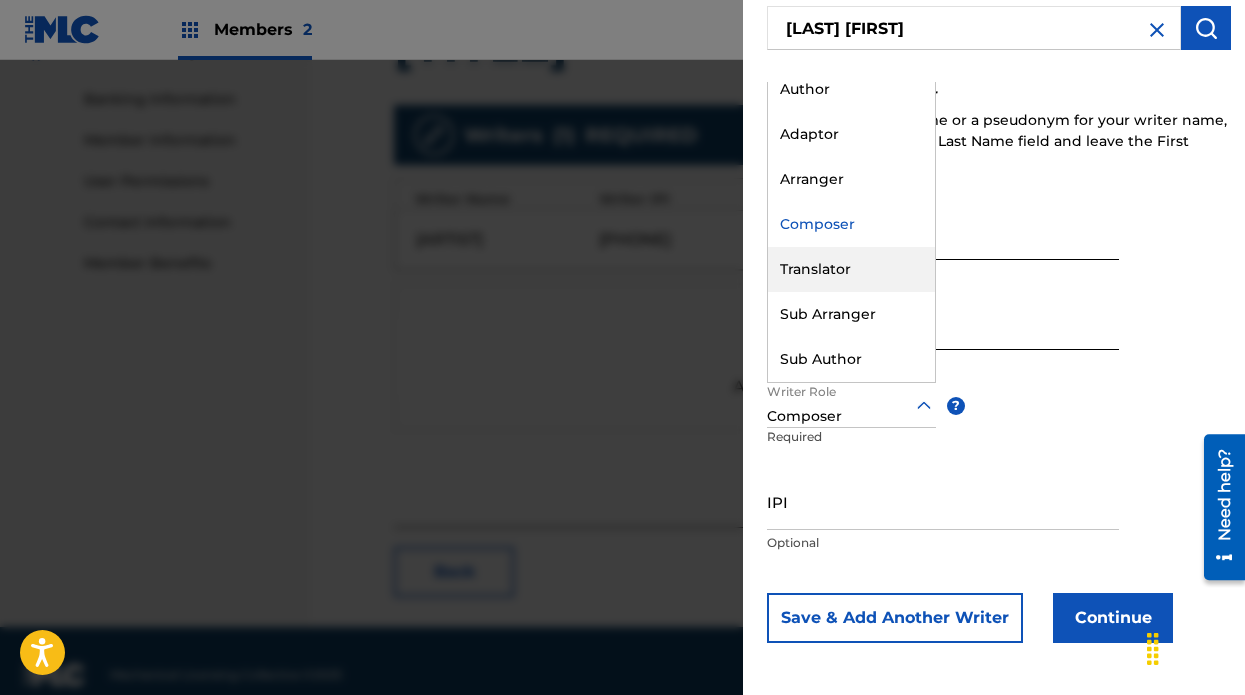scroll, scrollTop: 0, scrollLeft: 0, axis: both 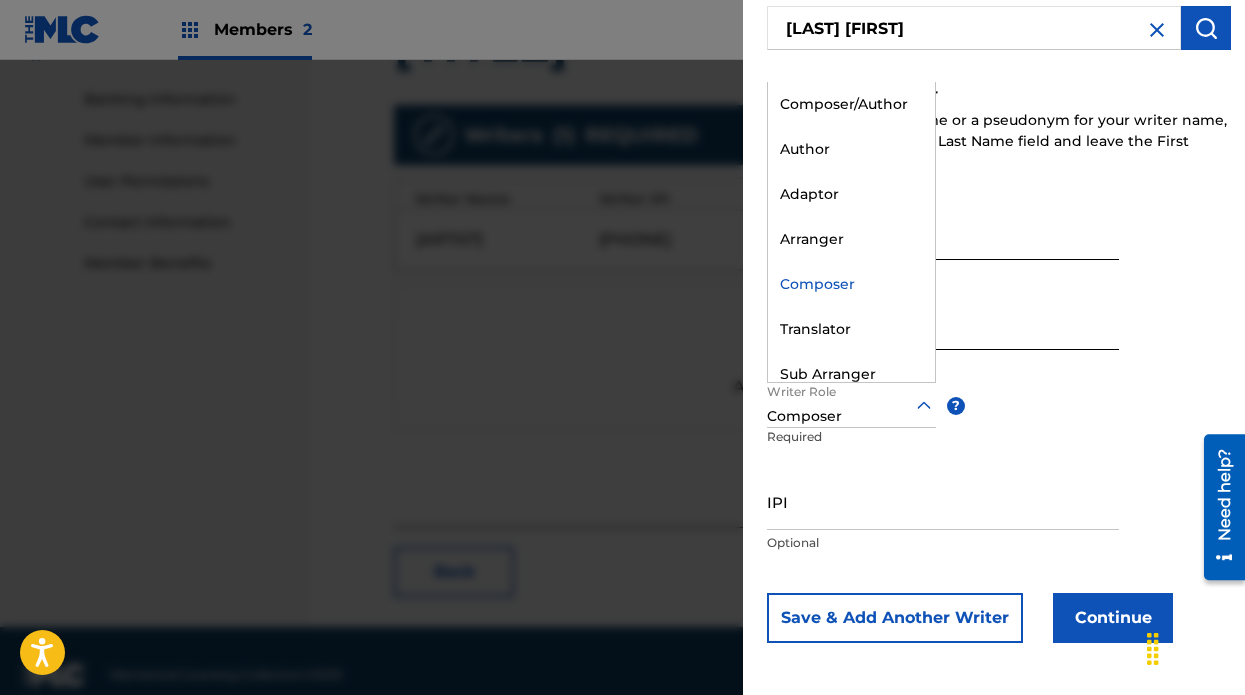 click on "Writer First Name   [LAST] Writer Last Name   [LAST] Required Writer Role option Composer, selected. Composer selected, 5 of 8. 8 results available. Use Up and Down to choose options, press Enter to select the currently focused option, press Escape to exit the menu, press Tab to select the option and exit the menu. Composer Composer/Author Author Adaptor Arranger Composer Translator Sub Arranger Sub Author ? Required IPI   Optional Save & Add Another Writer Continue" at bounding box center (999, 423) 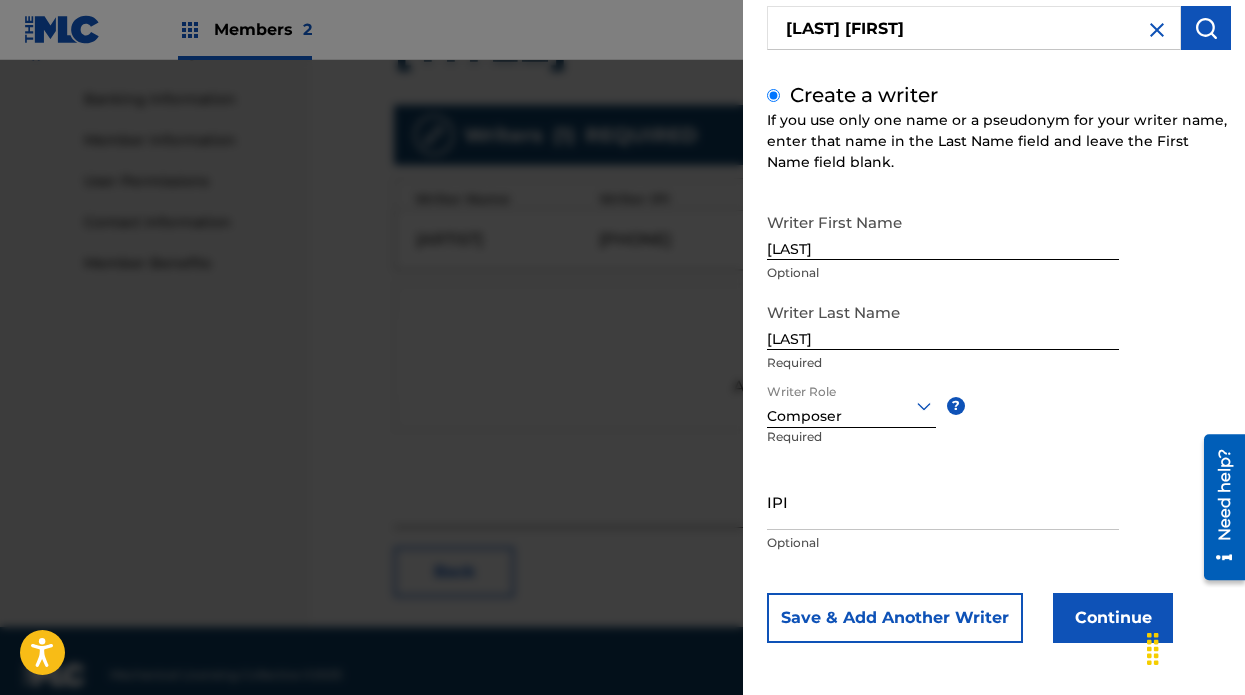 click on "IPI" at bounding box center [943, 501] 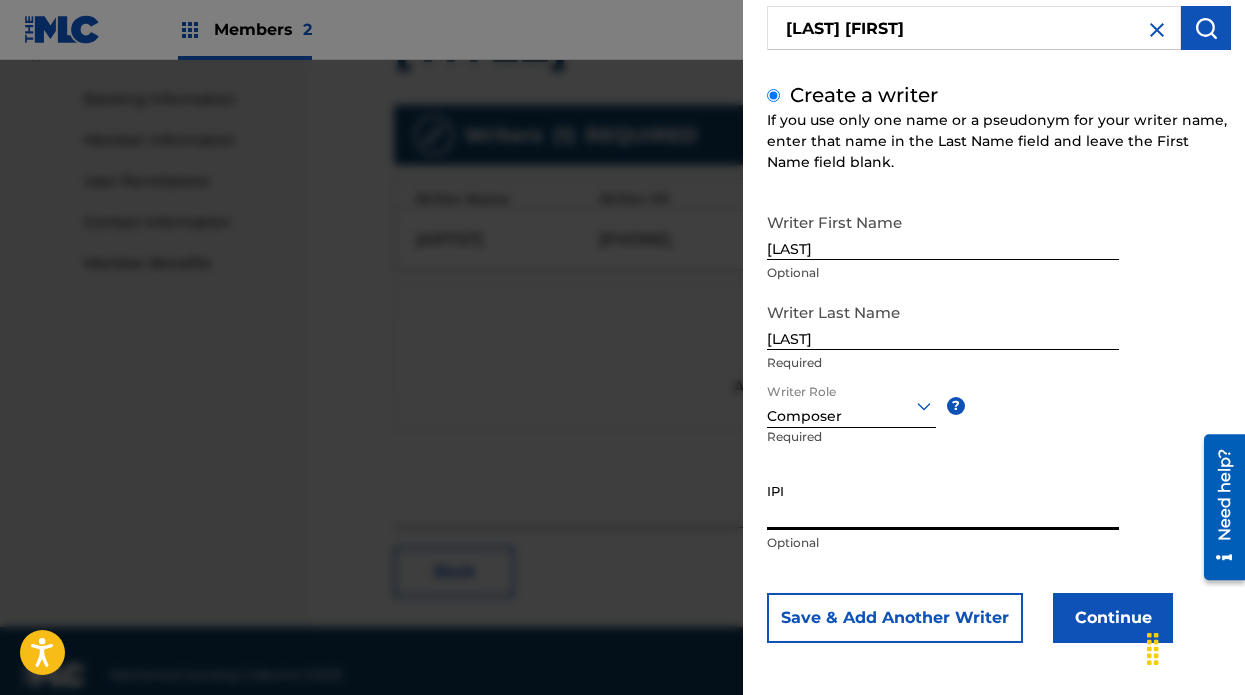 click on "IPI   Optional" at bounding box center (943, 518) 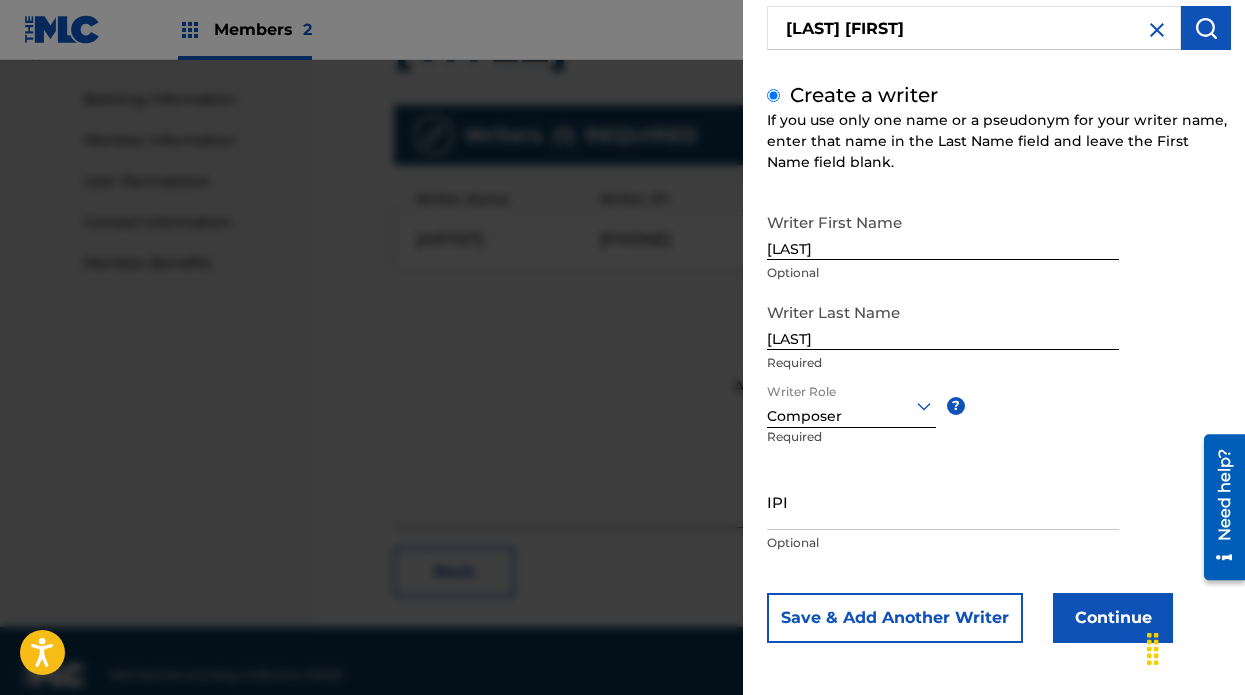 click on "Continue" at bounding box center (1113, 618) 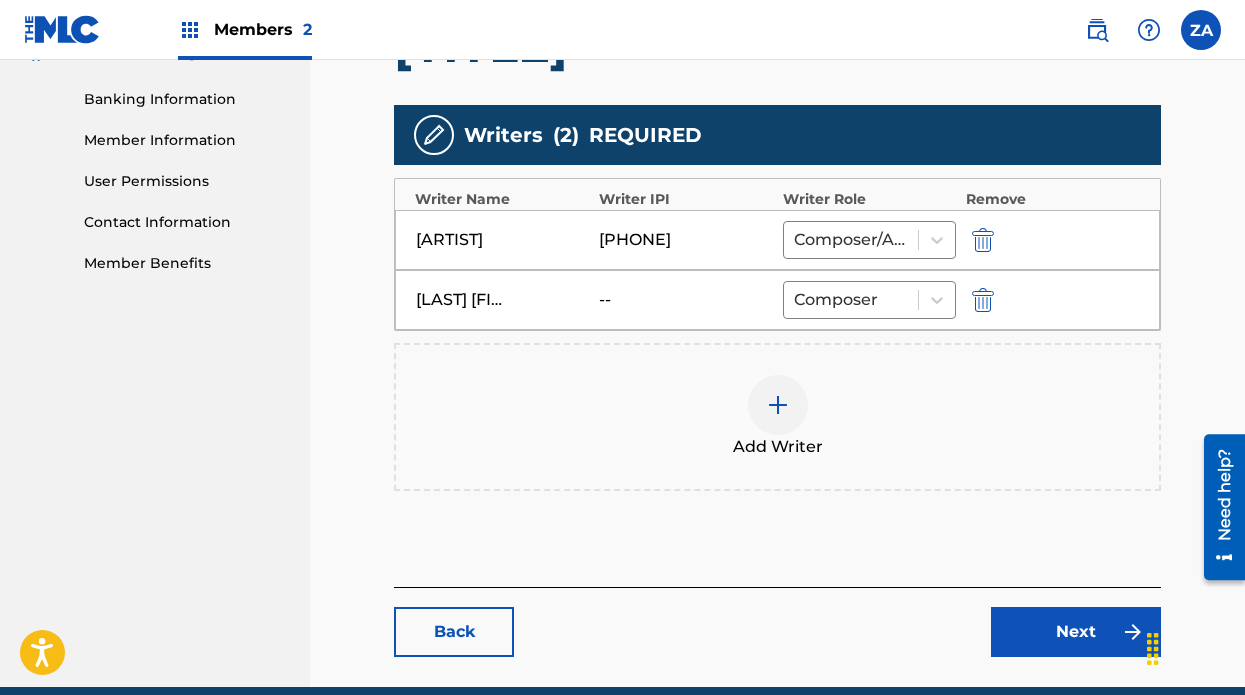 click at bounding box center (778, 405) 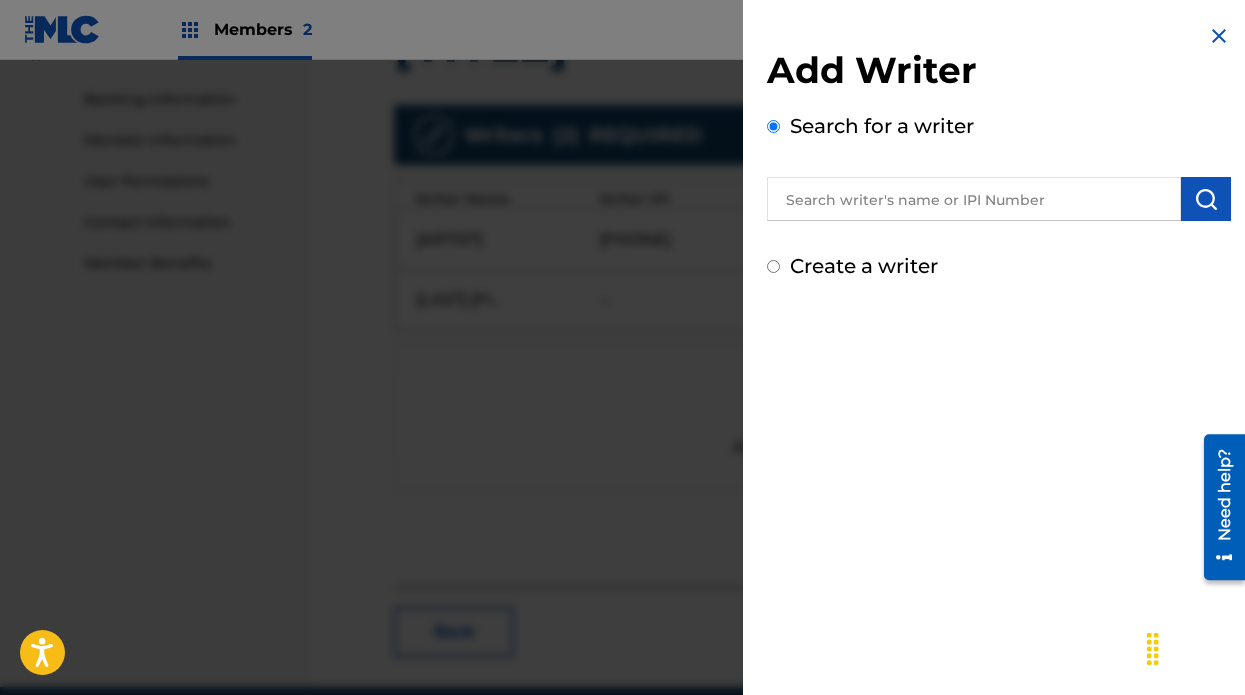 click at bounding box center (974, 199) 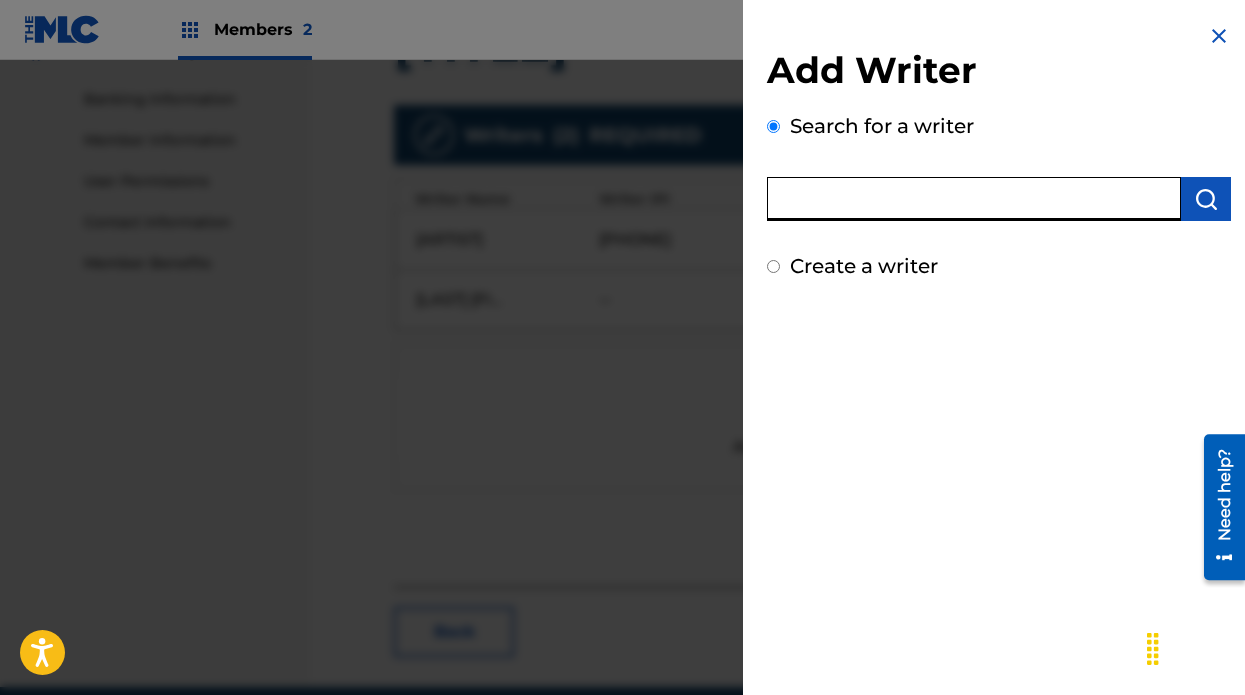 click on "Create a writer" at bounding box center (999, 266) 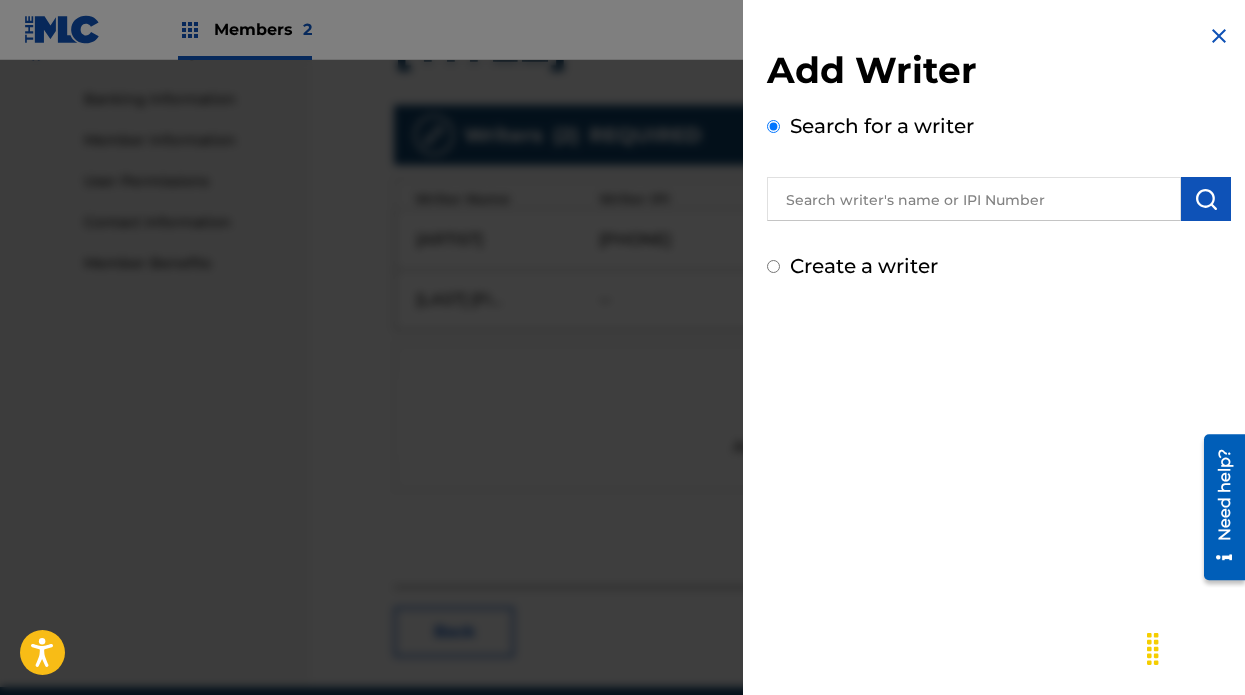 click on "Create a writer" at bounding box center [999, 266] 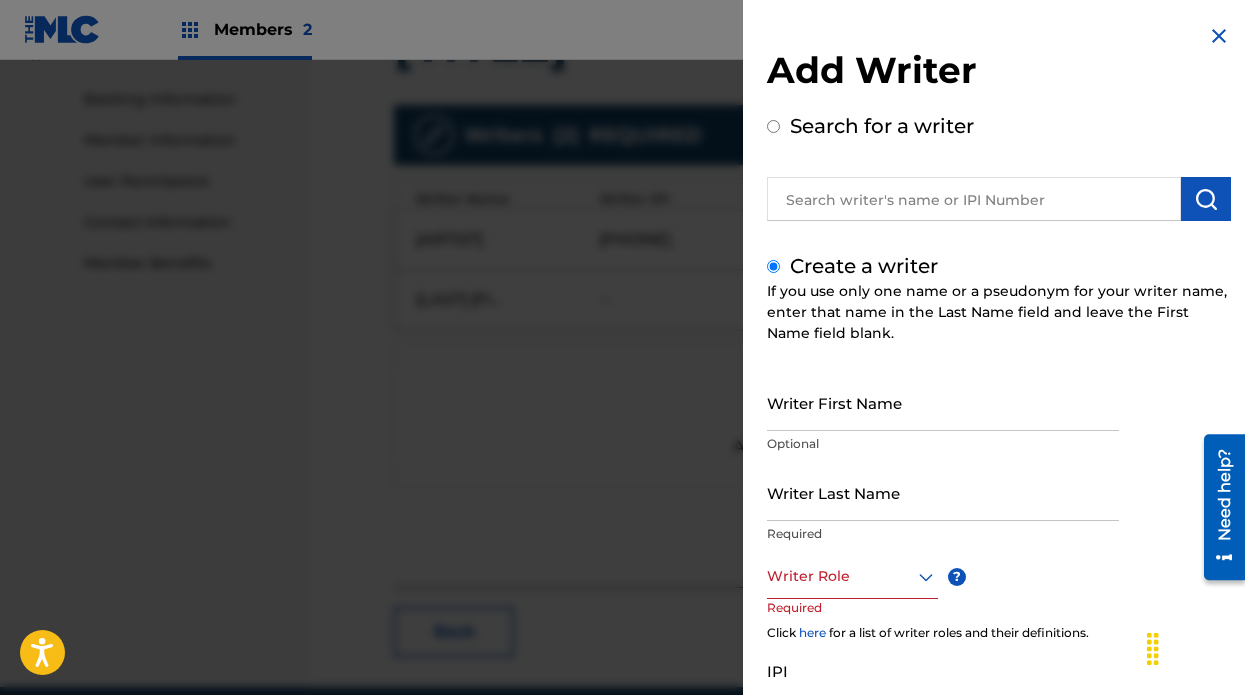 click on "Writer First Name" at bounding box center (943, 402) 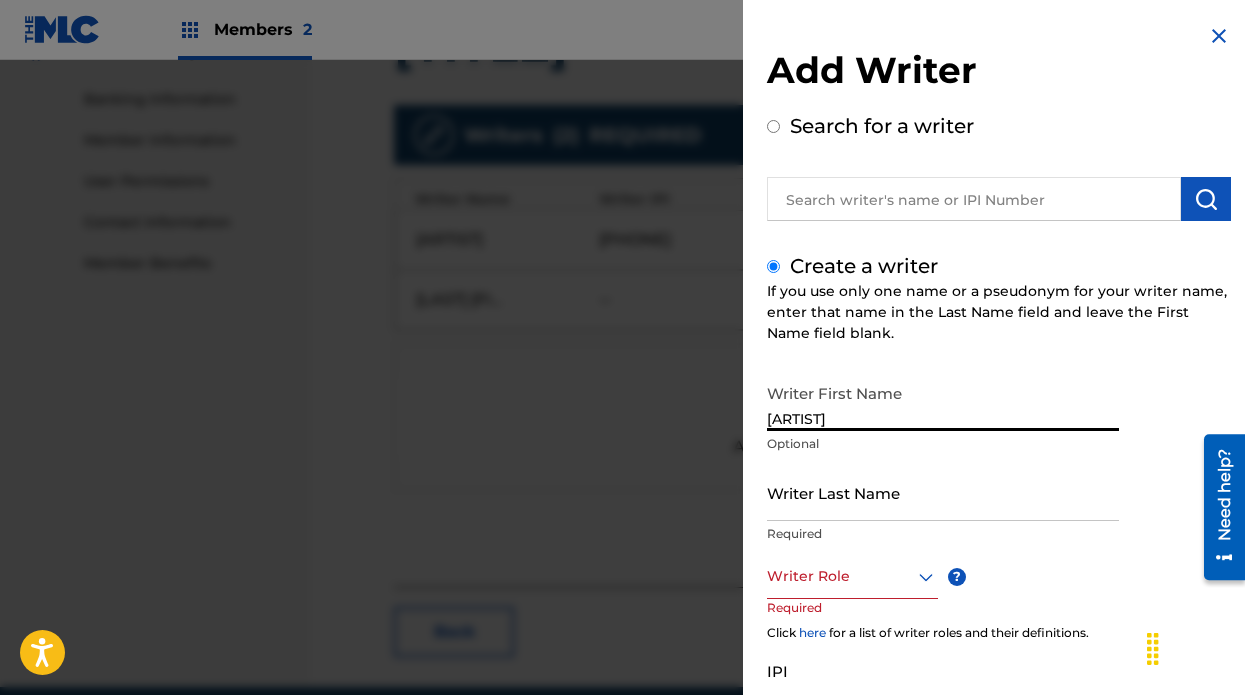 type on "[ARTIST]" 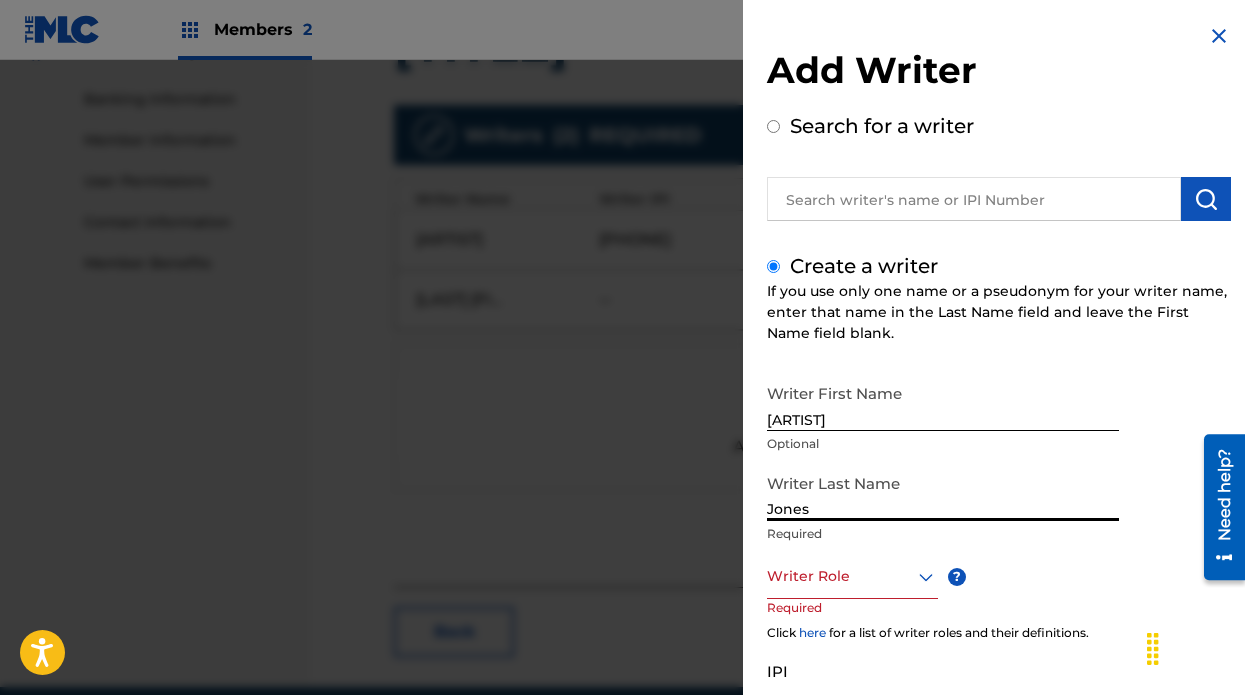 scroll, scrollTop: 171, scrollLeft: 0, axis: vertical 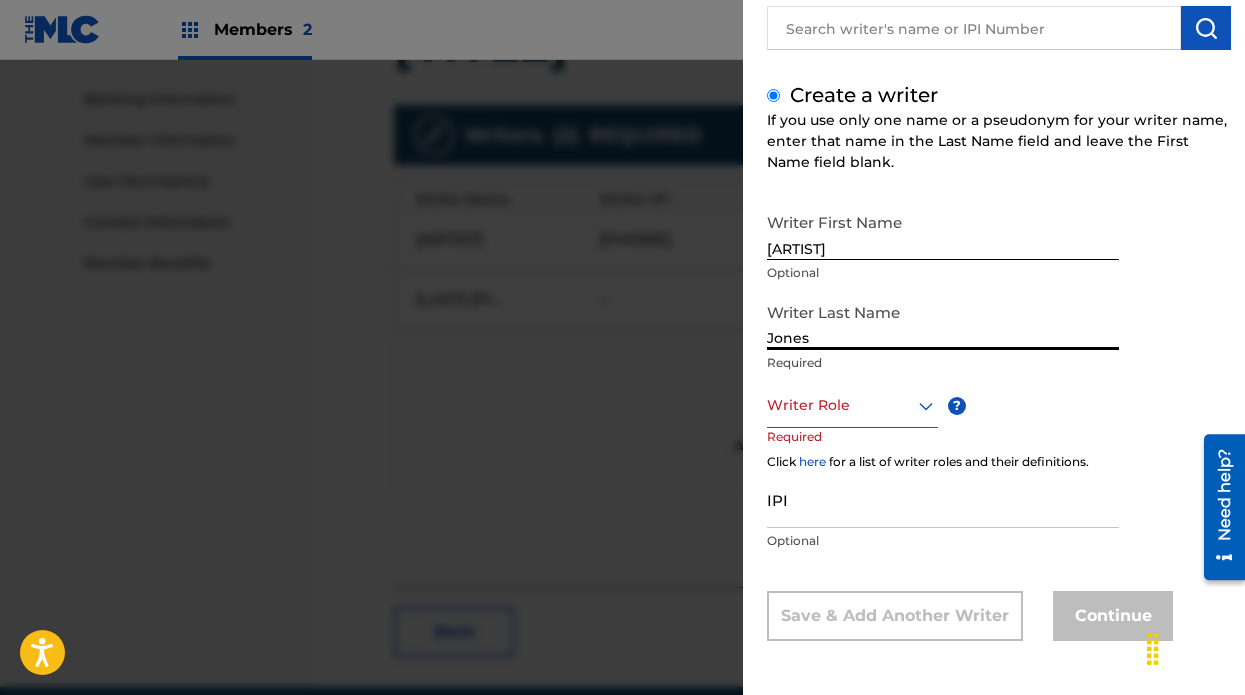 type on "Jones" 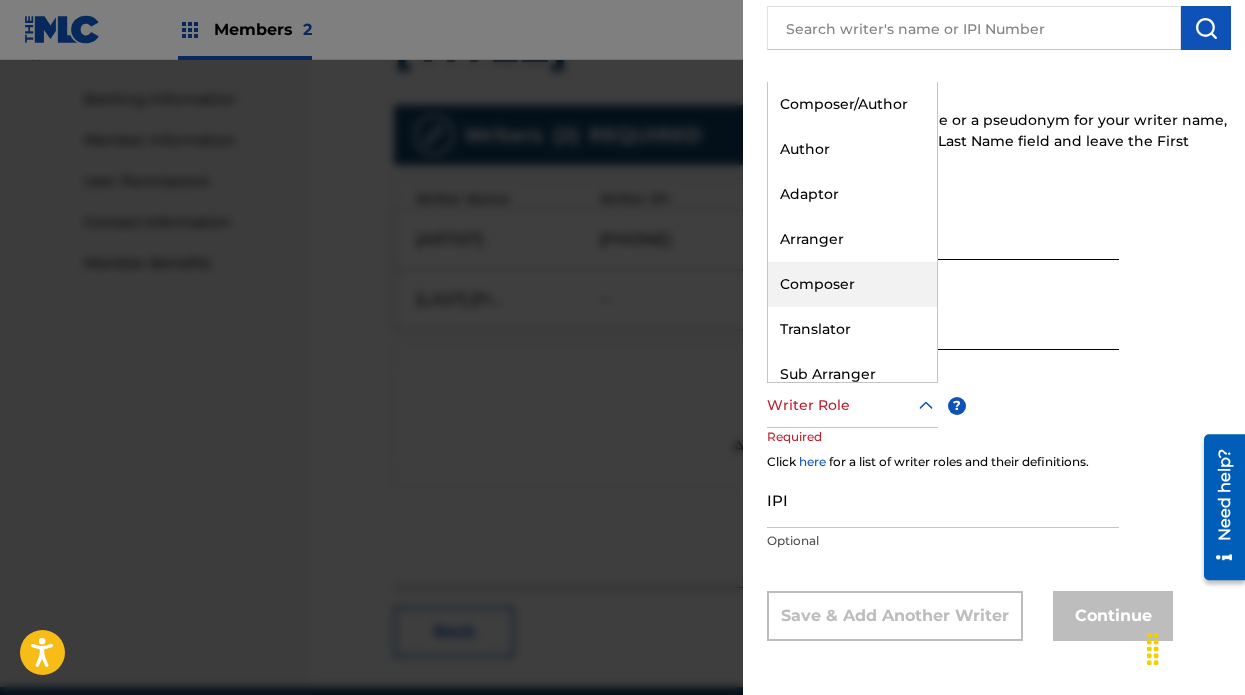 scroll, scrollTop: 60, scrollLeft: 0, axis: vertical 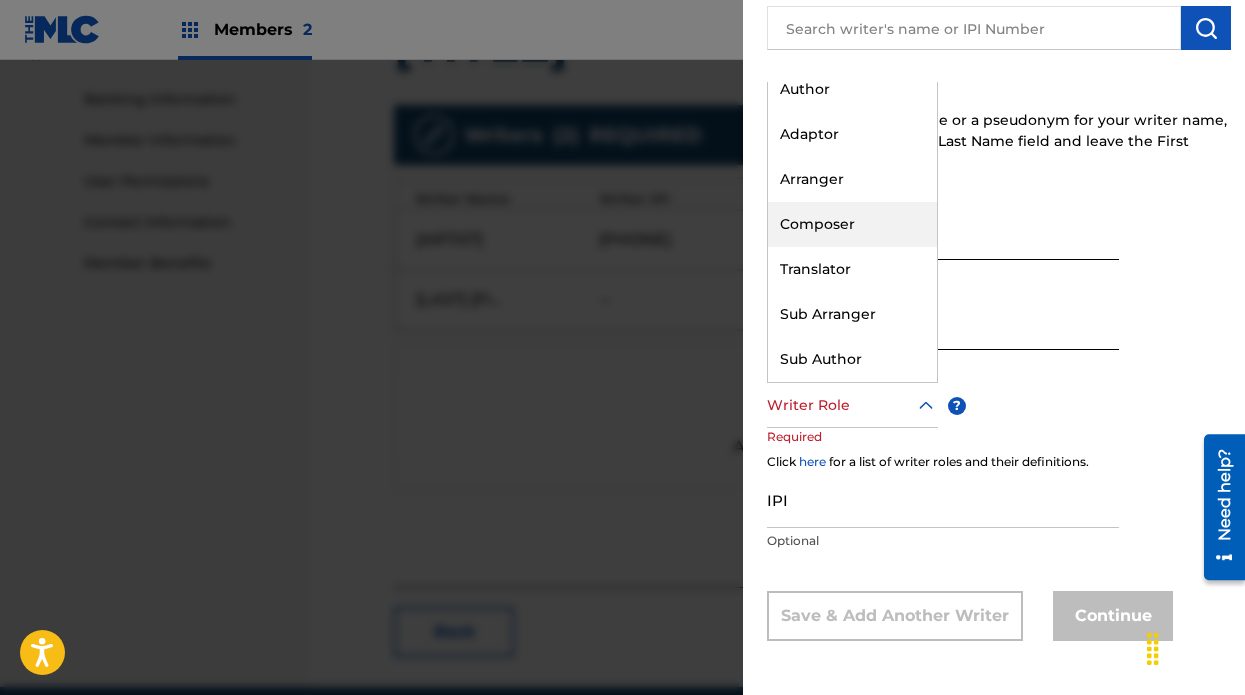 click on "Composer" at bounding box center [852, 224] 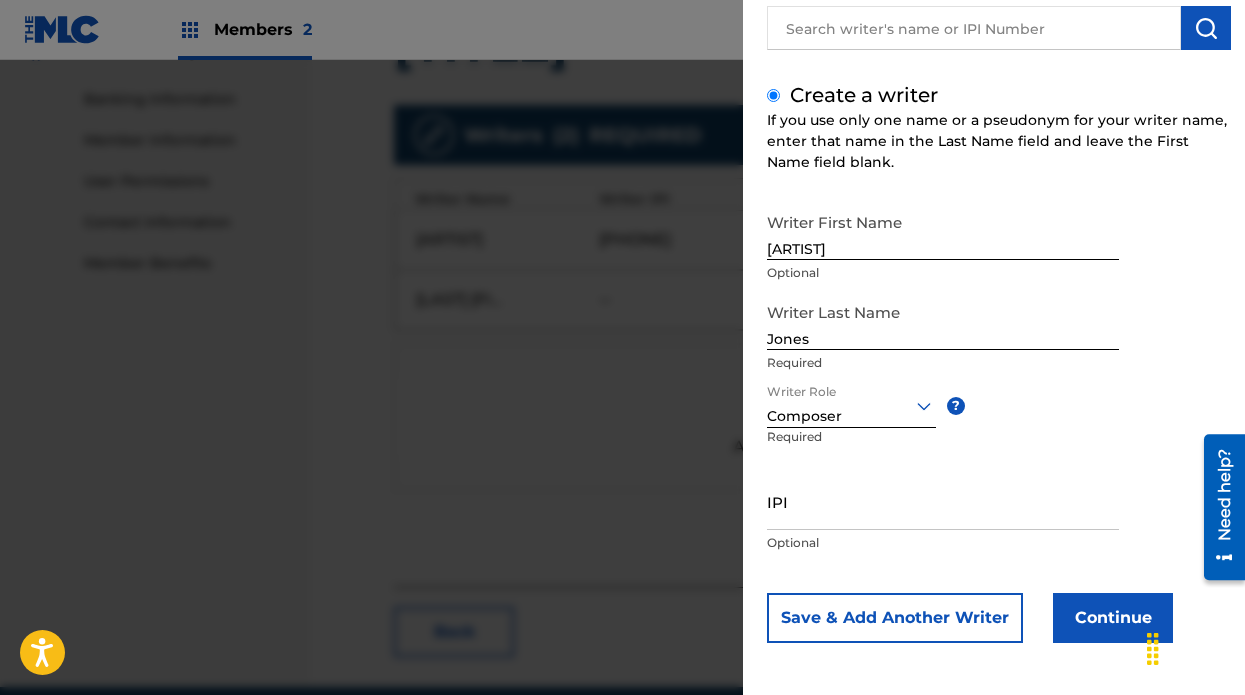 click on "Continue" at bounding box center (1113, 618) 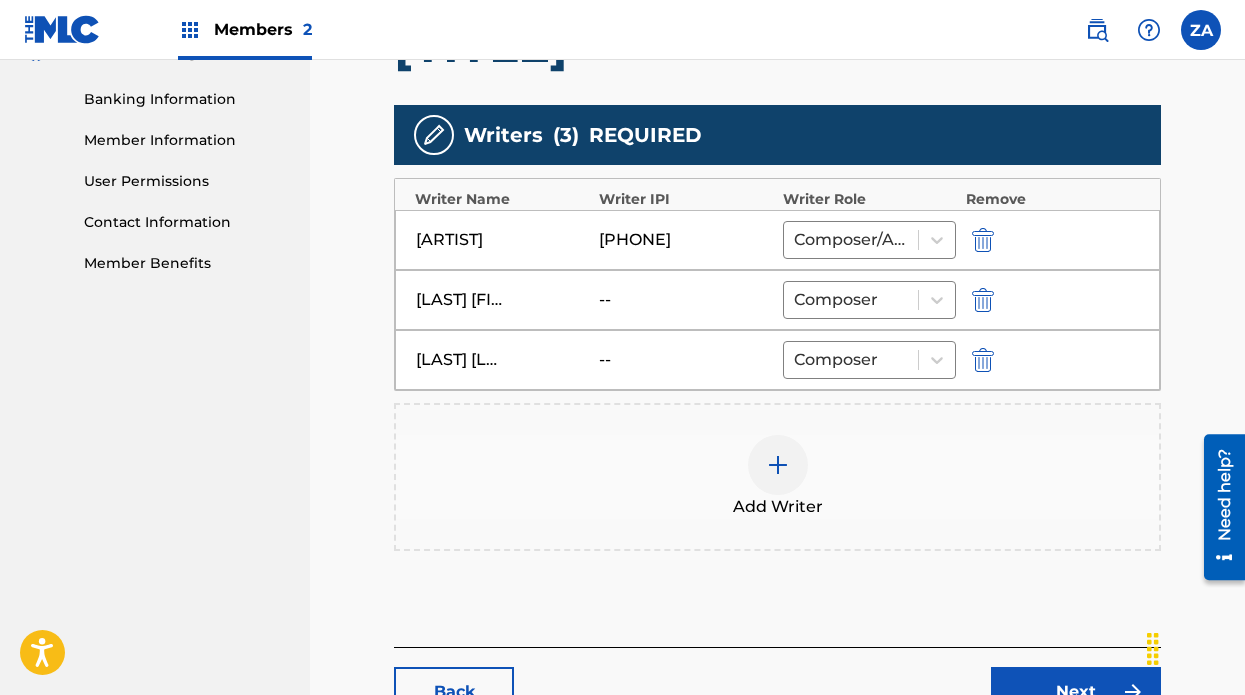 scroll, scrollTop: 743, scrollLeft: 0, axis: vertical 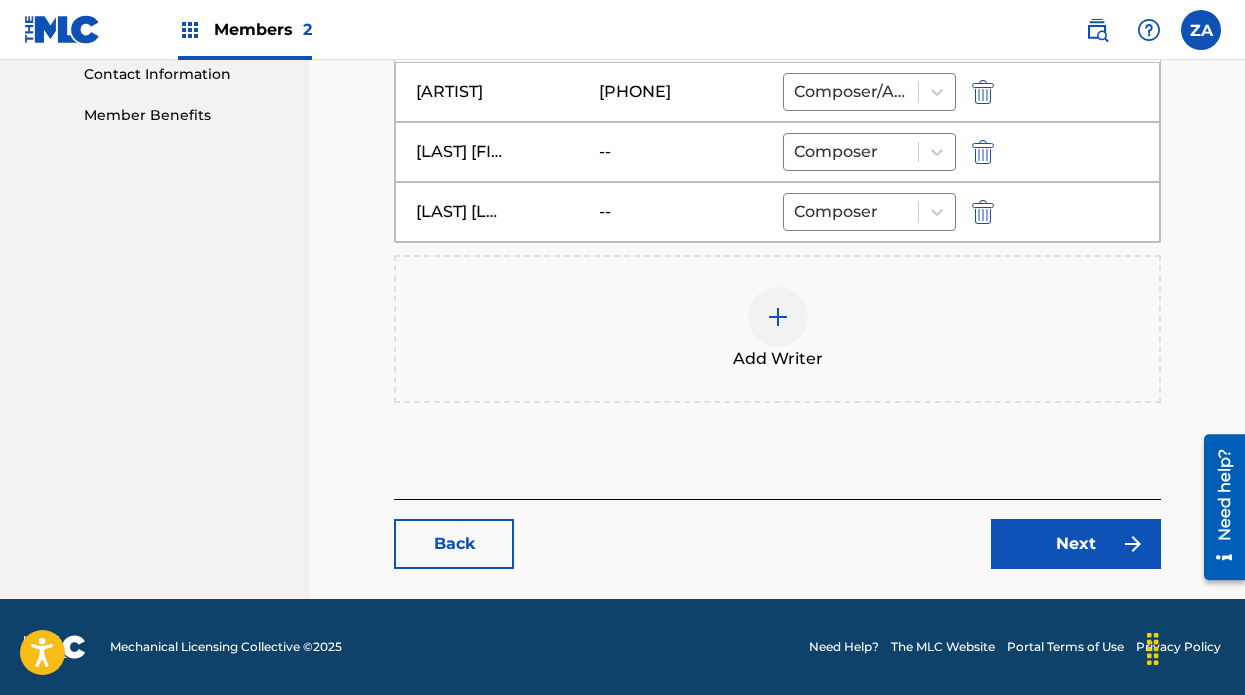 click at bounding box center (778, 317) 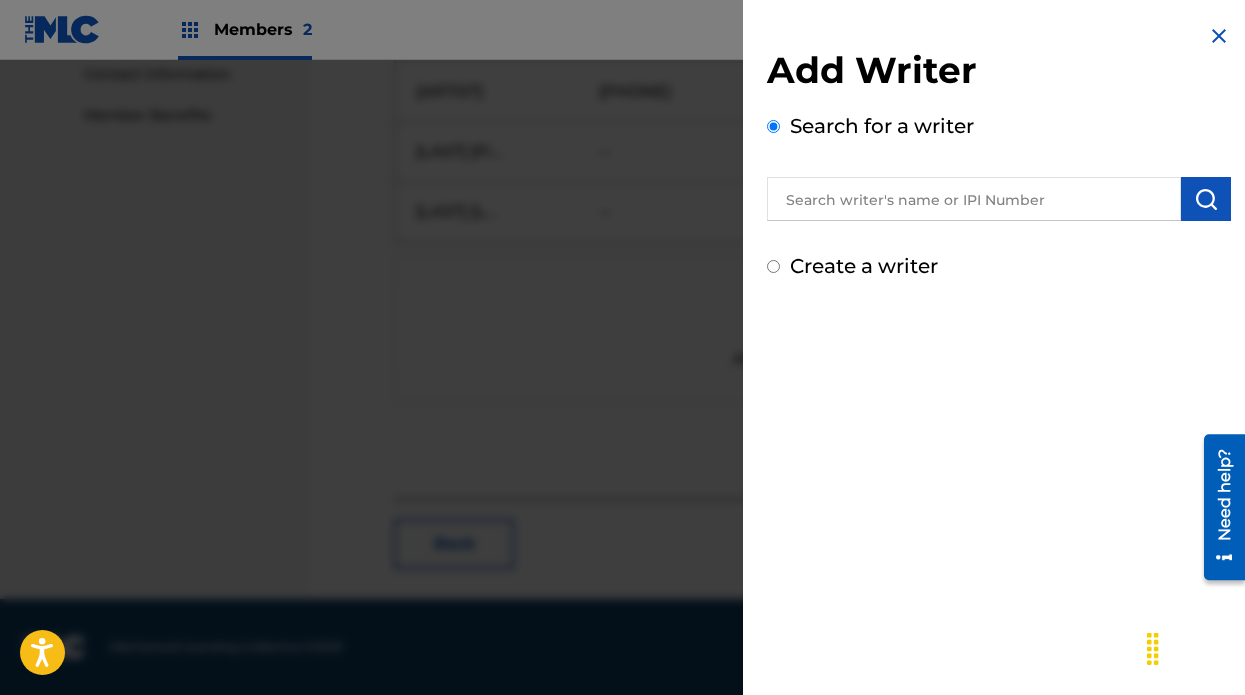 click on "Create a writer" at bounding box center (999, 266) 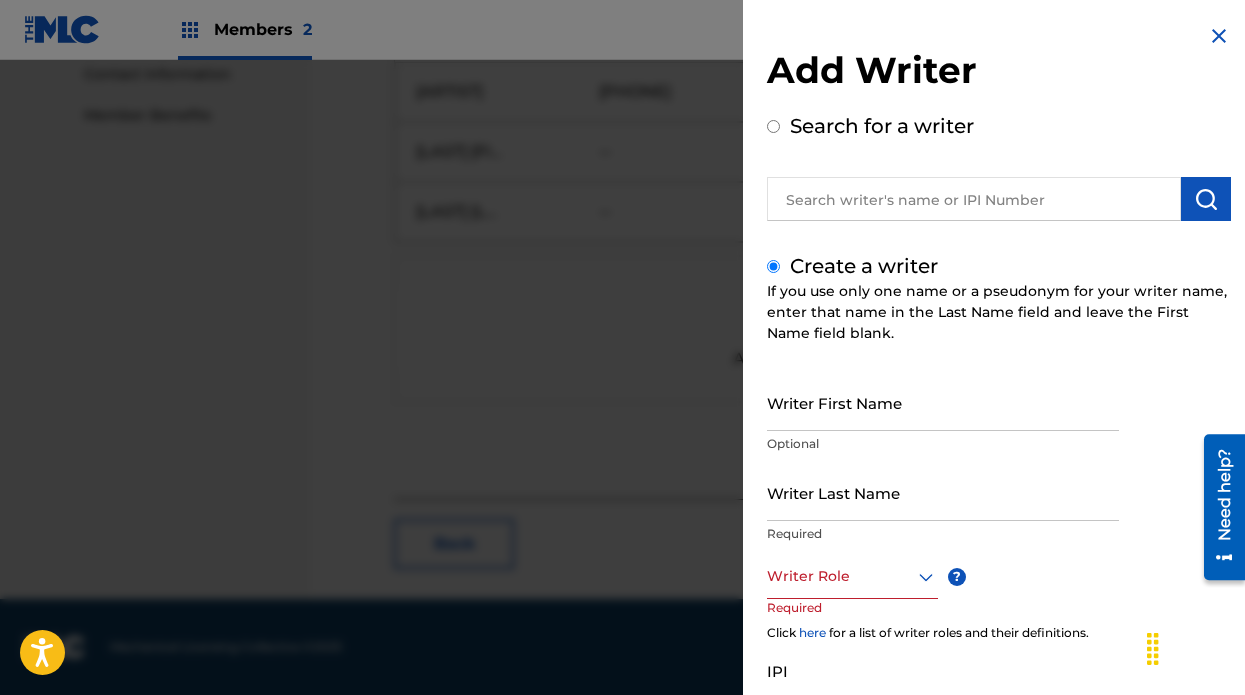 click on "Writer First Name" at bounding box center [943, 402] 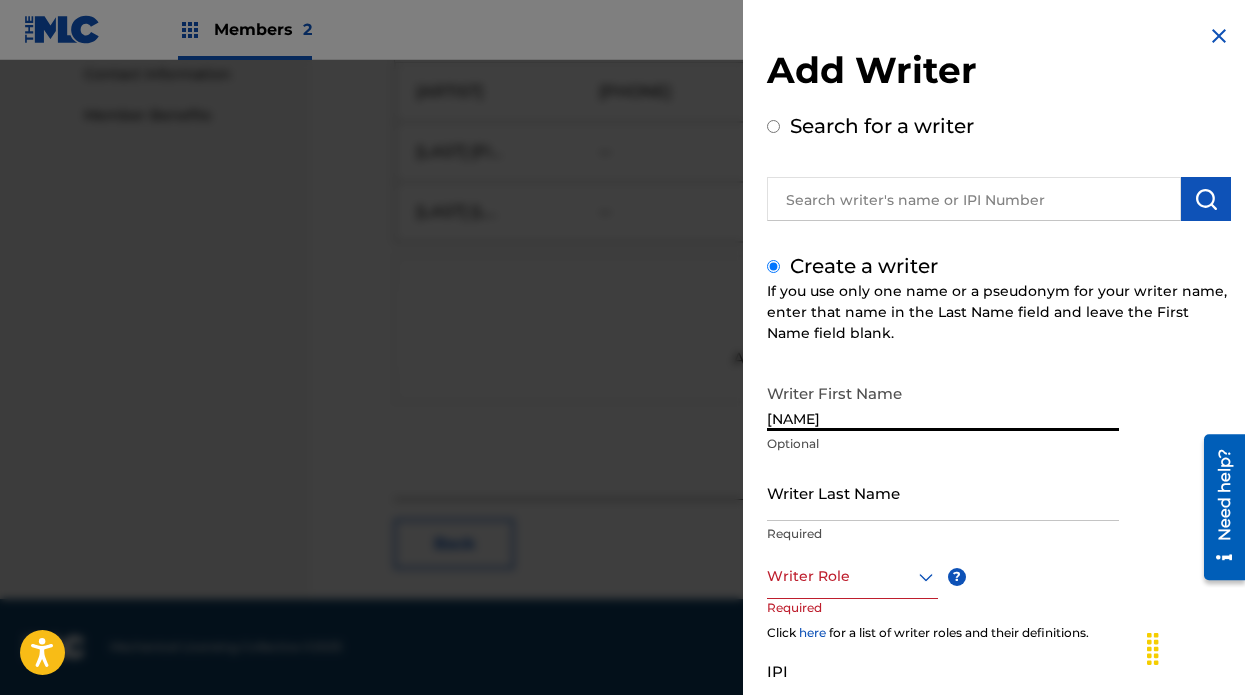 type on "[NAME]" 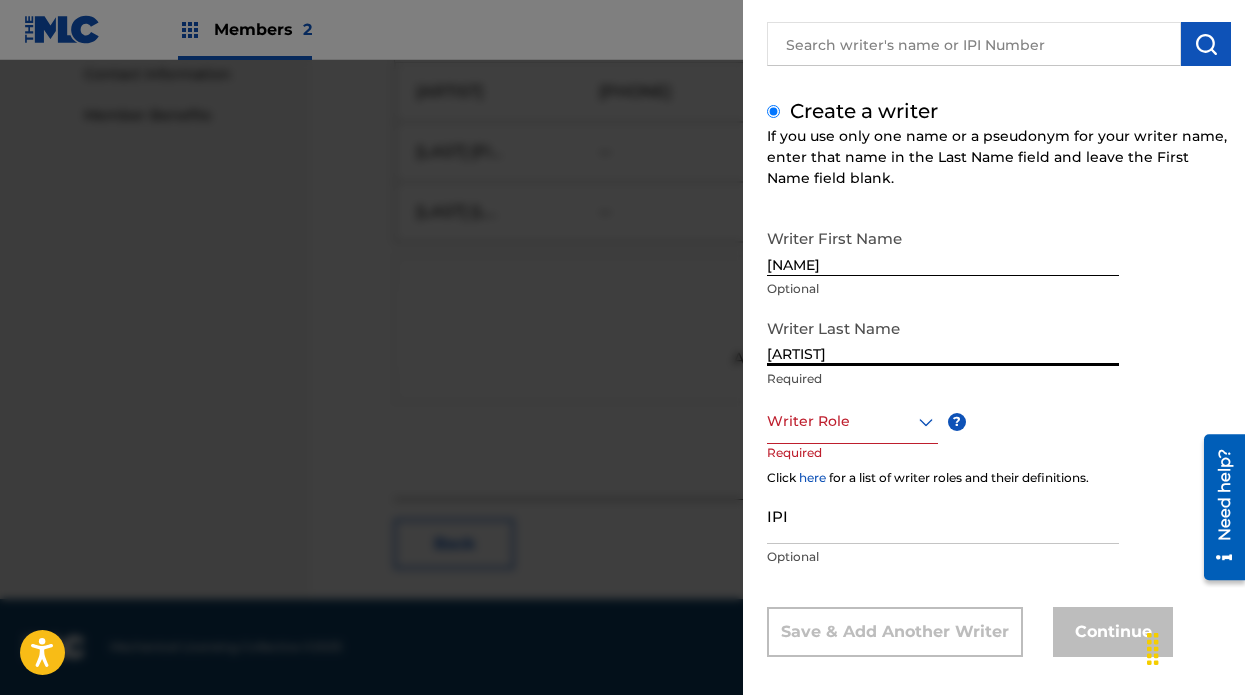 scroll, scrollTop: 171, scrollLeft: 0, axis: vertical 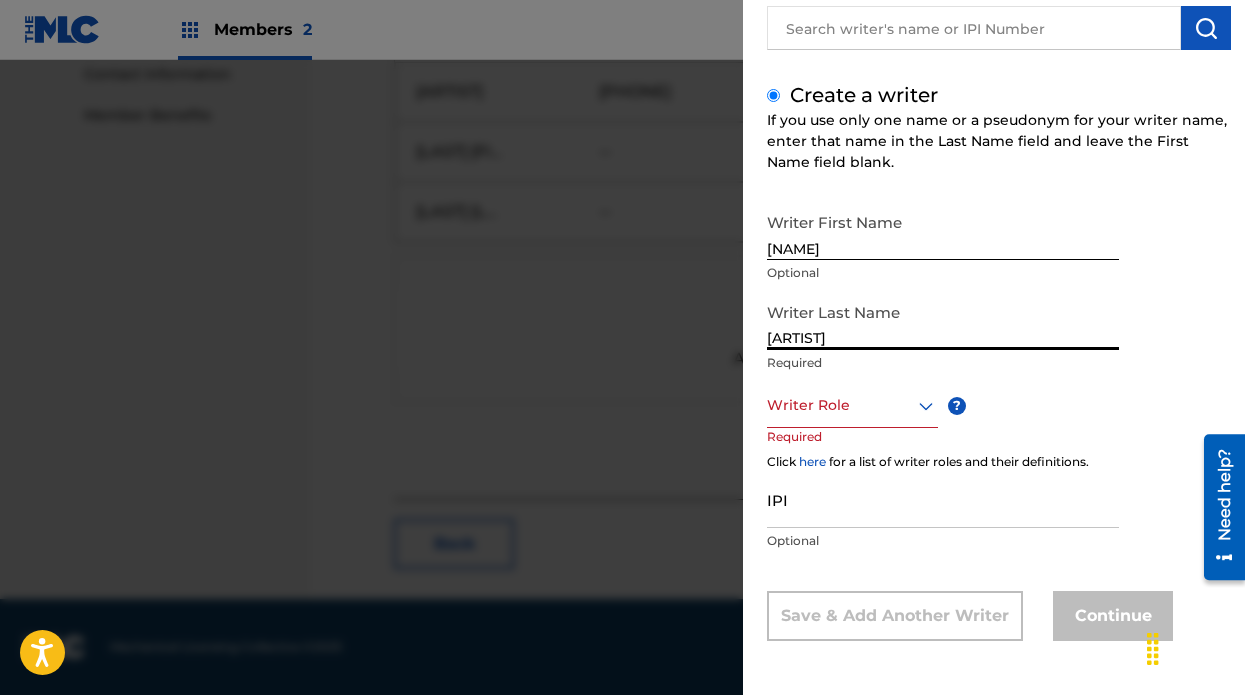 click on "IPI" at bounding box center [943, 499] 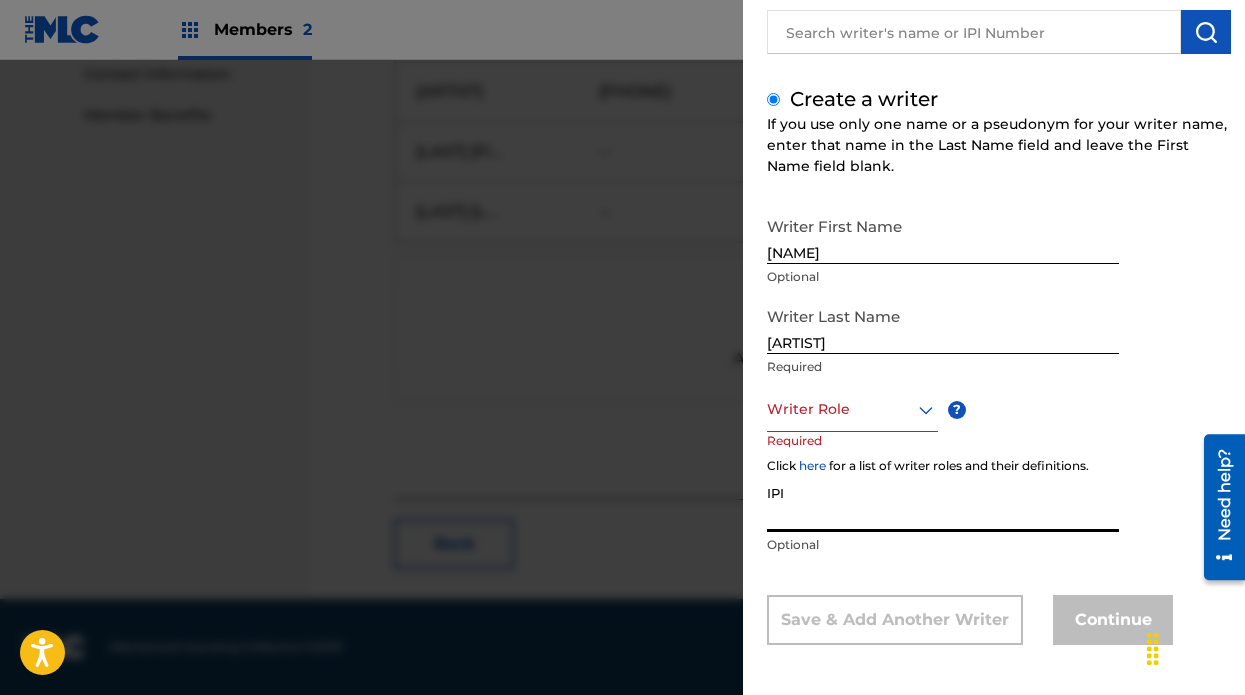 scroll, scrollTop: 171, scrollLeft: 0, axis: vertical 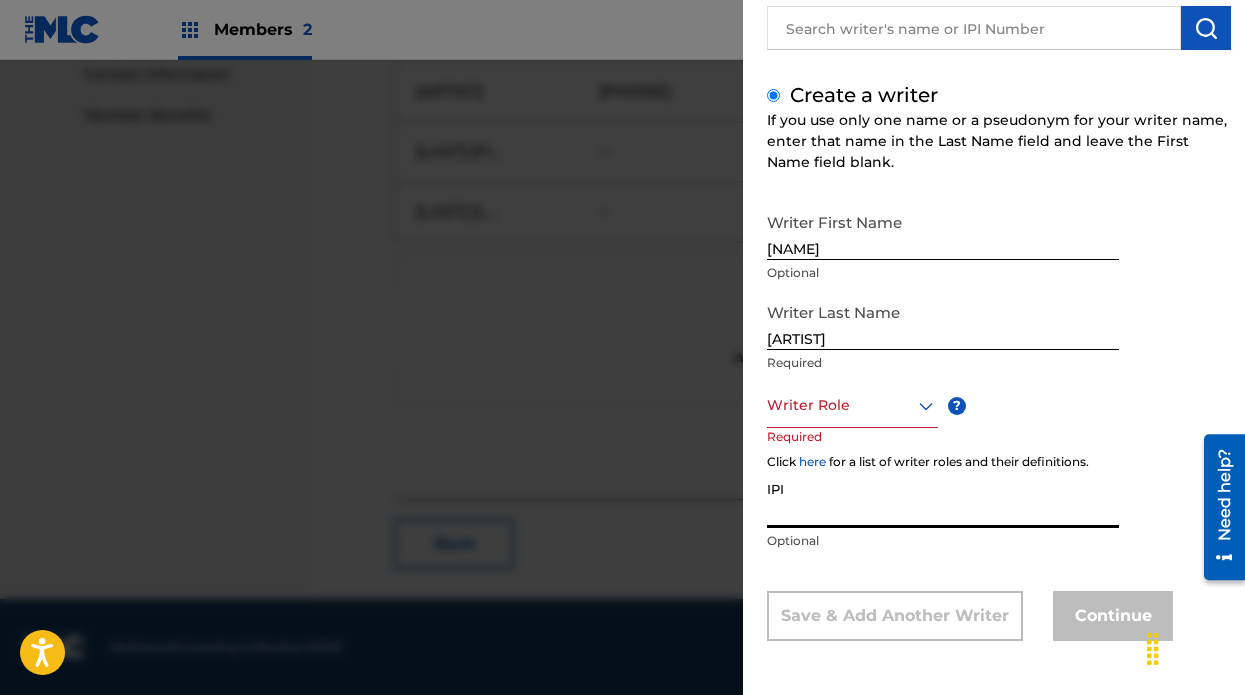click on "[ARTIST]" at bounding box center [943, 321] 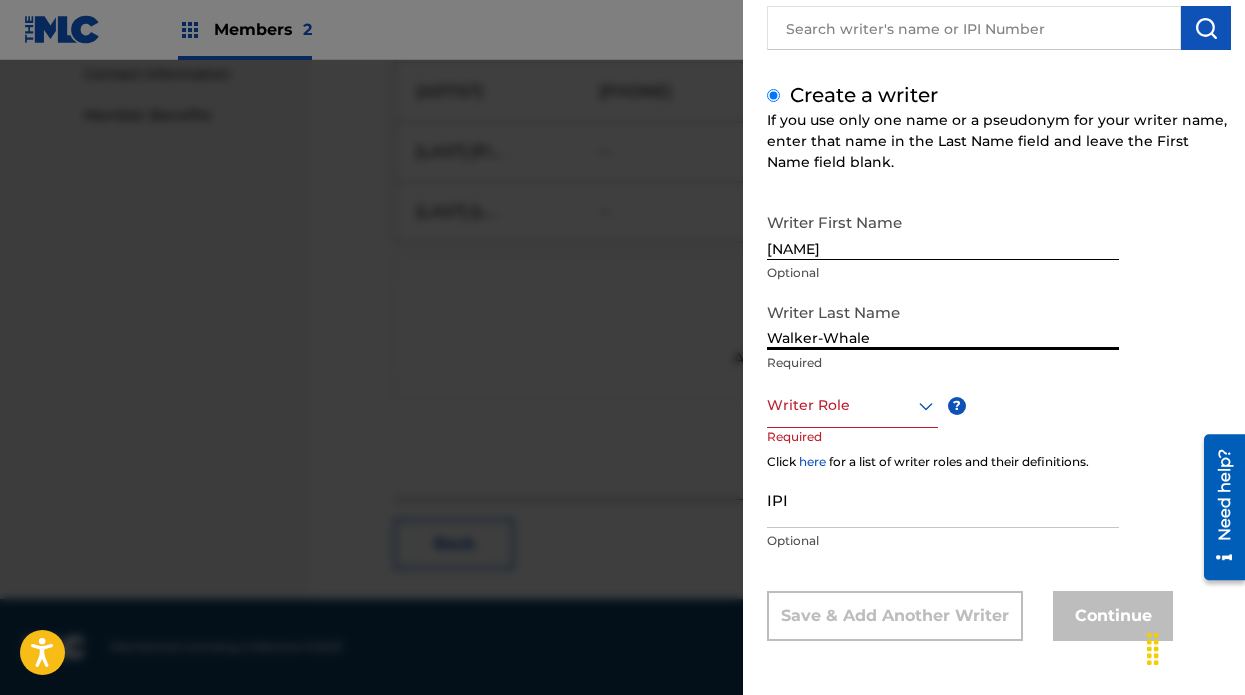 type on "[ARTIST]" 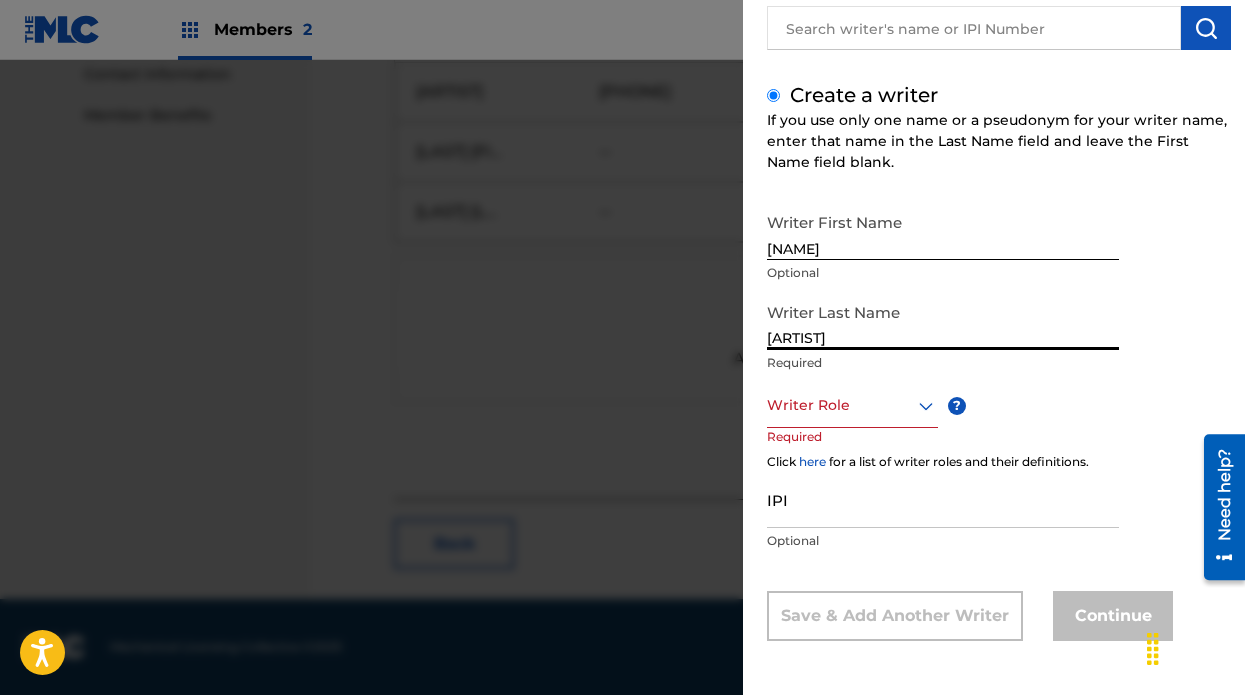 click at bounding box center [852, 405] 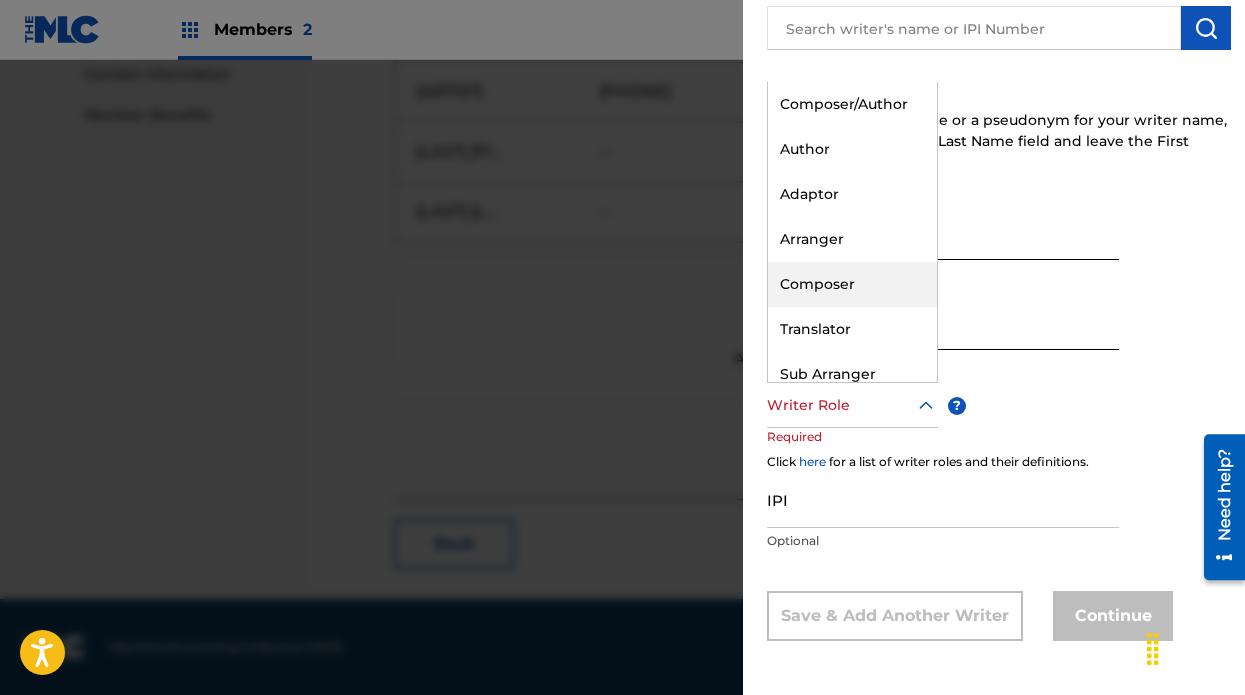 click on "Composer" at bounding box center [852, 284] 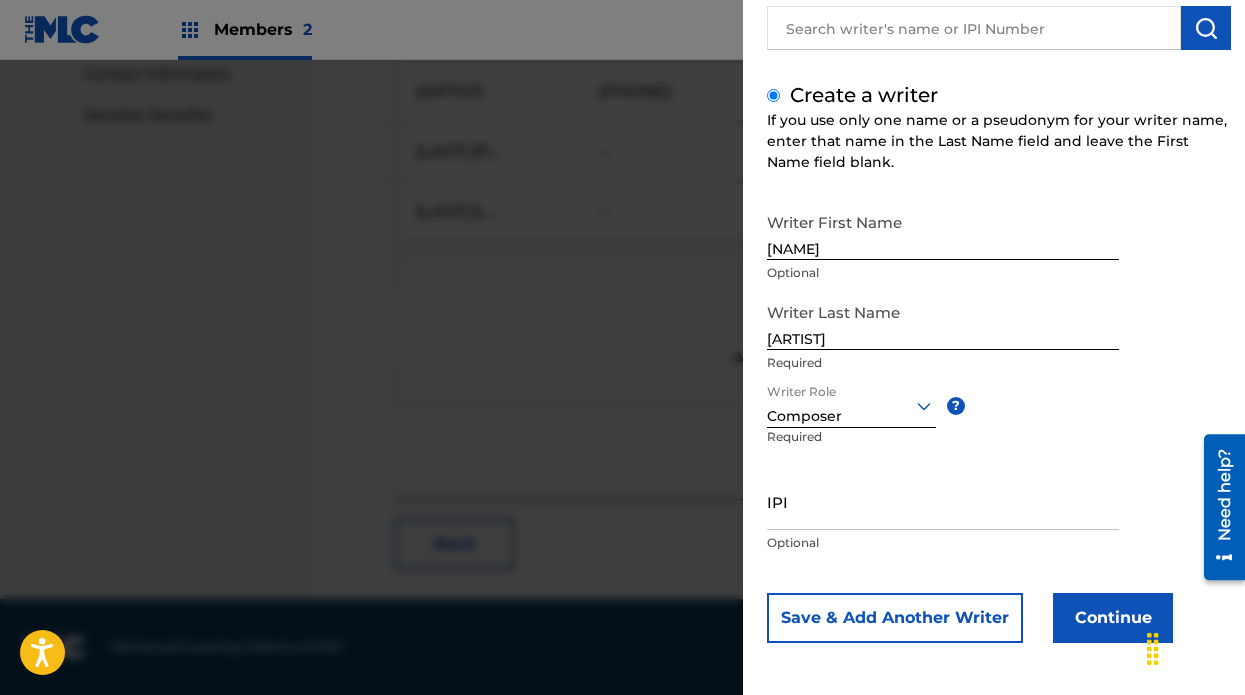 click on "Continue" at bounding box center (1113, 618) 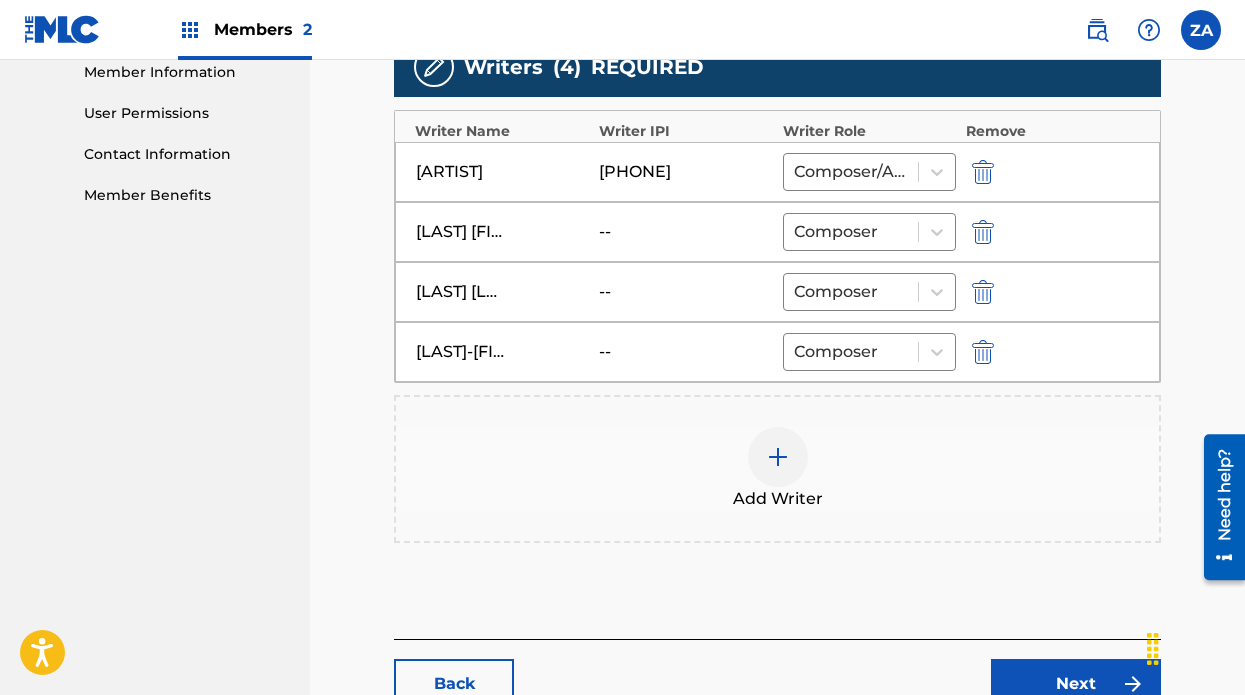 scroll, scrollTop: 662, scrollLeft: 0, axis: vertical 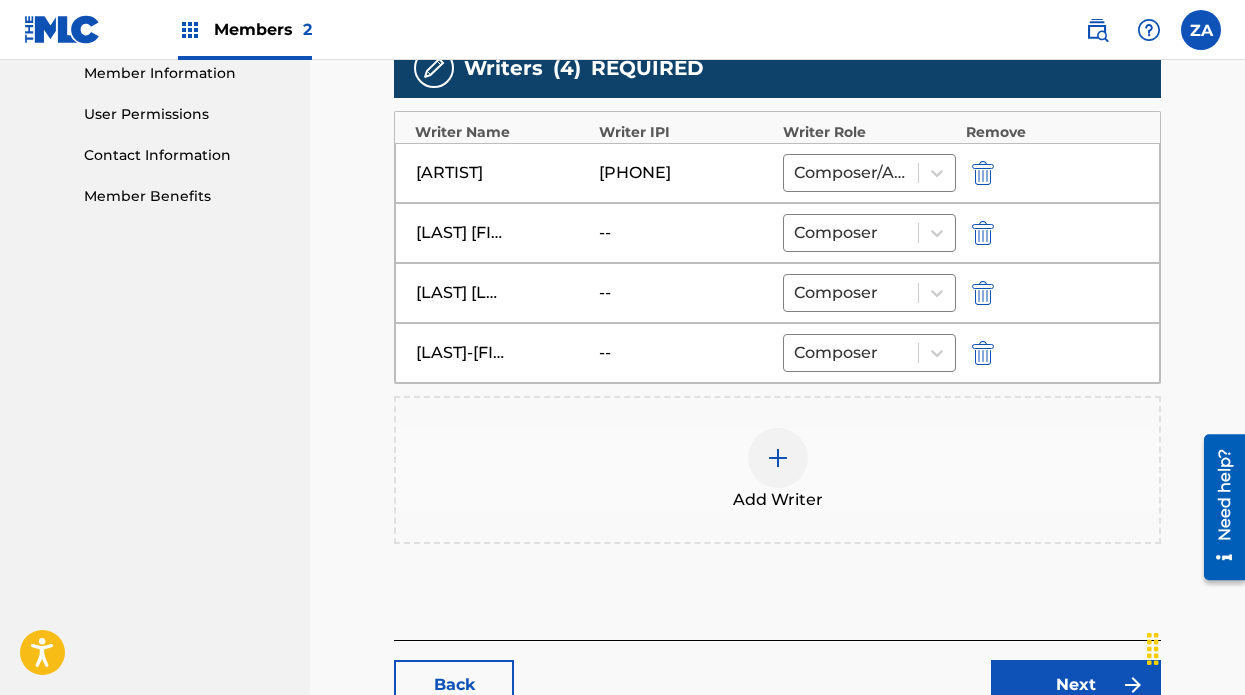 click at bounding box center [778, 458] 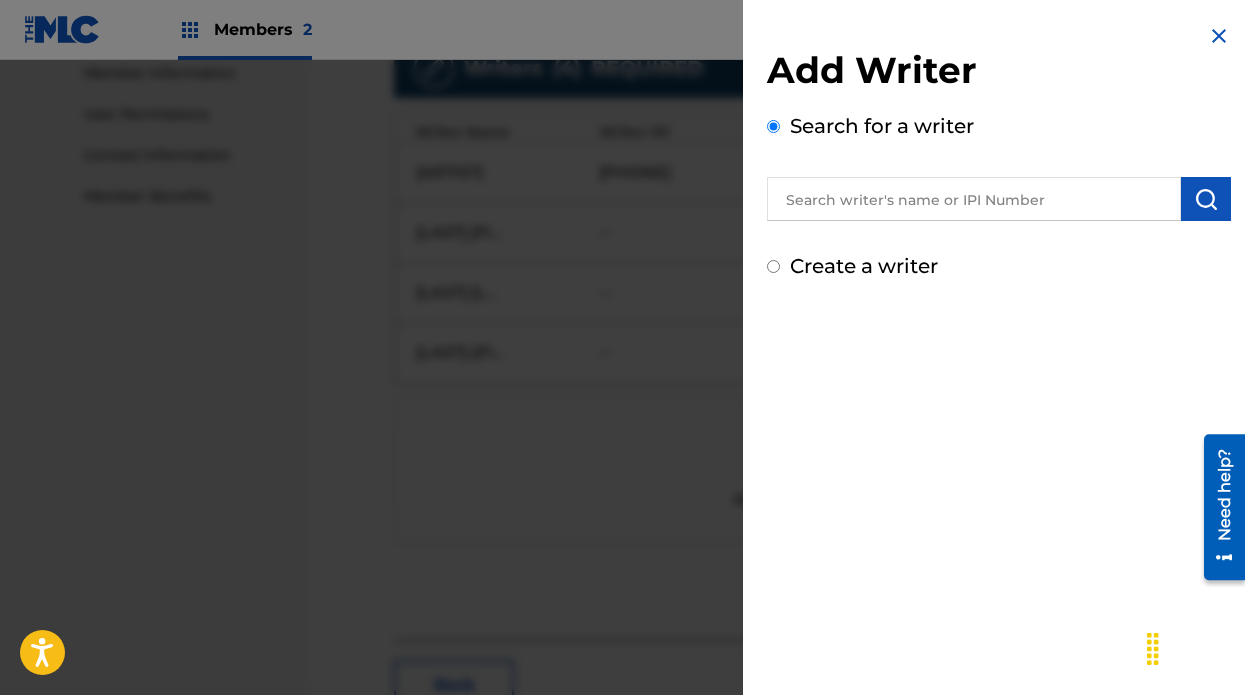 click at bounding box center (974, 199) 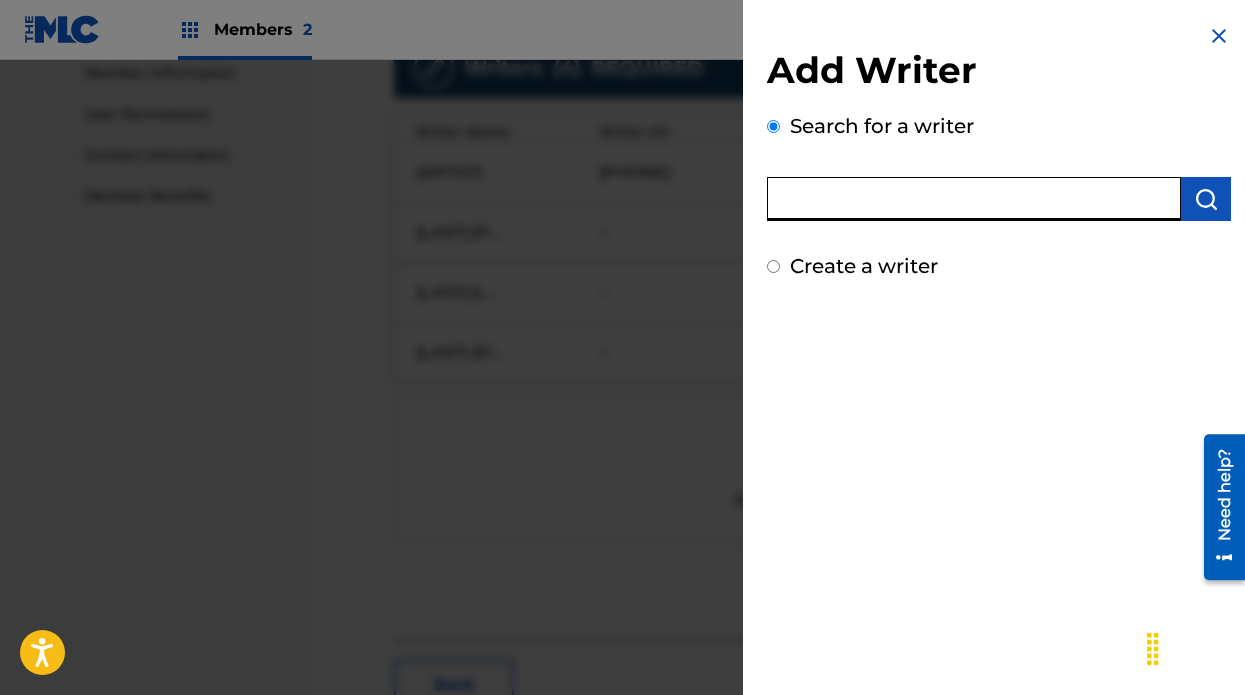 click on "Create a writer" at bounding box center (773, 266) 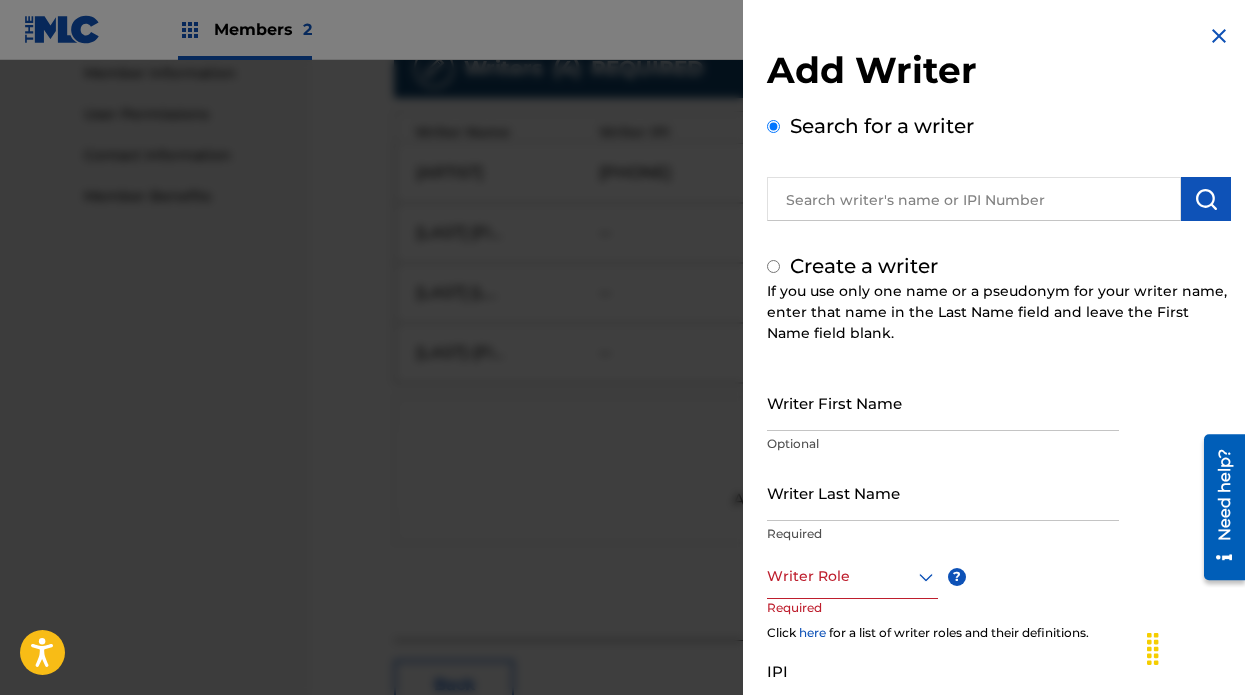 radio on "false" 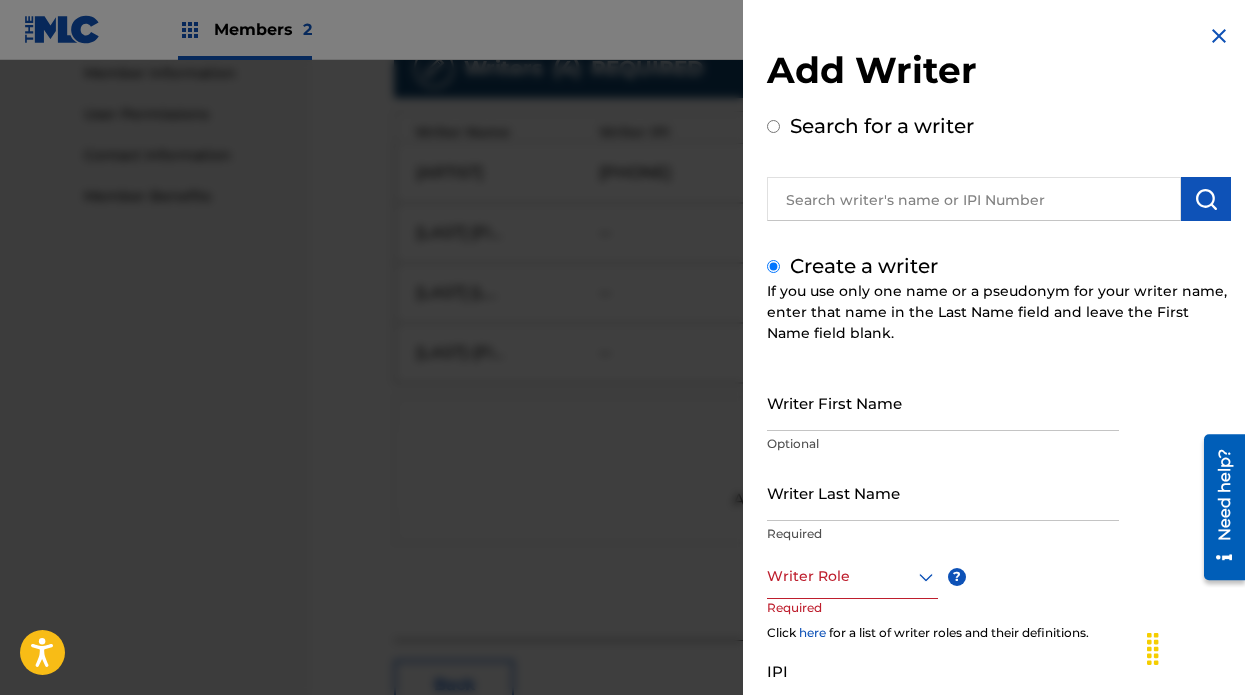 click on "Writer First Name" at bounding box center (943, 402) 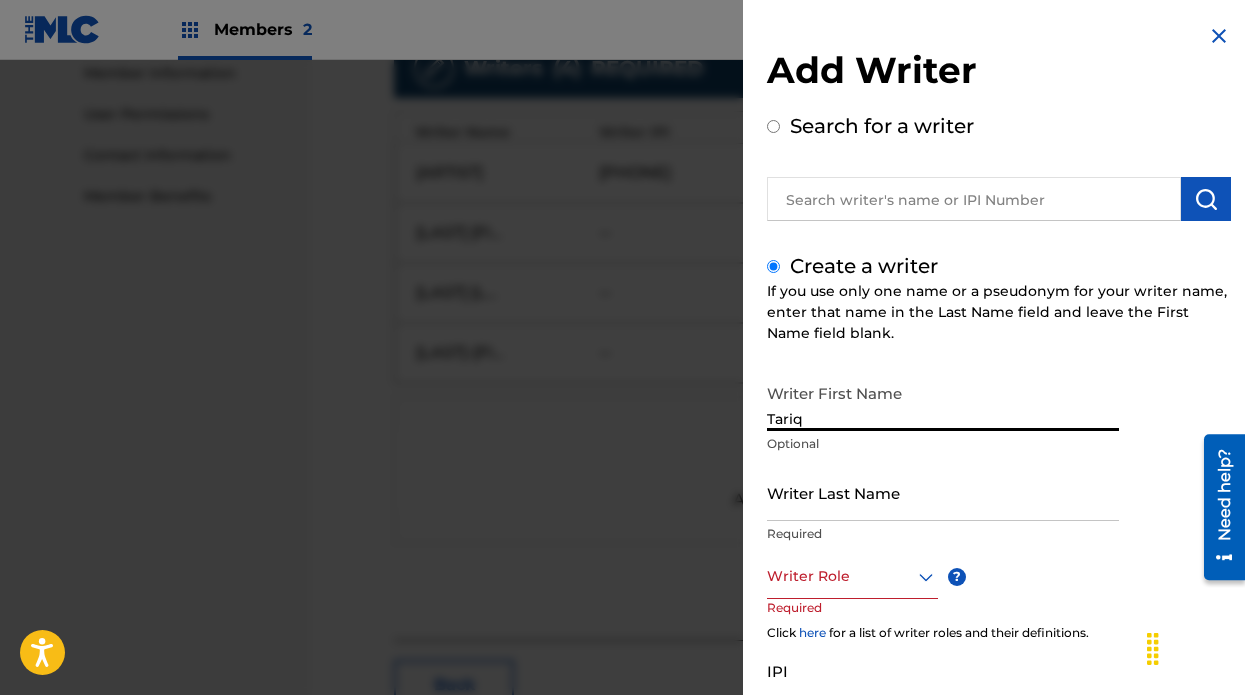 type on "Tariq" 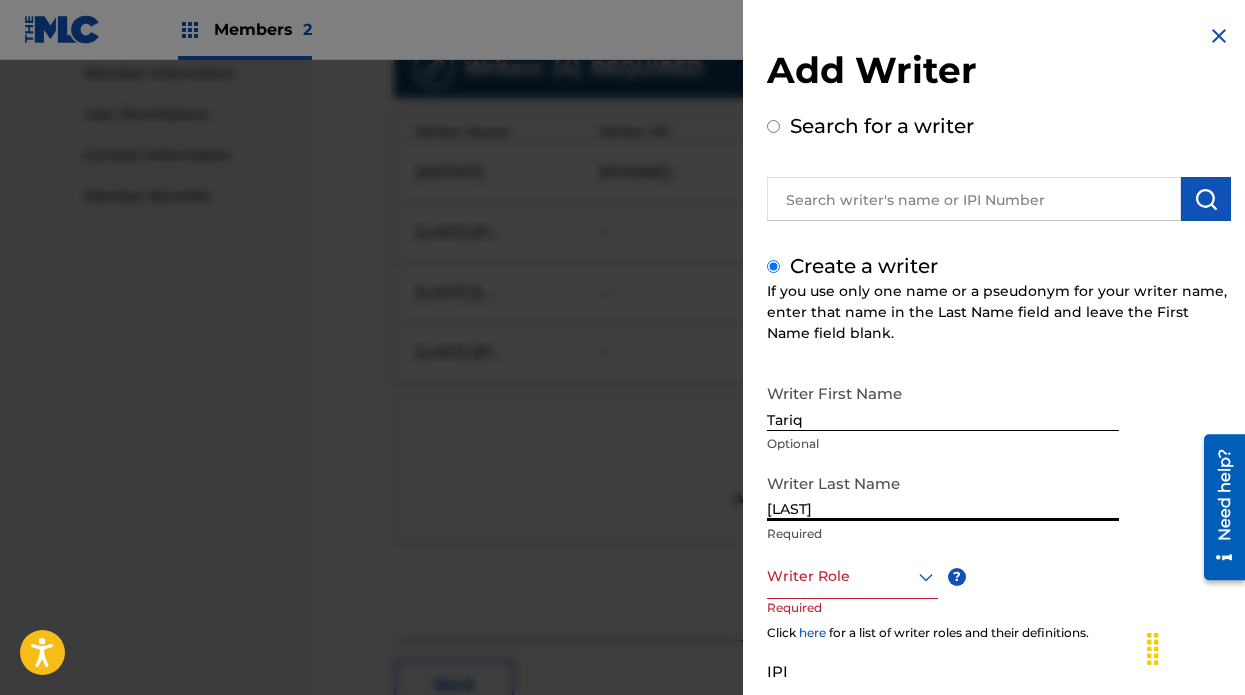 scroll, scrollTop: 91, scrollLeft: 0, axis: vertical 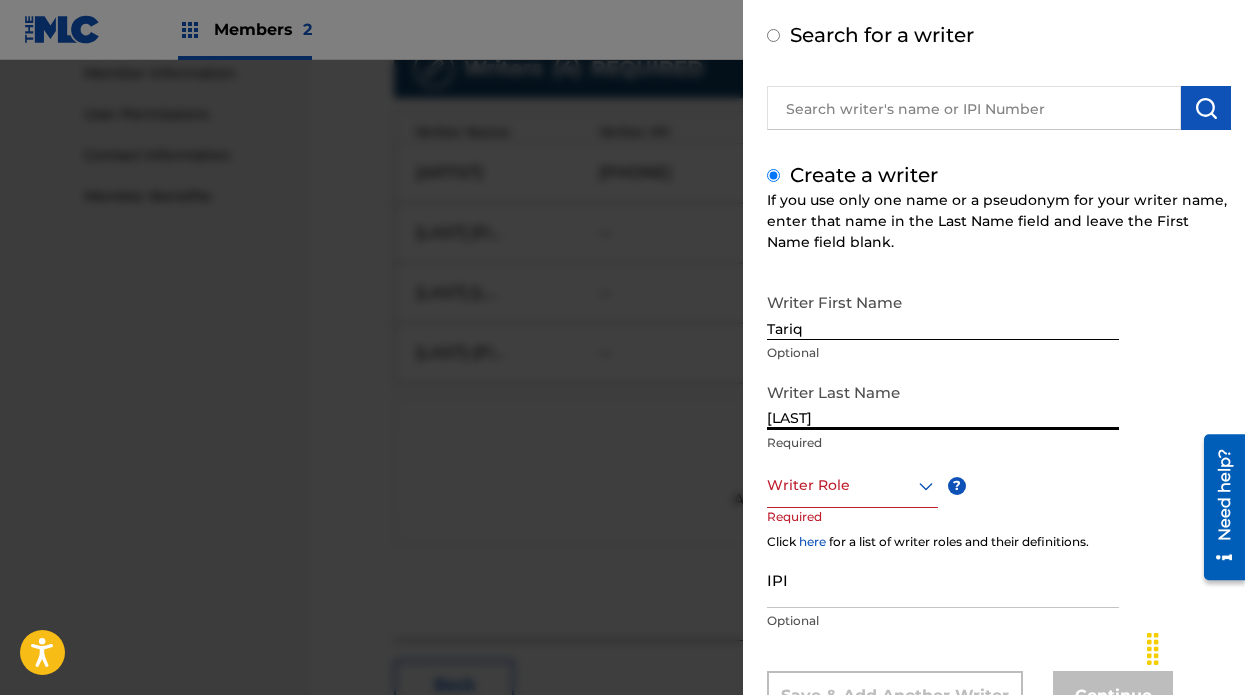 type on "[LAST]" 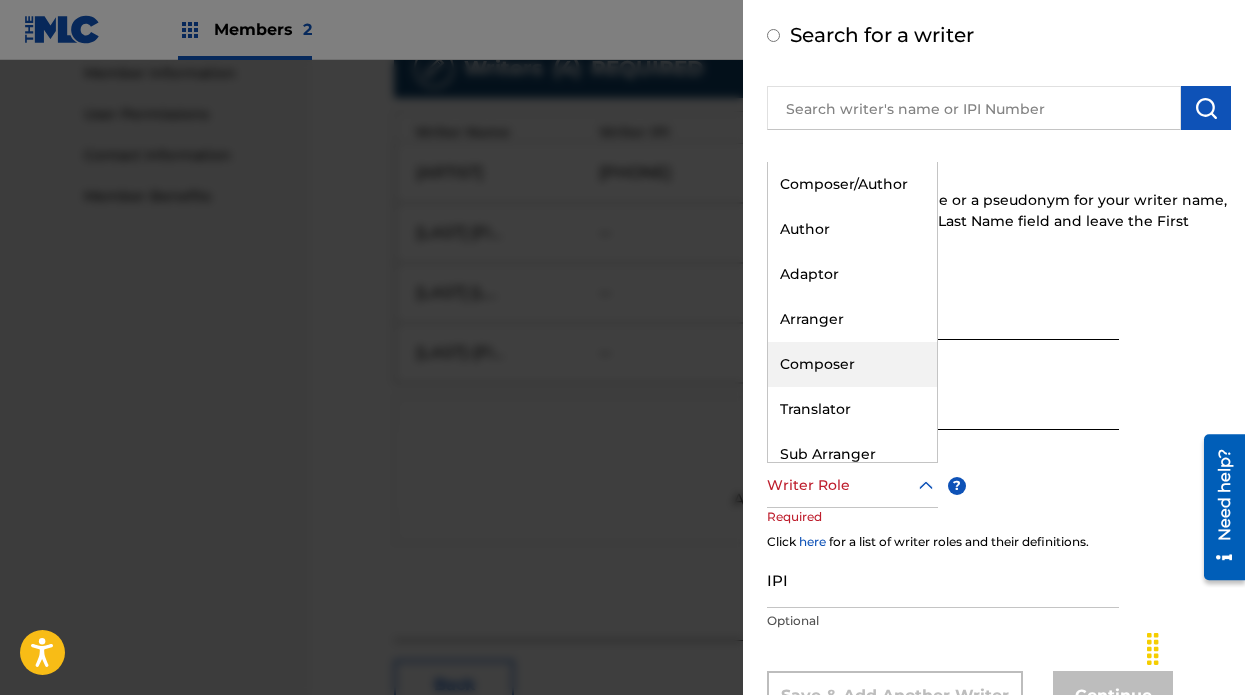 click on "Composer" at bounding box center (852, 364) 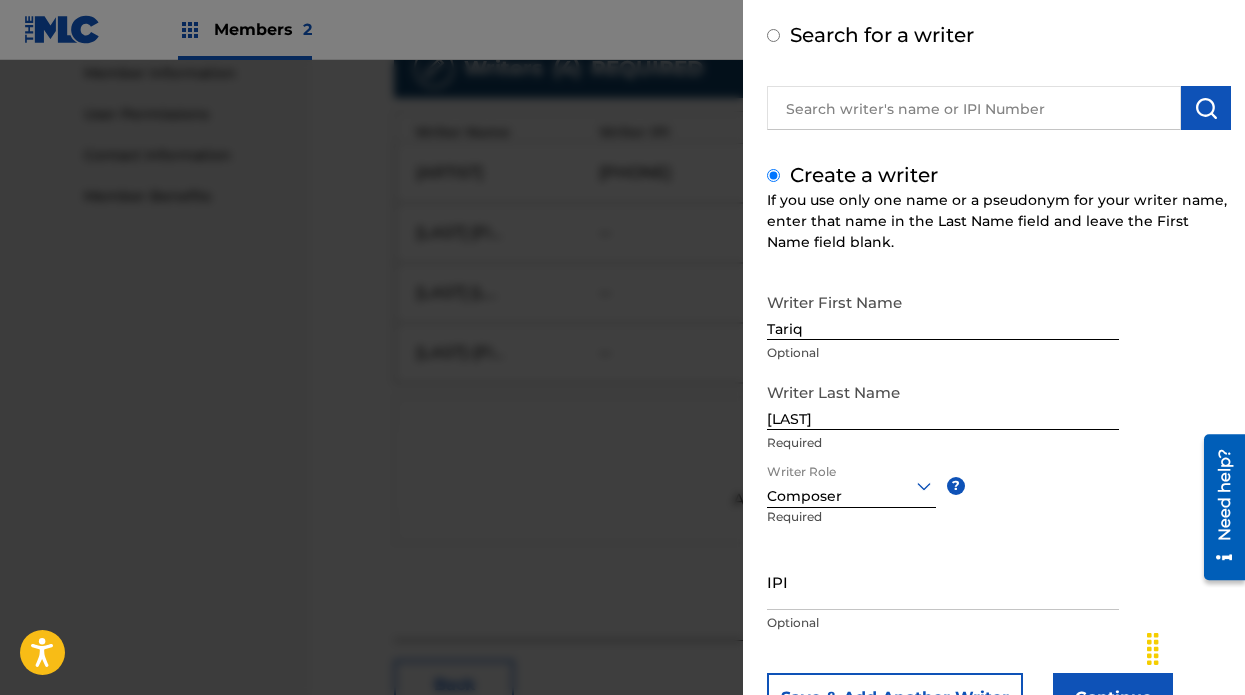 scroll, scrollTop: 173, scrollLeft: 0, axis: vertical 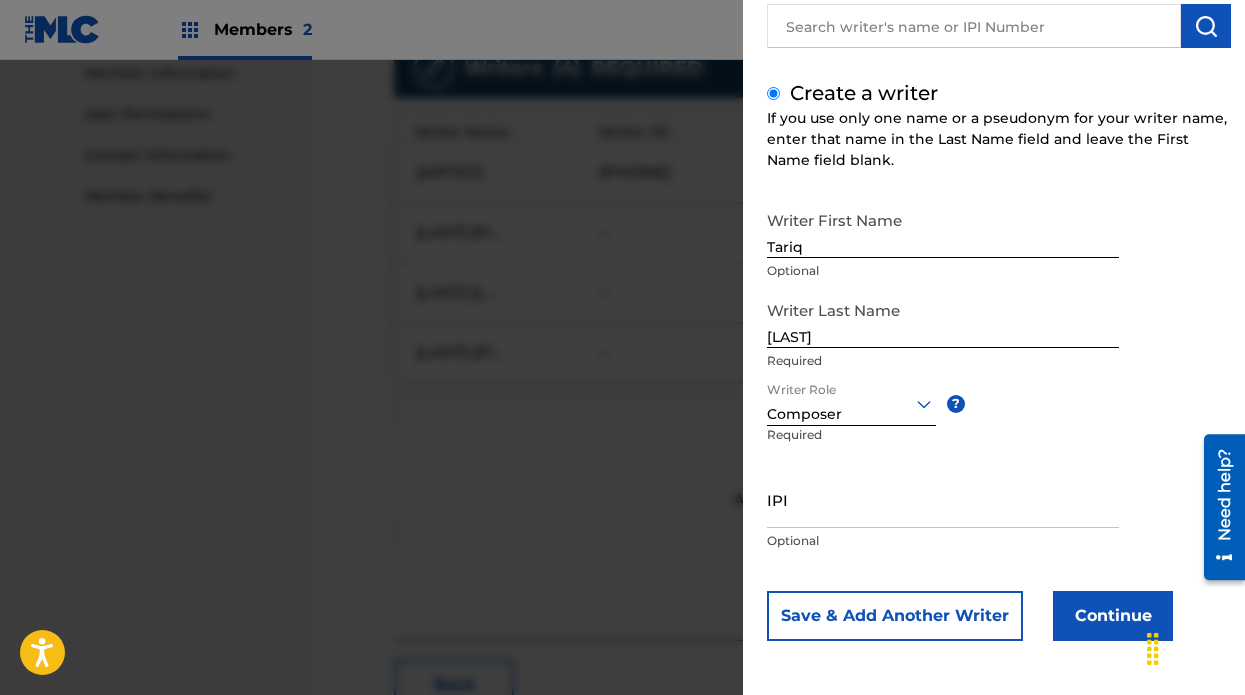 click on "Continue" at bounding box center [1113, 616] 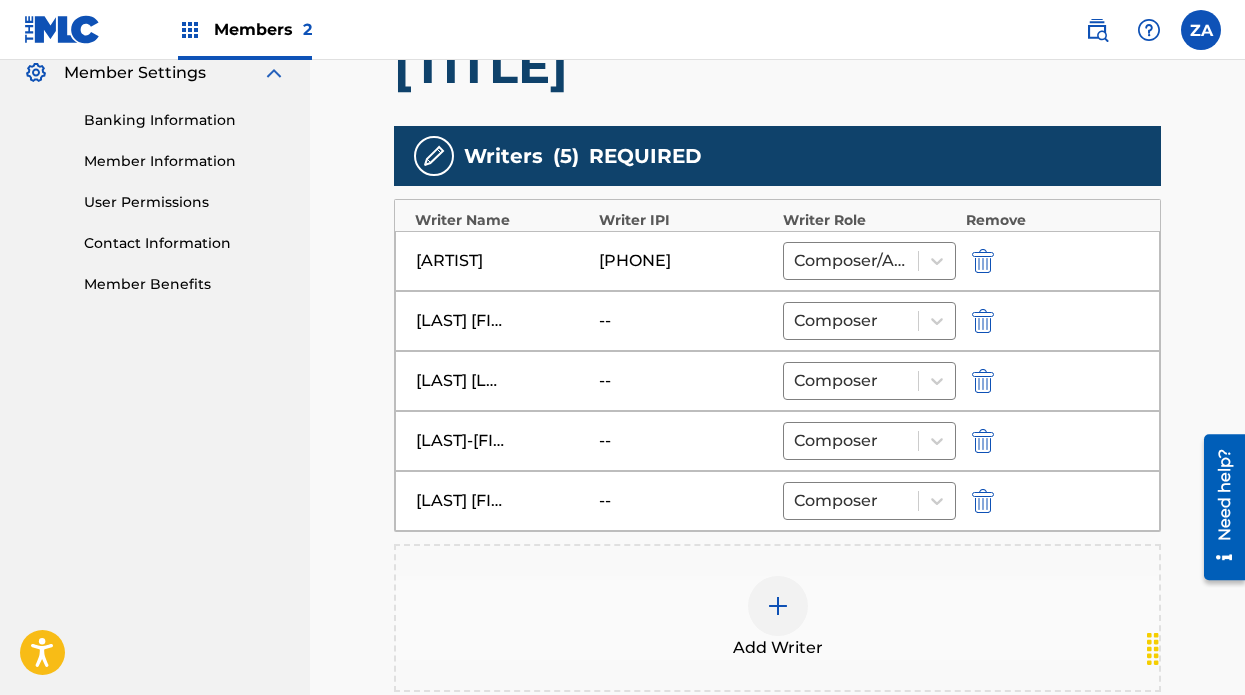 scroll, scrollTop: 524, scrollLeft: 0, axis: vertical 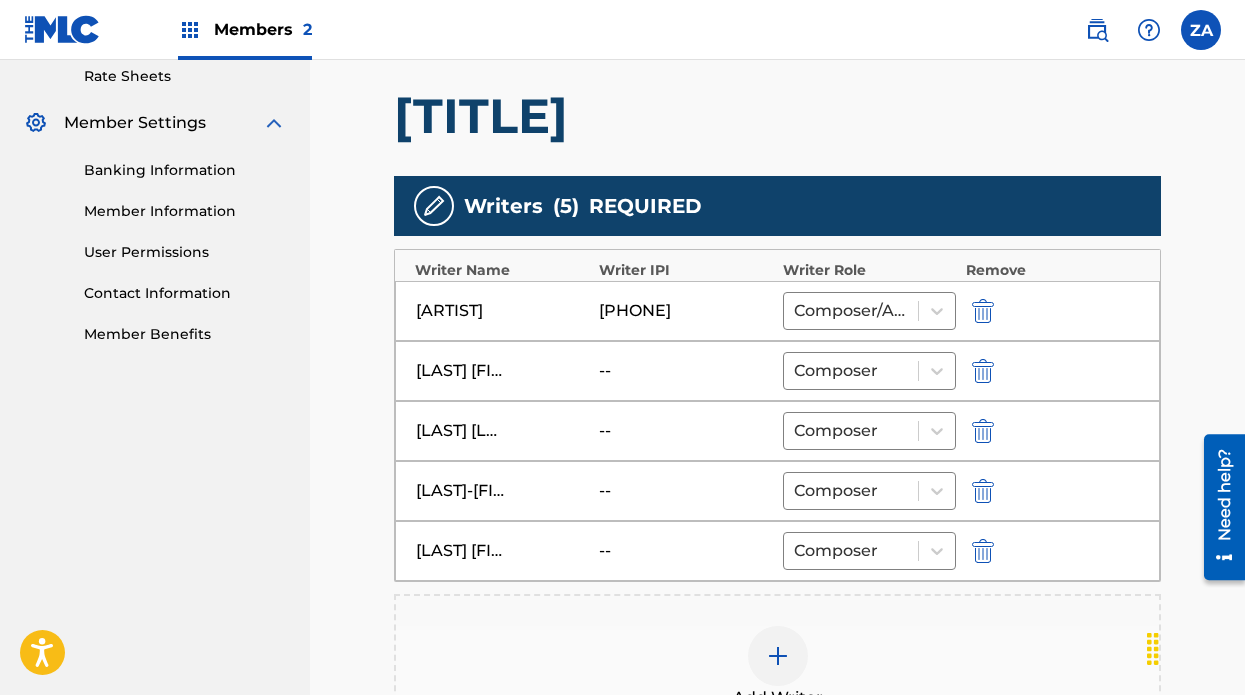 click on "[LAST] [LAST] -- Composer" at bounding box center [777, 371] 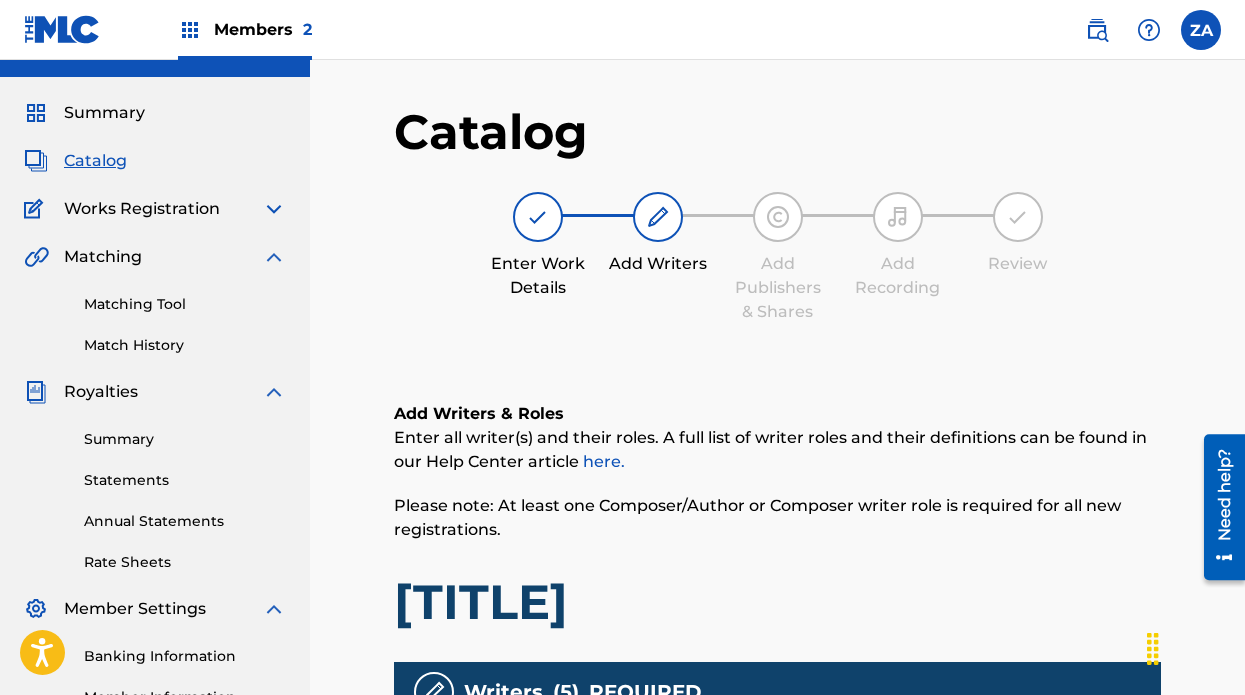 scroll, scrollTop: 0, scrollLeft: 0, axis: both 